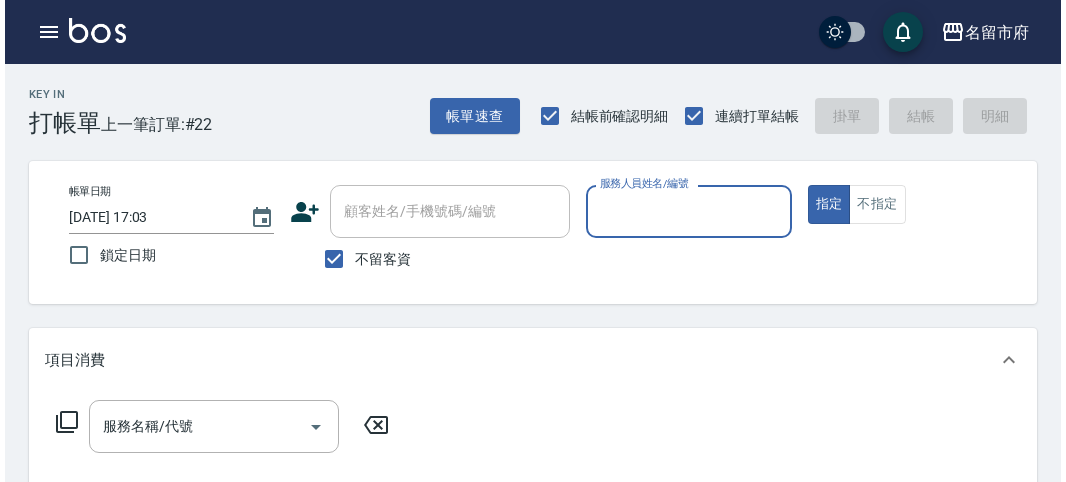 scroll, scrollTop: 0, scrollLeft: 0, axis: both 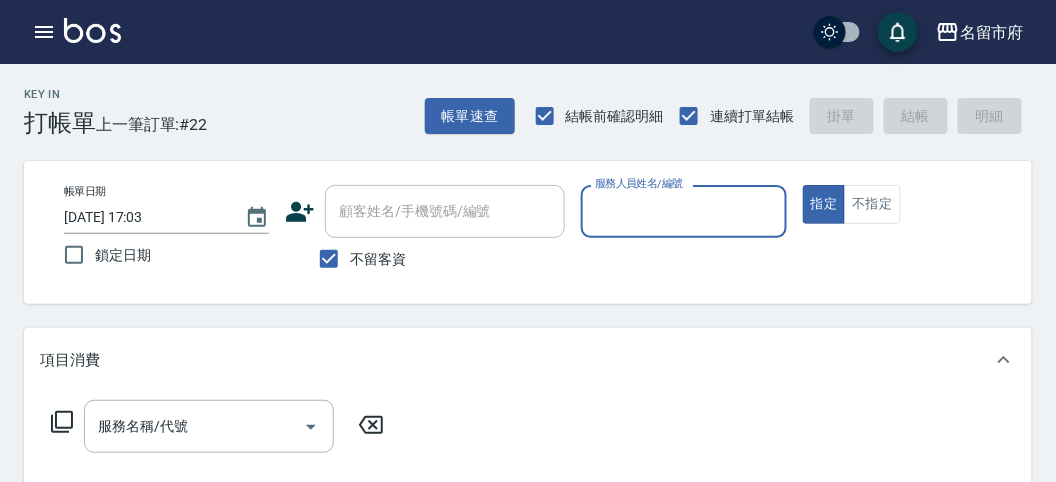click on "服務人員姓名/編號" at bounding box center [683, 211] 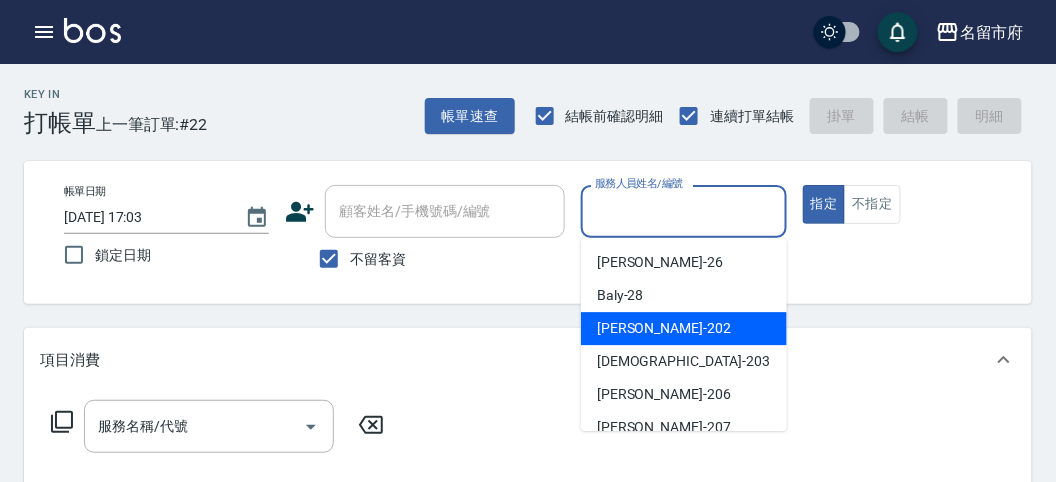 drag, startPoint x: 653, startPoint y: 334, endPoint x: 588, endPoint y: 360, distance: 70.00714 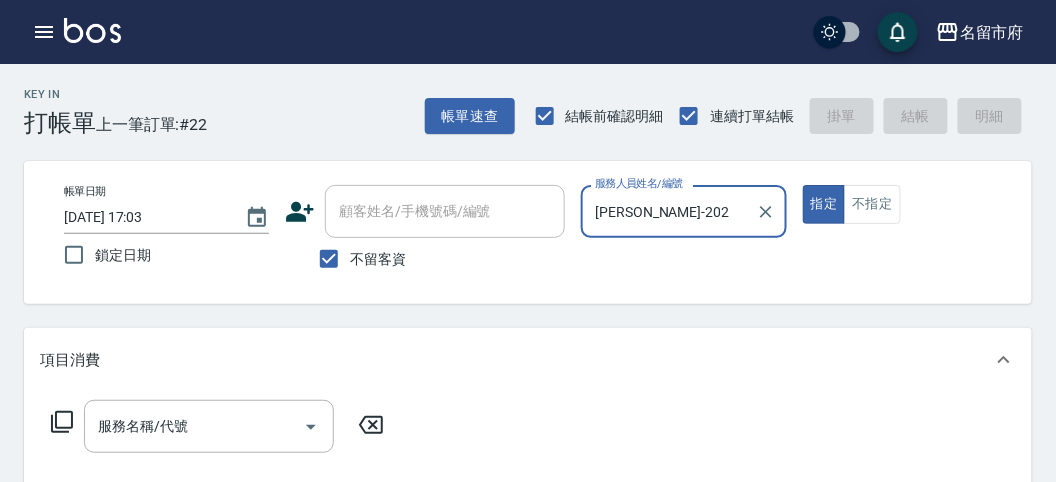 click 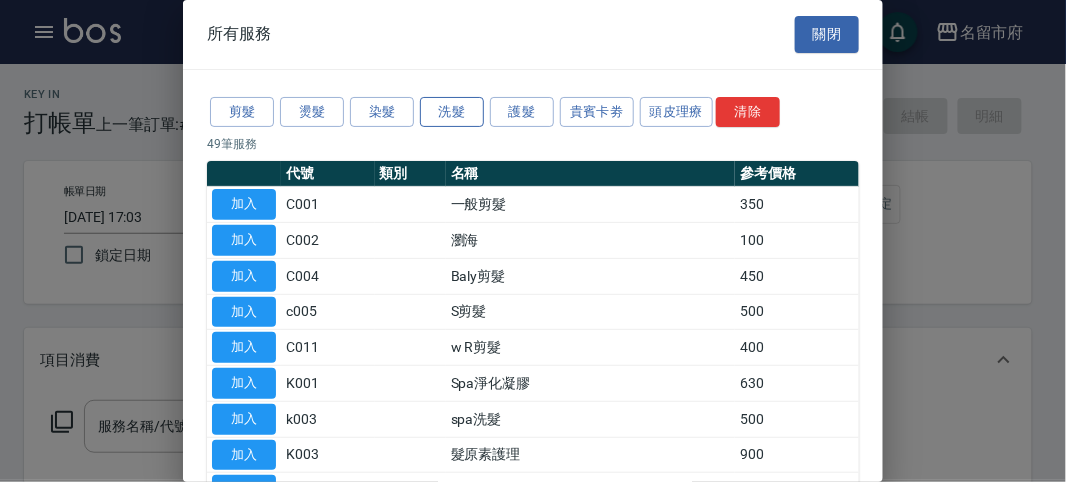 click on "洗髮" at bounding box center [452, 112] 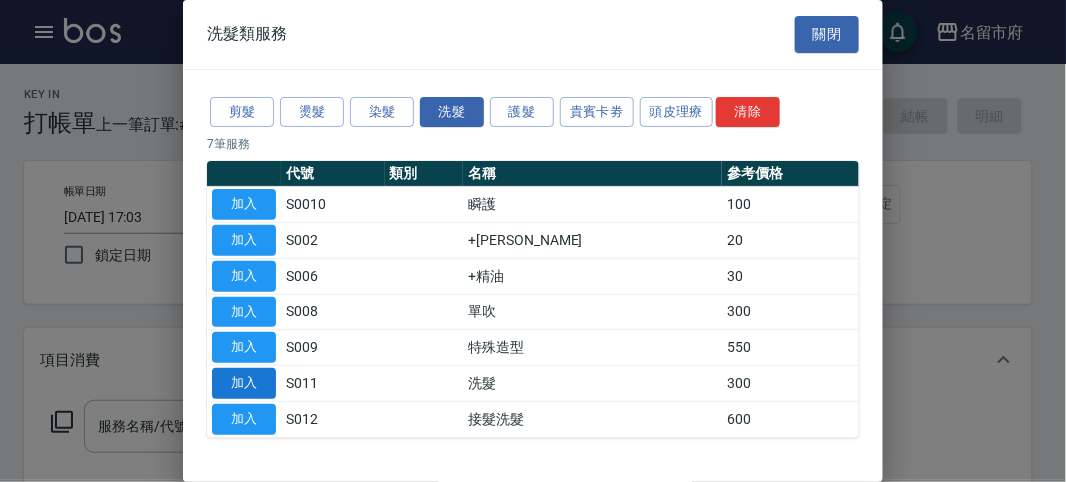 click on "加入" at bounding box center [244, 383] 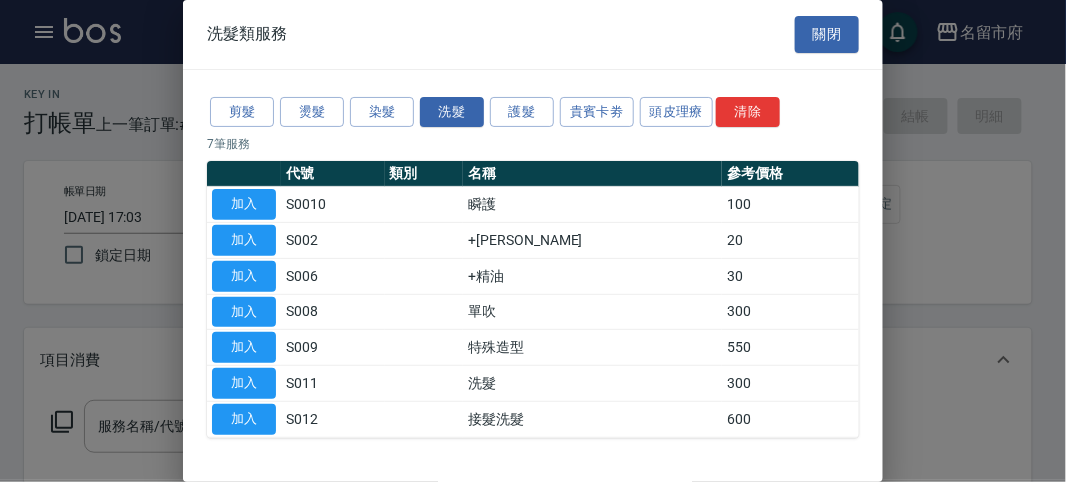 type on "洗髮(S011)" 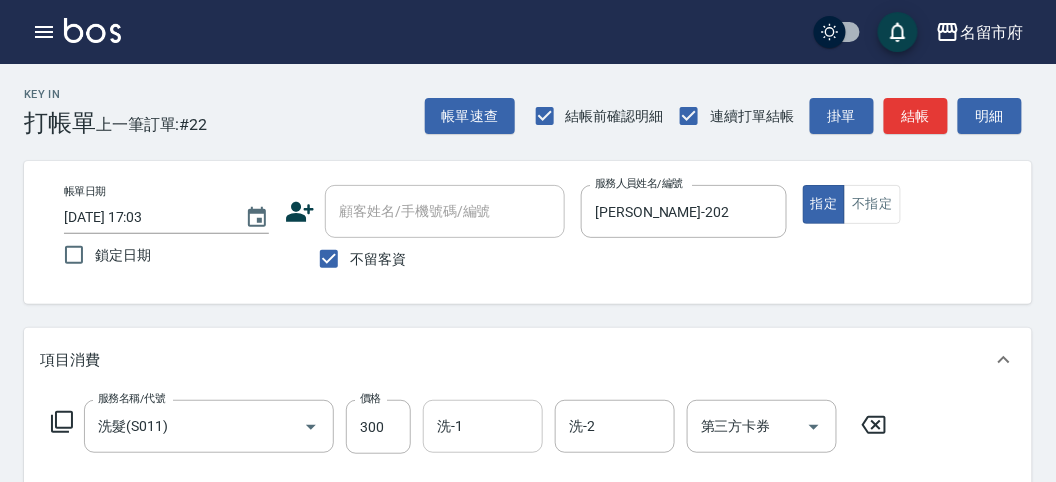 drag, startPoint x: 371, startPoint y: 418, endPoint x: 498, endPoint y: 438, distance: 128.56516 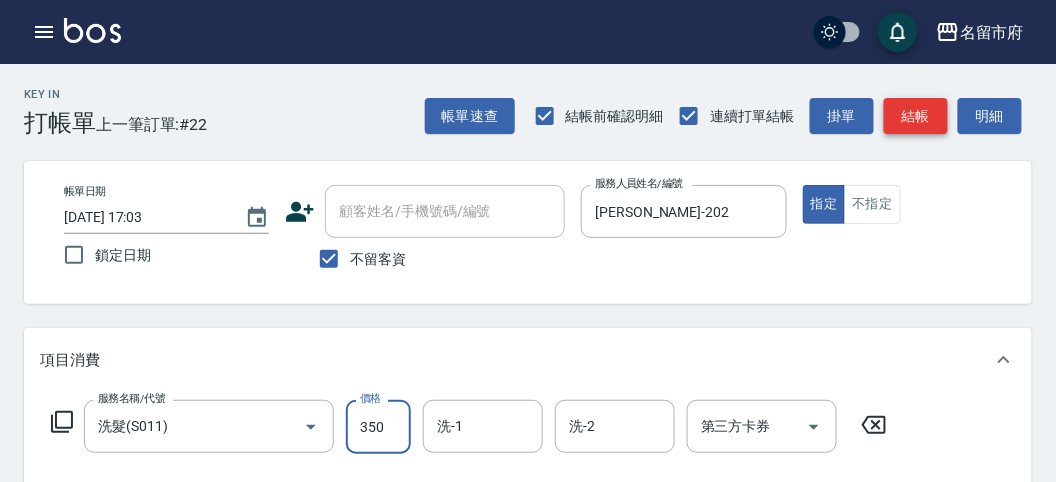 type on "350" 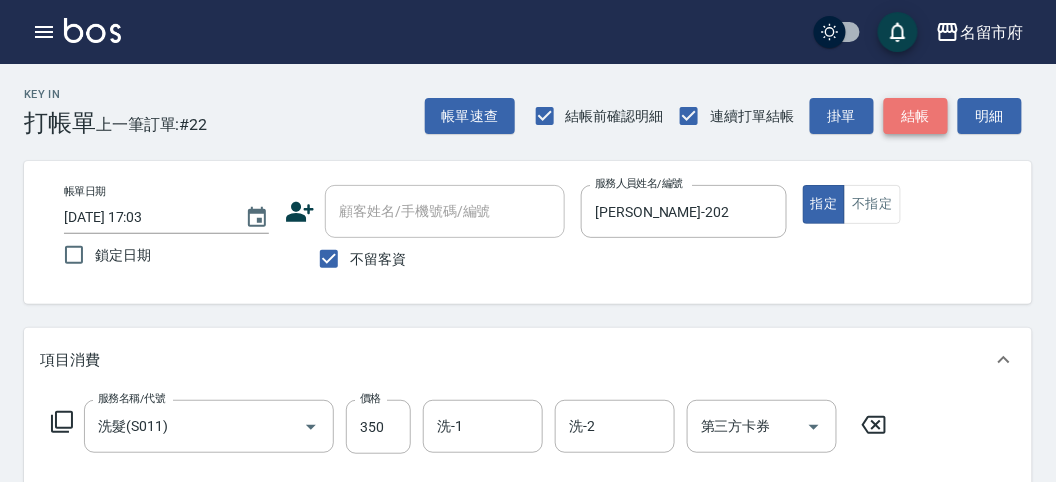 click on "結帳" at bounding box center (916, 116) 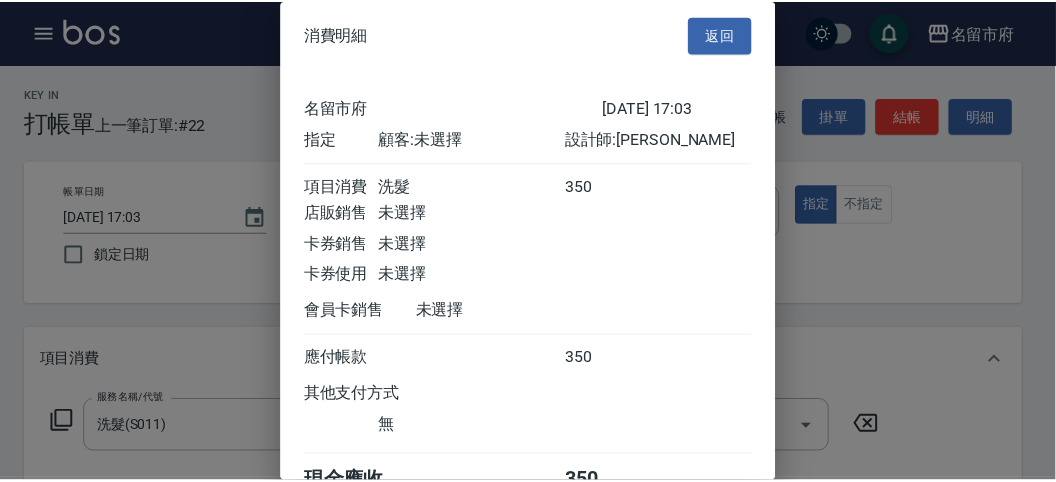 scroll, scrollTop: 111, scrollLeft: 0, axis: vertical 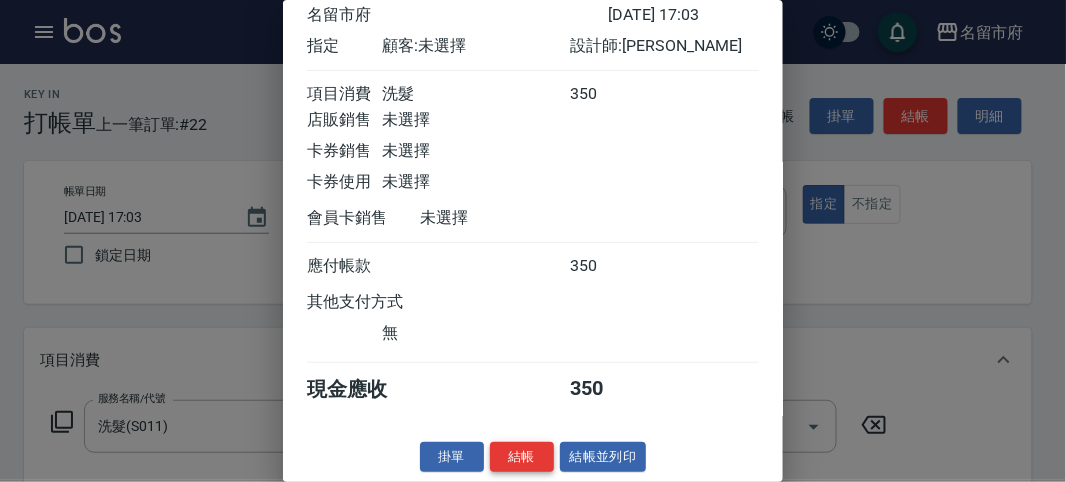 click on "結帳" at bounding box center [522, 457] 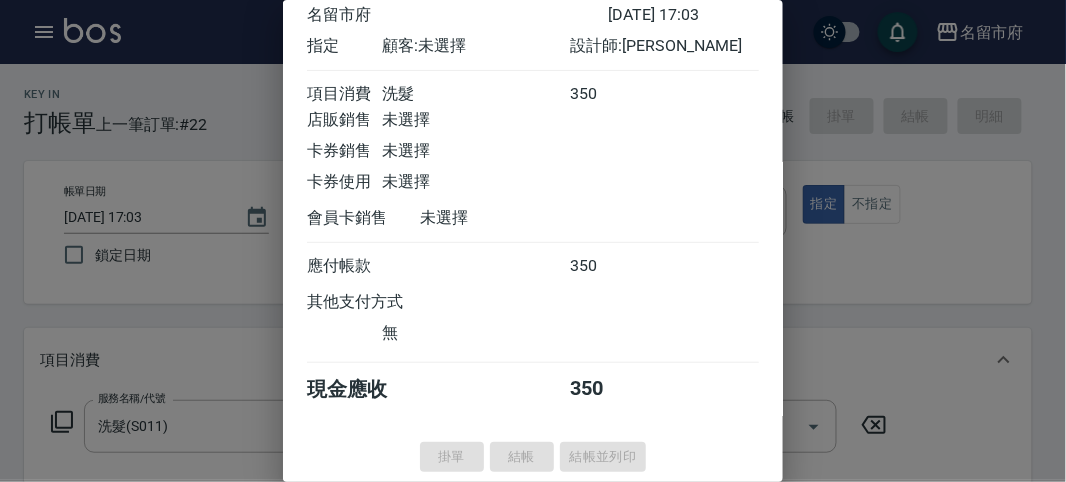 type on "2025/07/11 17:36" 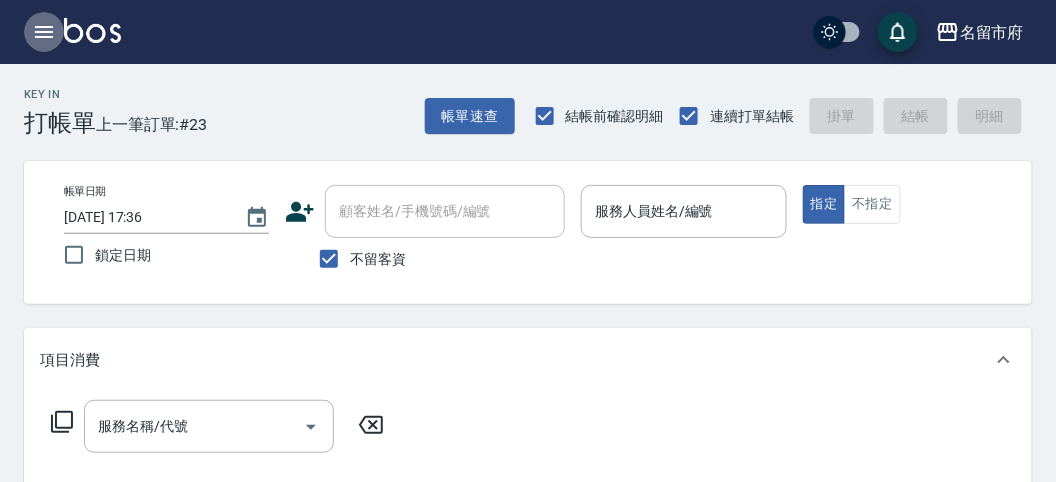 click 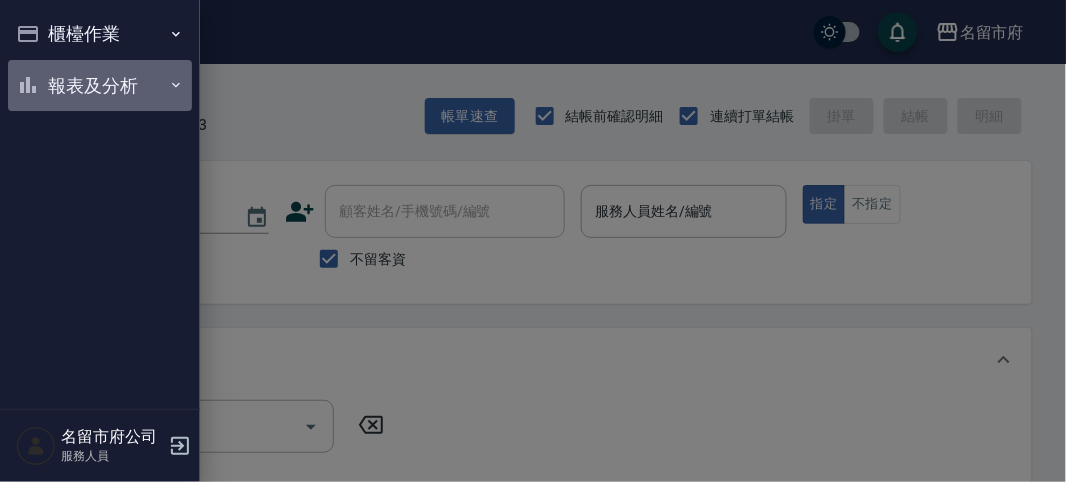 click on "報表及分析" at bounding box center [100, 86] 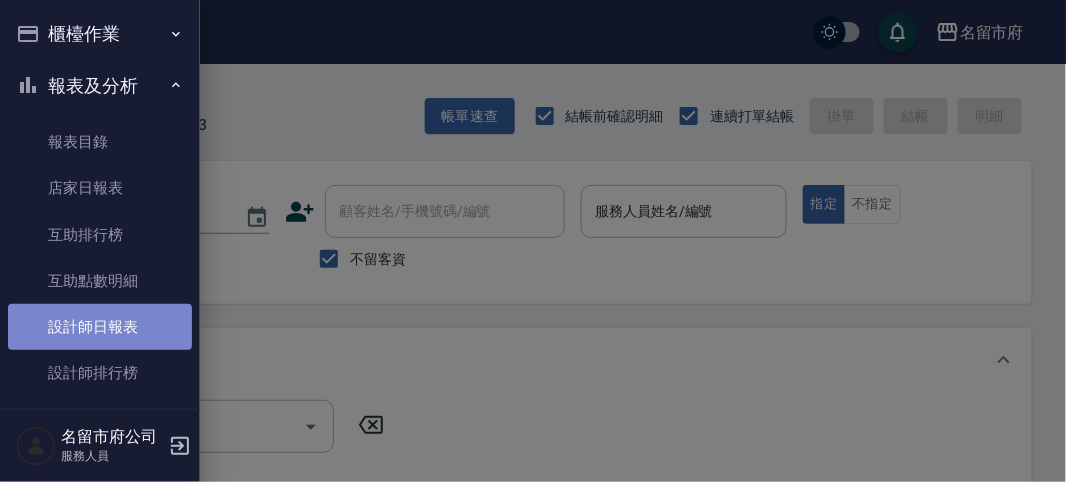 click on "設計師日報表" at bounding box center (100, 327) 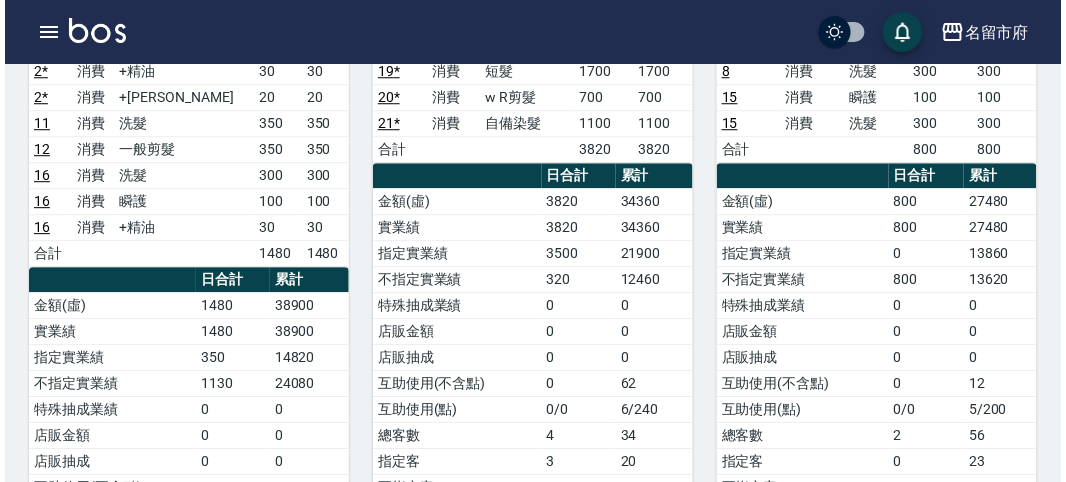 scroll, scrollTop: 1666, scrollLeft: 0, axis: vertical 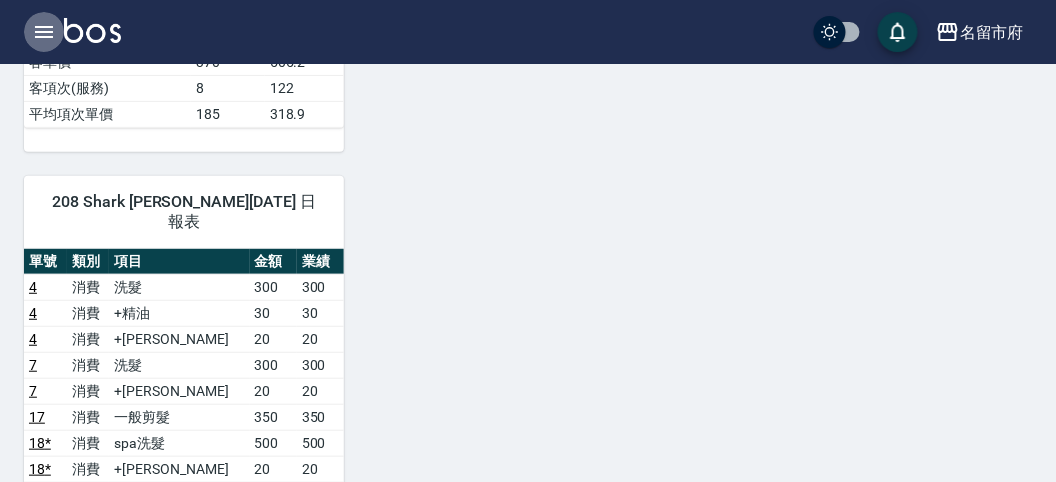 click 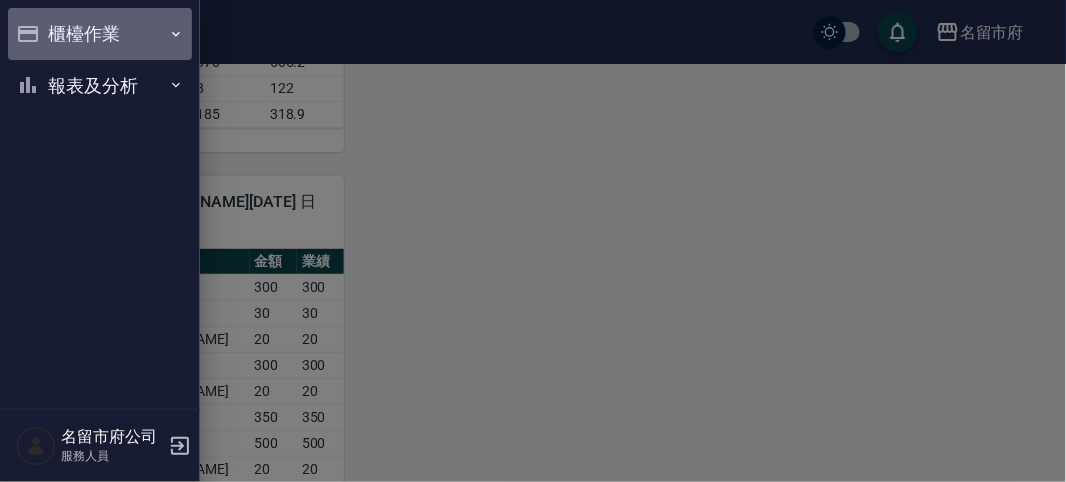 click on "櫃檯作業" at bounding box center [100, 34] 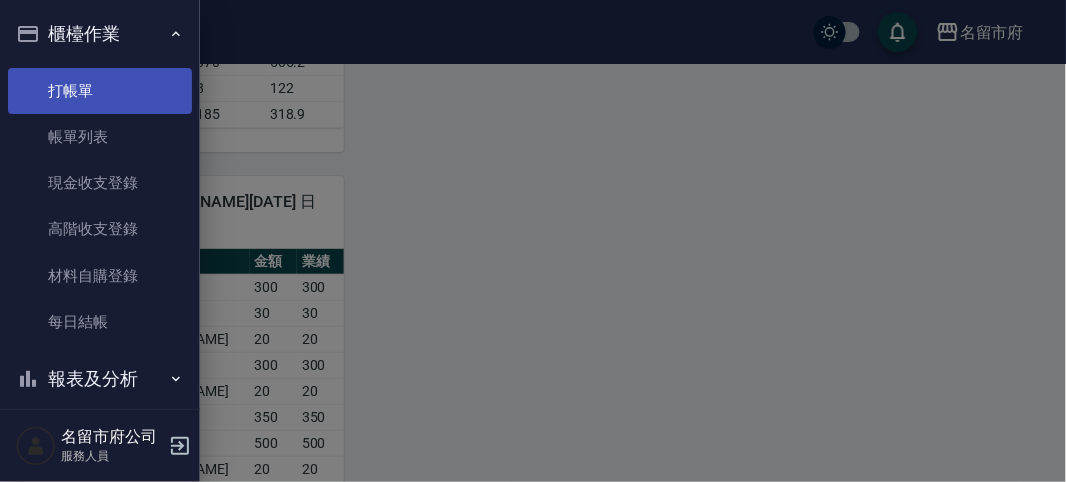 click on "打帳單" at bounding box center [100, 91] 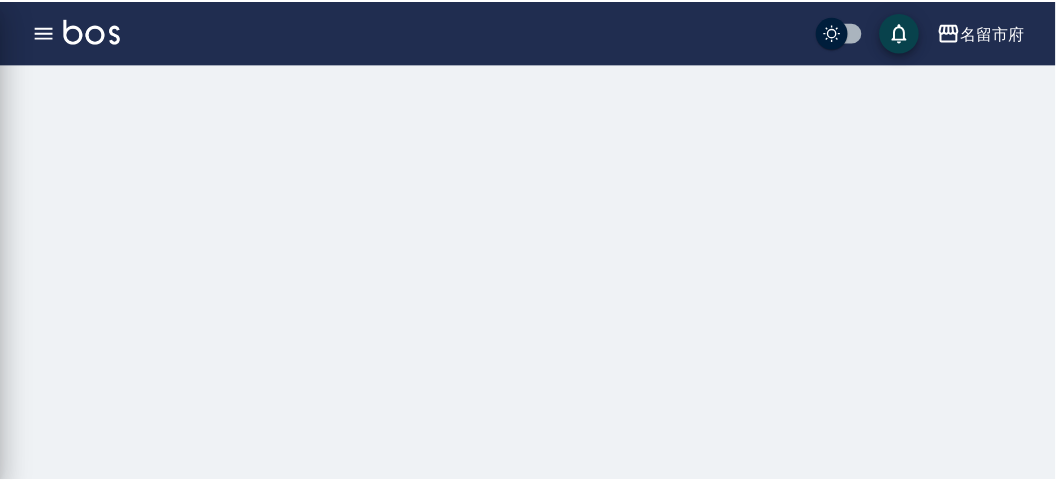 scroll, scrollTop: 0, scrollLeft: 0, axis: both 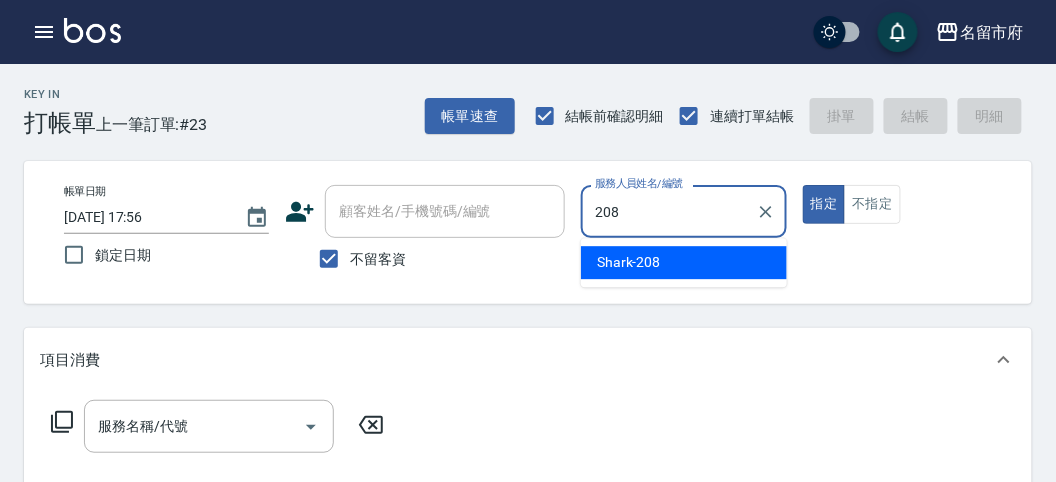 click on "Shark -208" at bounding box center [629, 262] 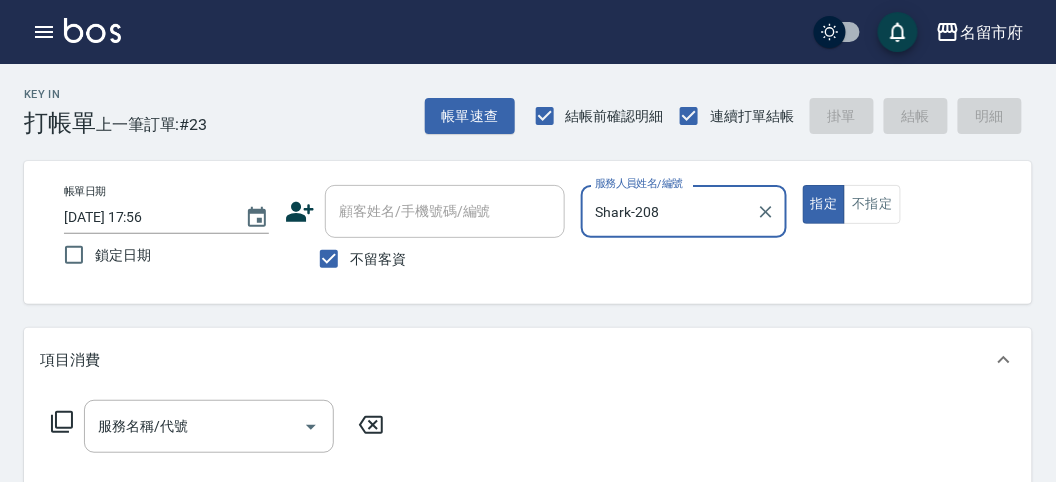 type on "Shark-208" 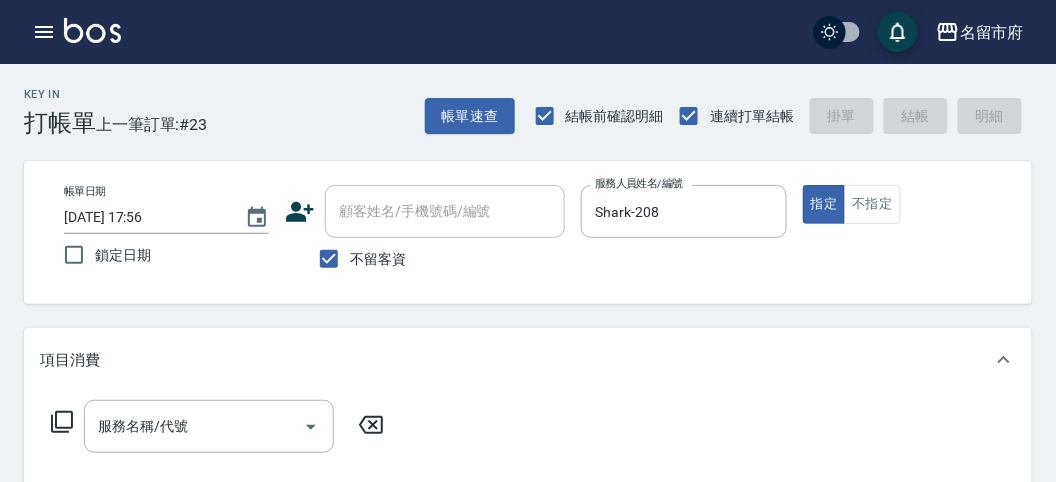 click 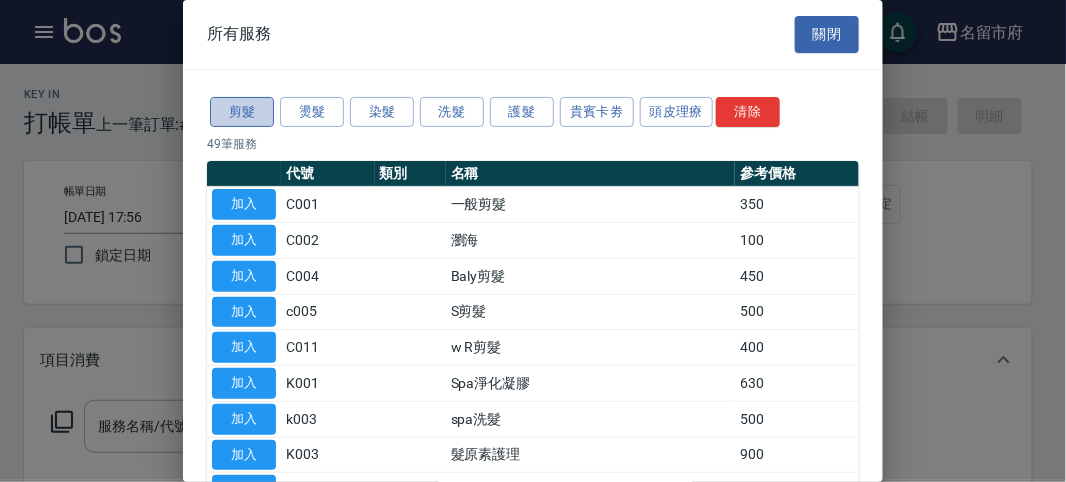 click on "剪髮" at bounding box center [242, 112] 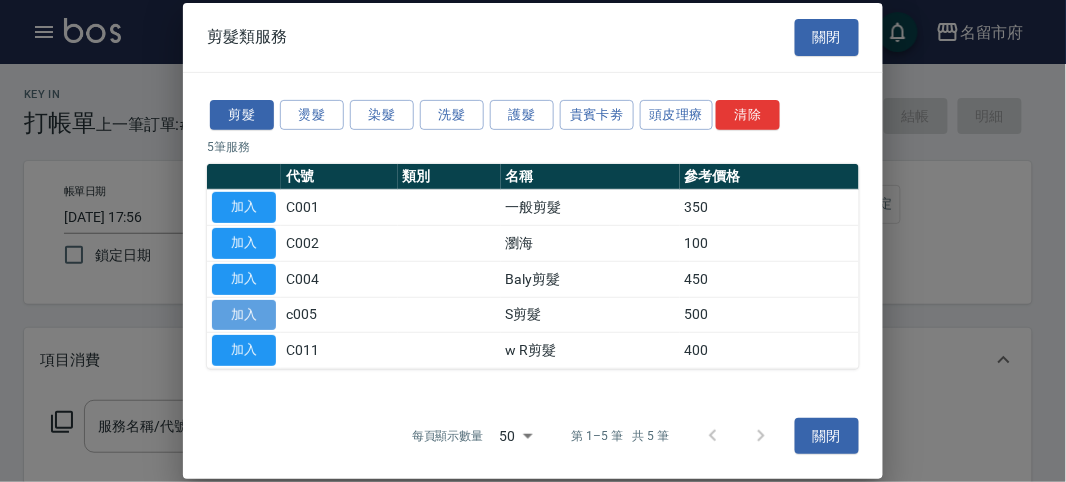 click on "加入" at bounding box center (244, 314) 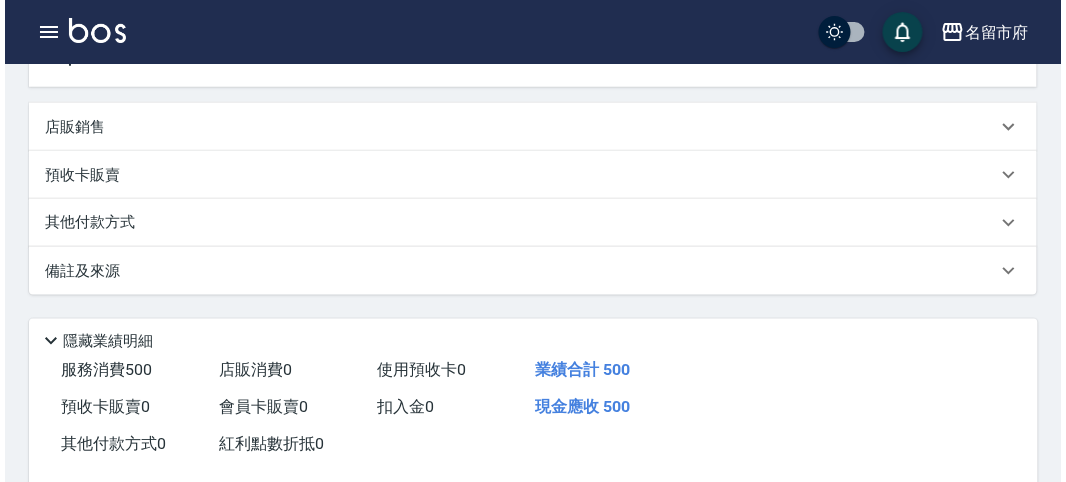 scroll, scrollTop: 585, scrollLeft: 0, axis: vertical 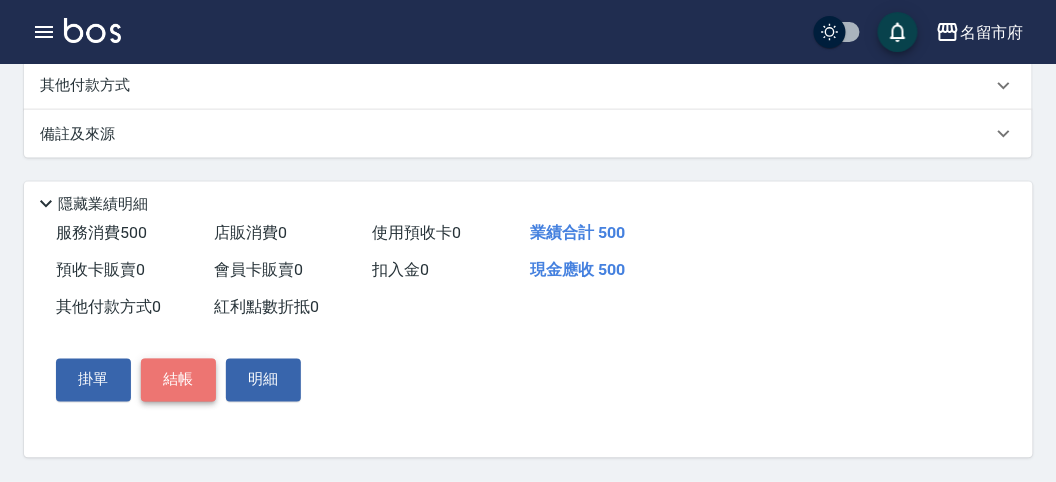 click on "結帳" at bounding box center [178, 380] 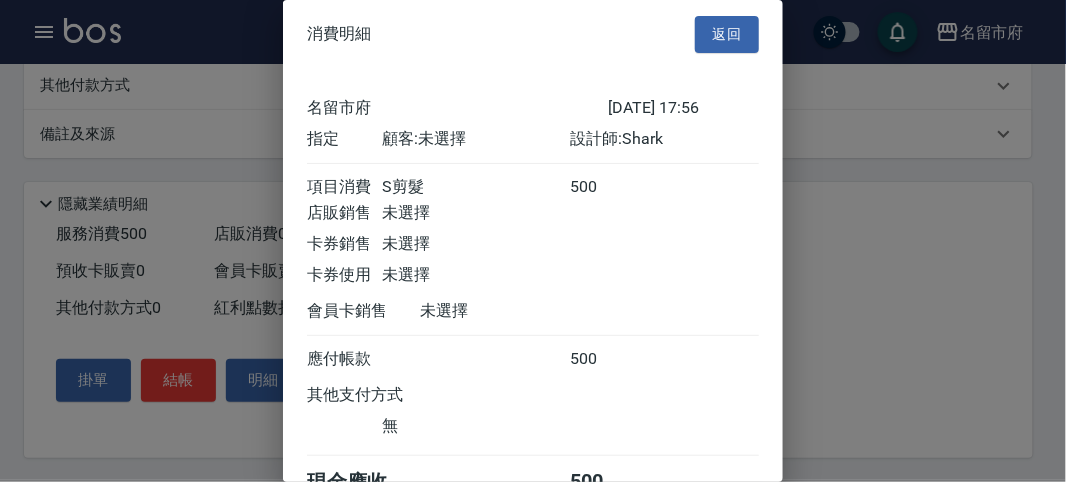 scroll, scrollTop: 111, scrollLeft: 0, axis: vertical 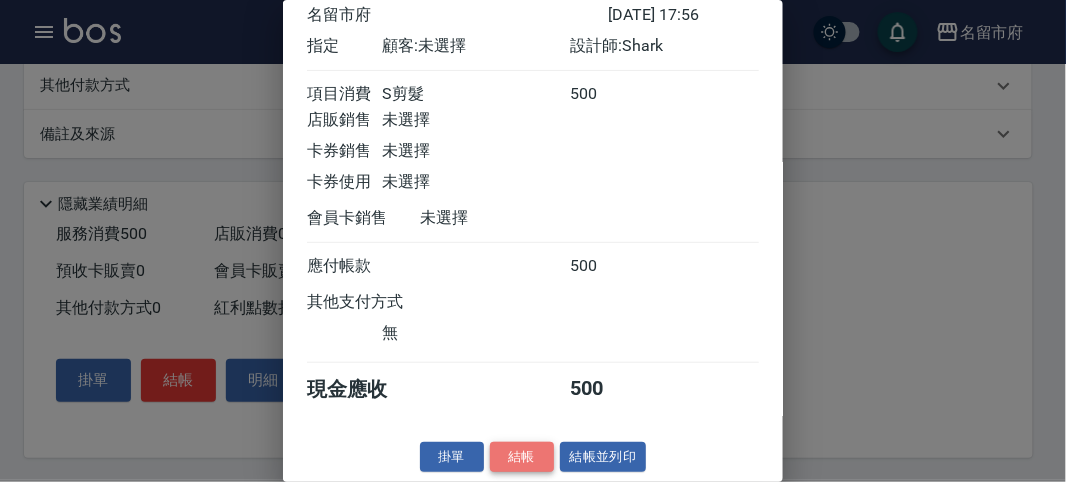 click on "結帳" at bounding box center (522, 457) 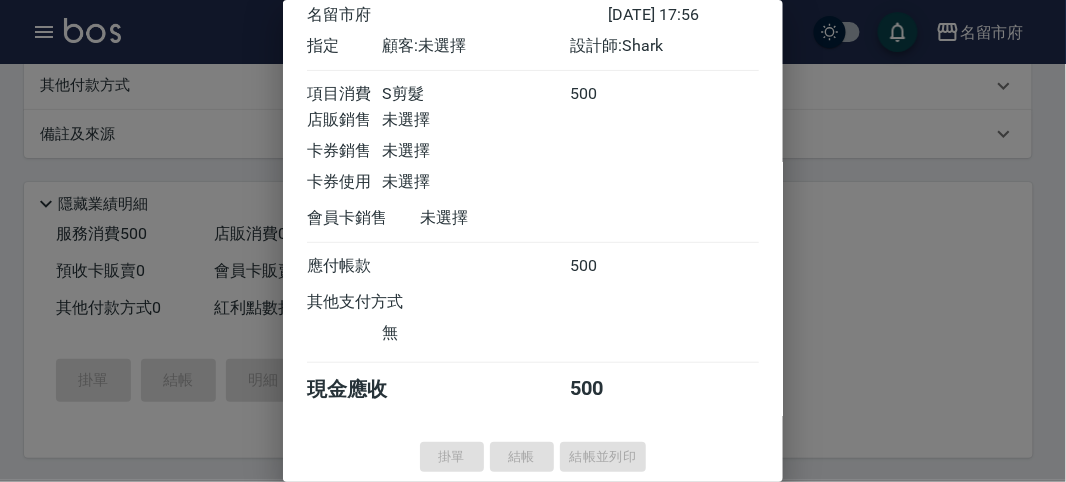 type on "2025/07/11 17:57" 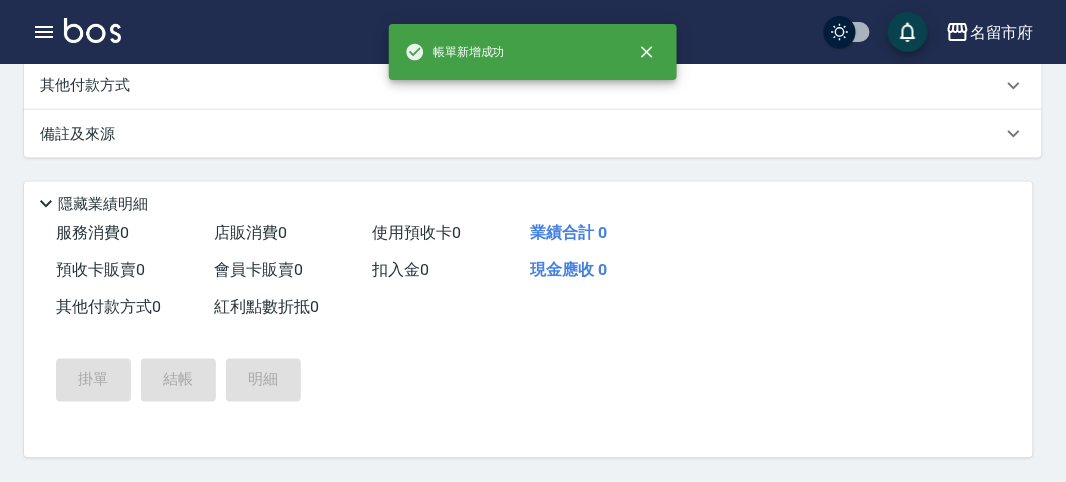 scroll, scrollTop: 0, scrollLeft: 0, axis: both 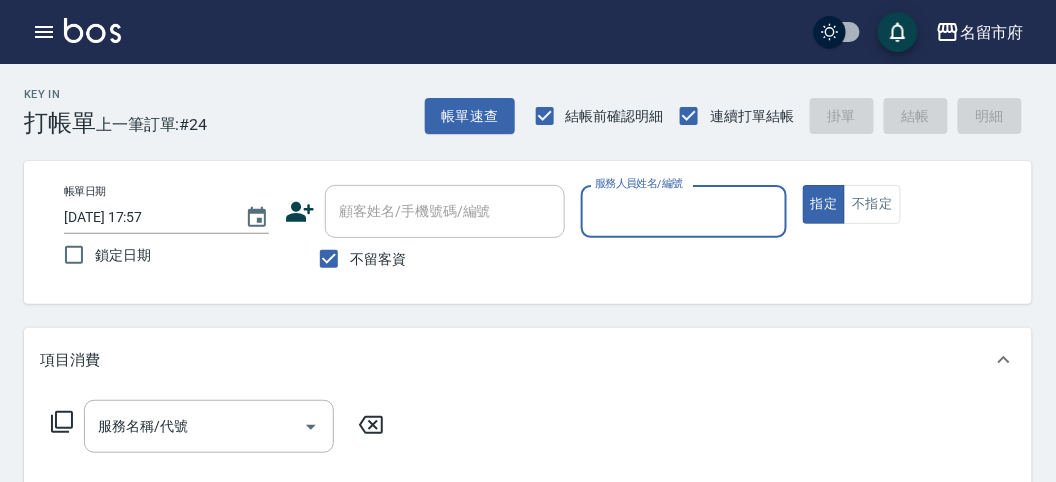 click on "服務人員姓名/編號" at bounding box center [683, 211] 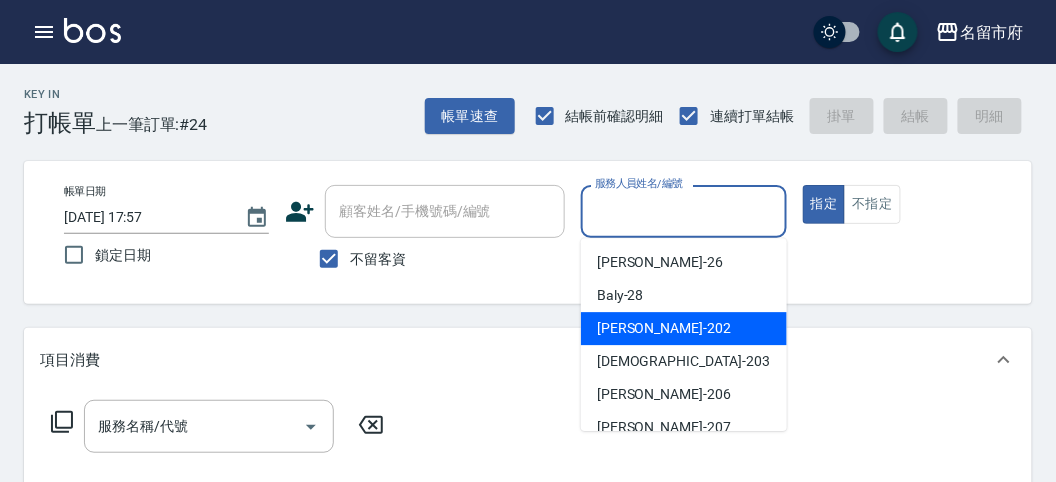 click on "Rita -202" at bounding box center (684, 328) 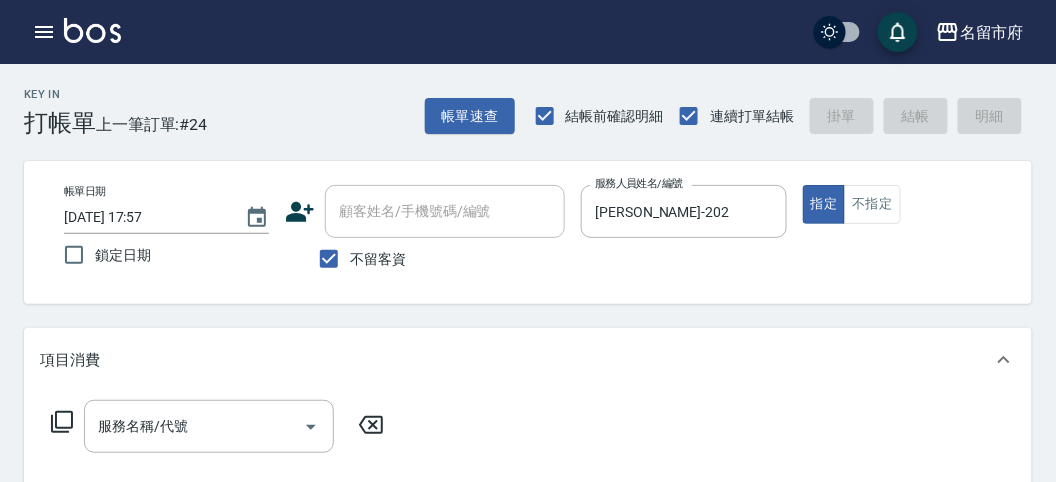 click 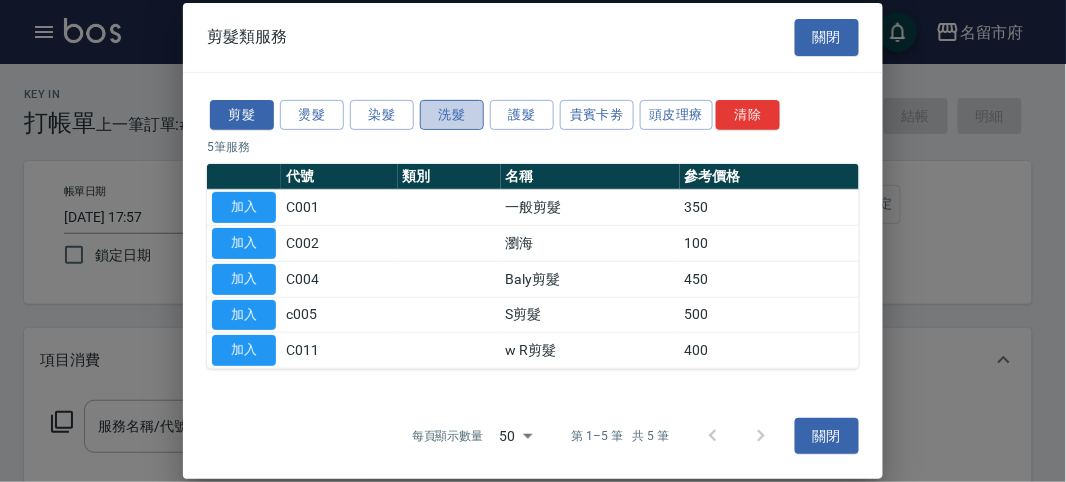 click on "洗髮" at bounding box center (452, 114) 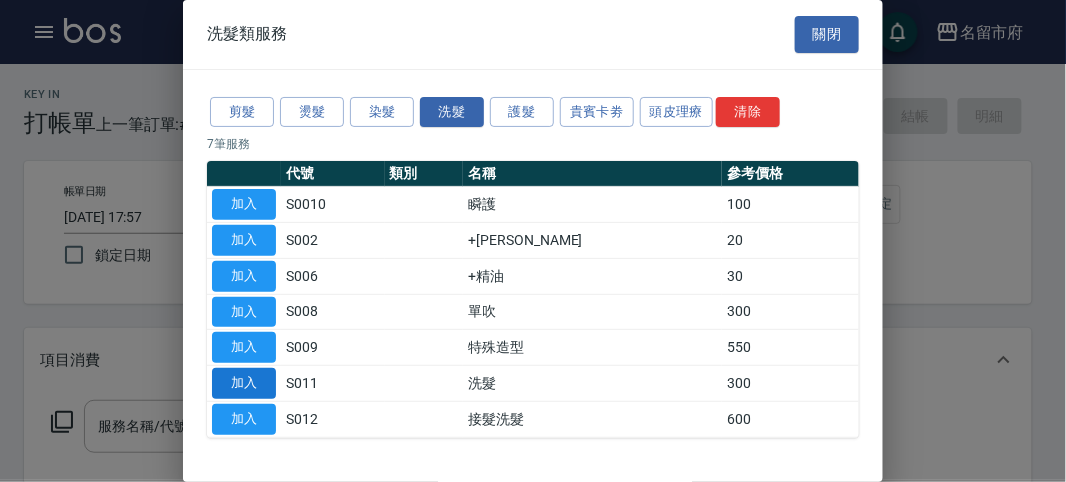 drag, startPoint x: 245, startPoint y: 375, endPoint x: 638, endPoint y: 286, distance: 402.9516 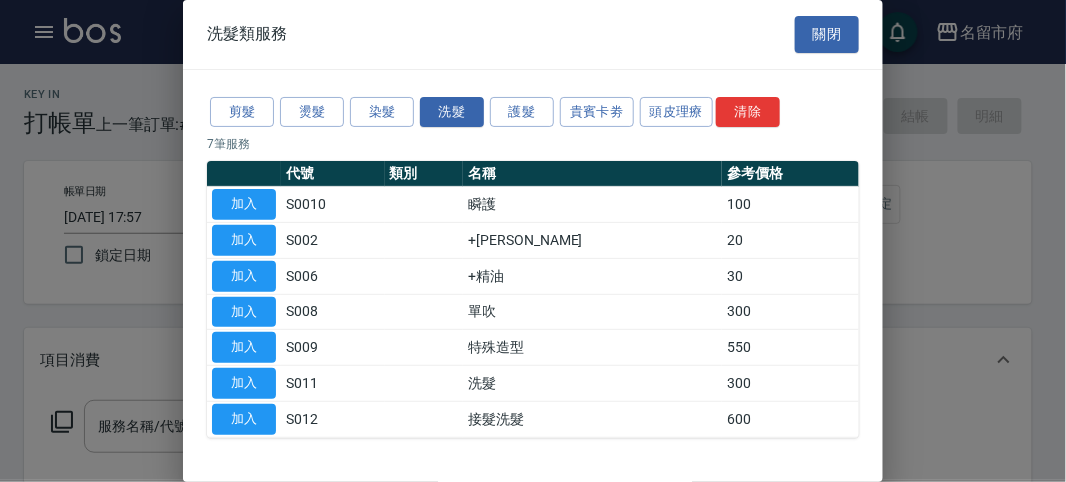 click on "加入" at bounding box center (244, 383) 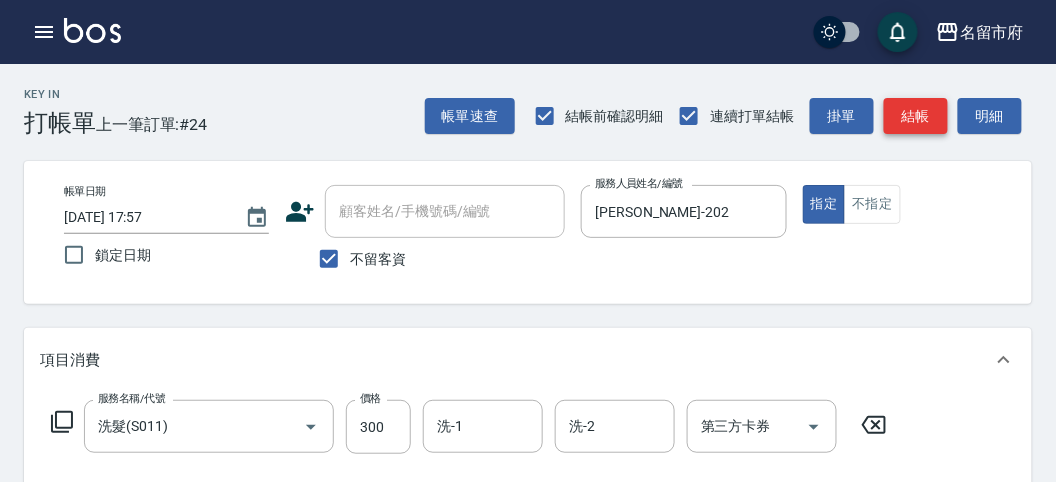 click on "結帳" at bounding box center (916, 116) 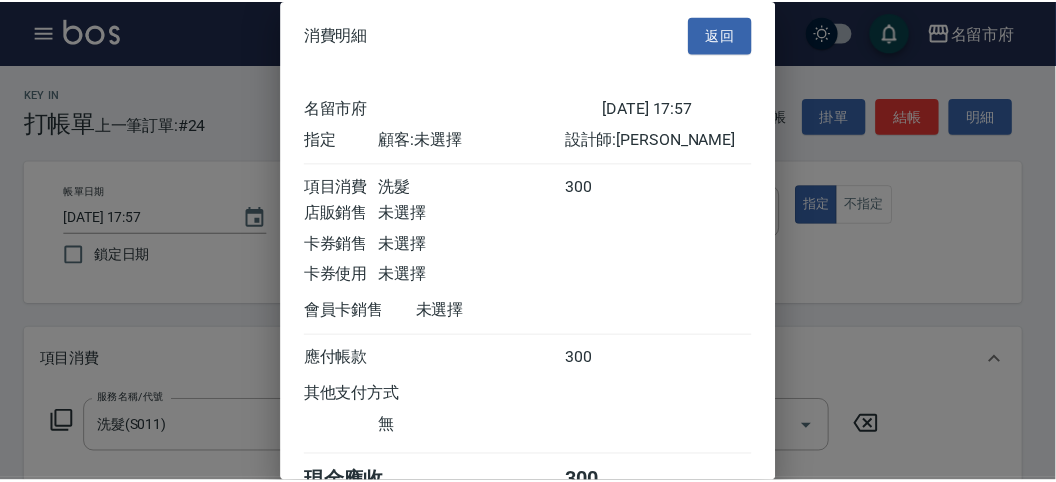 scroll, scrollTop: 111, scrollLeft: 0, axis: vertical 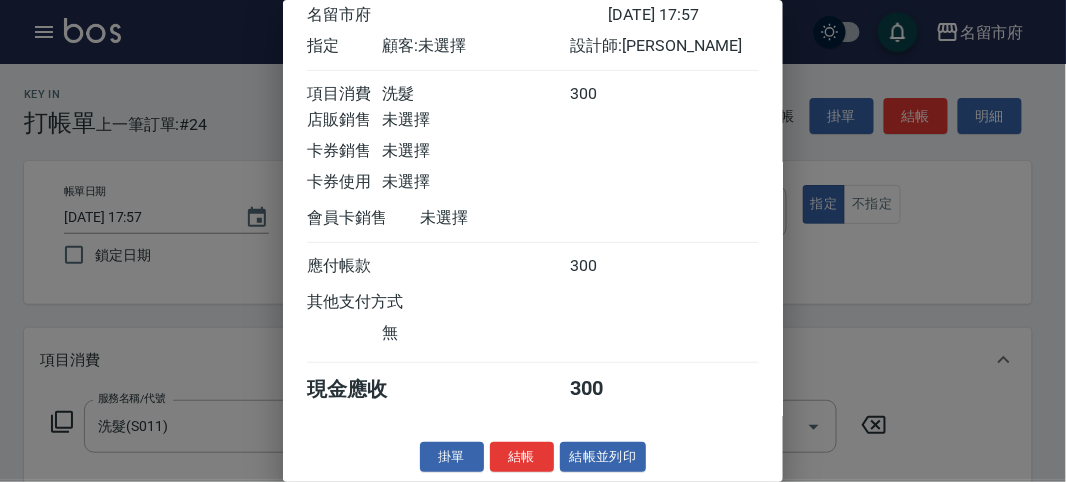 click on "結帳" at bounding box center (522, 457) 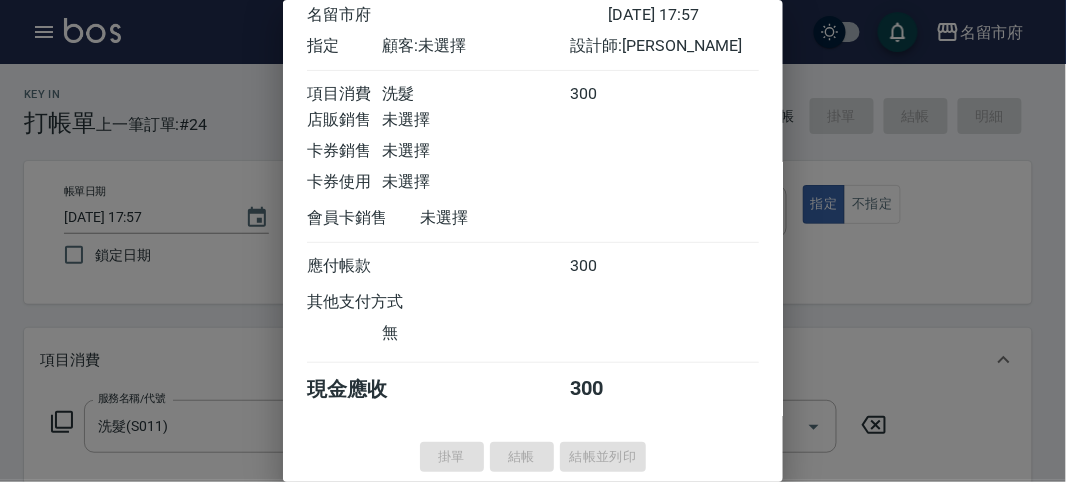 type on "2025/07/11 18:13" 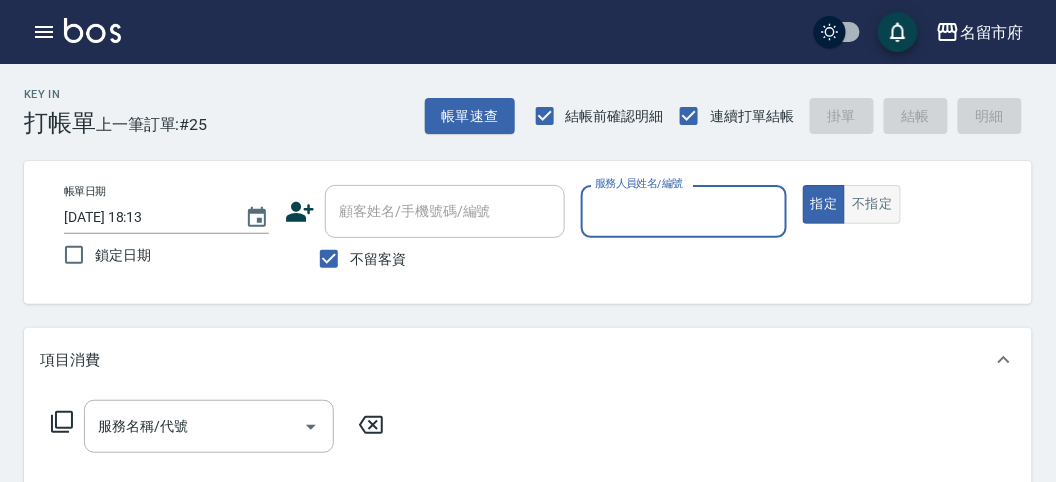 click on "不指定" at bounding box center (872, 204) 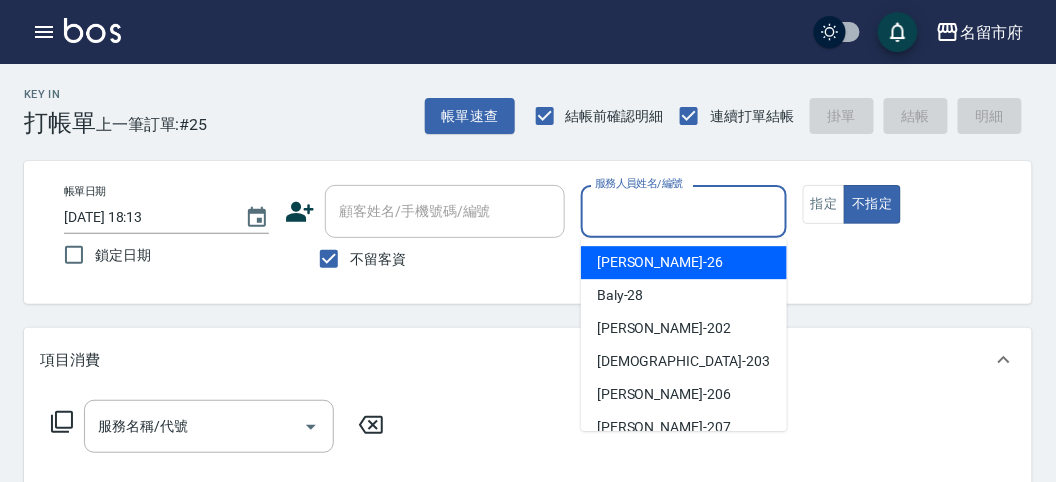 click on "服務人員姓名/編號" at bounding box center [683, 211] 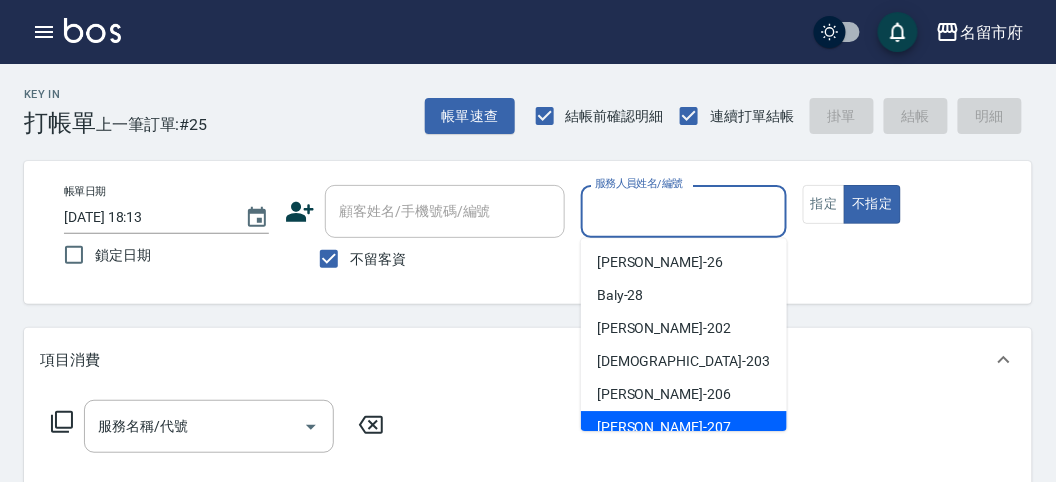 click on "Gary -207" at bounding box center [664, 427] 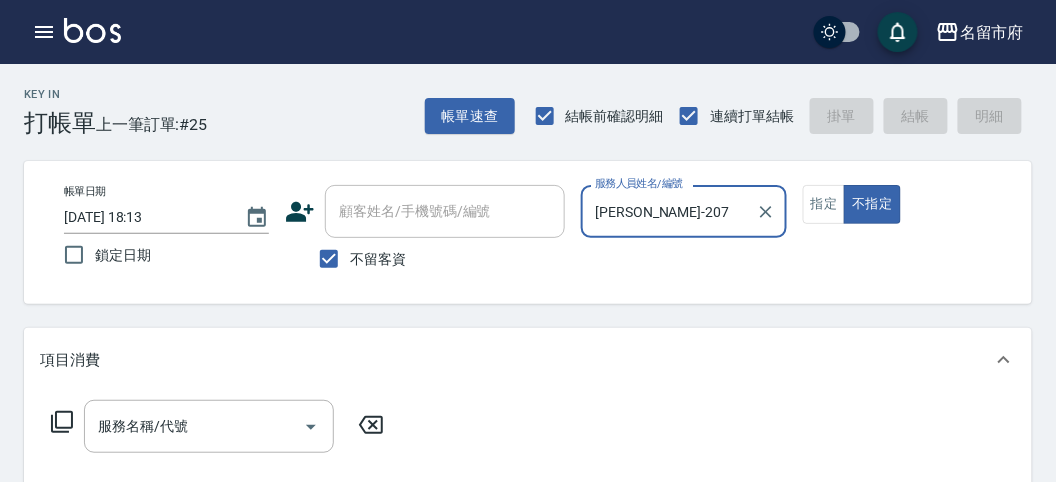 click 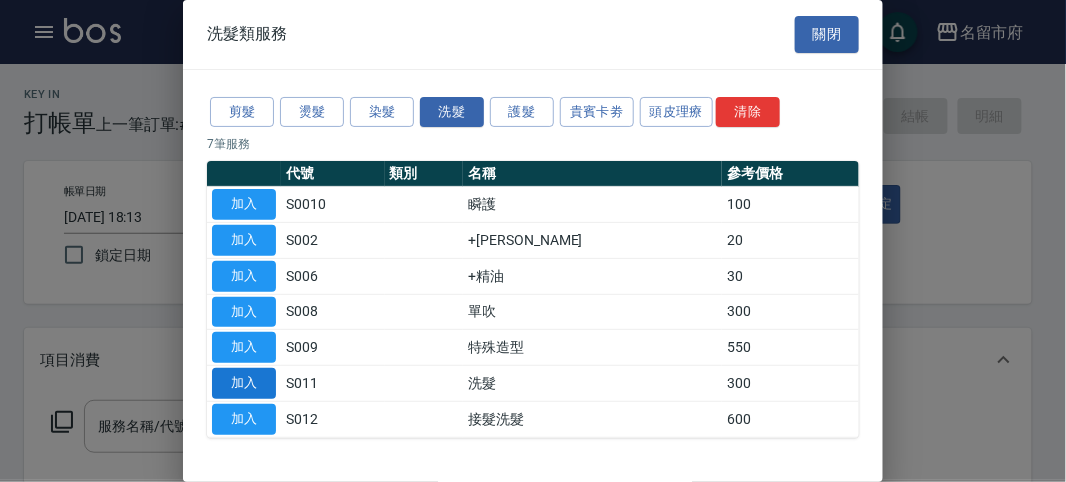 click on "加入" at bounding box center [244, 383] 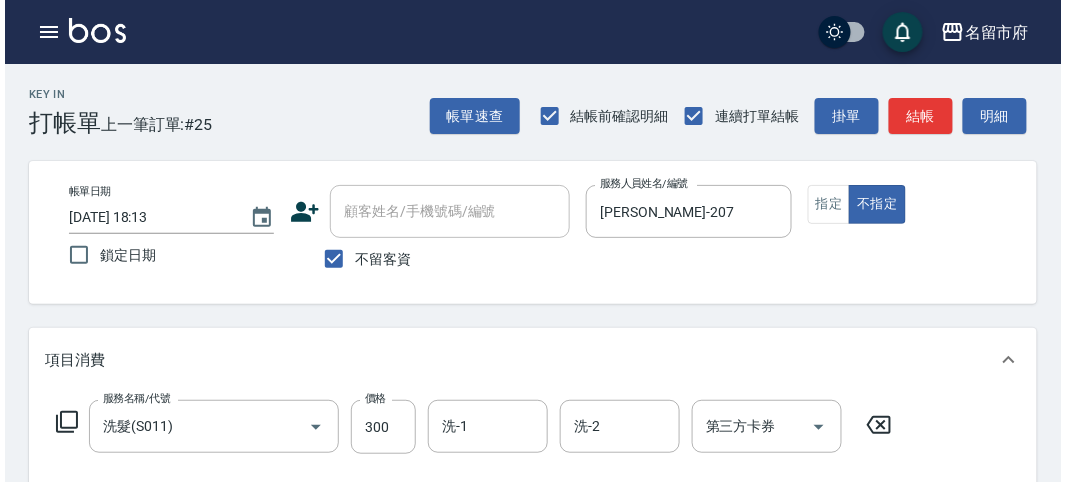 scroll, scrollTop: 585, scrollLeft: 0, axis: vertical 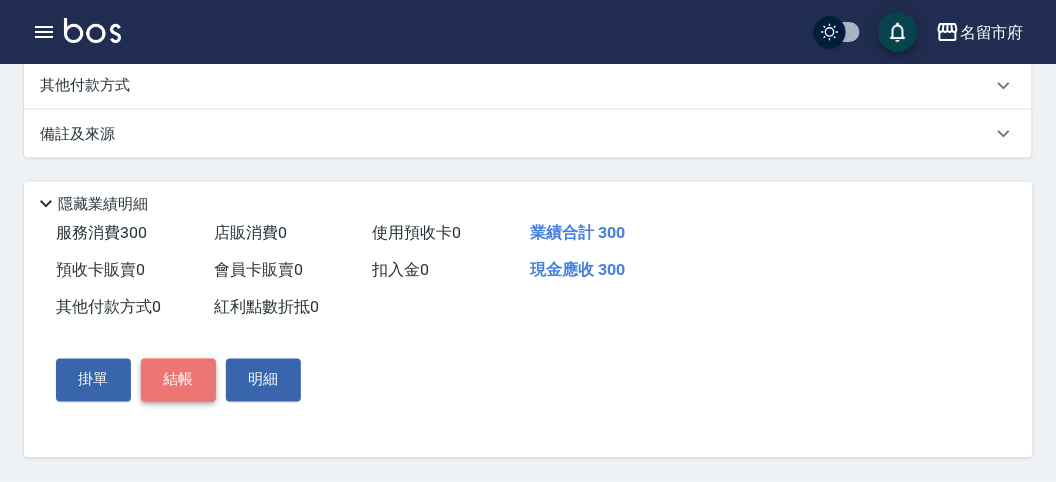 click on "結帳" at bounding box center (178, 380) 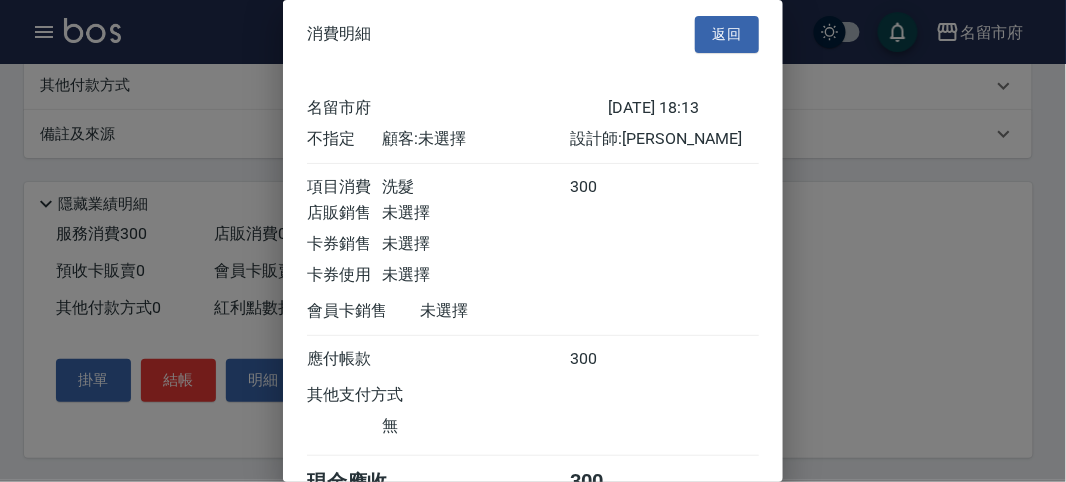 scroll, scrollTop: 111, scrollLeft: 0, axis: vertical 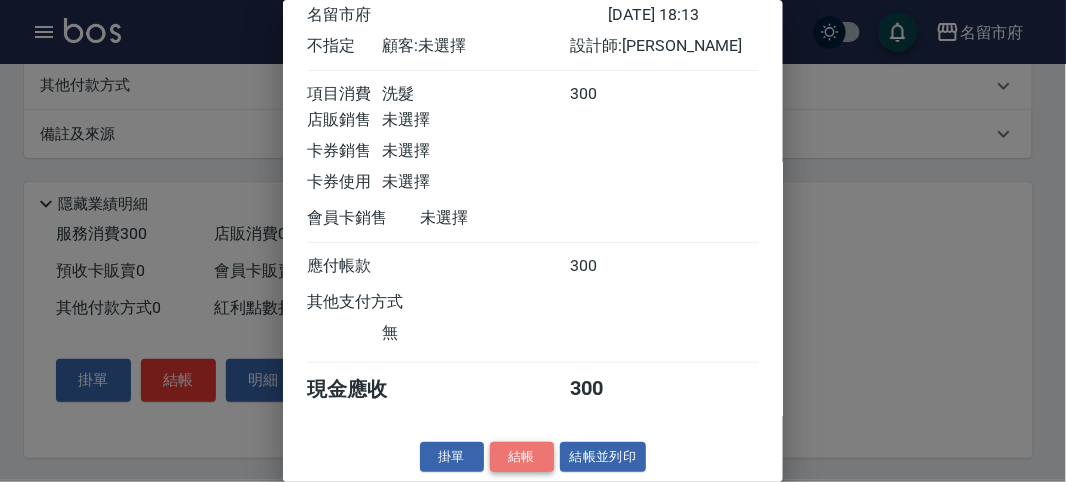 click on "結帳" at bounding box center [522, 457] 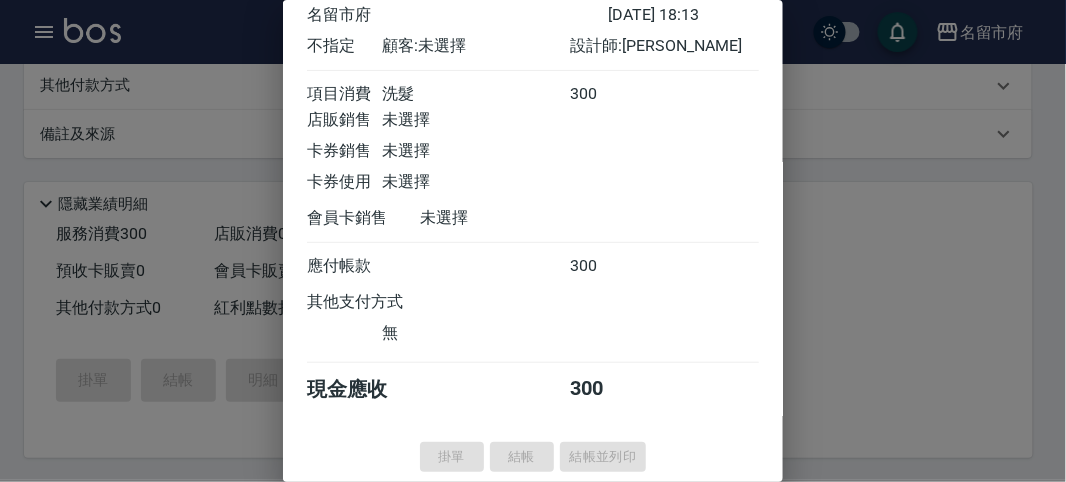 type on "2025/07/11 18:42" 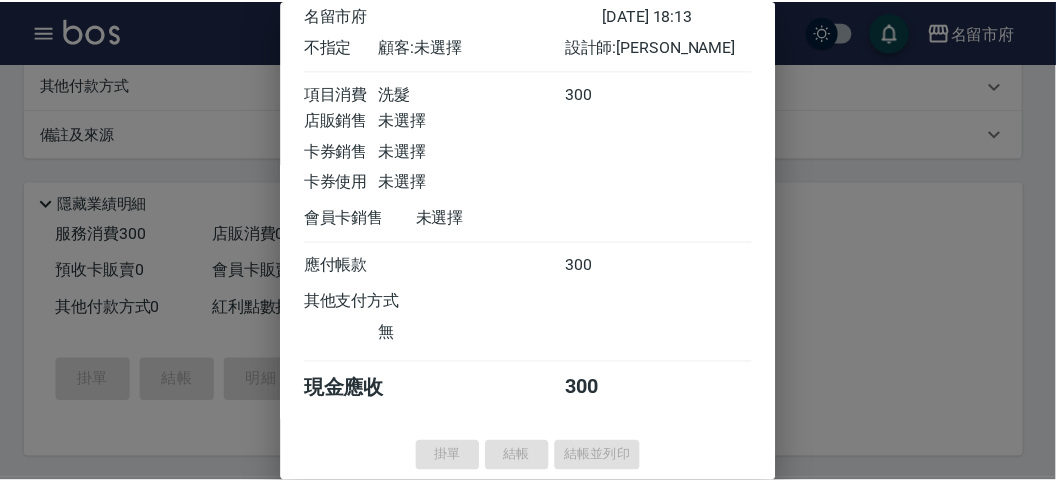 scroll, scrollTop: 0, scrollLeft: 0, axis: both 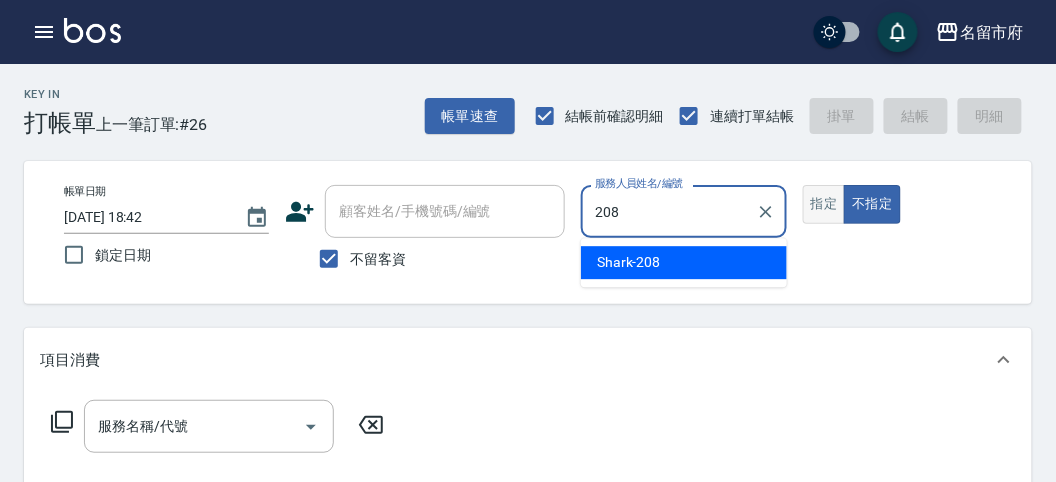 type on "208" 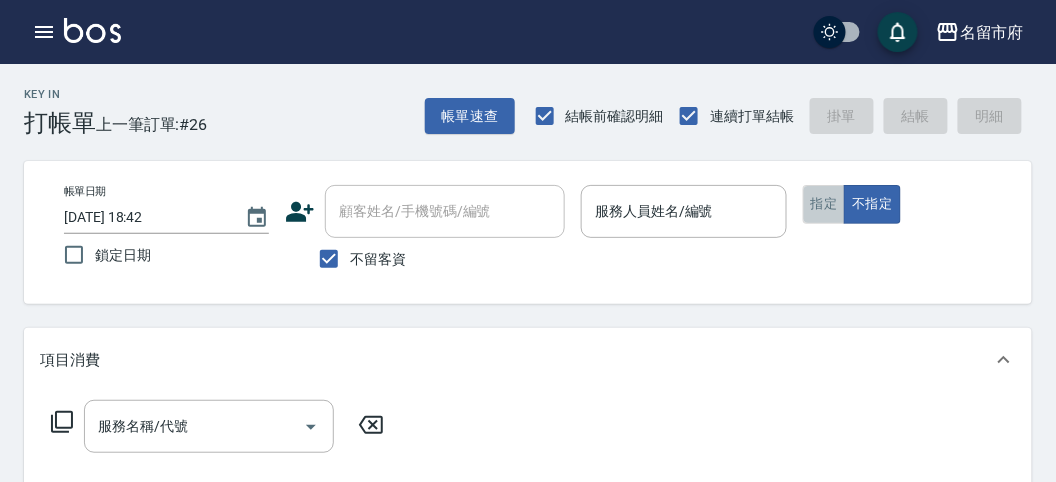 click on "指定" at bounding box center [824, 204] 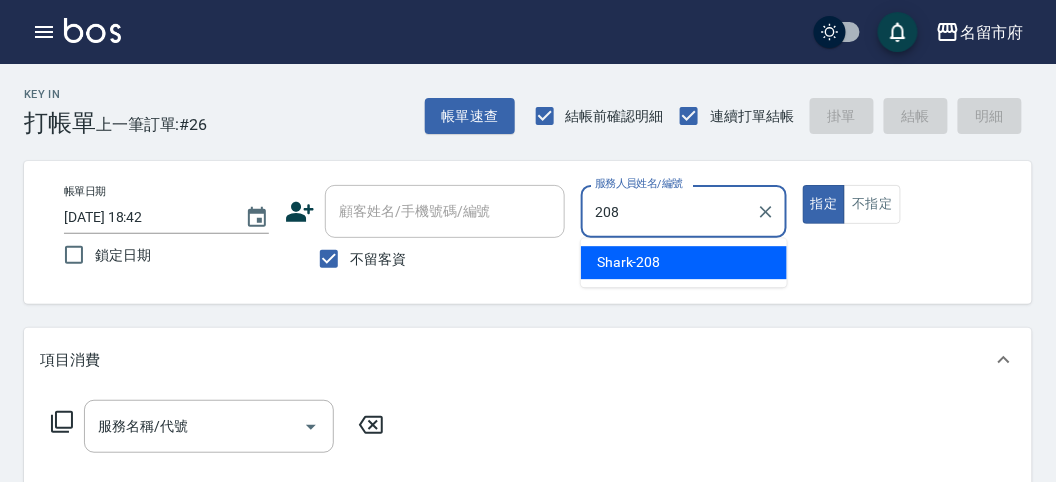 click on "Shark -208" at bounding box center [684, 262] 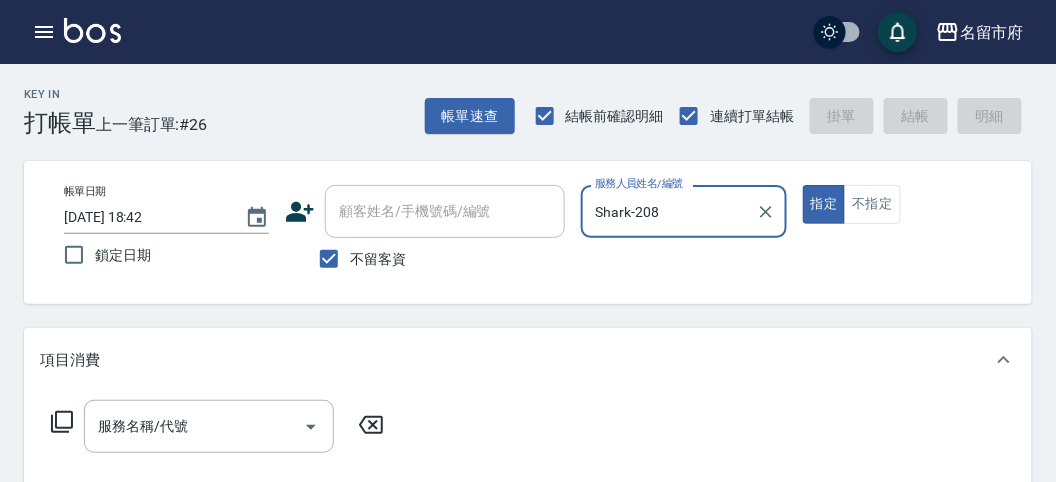 type on "Shark-208" 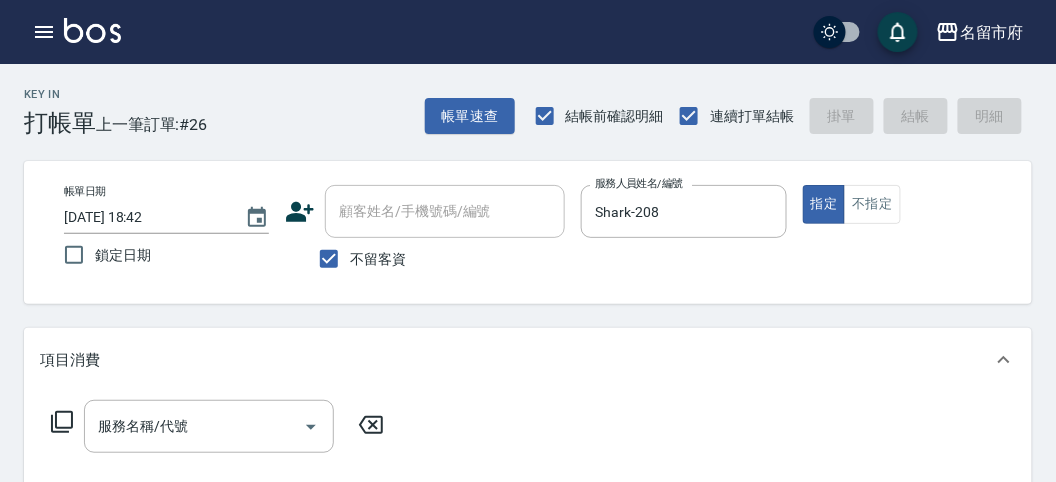 click 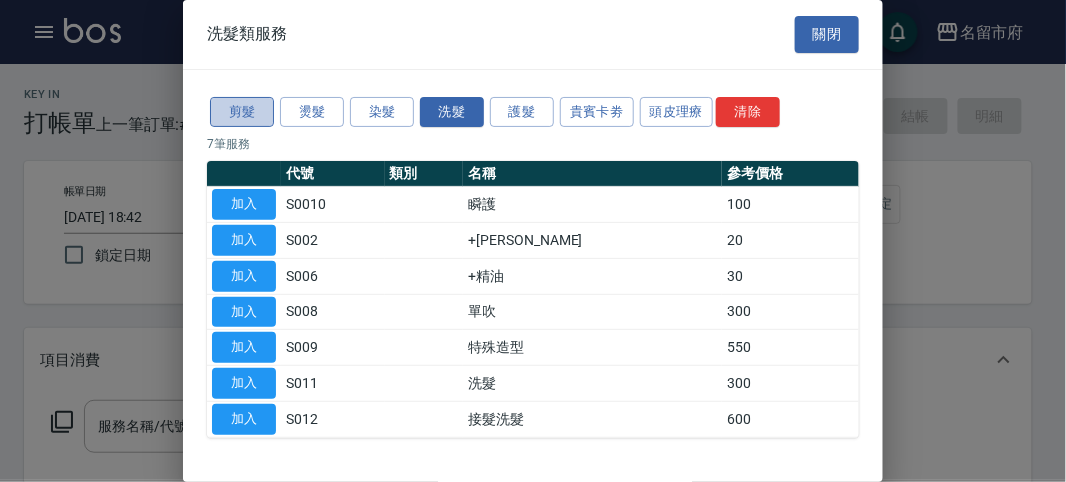 click on "剪髮" at bounding box center [242, 112] 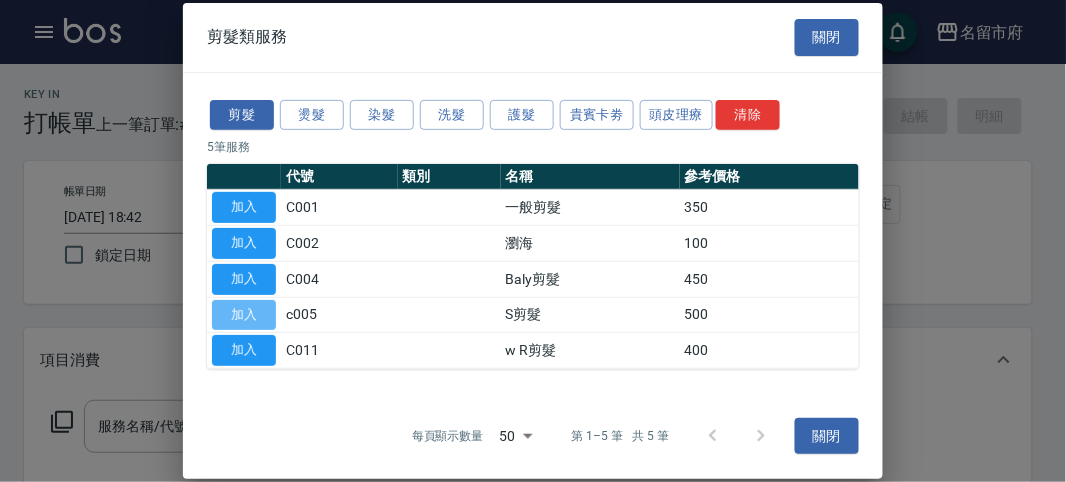 click on "加入" at bounding box center [244, 314] 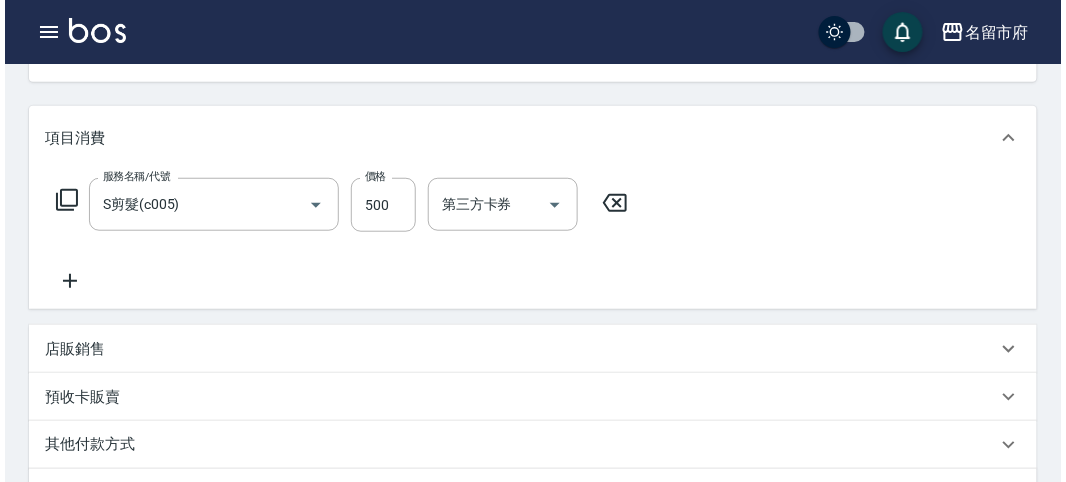 scroll, scrollTop: 585, scrollLeft: 0, axis: vertical 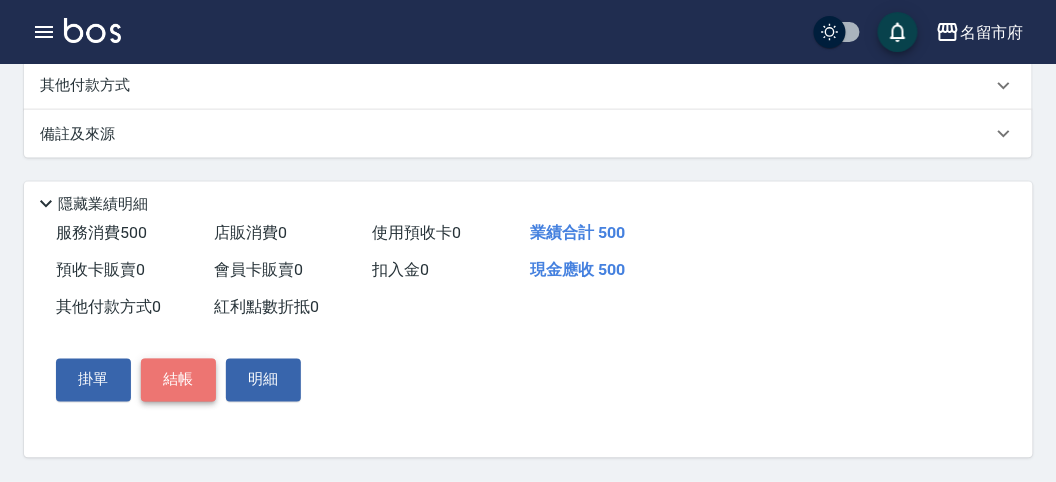 click on "結帳" at bounding box center (178, 380) 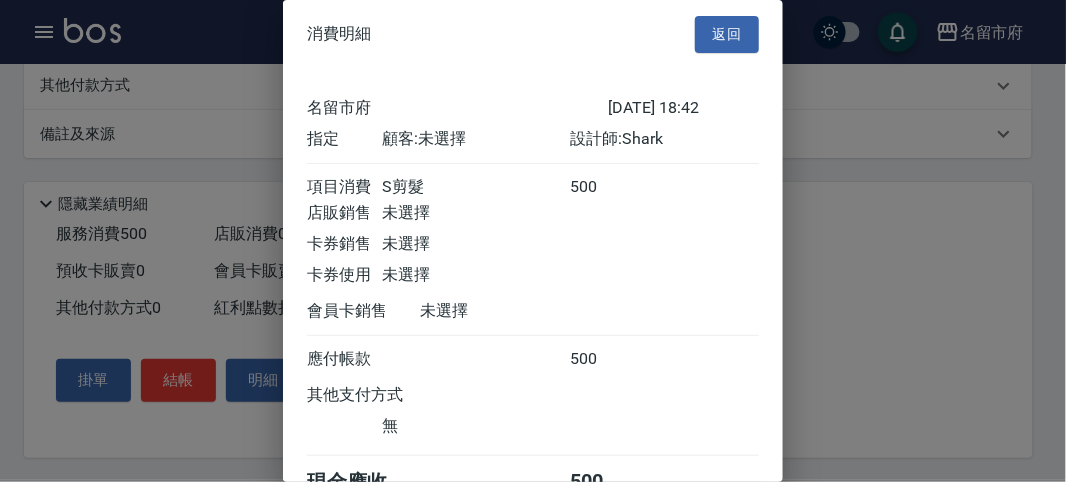 scroll, scrollTop: 111, scrollLeft: 0, axis: vertical 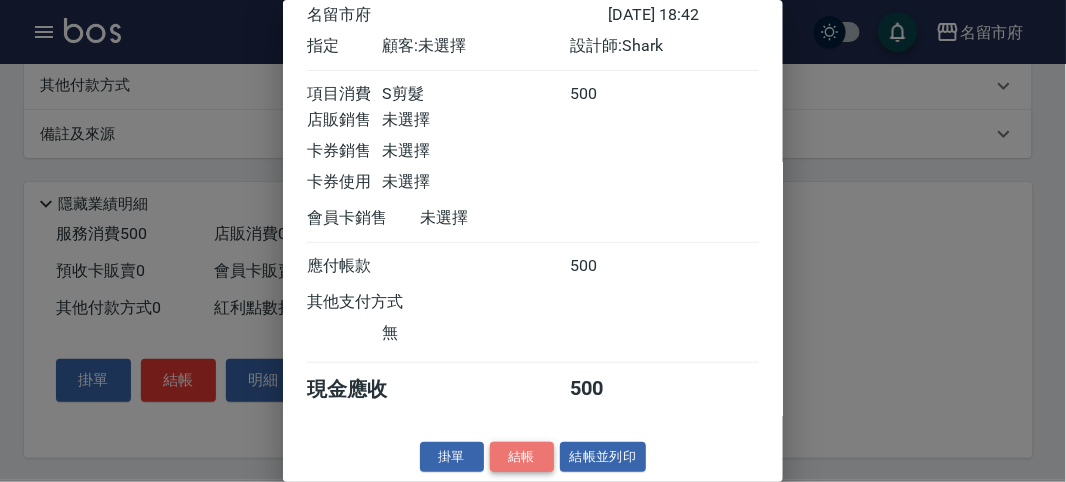 click on "結帳" at bounding box center (522, 457) 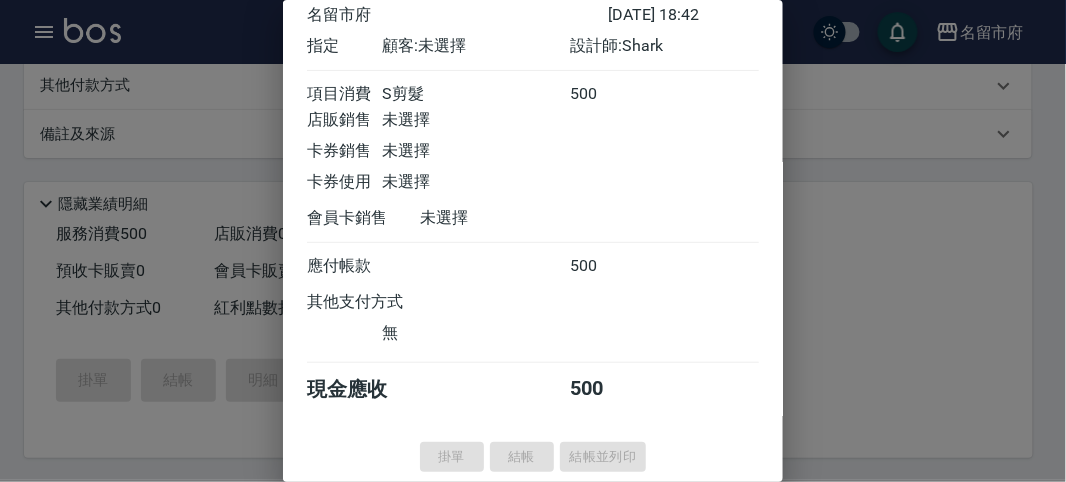 type on "2025/07/11 18:45" 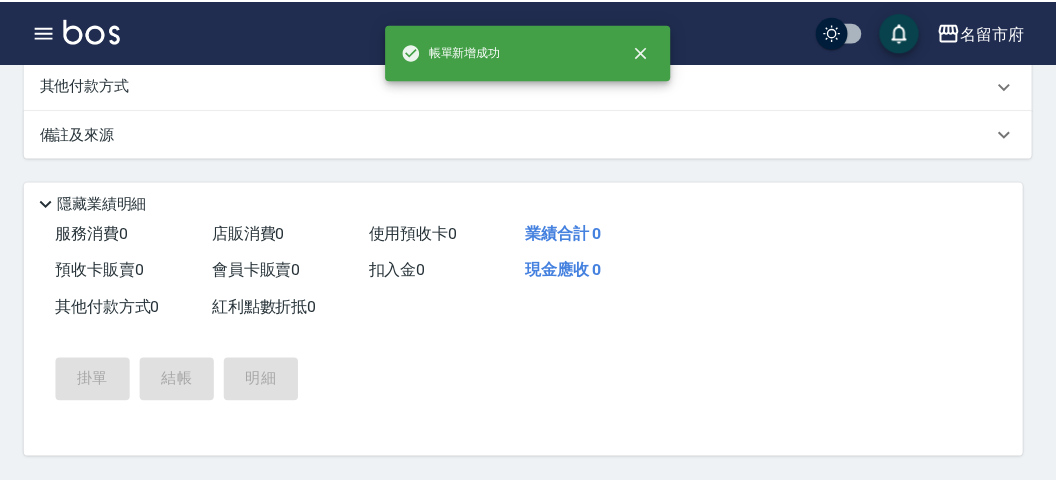 scroll, scrollTop: 0, scrollLeft: 0, axis: both 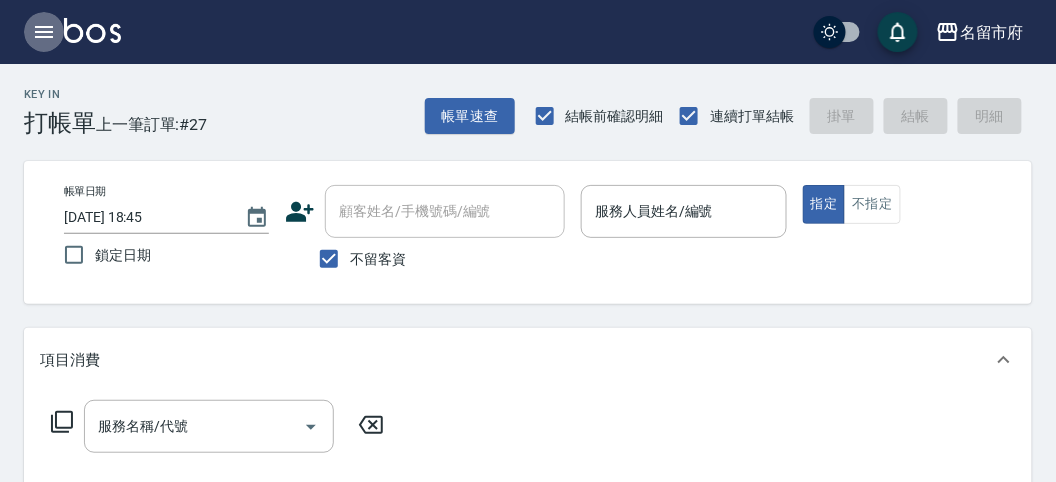 click 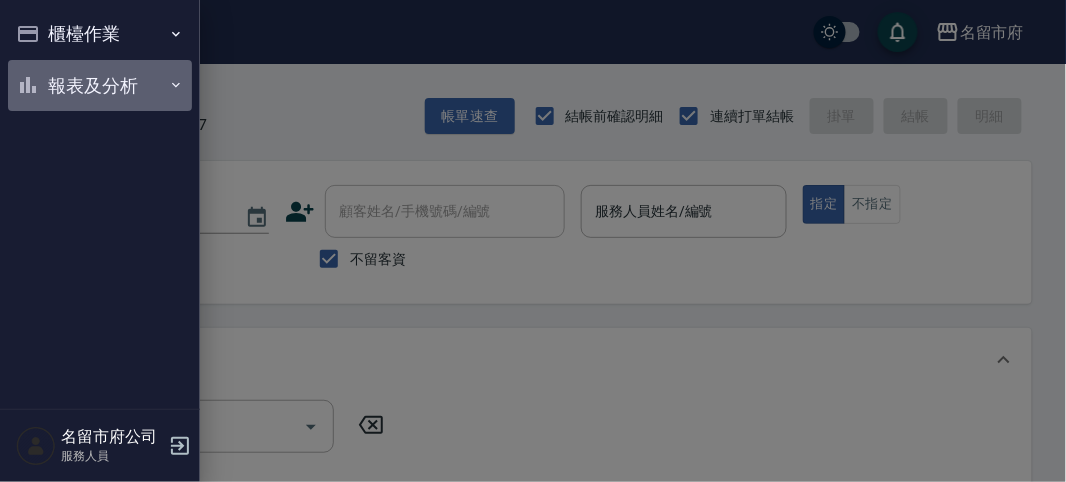 click on "報表及分析" at bounding box center (100, 86) 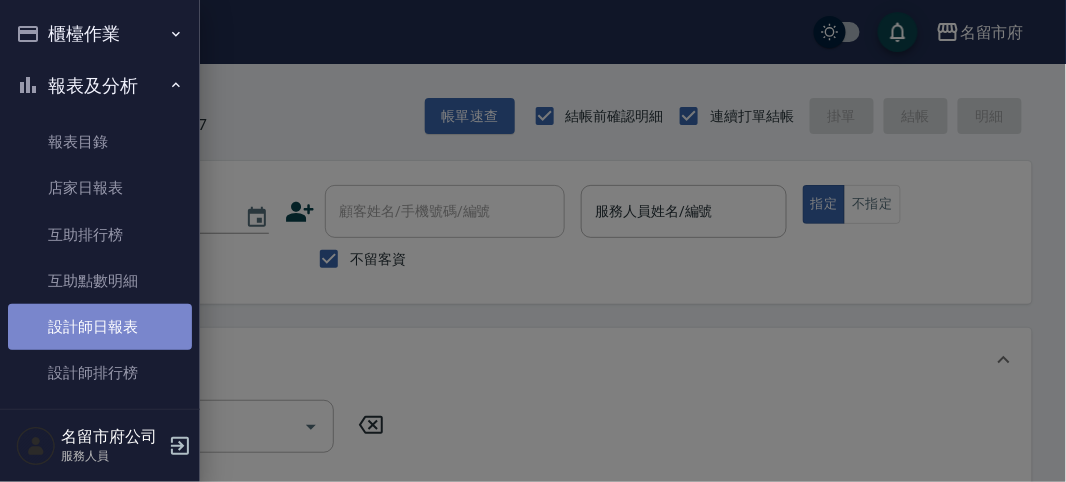click on "設計師日報表" at bounding box center (100, 327) 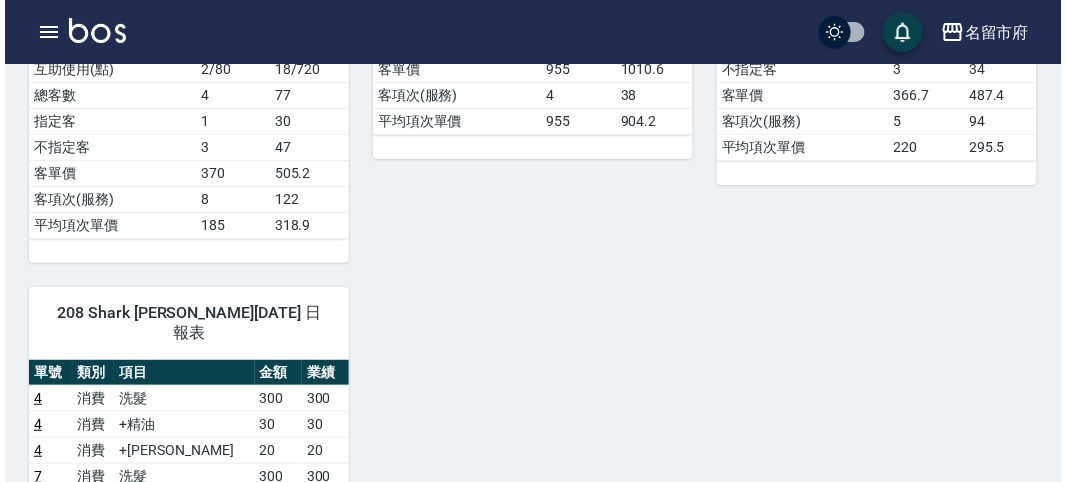 scroll, scrollTop: 1888, scrollLeft: 0, axis: vertical 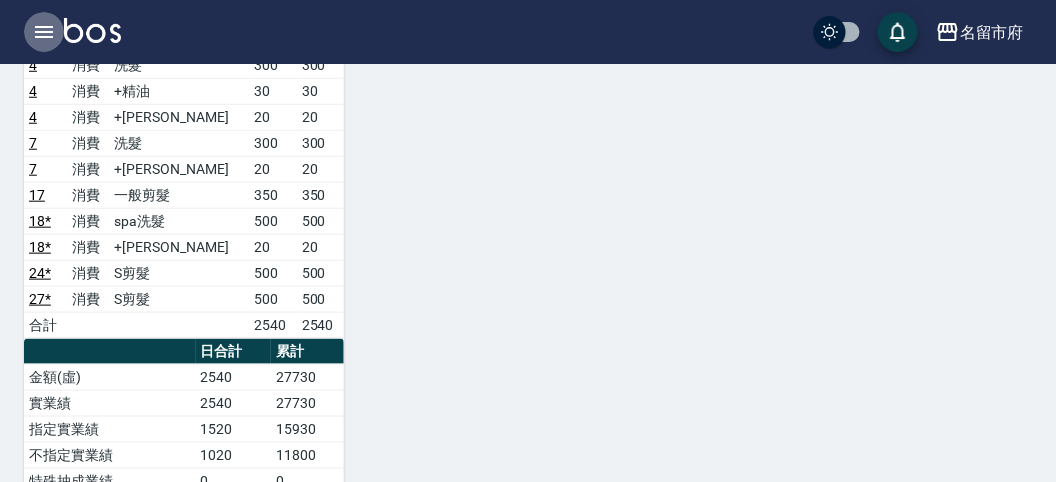 click 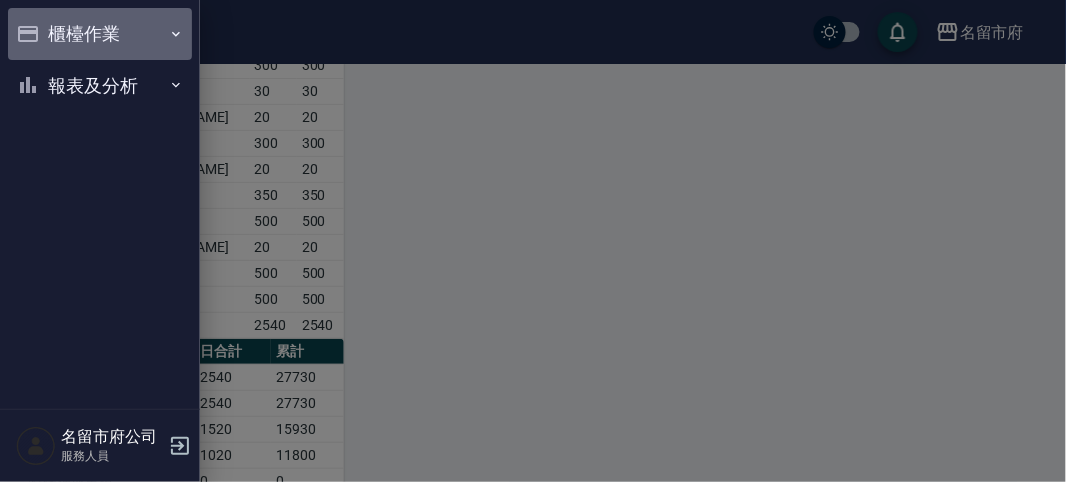 click on "櫃檯作業" at bounding box center (100, 34) 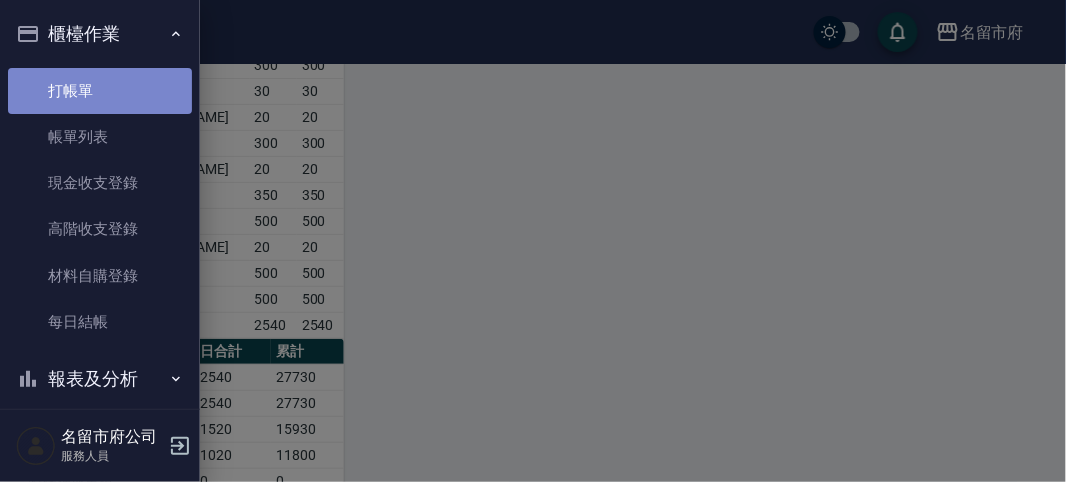 drag, startPoint x: 102, startPoint y: 87, endPoint x: 112, endPoint y: 81, distance: 11.661903 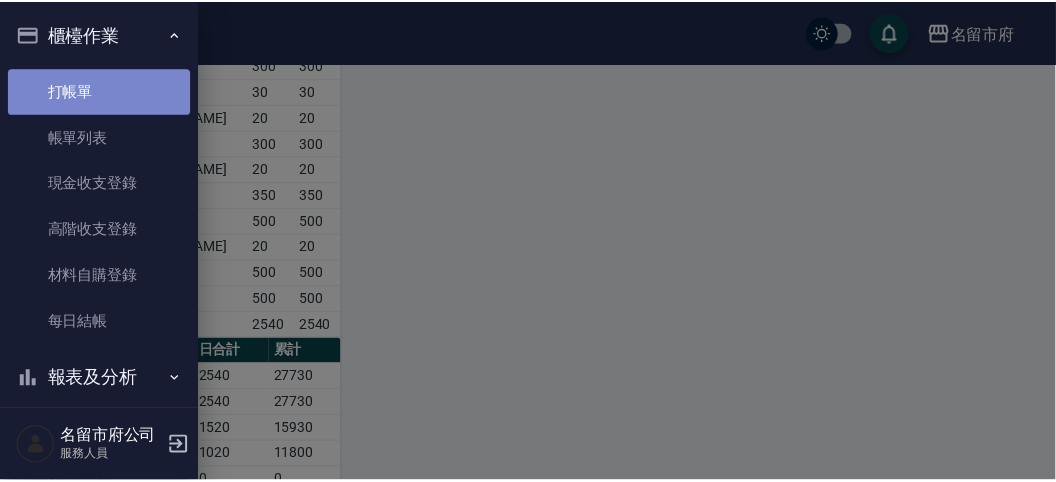 scroll, scrollTop: 0, scrollLeft: 0, axis: both 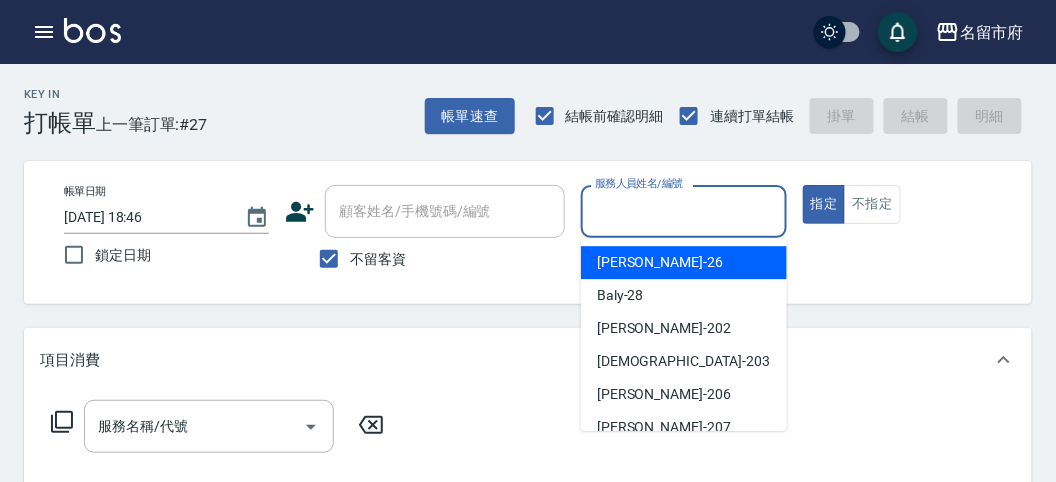 click on "服務人員姓名/編號" at bounding box center [683, 211] 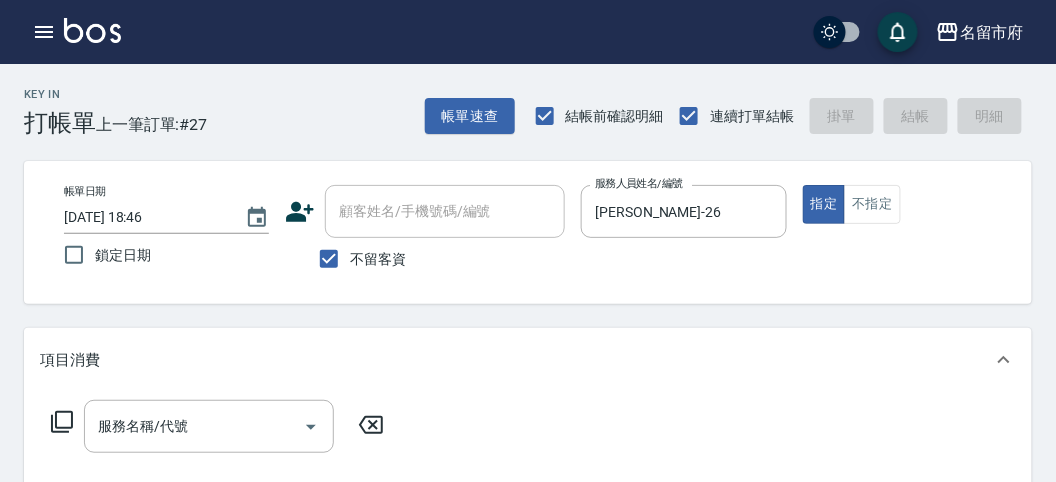 click 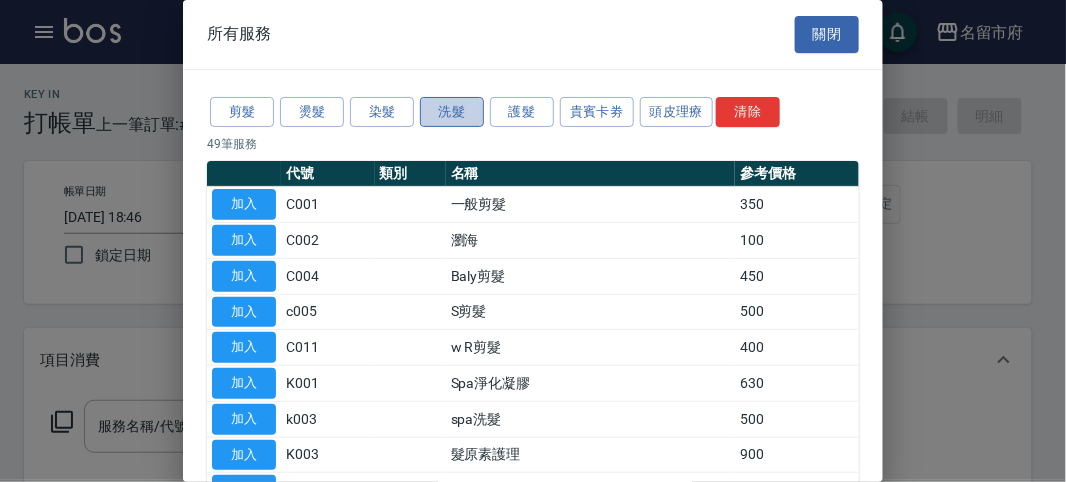 click on "洗髮" at bounding box center (452, 112) 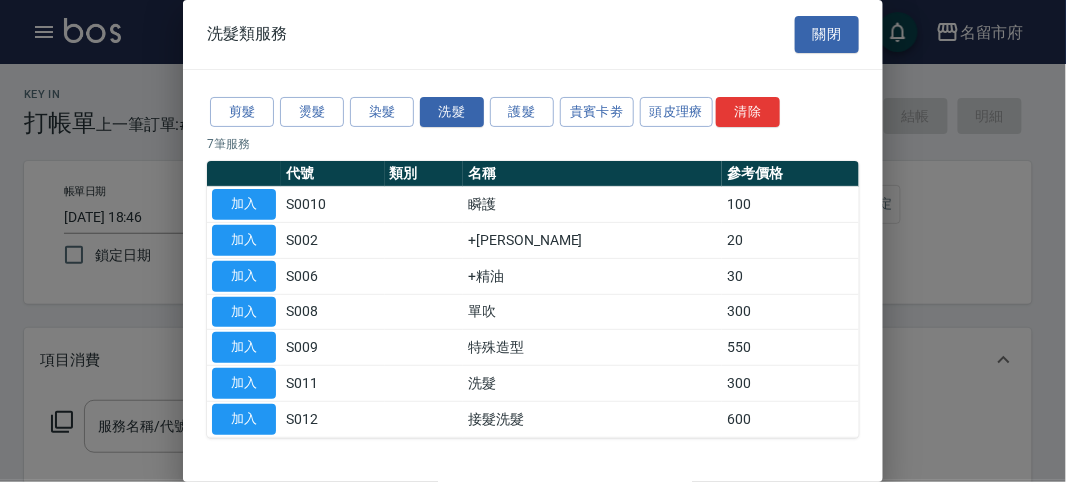 click on "加入" at bounding box center [244, 384] 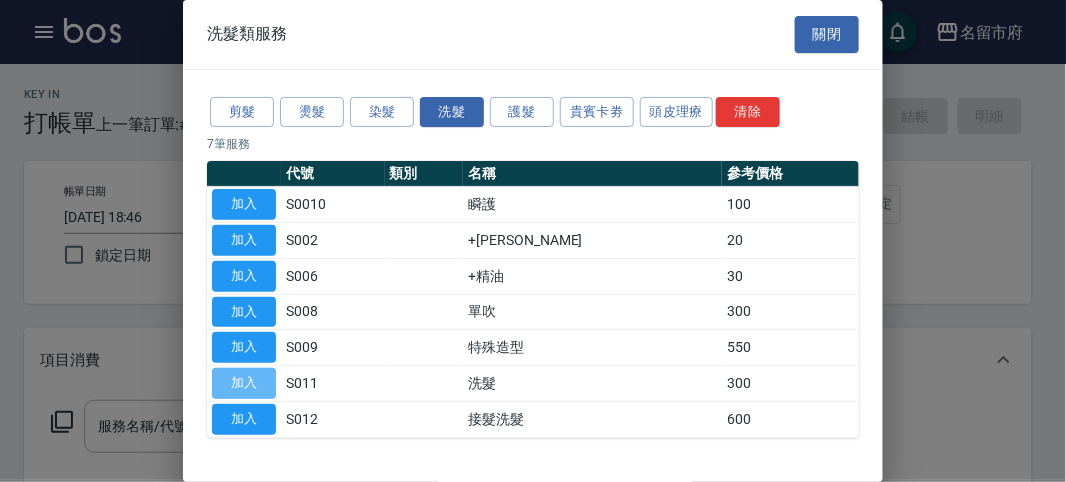 drag, startPoint x: 255, startPoint y: 378, endPoint x: 234, endPoint y: 386, distance: 22.472204 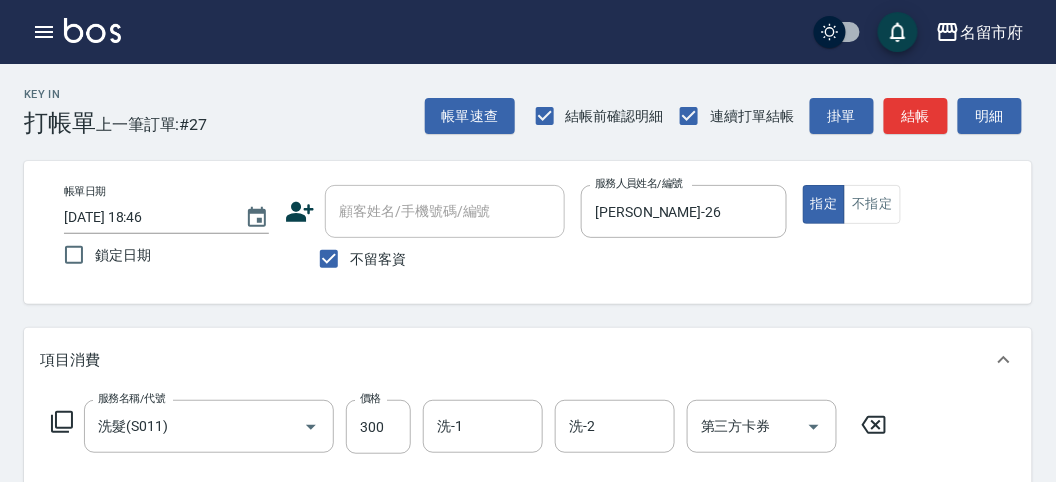 click 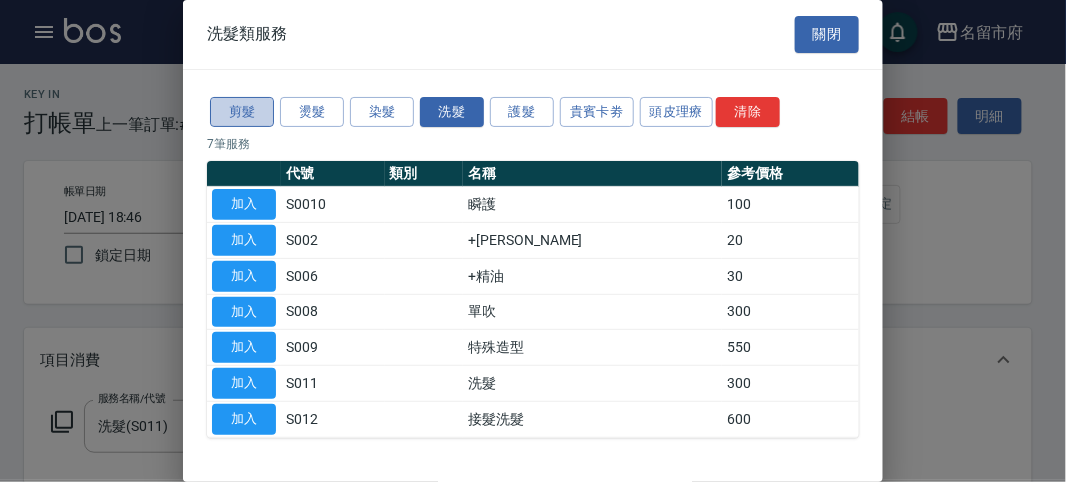 click on "剪髮" at bounding box center (242, 112) 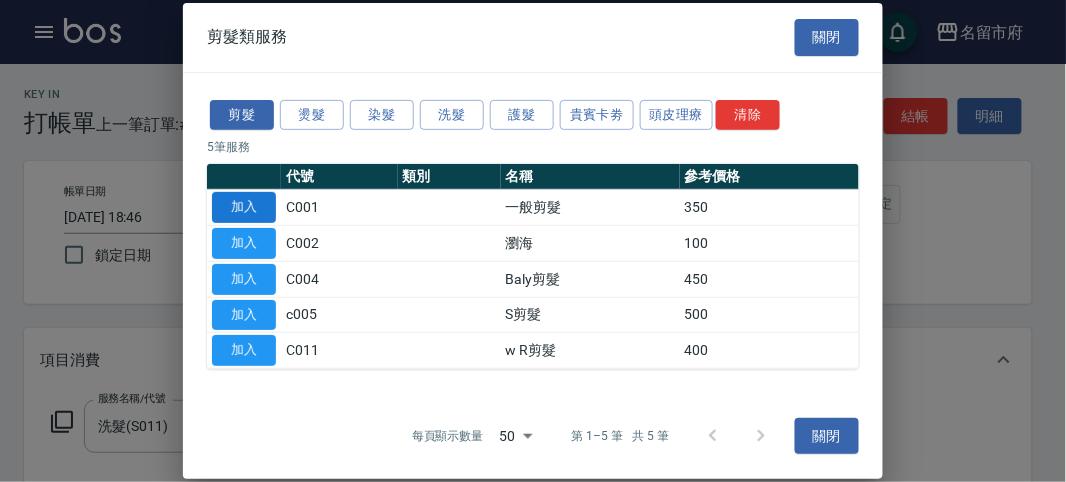 click on "加入" at bounding box center [244, 207] 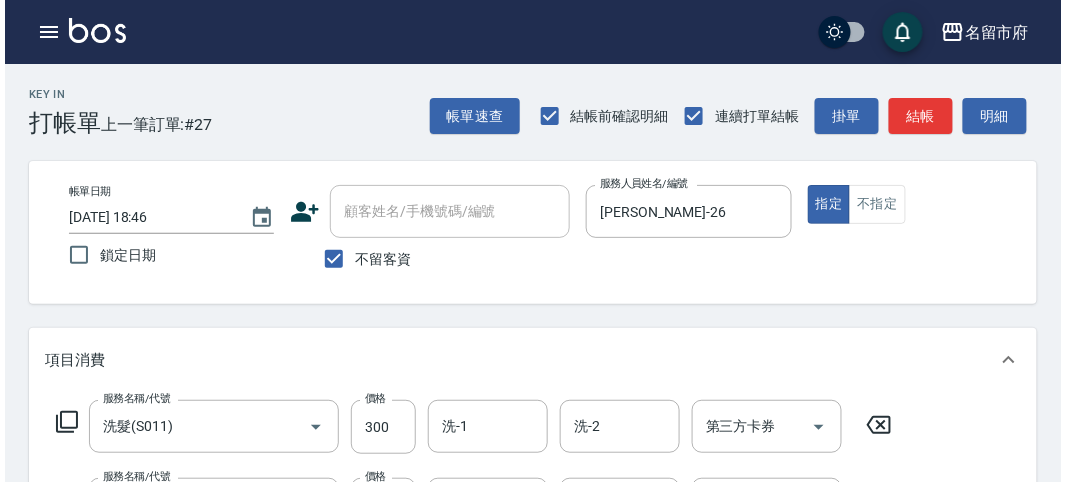 scroll, scrollTop: 663, scrollLeft: 0, axis: vertical 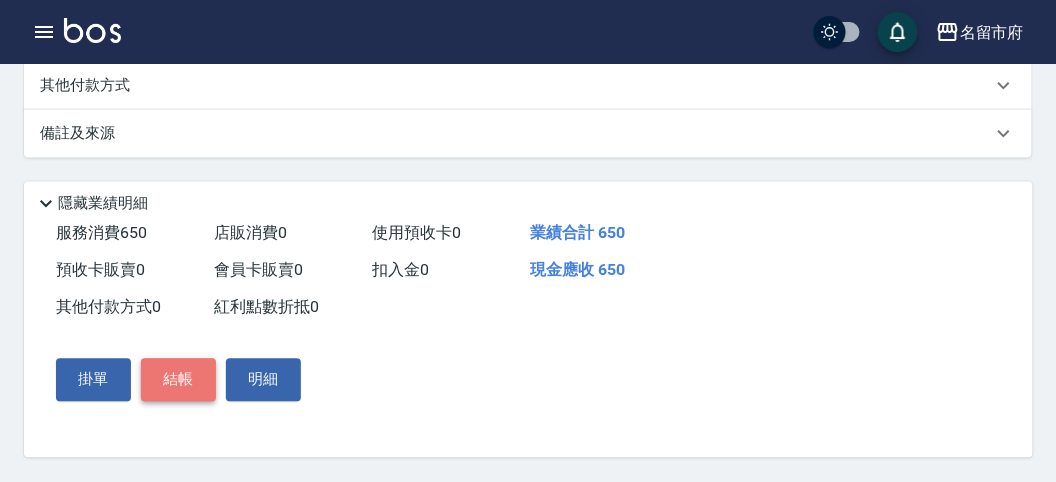 click on "結帳" at bounding box center [178, 380] 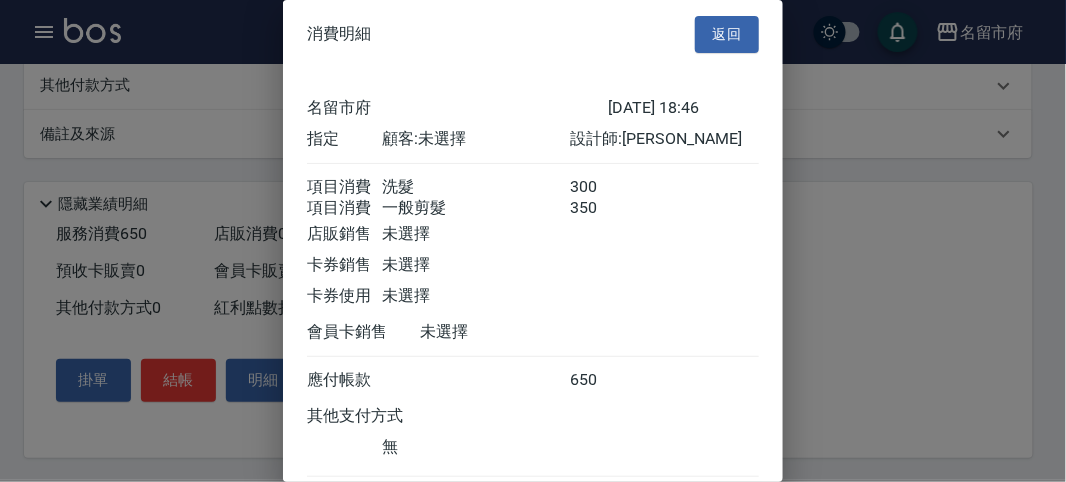 scroll, scrollTop: 133, scrollLeft: 0, axis: vertical 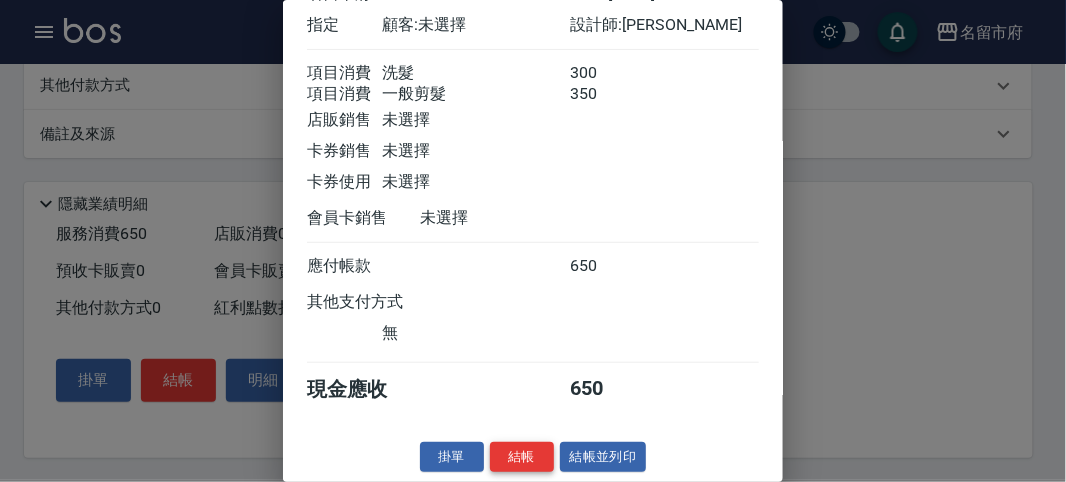 click on "結帳" at bounding box center [522, 457] 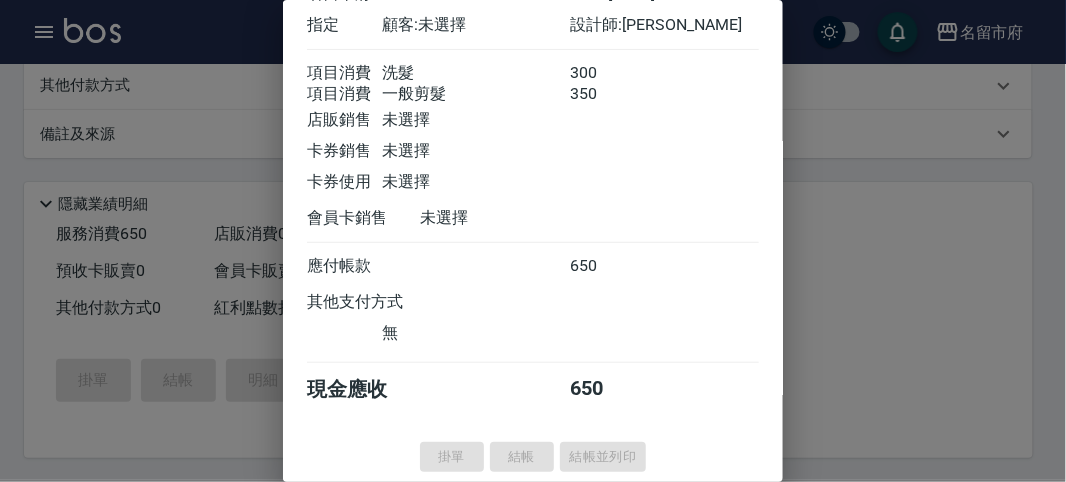 type on "2025/07/11 19:08" 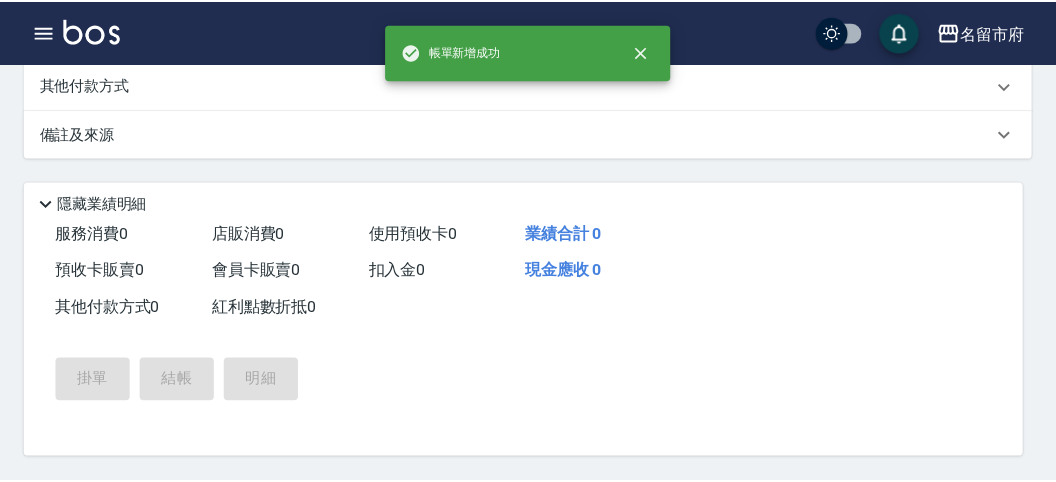 scroll, scrollTop: 0, scrollLeft: 0, axis: both 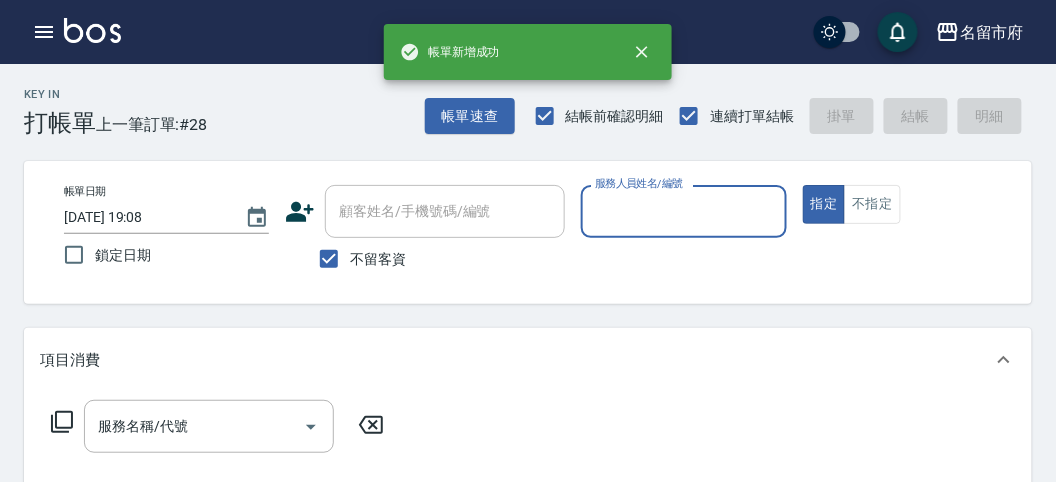 click on "服務人員姓名/編號" at bounding box center (683, 211) 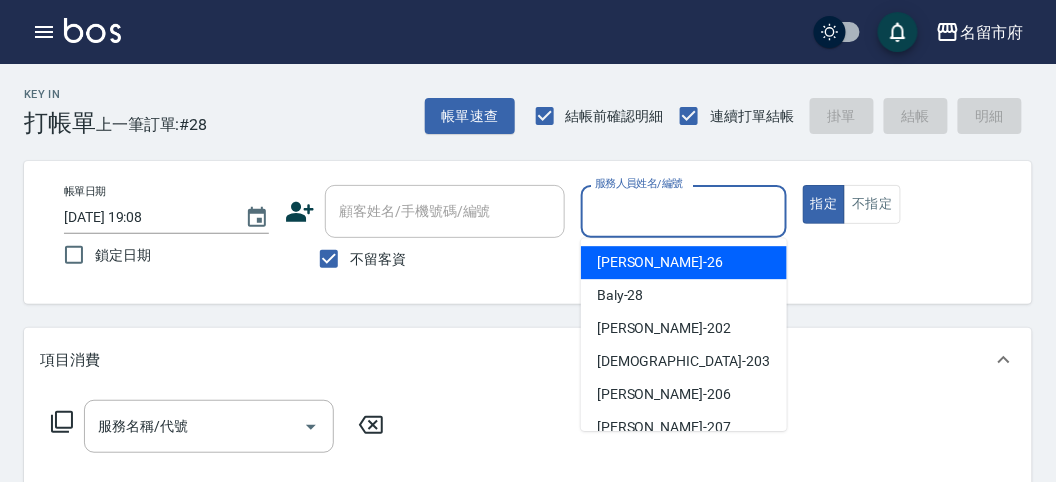 click on "Gina -26" at bounding box center [684, 262] 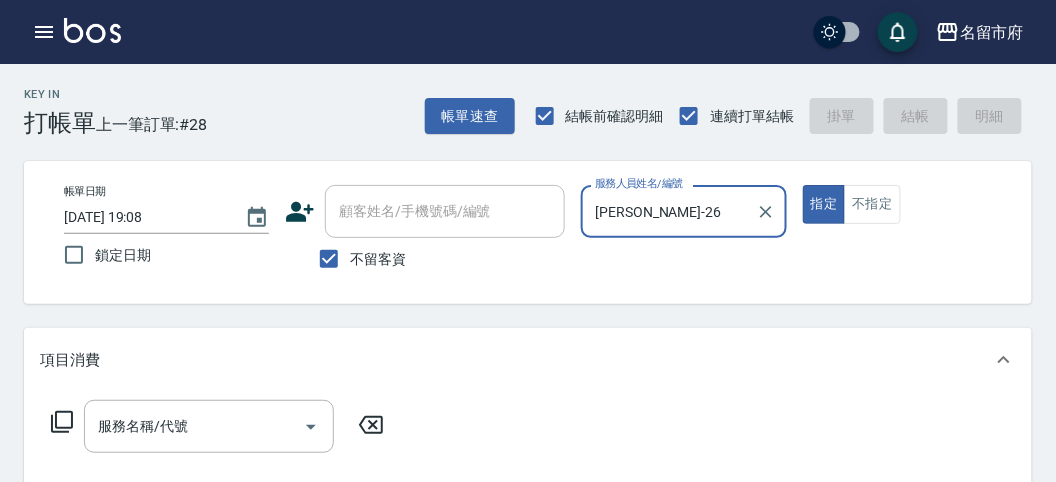click 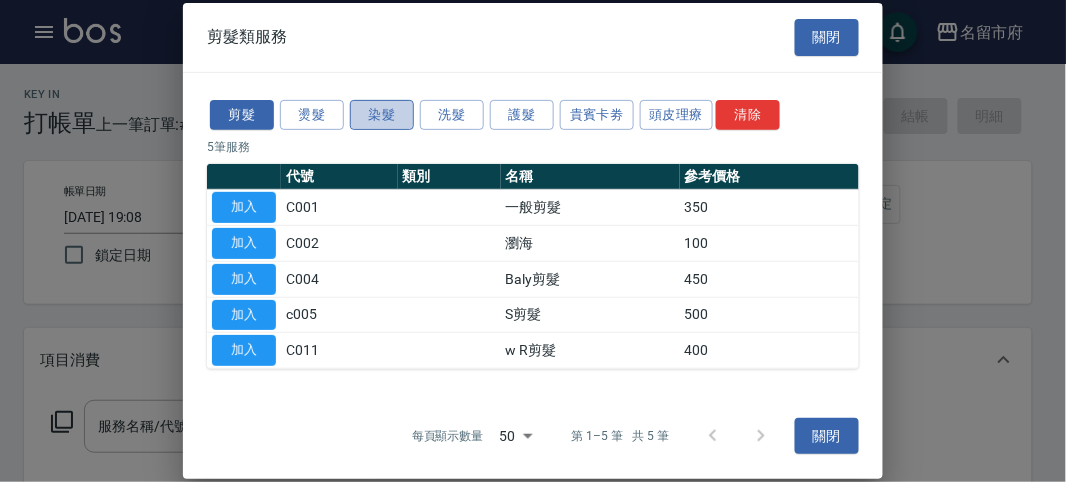 click on "染髮" at bounding box center [382, 114] 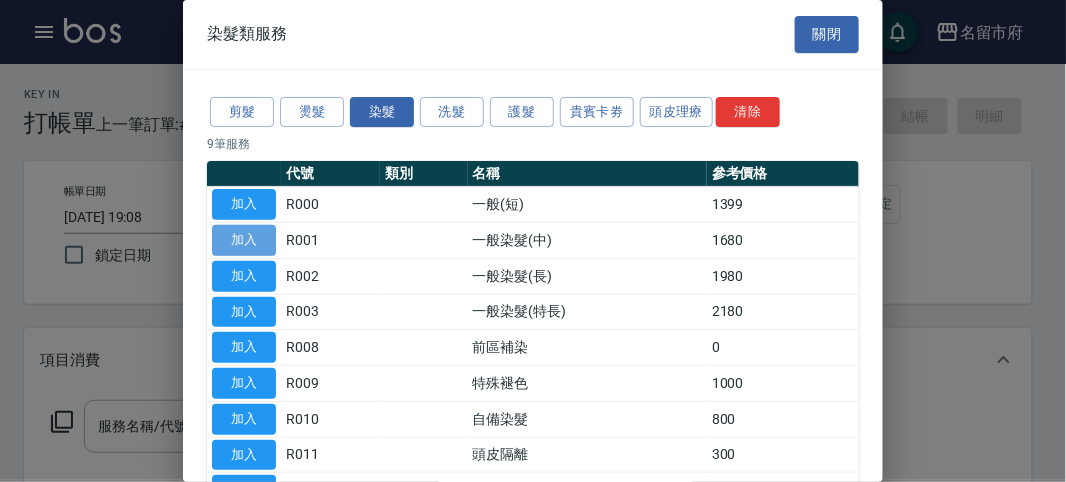 click on "加入" at bounding box center [244, 240] 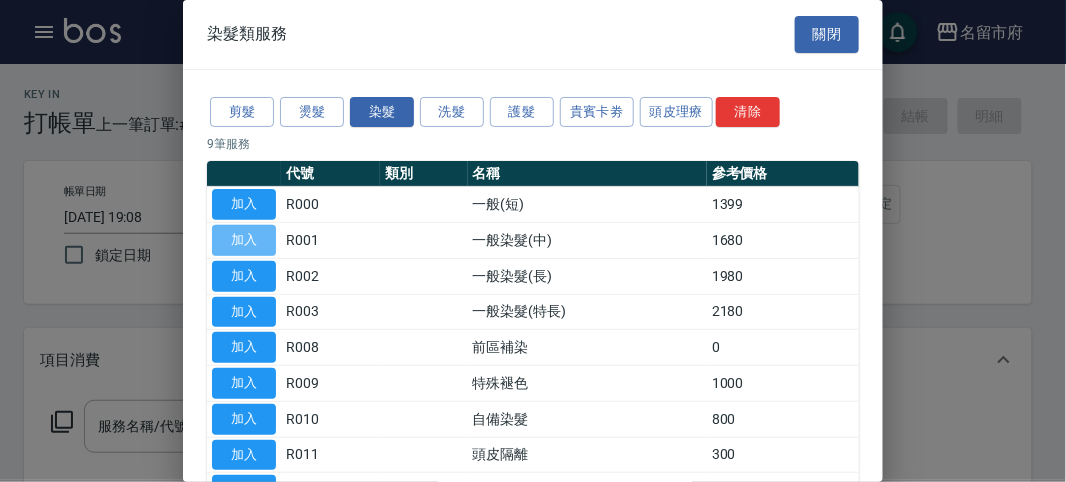 type on "一般染髮(中)(R001)" 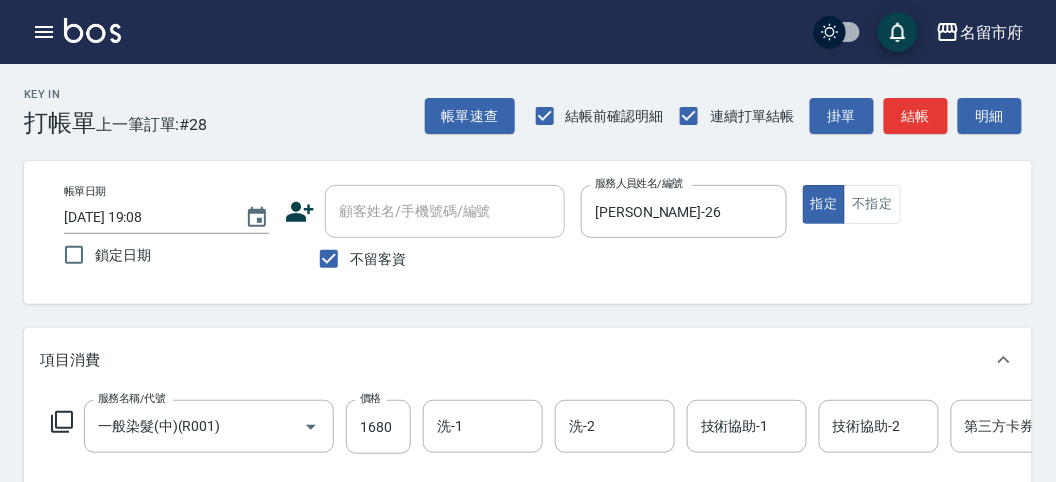 click 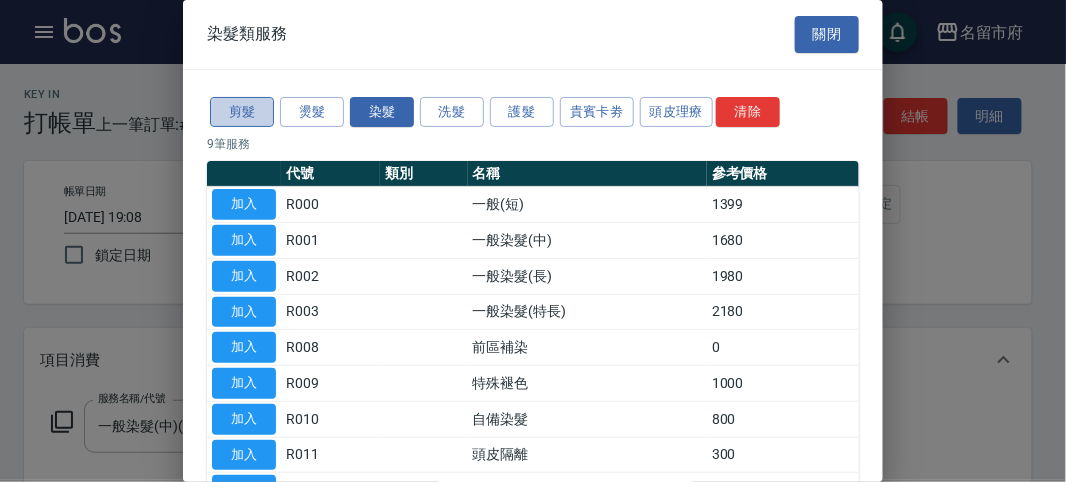 click on "剪髮" at bounding box center [242, 112] 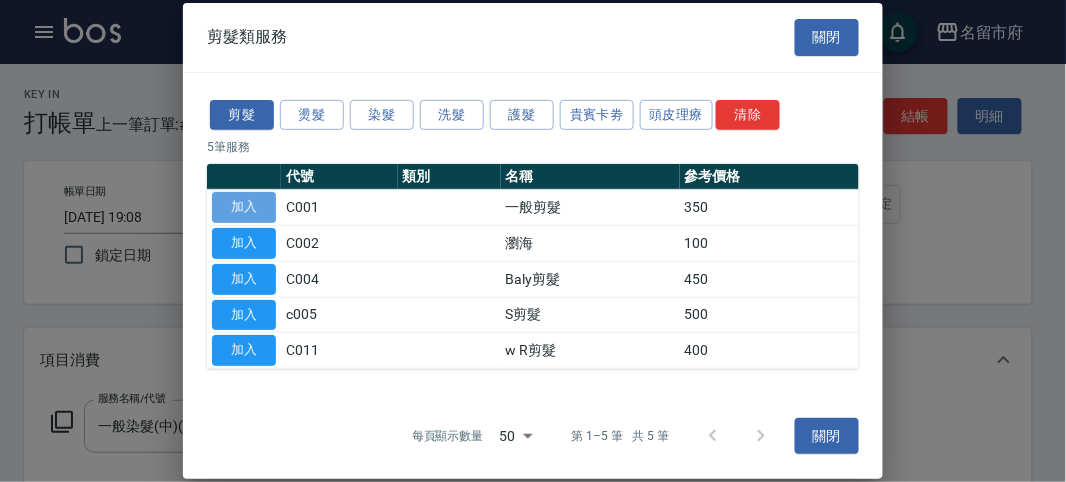 click on "加入" at bounding box center [244, 207] 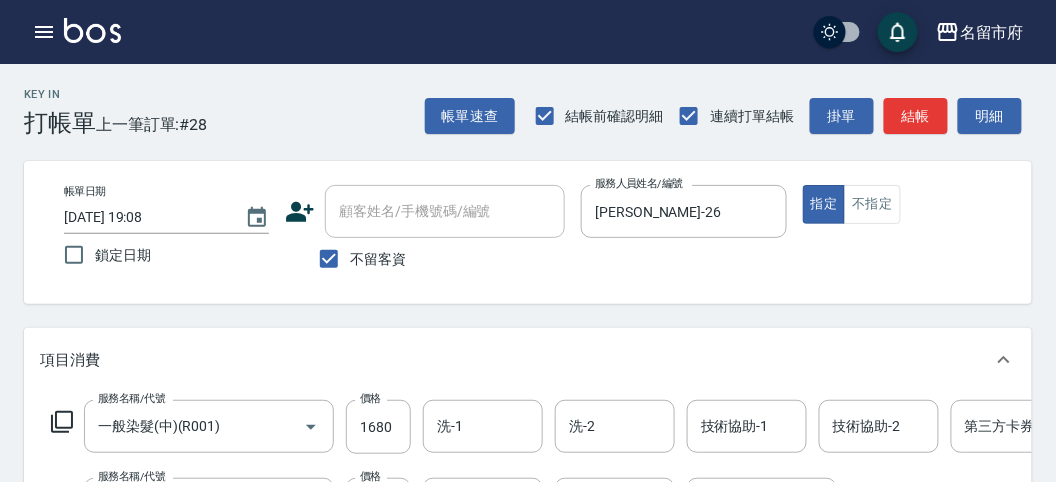 click 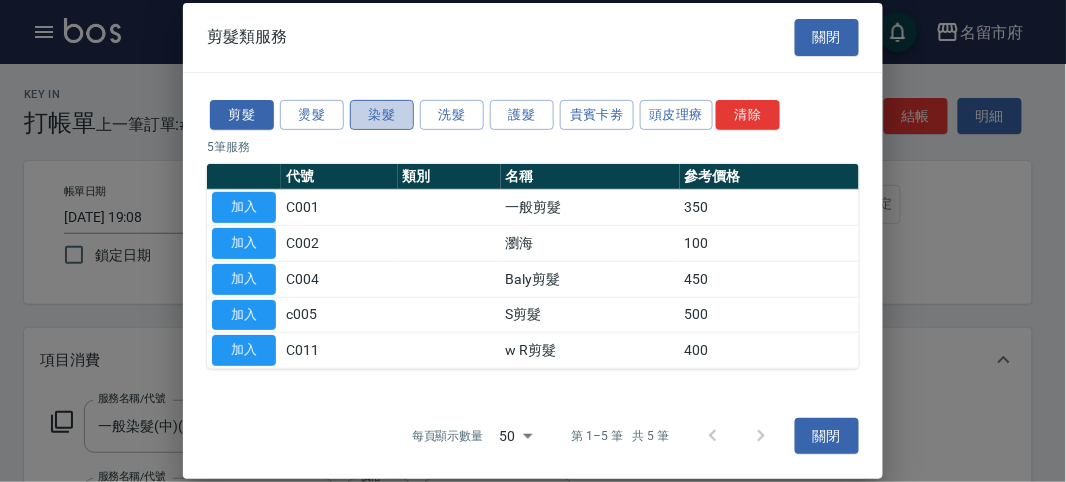 click on "染髮" at bounding box center (382, 114) 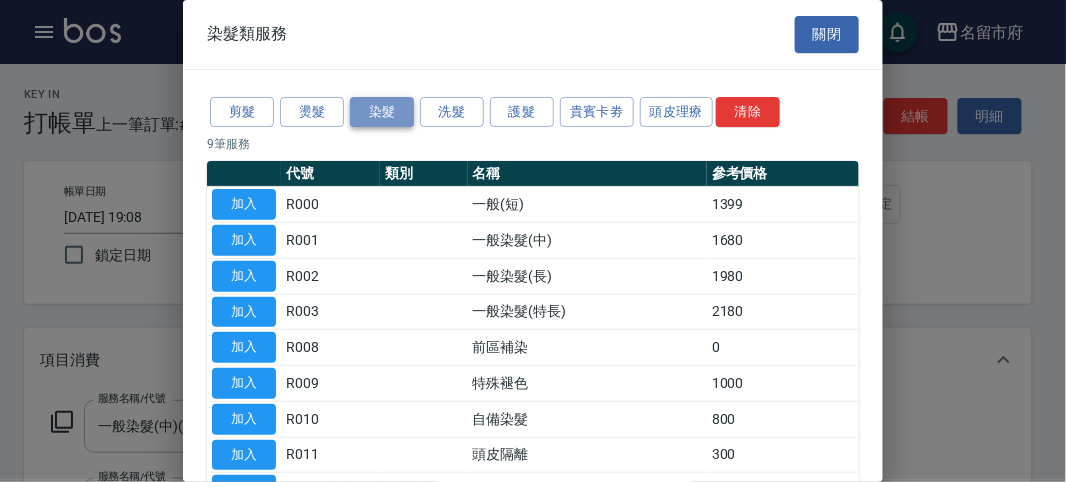 click on "染髮" at bounding box center [382, 112] 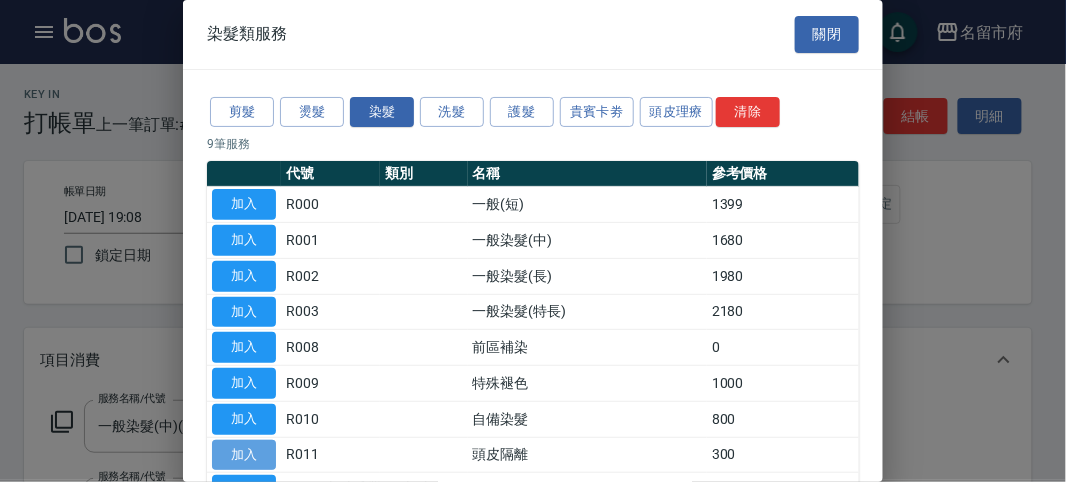 click on "加入" at bounding box center (244, 455) 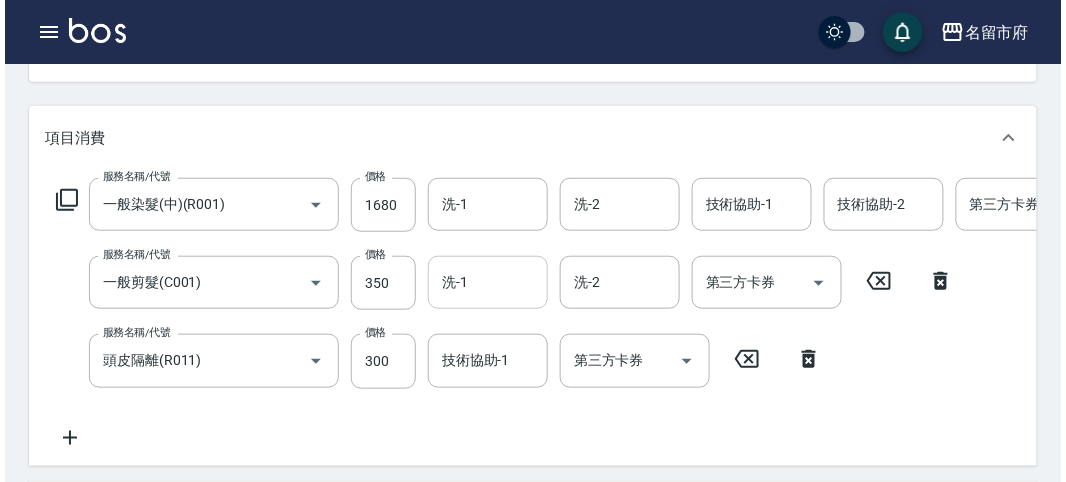 scroll, scrollTop: 760, scrollLeft: 0, axis: vertical 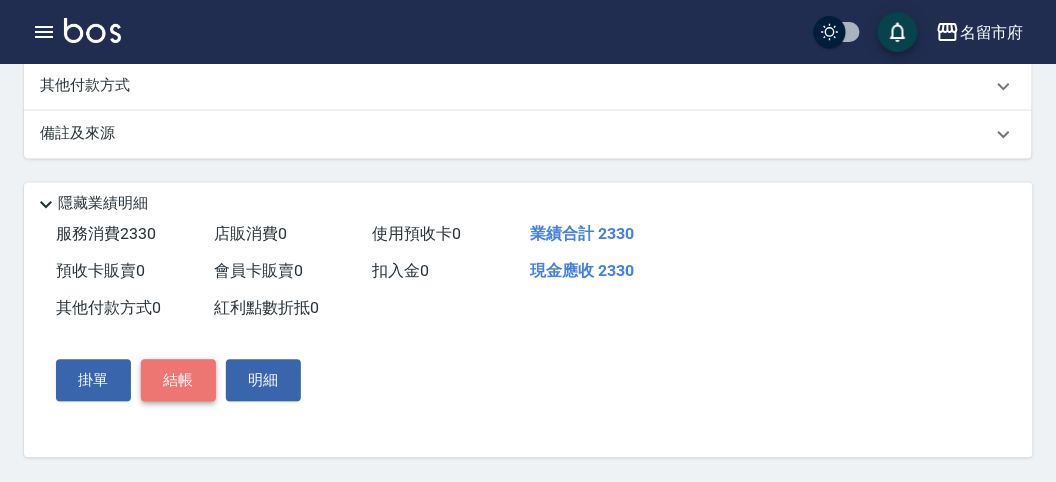 click on "結帳" at bounding box center [178, 381] 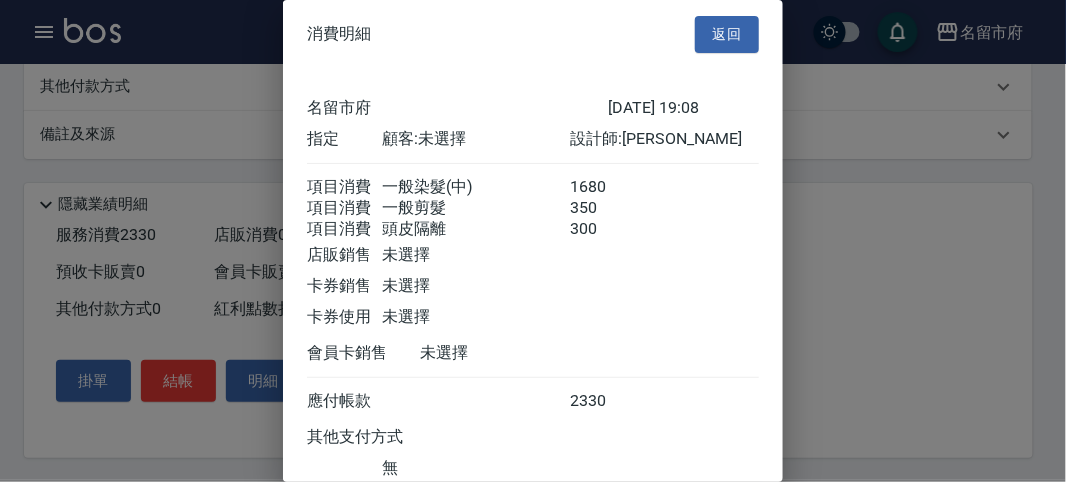 scroll, scrollTop: 156, scrollLeft: 0, axis: vertical 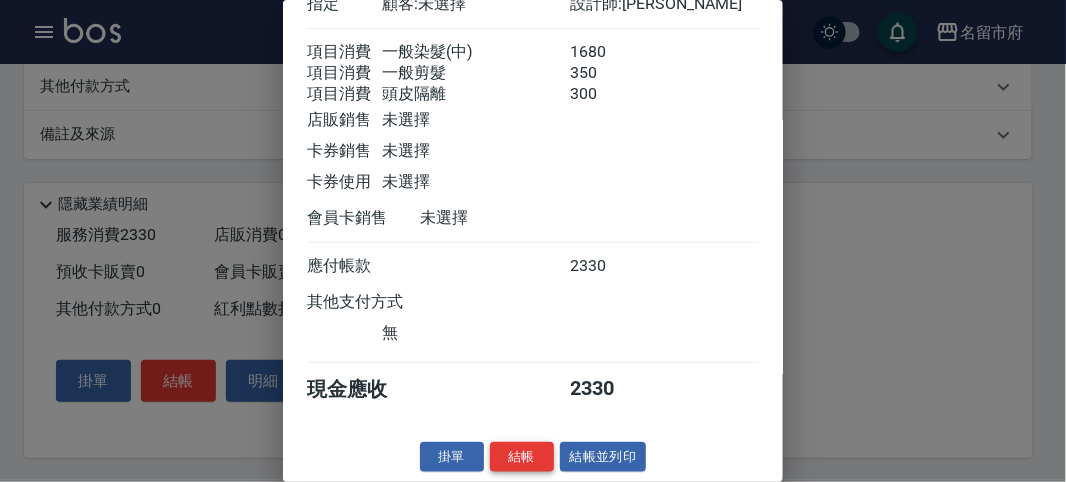 click on "結帳" at bounding box center [522, 457] 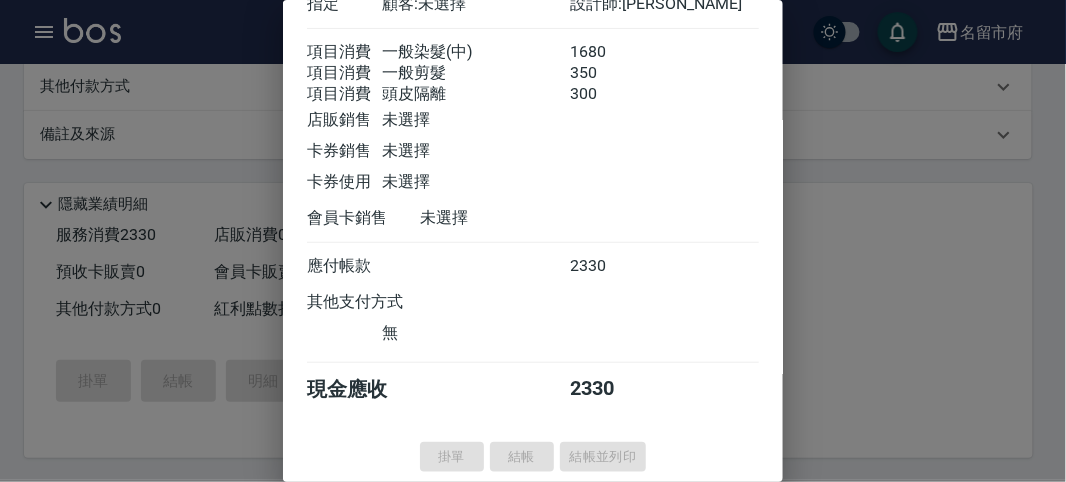 type 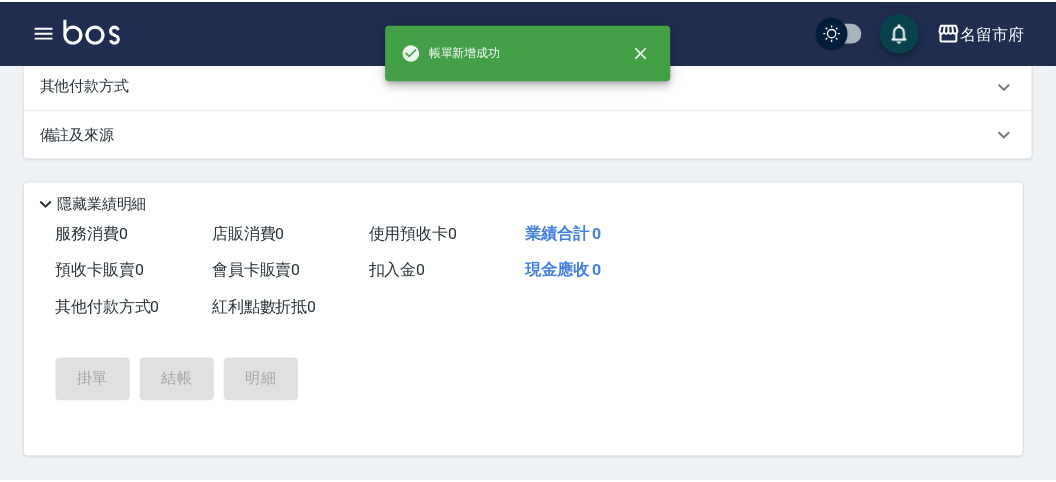 scroll, scrollTop: 0, scrollLeft: 0, axis: both 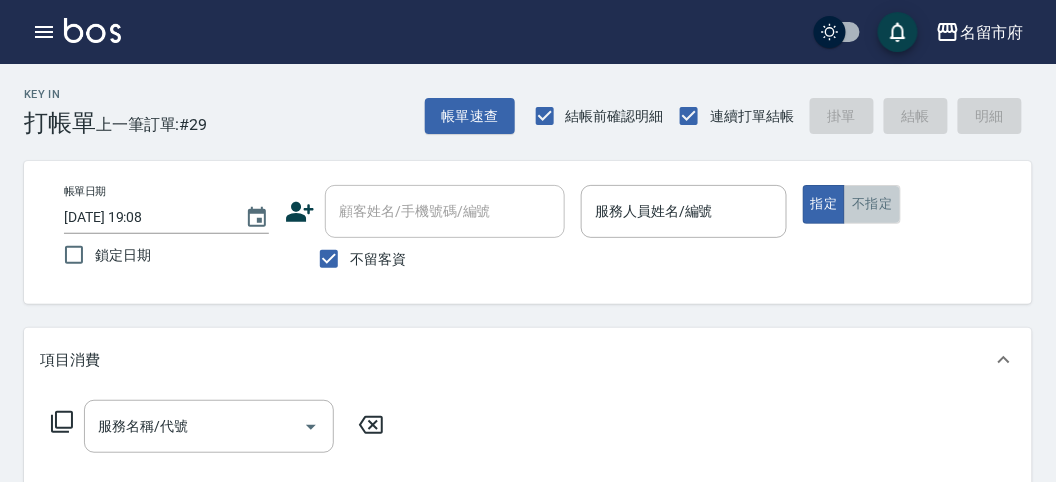 click on "不指定" at bounding box center [872, 204] 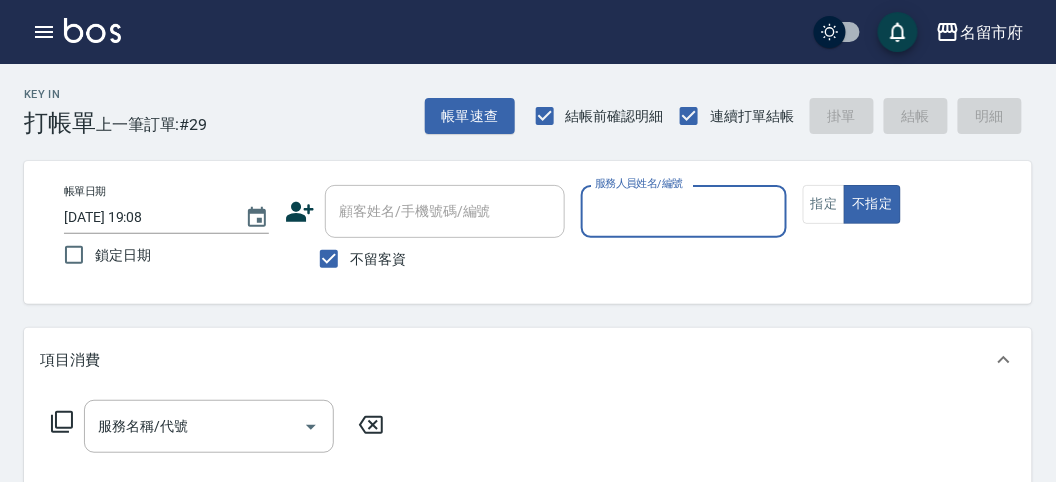 click at bounding box center [683, 248] 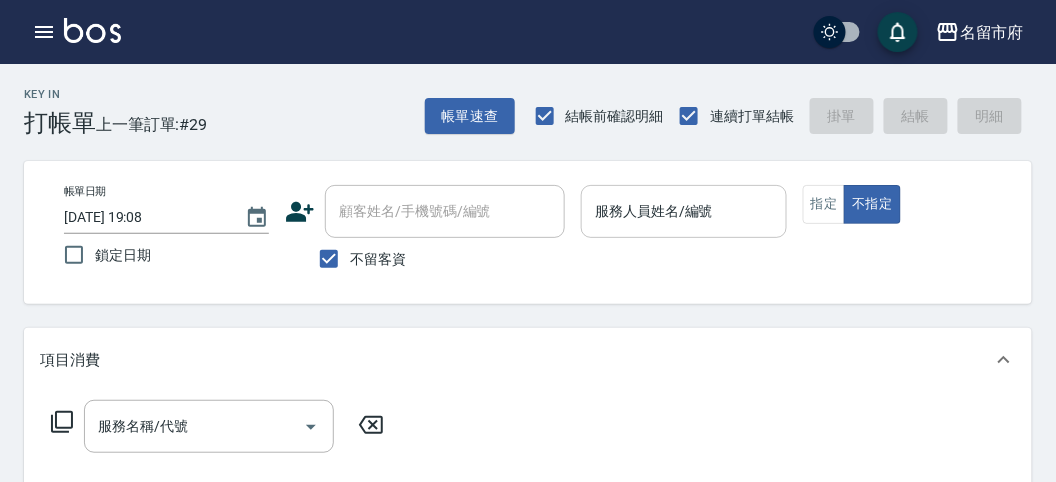 click on "服務人員姓名/編號" at bounding box center [683, 211] 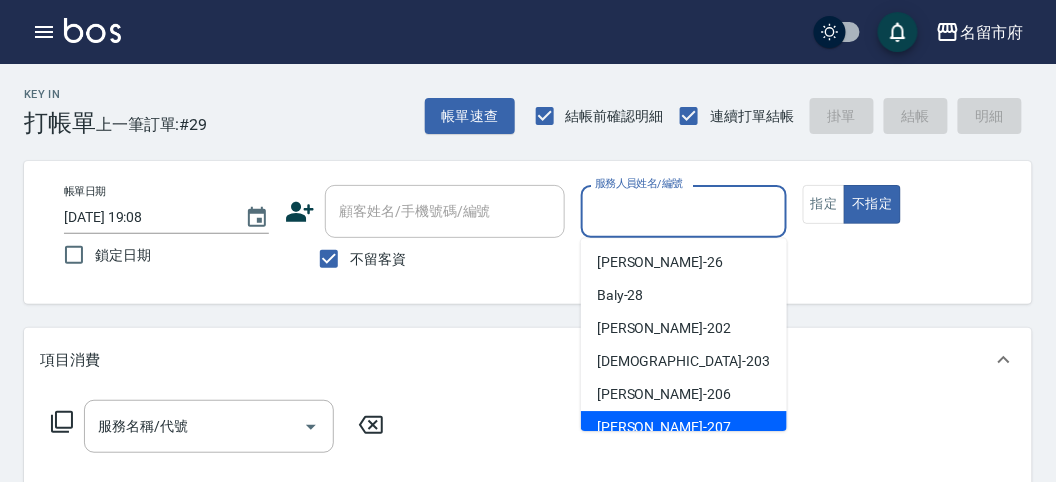 click on "Gary -207" at bounding box center [664, 427] 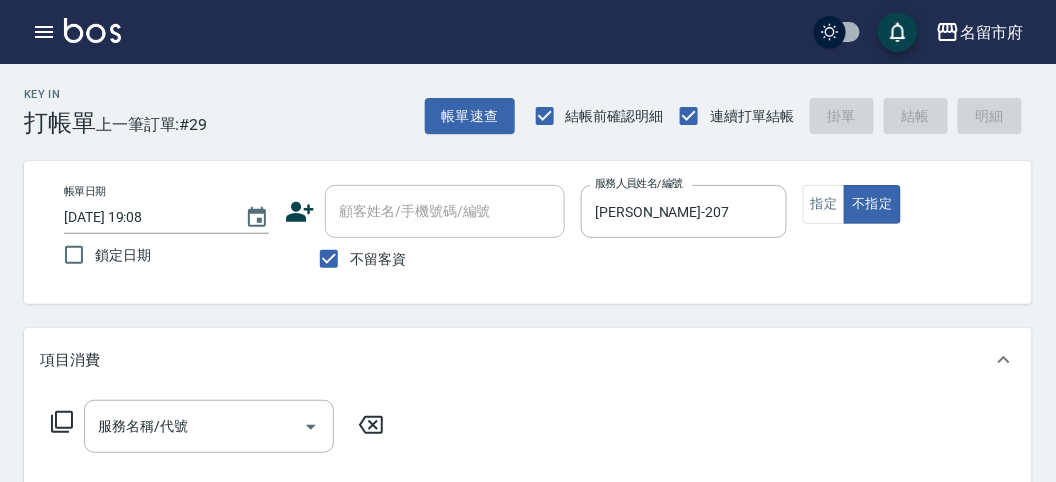 click 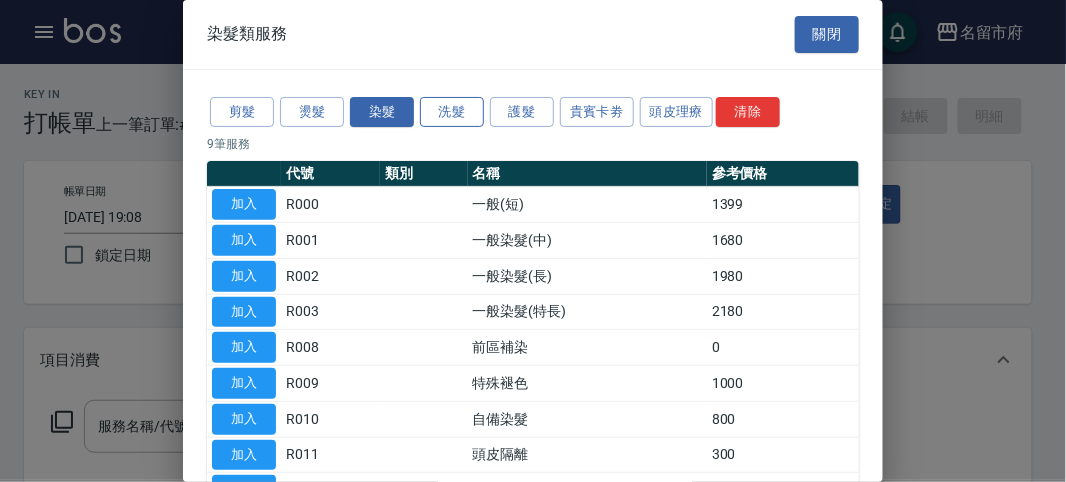 click on "洗髮" at bounding box center (452, 112) 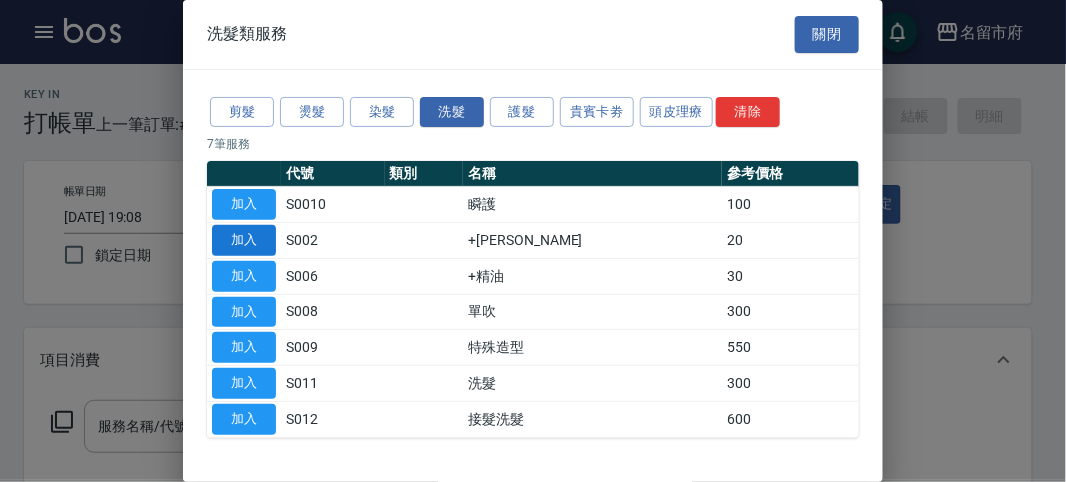 click on "加入" at bounding box center (244, 240) 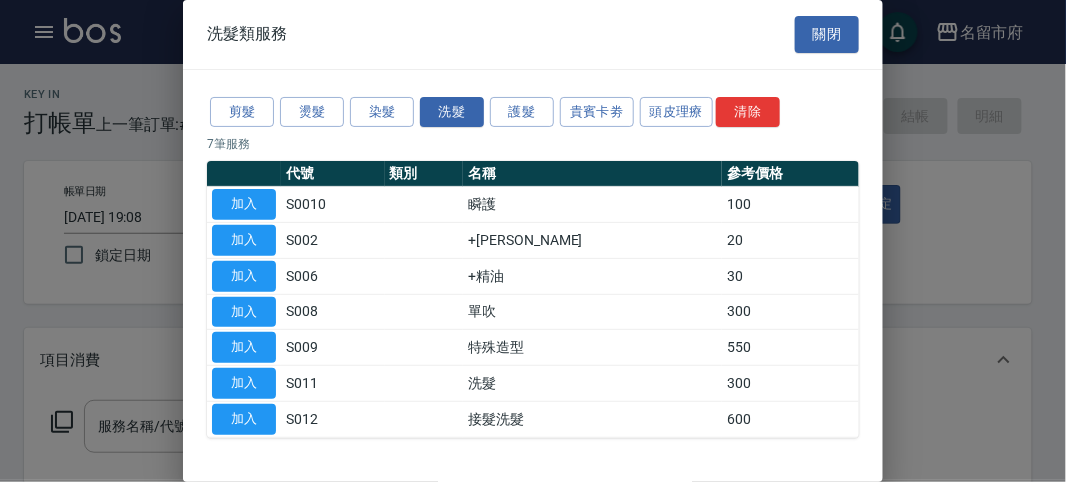 type on "+[PERSON_NAME](S002)" 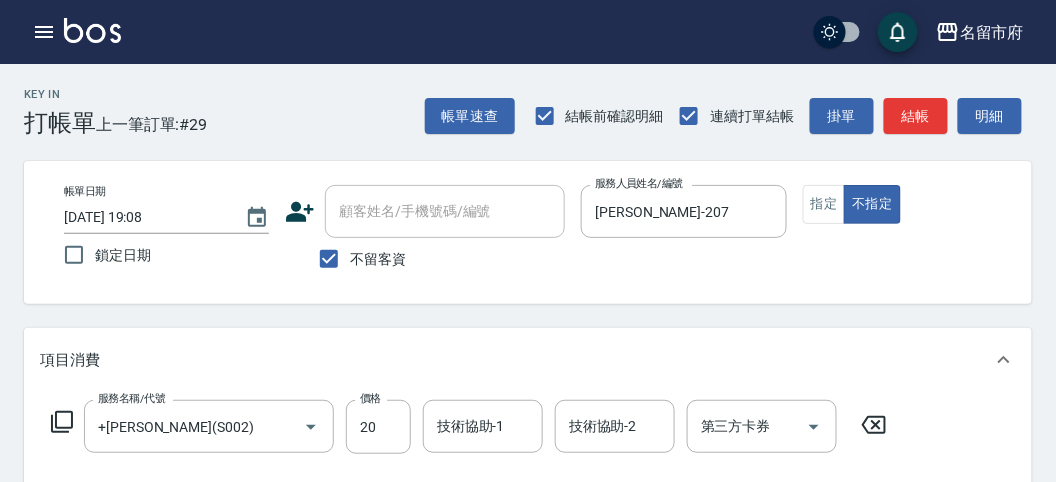 click 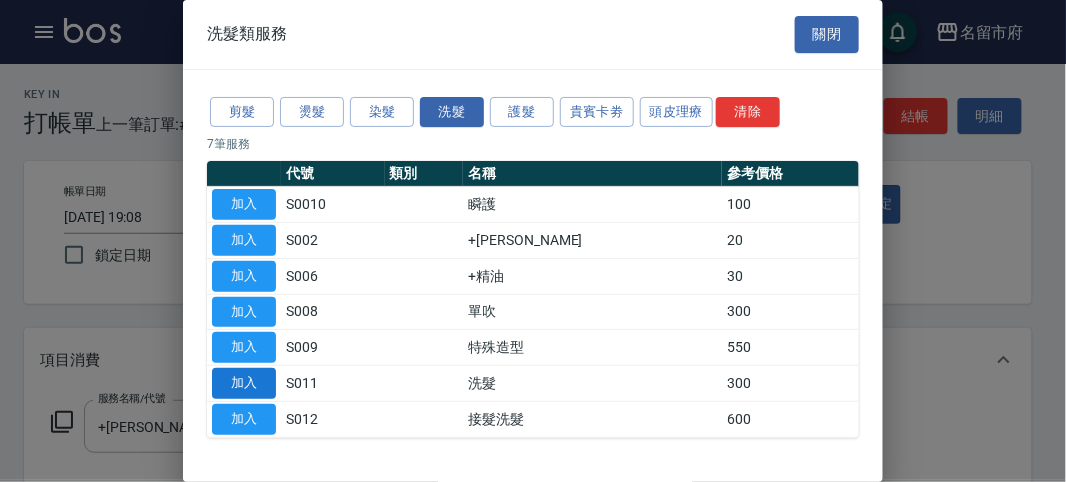 click on "加入" at bounding box center (244, 383) 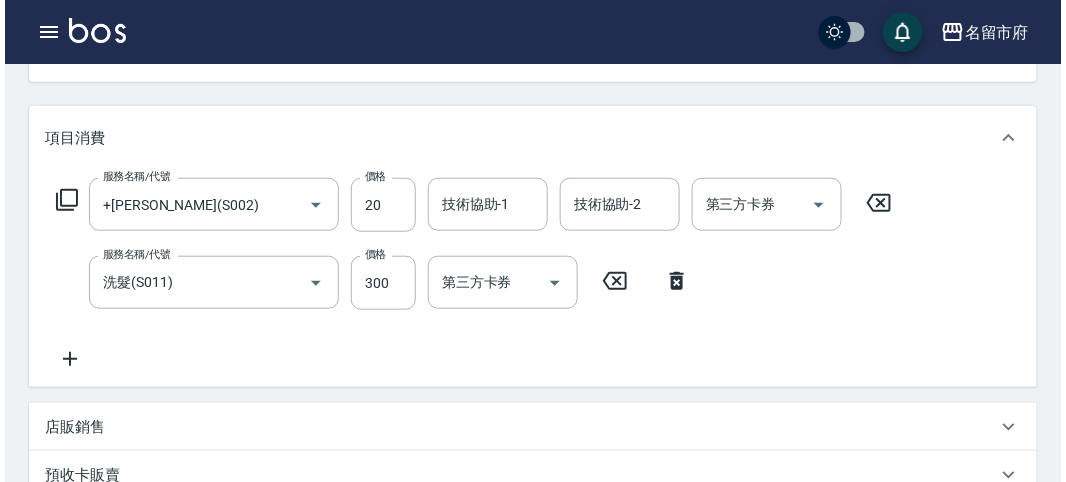 scroll, scrollTop: 663, scrollLeft: 0, axis: vertical 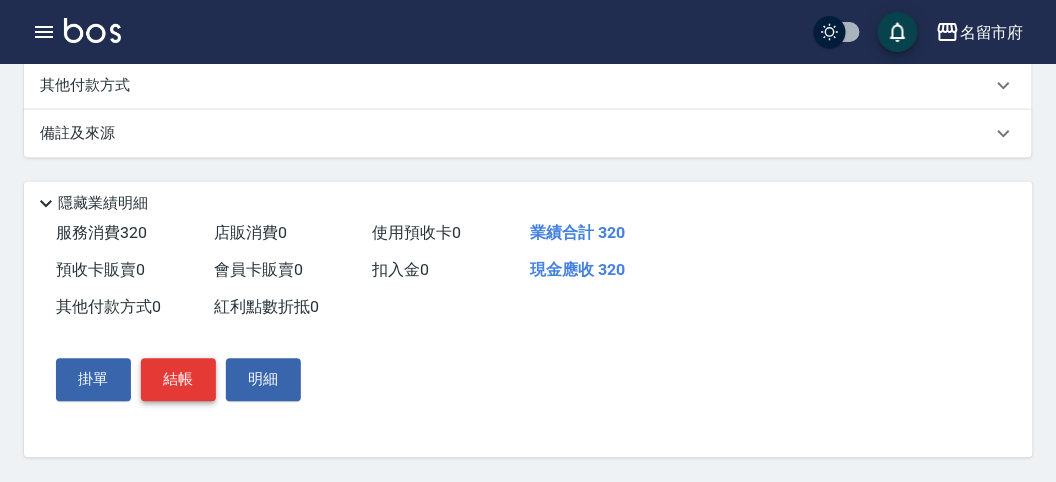 click on "結帳" at bounding box center (178, 380) 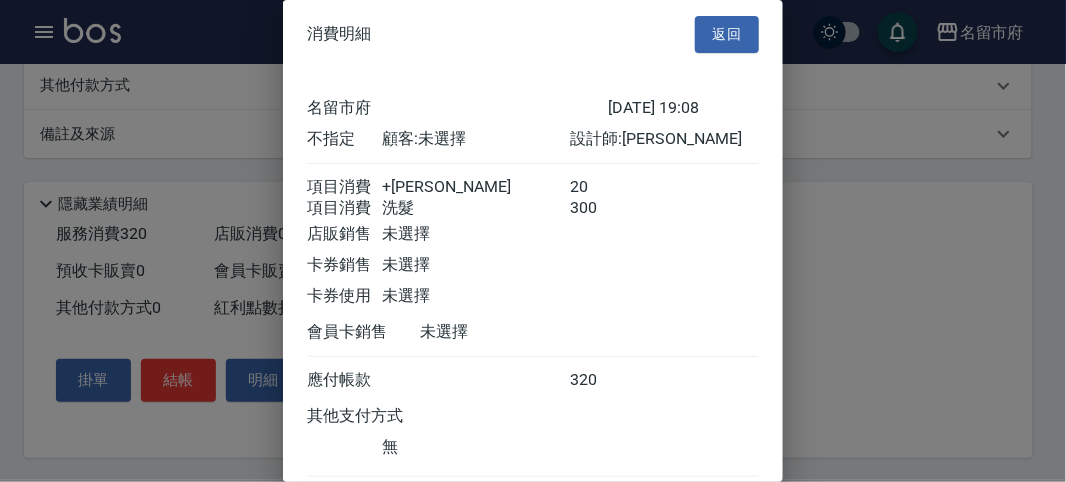 scroll, scrollTop: 133, scrollLeft: 0, axis: vertical 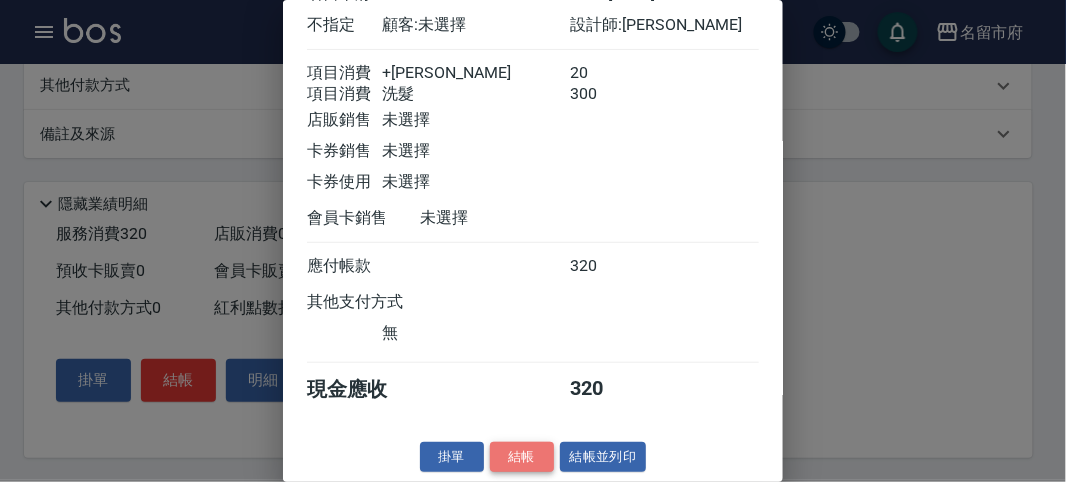 click on "結帳" at bounding box center (522, 457) 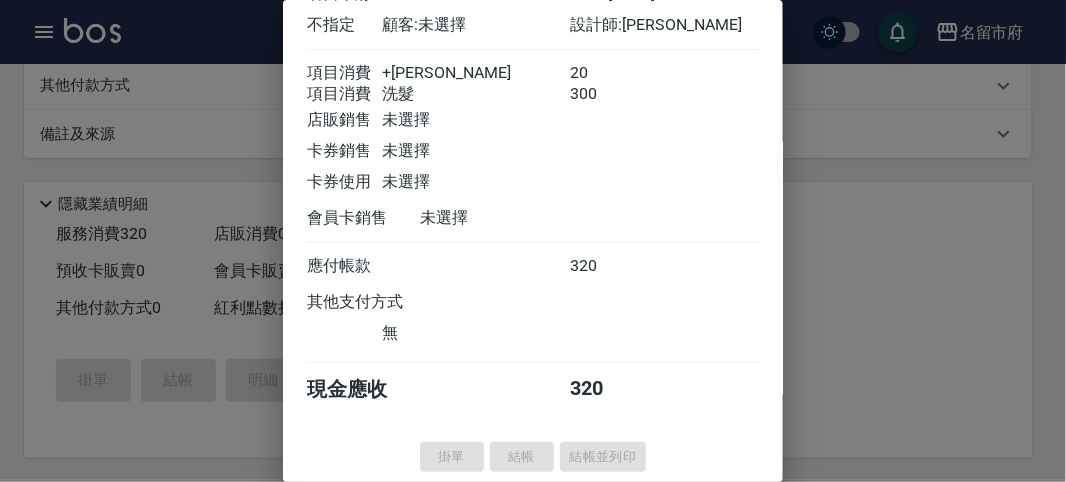 type on "2025/07/11 19:18" 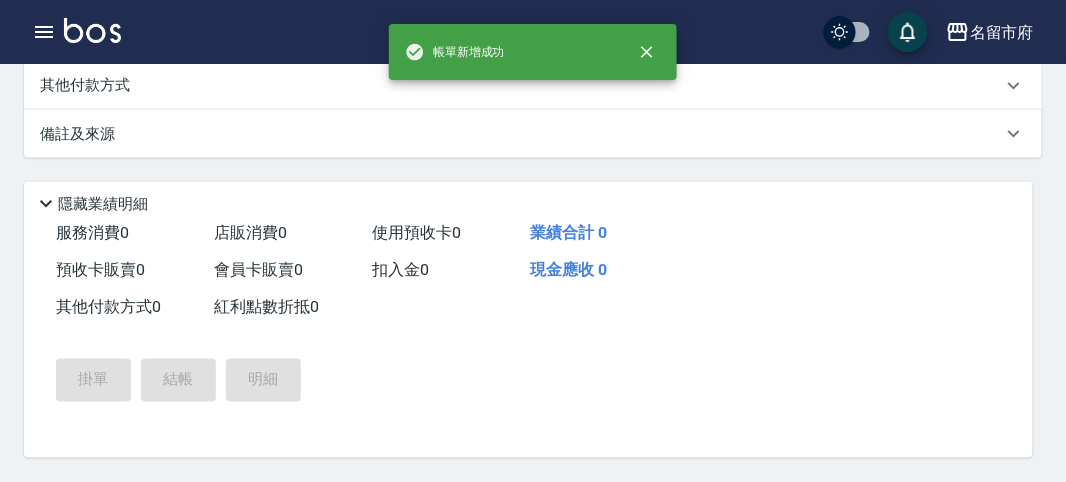 scroll, scrollTop: 0, scrollLeft: 0, axis: both 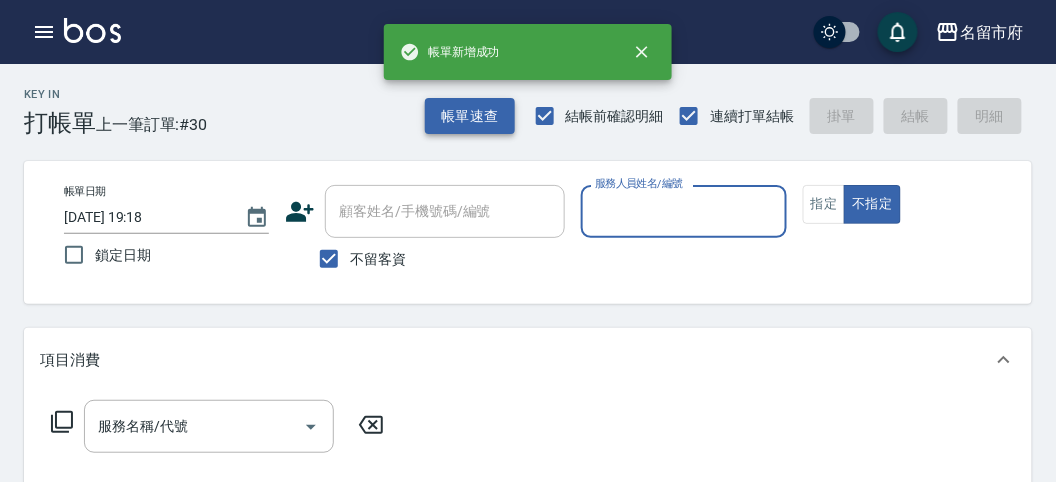 click on "帳單速查" at bounding box center [470, 116] 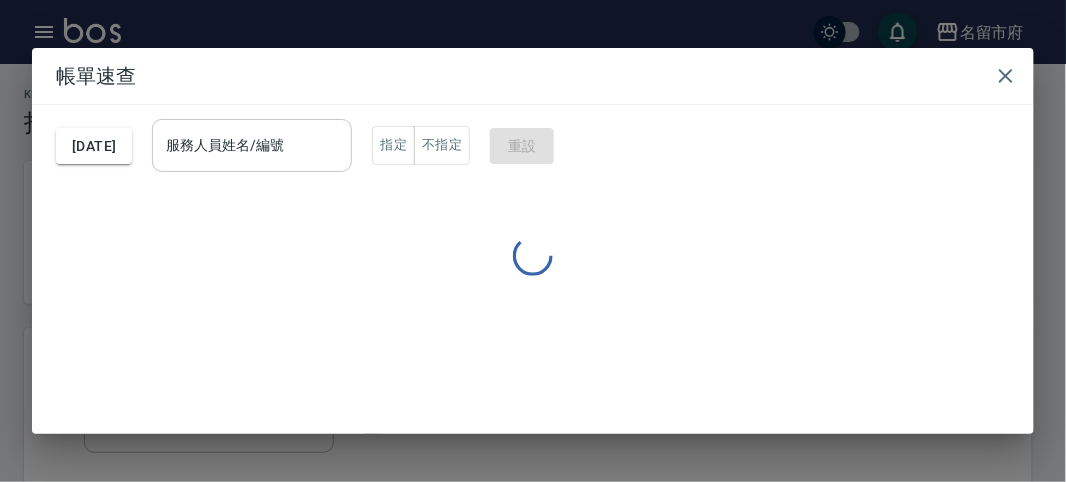 click on "服務人員姓名/編號" at bounding box center [252, 145] 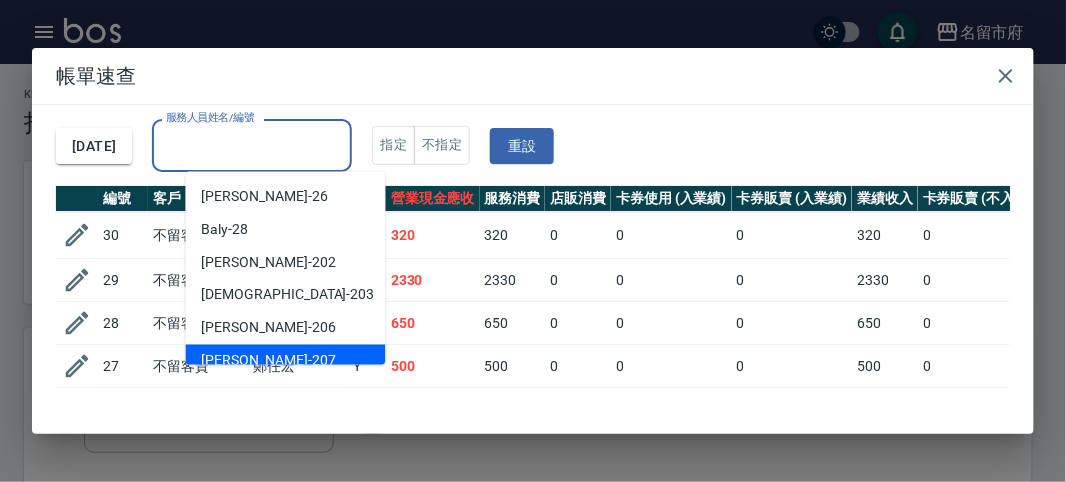 click on "Gary -207" at bounding box center (286, 361) 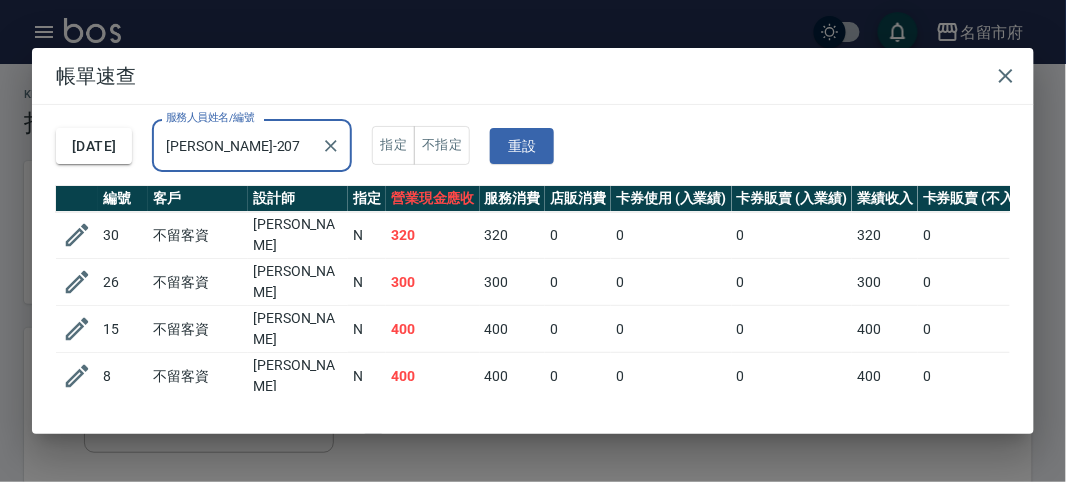 scroll, scrollTop: 35, scrollLeft: 0, axis: vertical 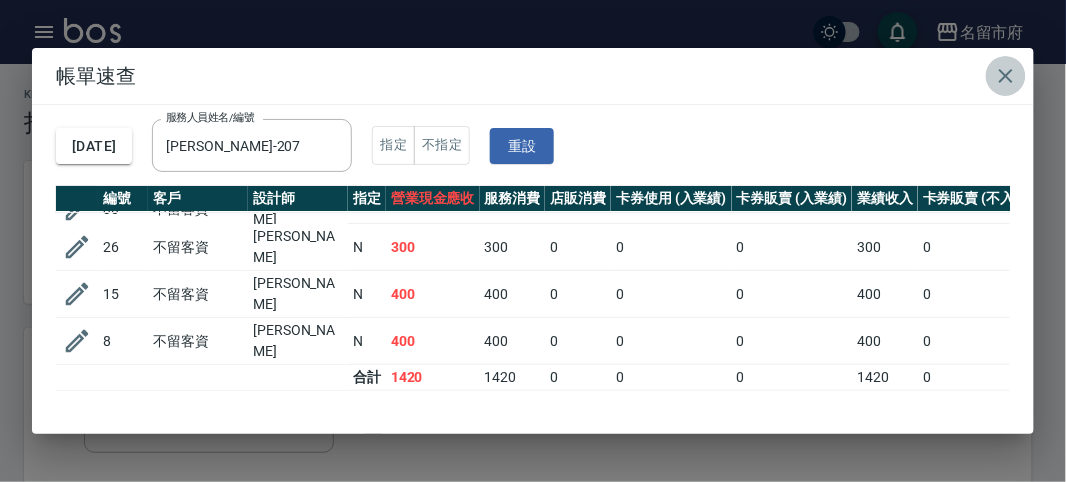 click 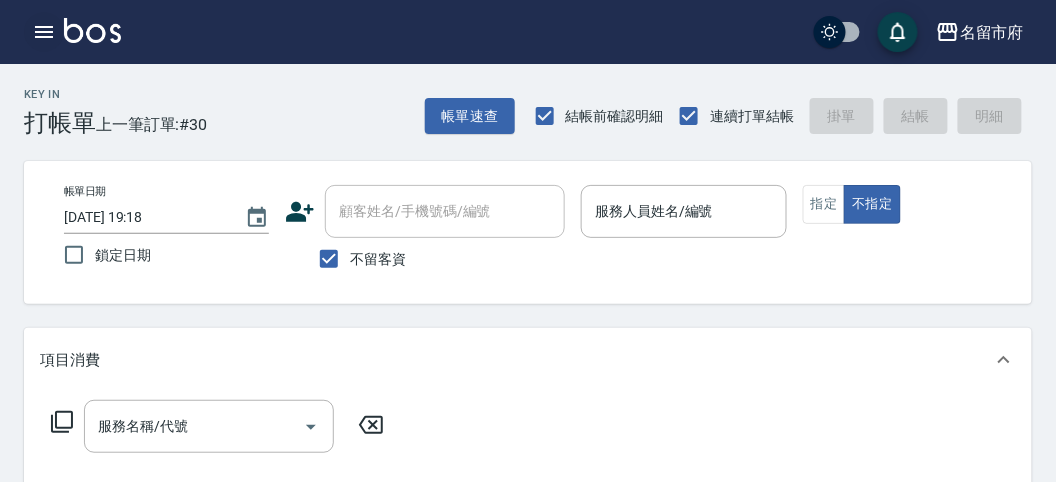 click at bounding box center (44, 32) 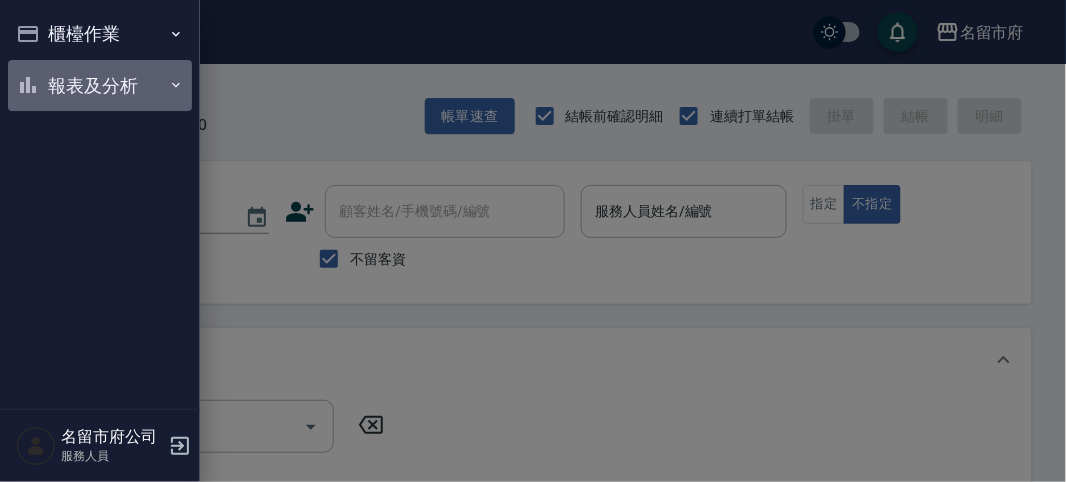 click on "報表及分析" at bounding box center [100, 86] 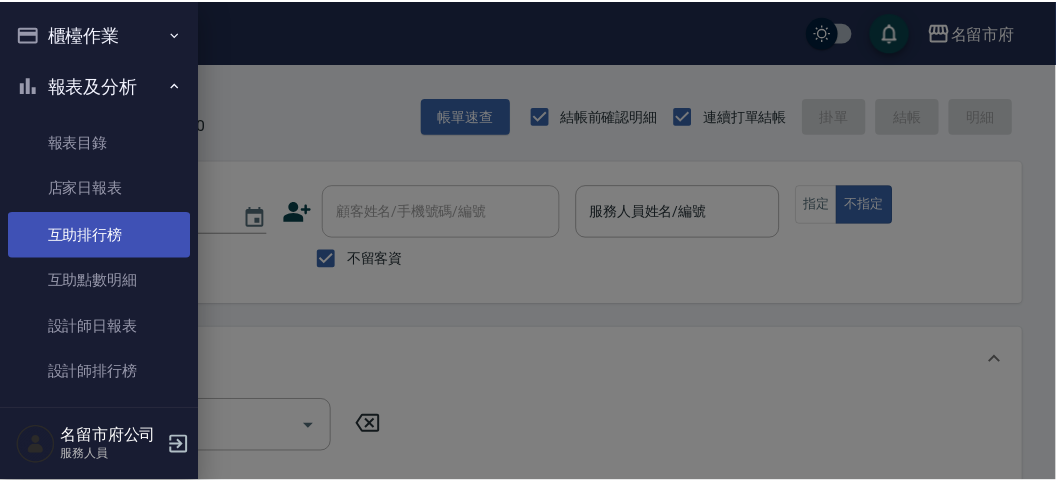 scroll, scrollTop: 65, scrollLeft: 0, axis: vertical 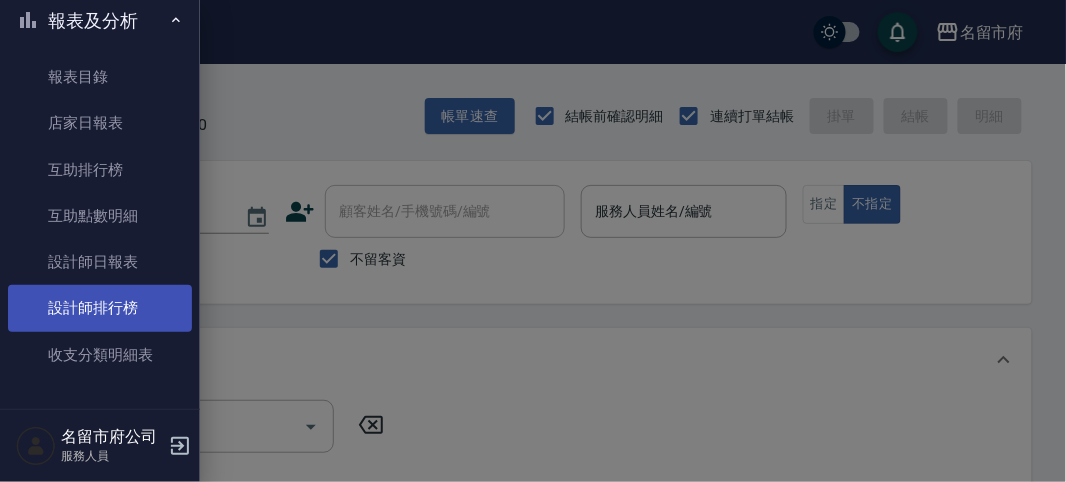 click on "設計師排行榜" at bounding box center (100, 308) 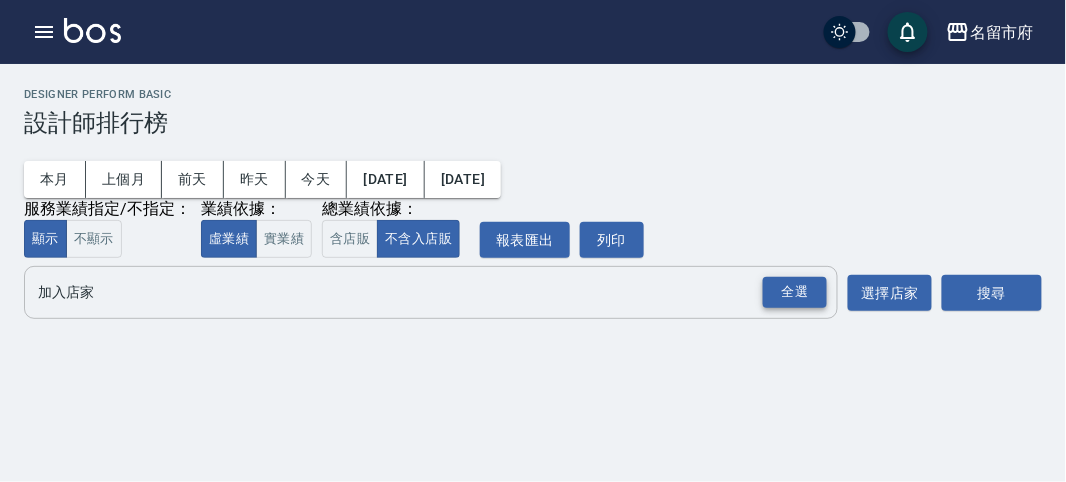 click on "全選" at bounding box center (795, 292) 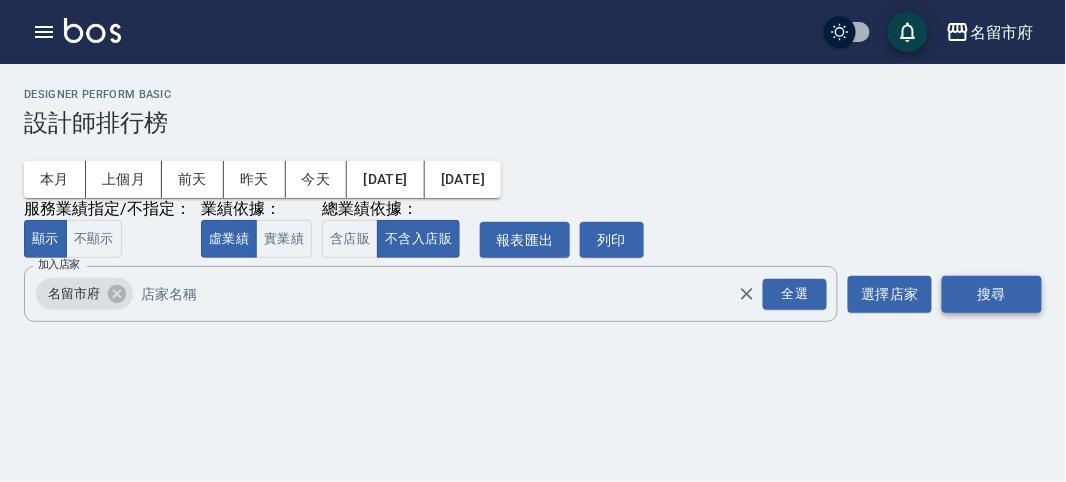 click on "搜尋" at bounding box center (992, 294) 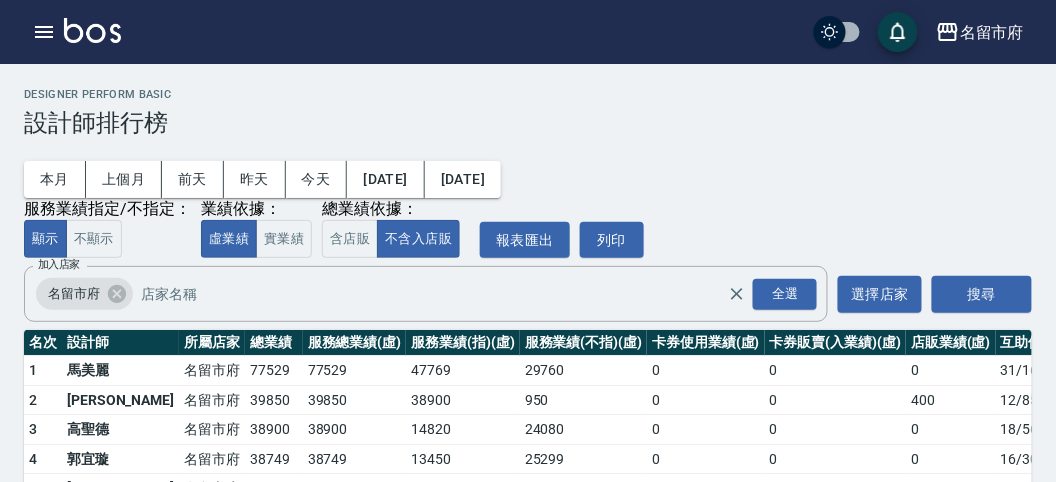 scroll, scrollTop: 204, scrollLeft: 0, axis: vertical 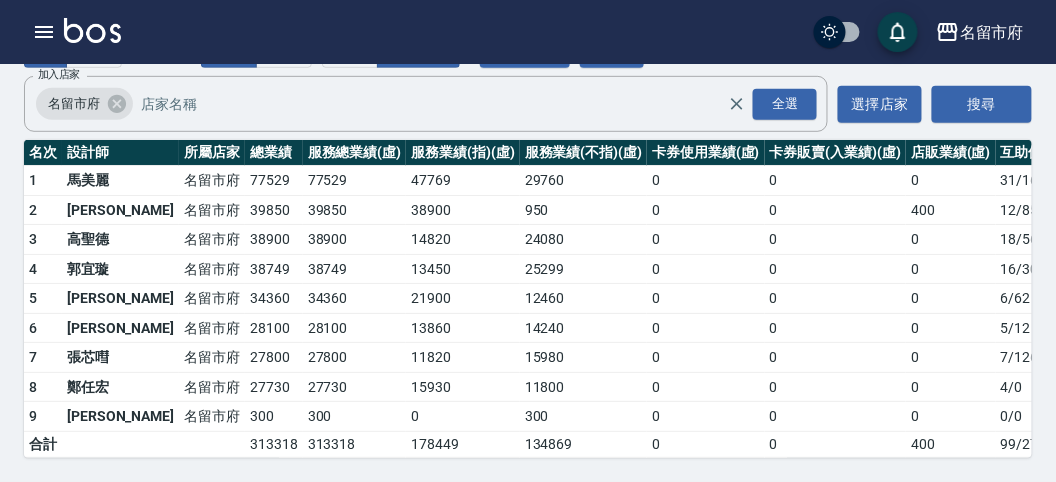 click at bounding box center (92, 30) 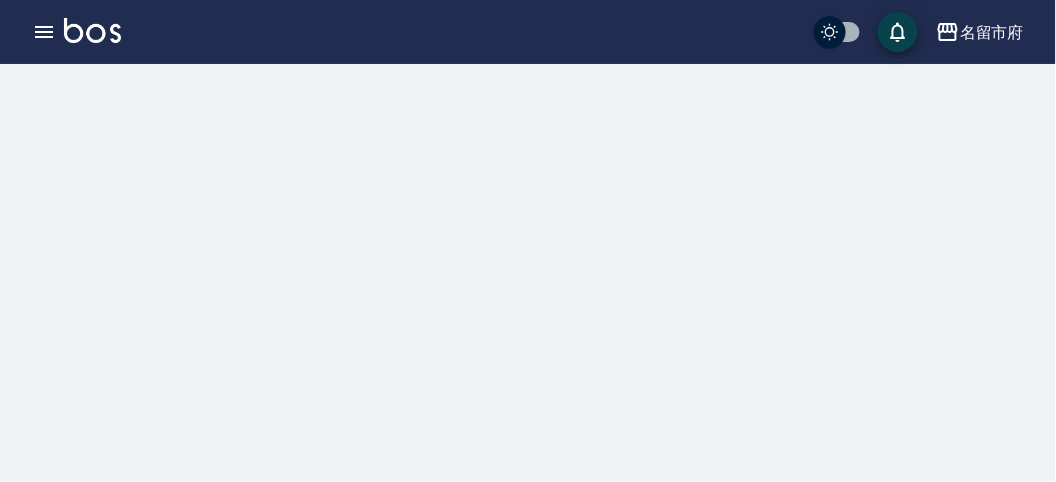 scroll, scrollTop: 0, scrollLeft: 0, axis: both 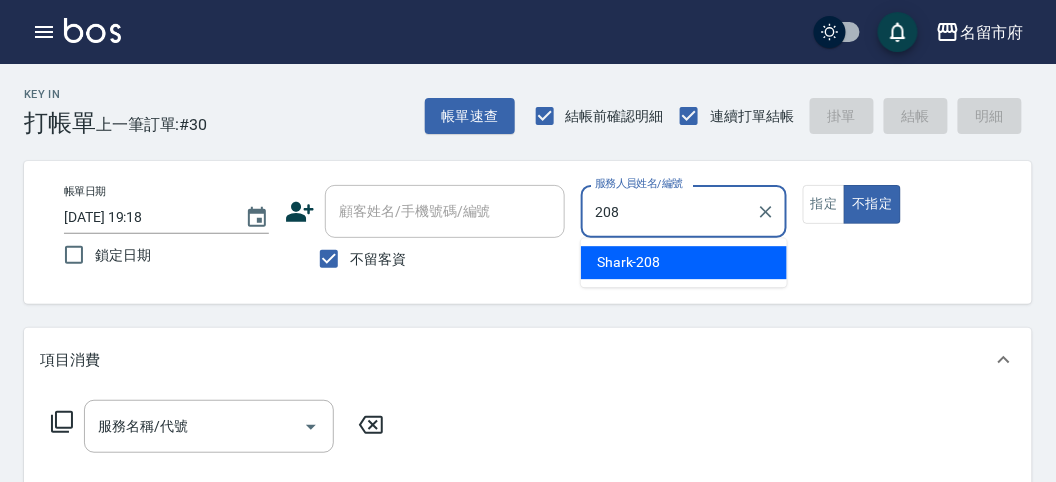 click on "Shark -208" at bounding box center [629, 262] 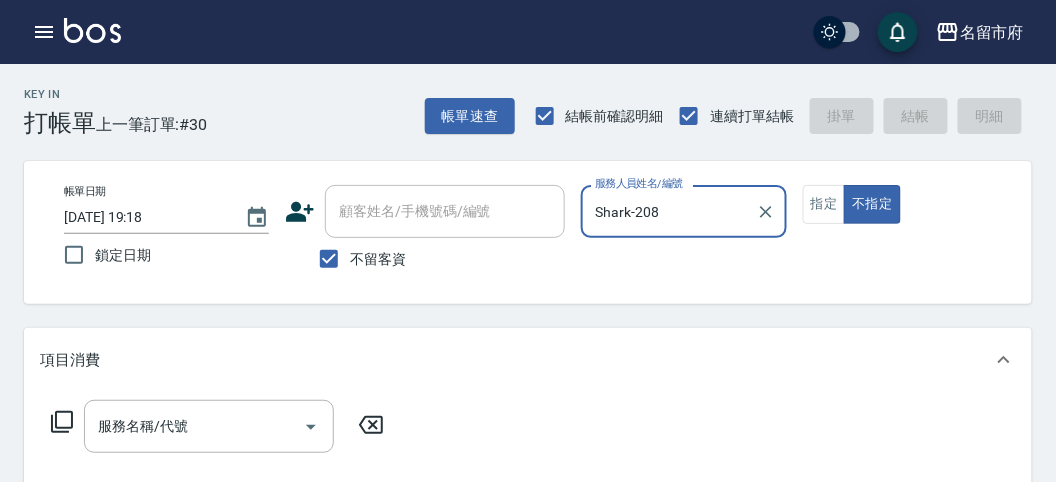 type on "Shark-208" 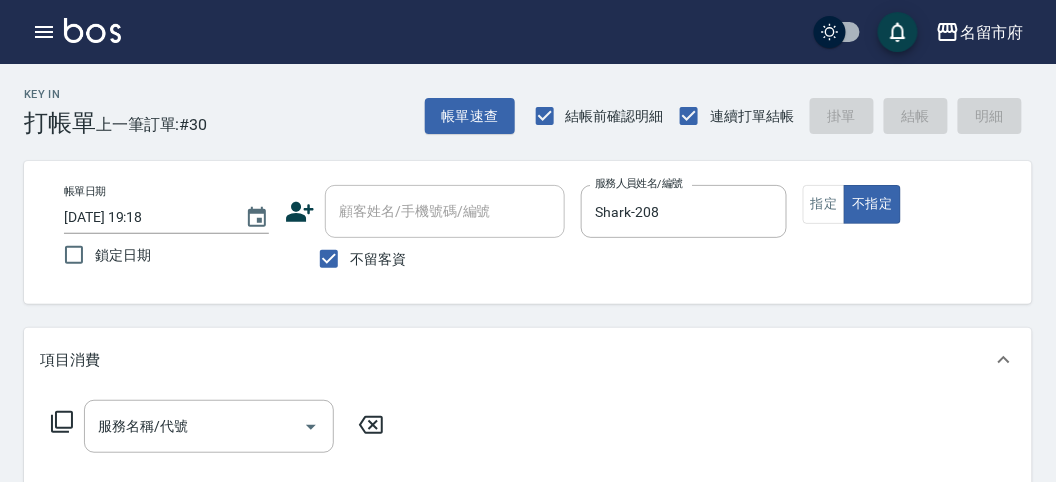 click 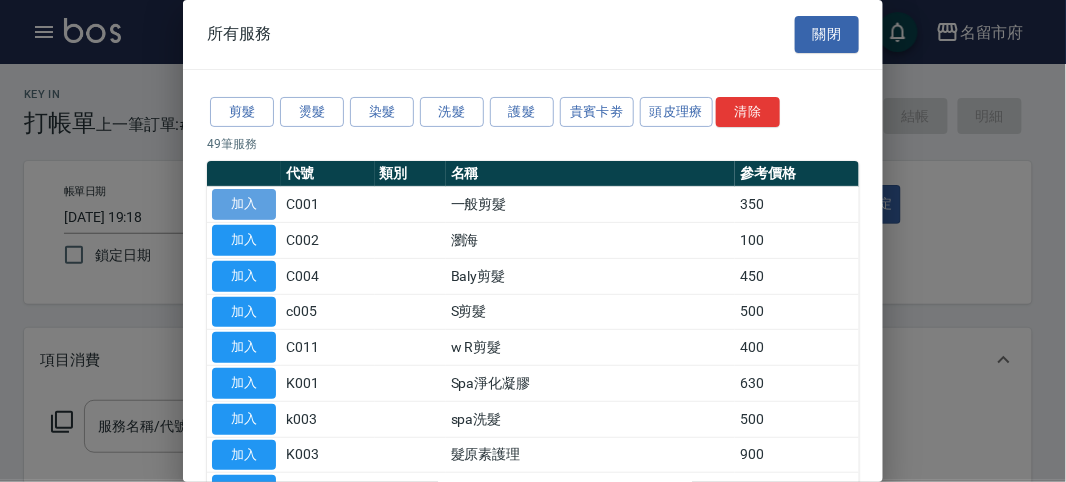 click on "加入" at bounding box center [244, 204] 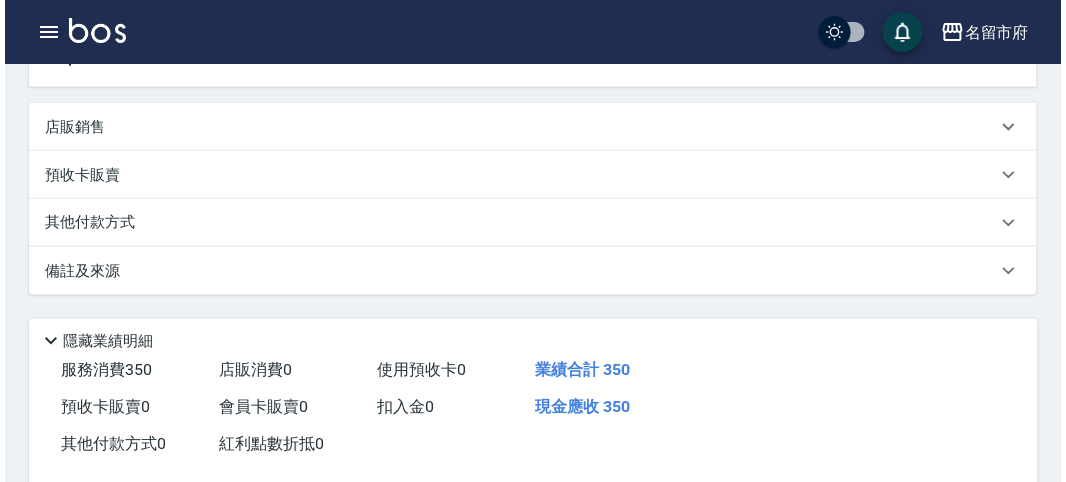 scroll, scrollTop: 585, scrollLeft: 0, axis: vertical 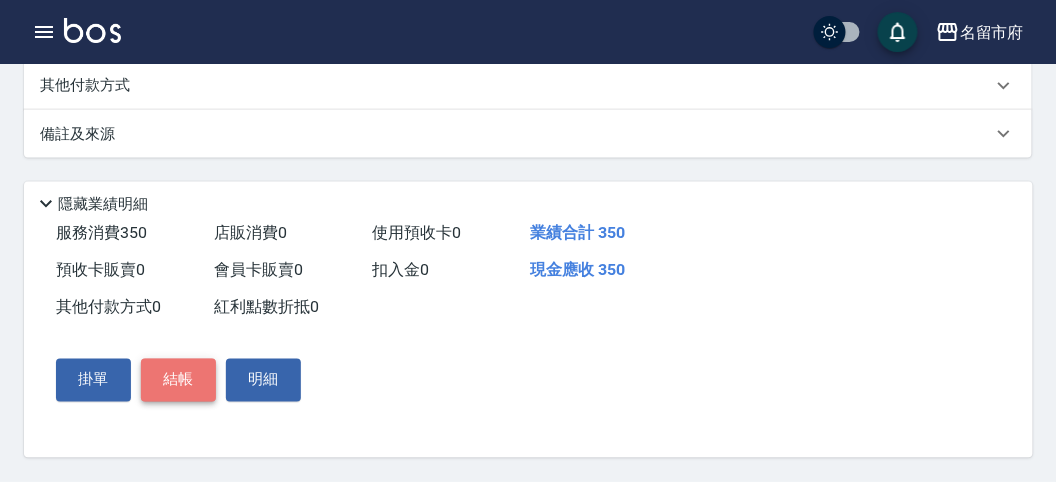 click on "結帳" at bounding box center (178, 380) 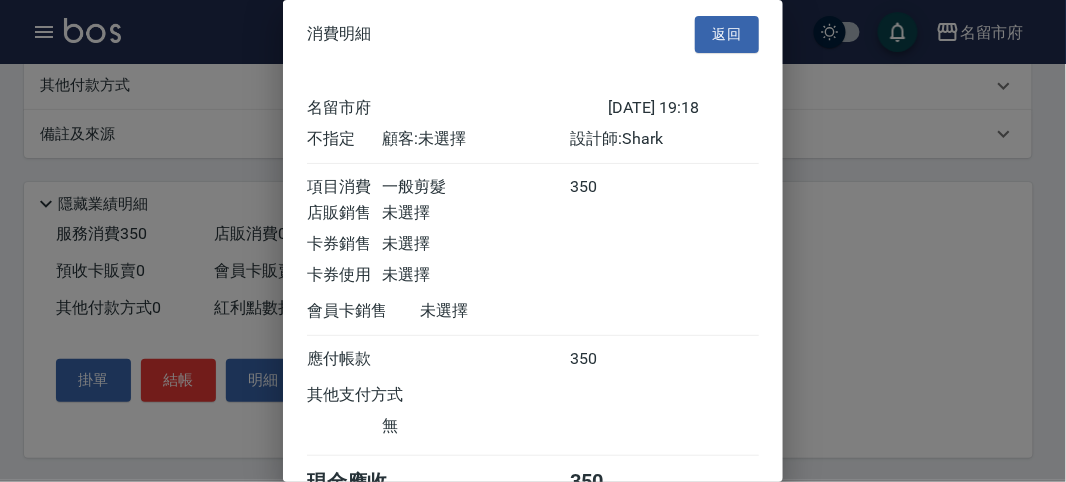 scroll, scrollTop: 111, scrollLeft: 0, axis: vertical 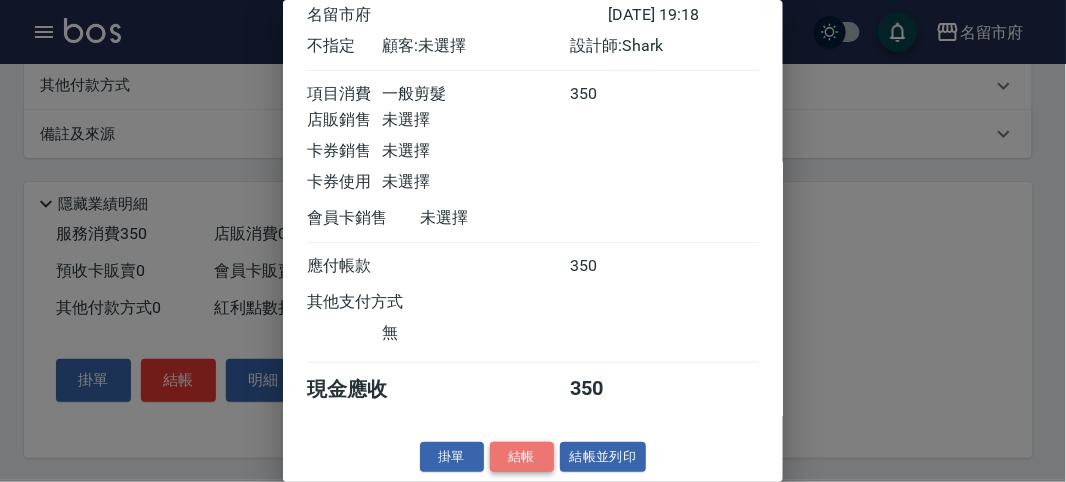 click on "結帳" at bounding box center (522, 457) 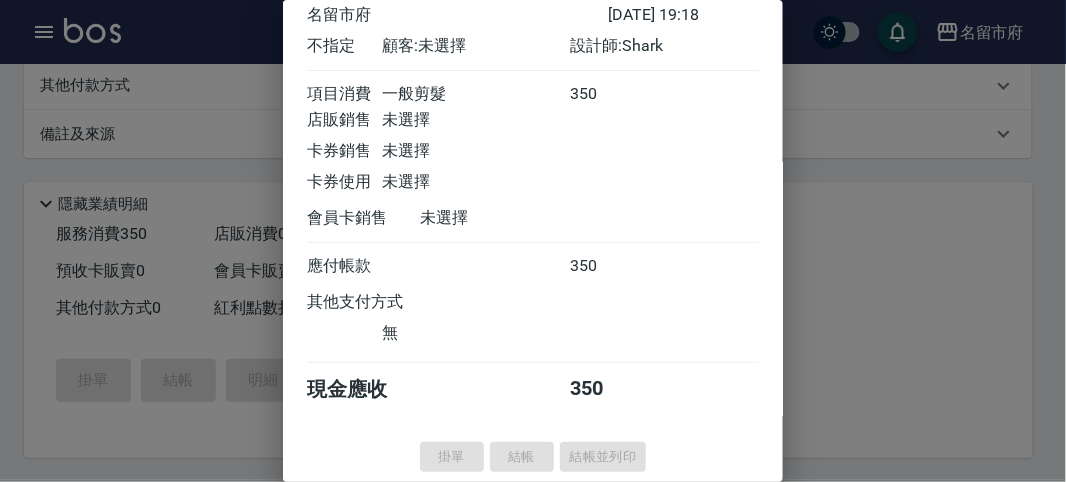 type on "2025/07/11 19:34" 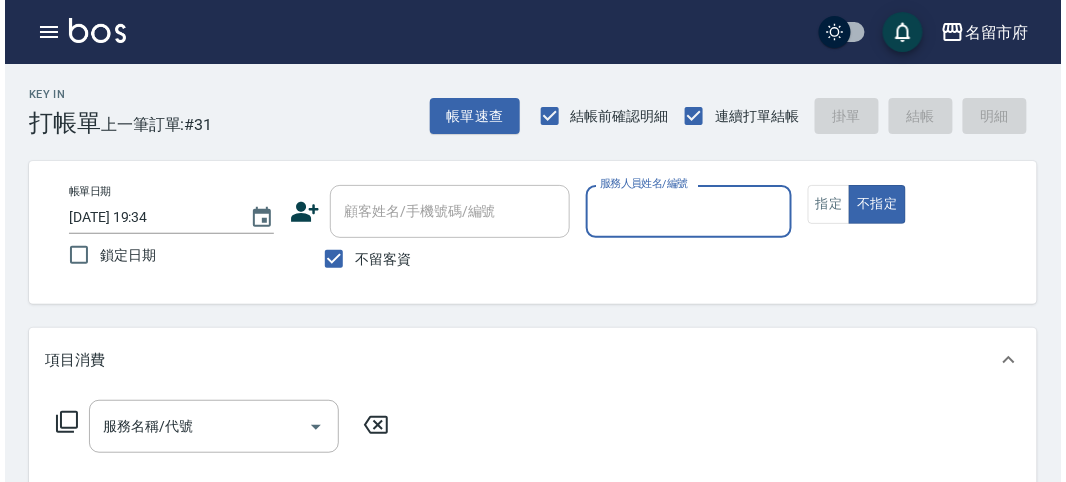 scroll, scrollTop: 111, scrollLeft: 0, axis: vertical 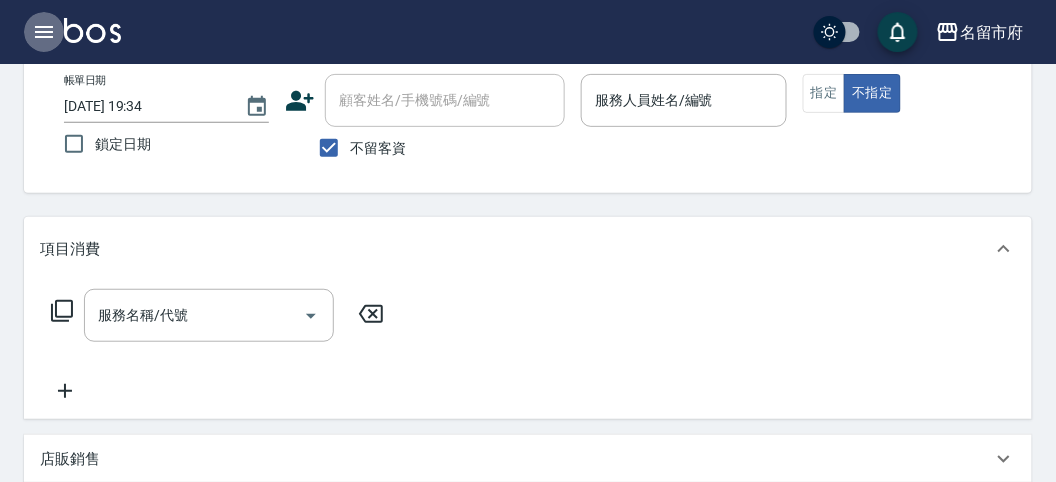 drag, startPoint x: 432, startPoint y: 397, endPoint x: 38, endPoint y: 32, distance: 537.08563 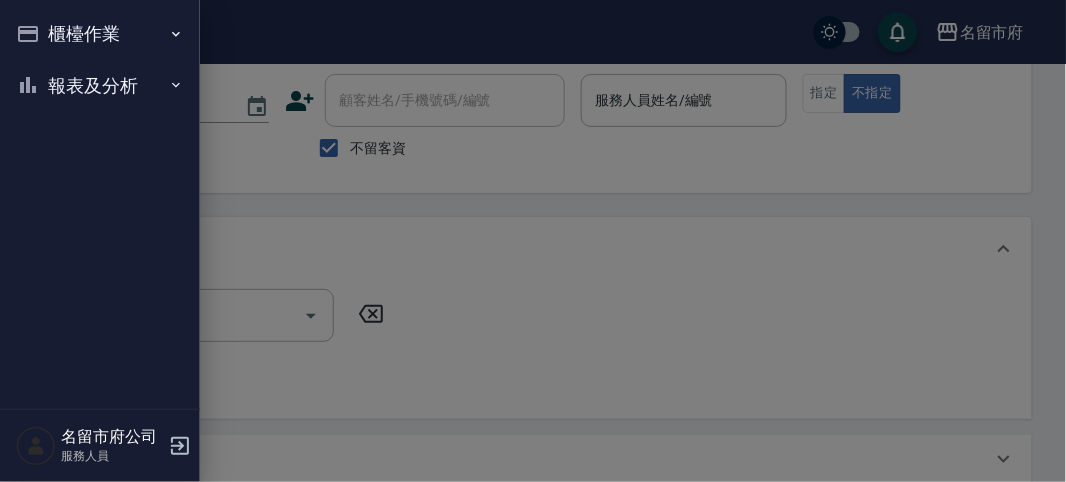 click on "櫃檯作業 打帳單 帳單列表 現金收支登錄 高階收支登錄 材料自購登錄 每日結帳 報表及分析 報表目錄 店家日報表 互助排行榜 互助點數明細 設計師日報表 設計師排行榜 收支分類明細表 名留市府公司 服務人員" at bounding box center [100, 241] 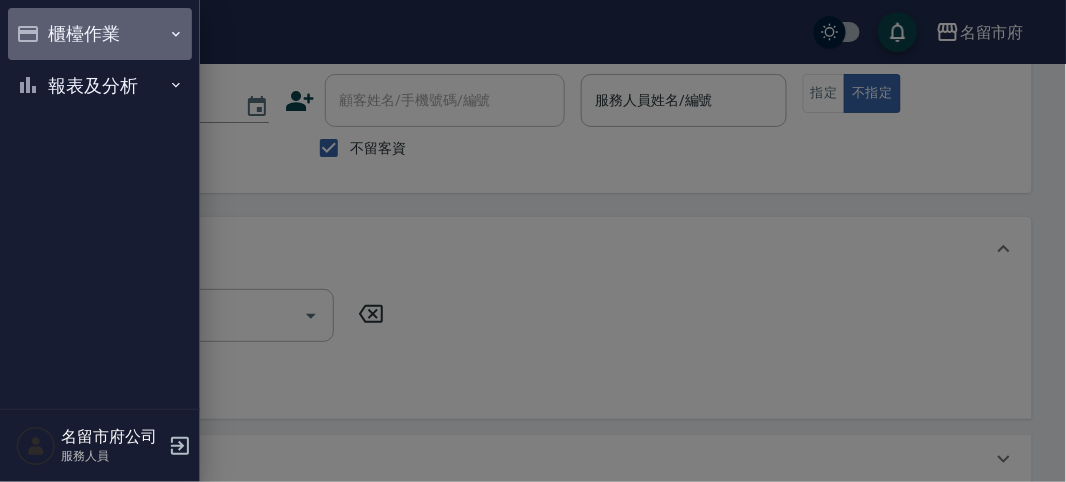 click on "櫃檯作業" at bounding box center (100, 34) 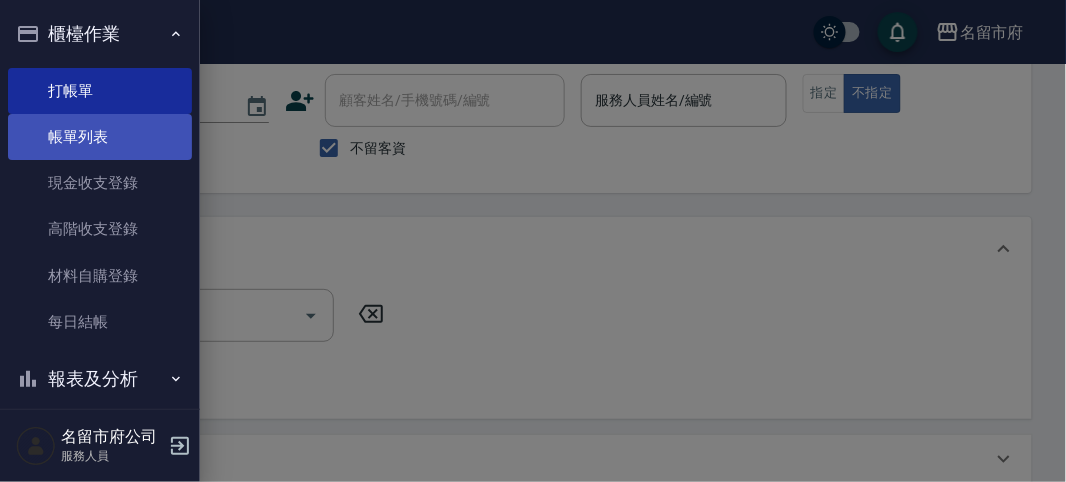 click on "帳單列表" at bounding box center (100, 137) 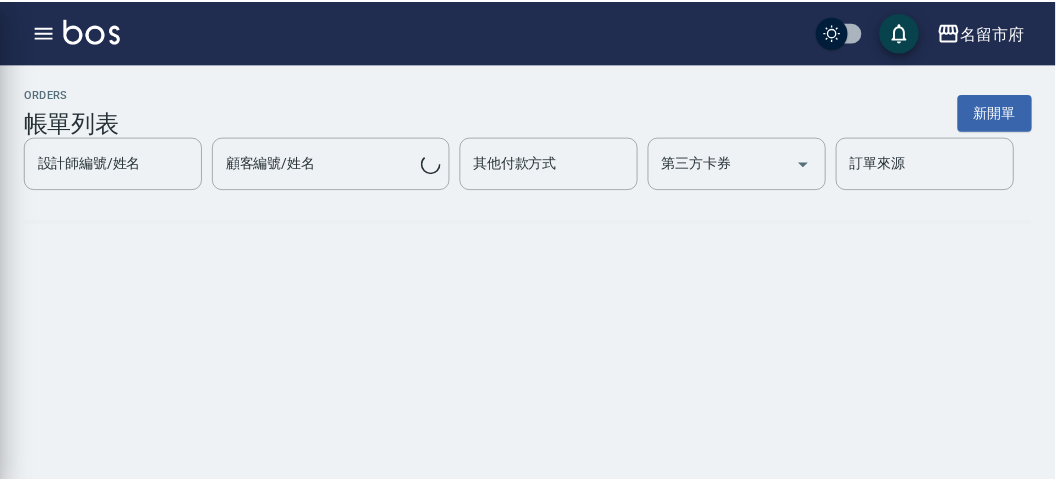 scroll, scrollTop: 0, scrollLeft: 0, axis: both 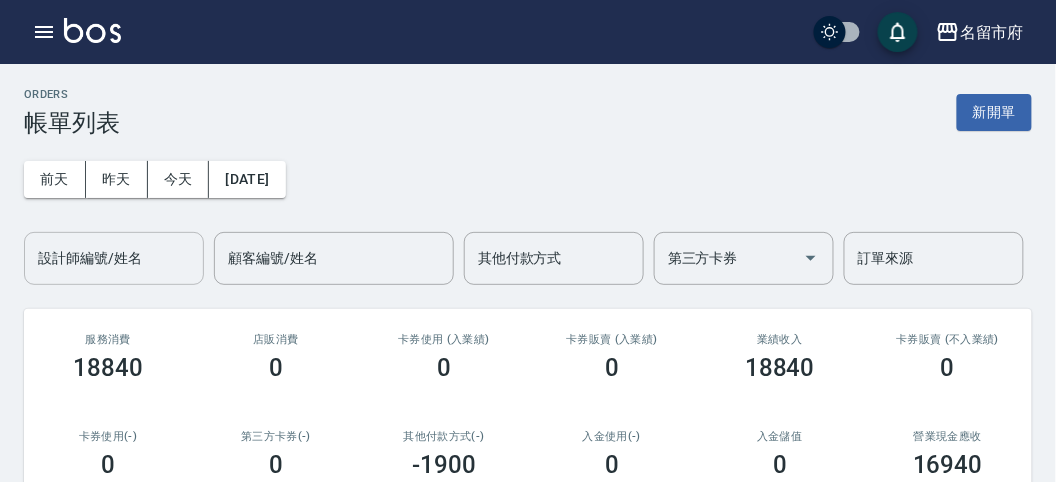 click on "設計師編號/姓名" at bounding box center [114, 258] 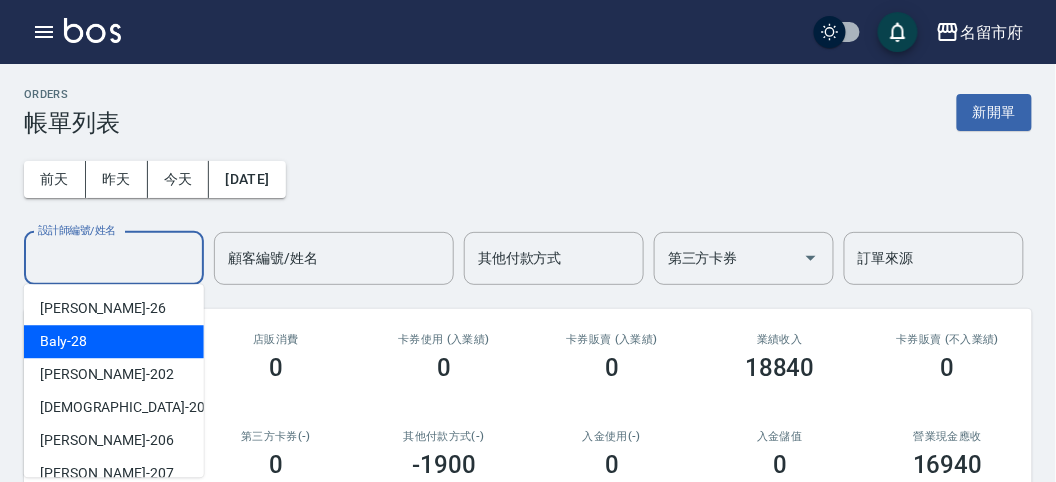 click on "Baly -28" at bounding box center [114, 341] 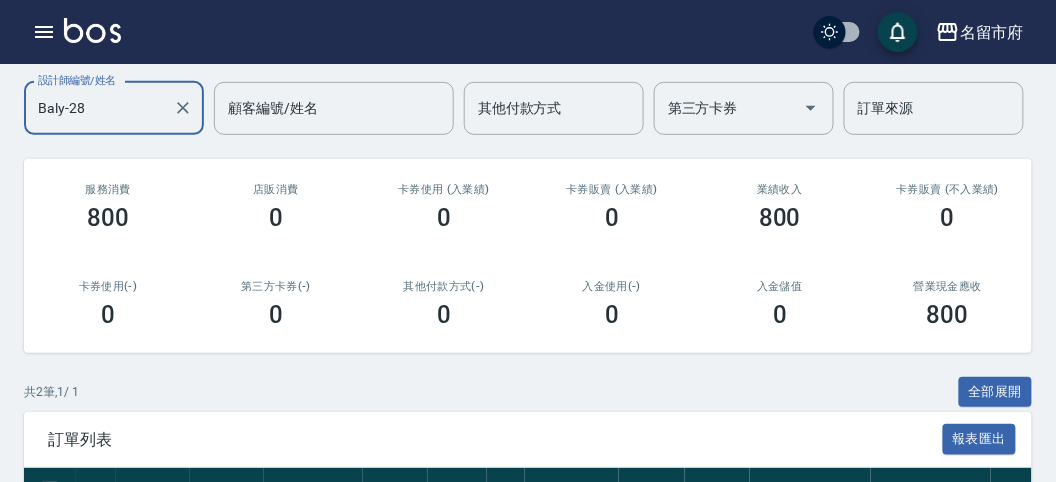 scroll, scrollTop: 0, scrollLeft: 0, axis: both 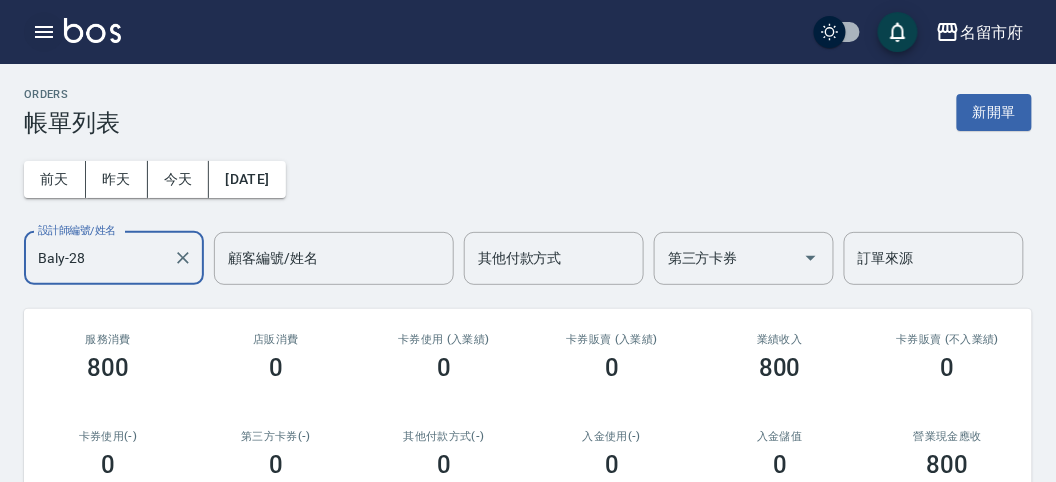 click 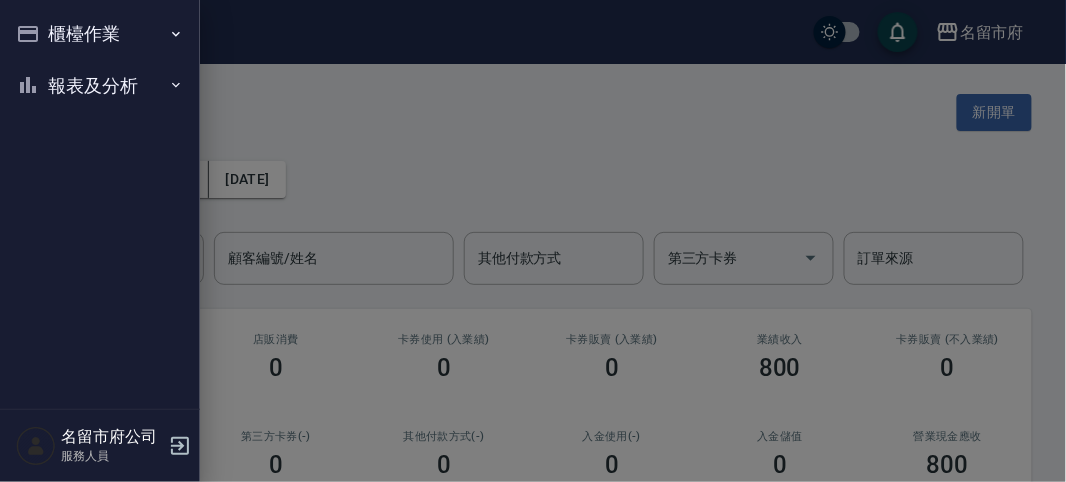 click on "櫃檯作業" at bounding box center [100, 34] 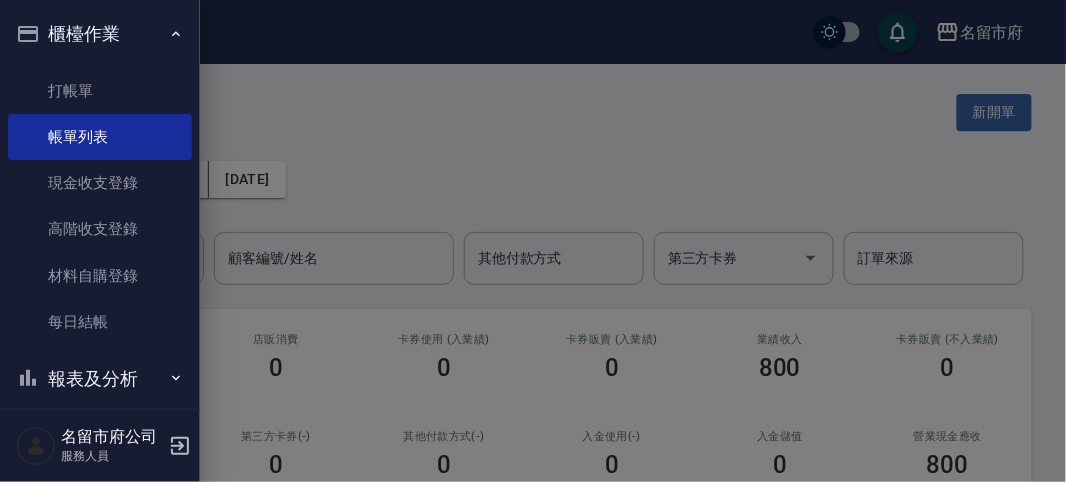 click on "櫃檯作業" at bounding box center [100, 34] 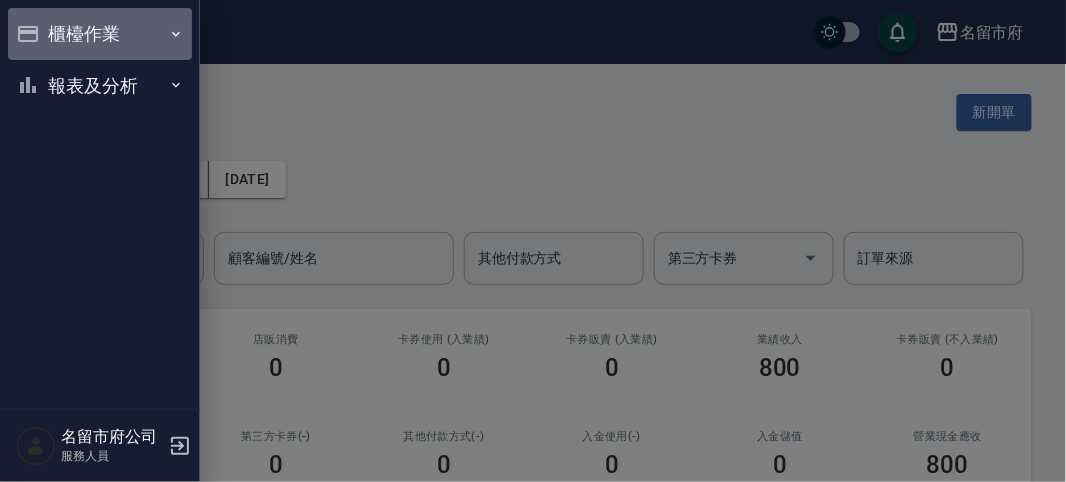 click on "櫃檯作業" at bounding box center [100, 34] 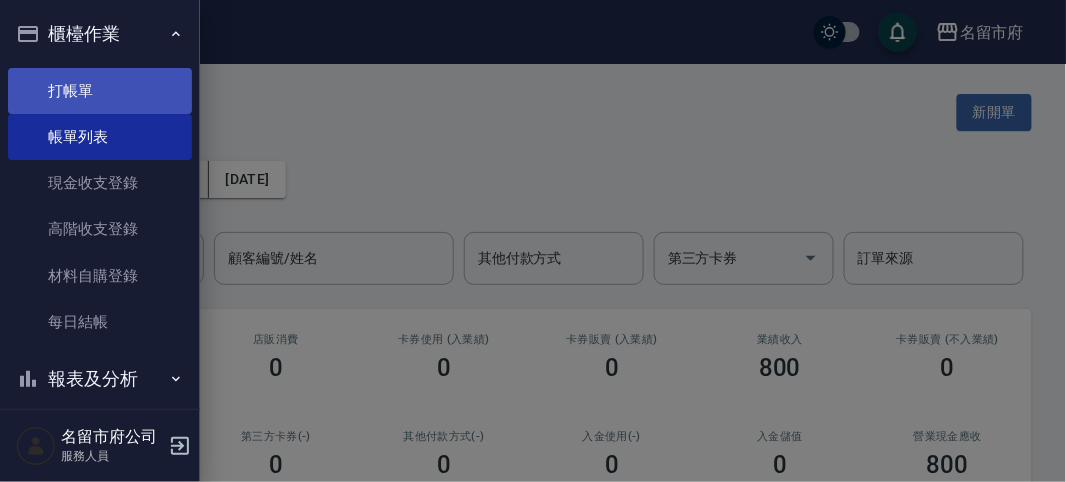 click on "打帳單" at bounding box center [100, 91] 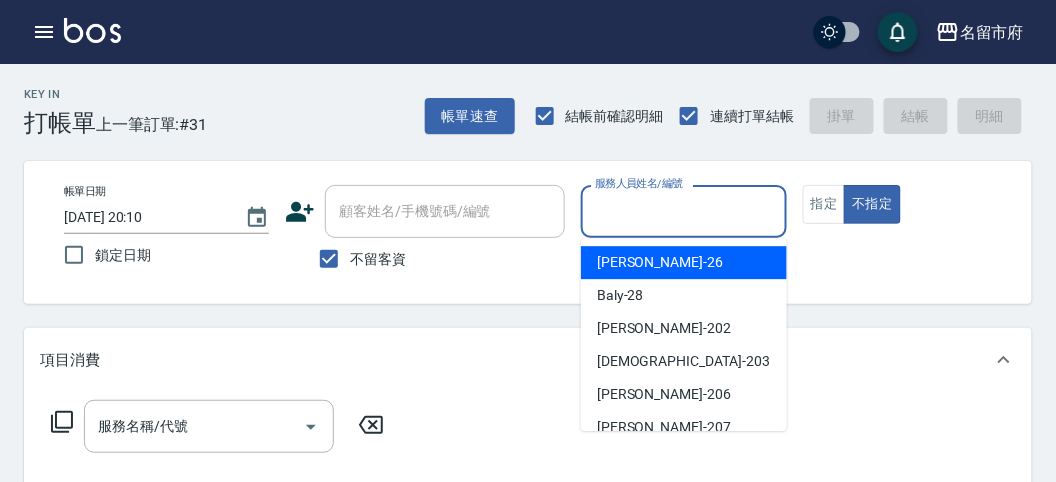click on "服務人員姓名/編號" at bounding box center [683, 211] 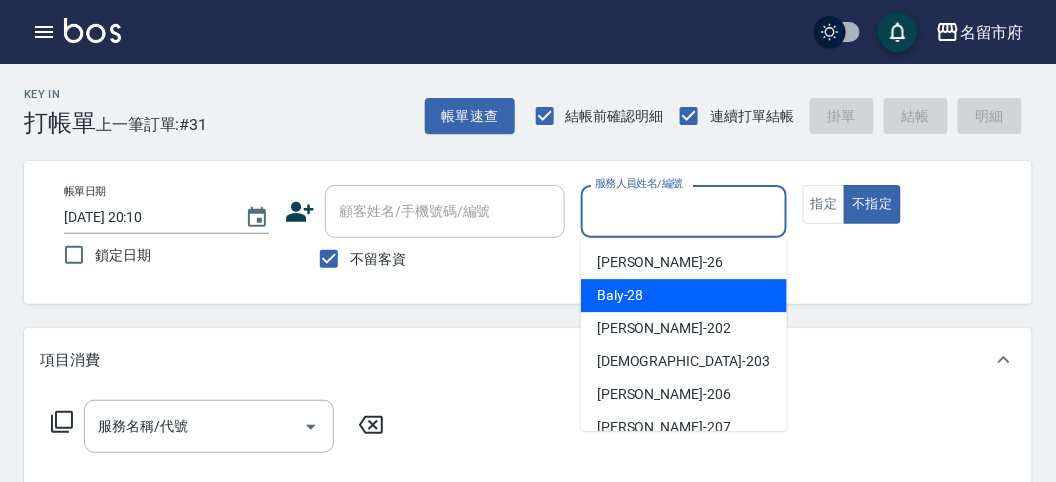 drag, startPoint x: 645, startPoint y: 304, endPoint x: 632, endPoint y: 312, distance: 15.264338 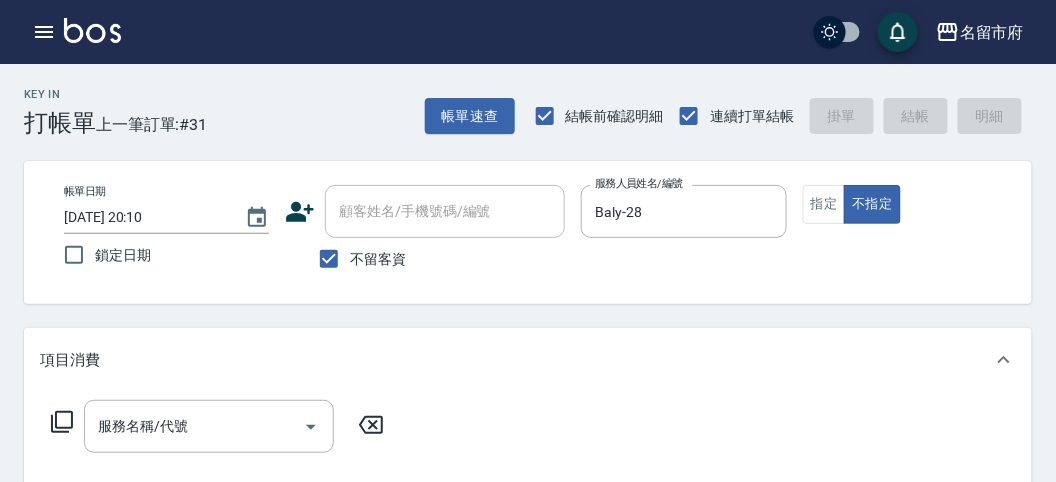click 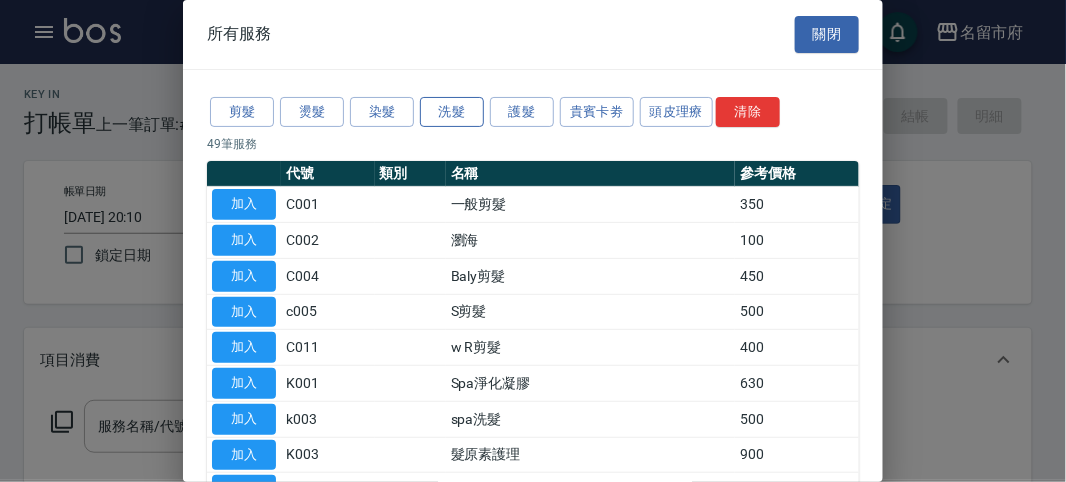 click on "洗髮" at bounding box center (452, 112) 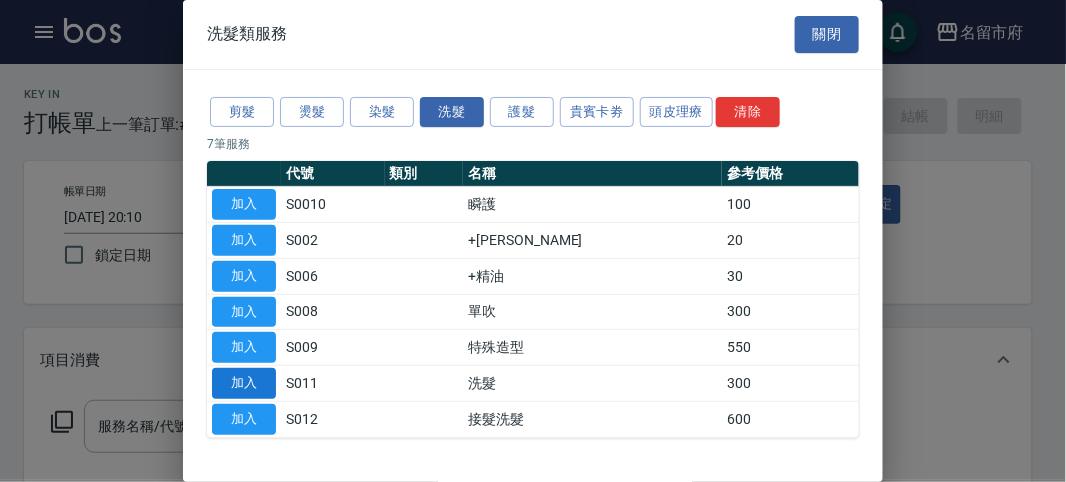 click on "加入" at bounding box center (244, 383) 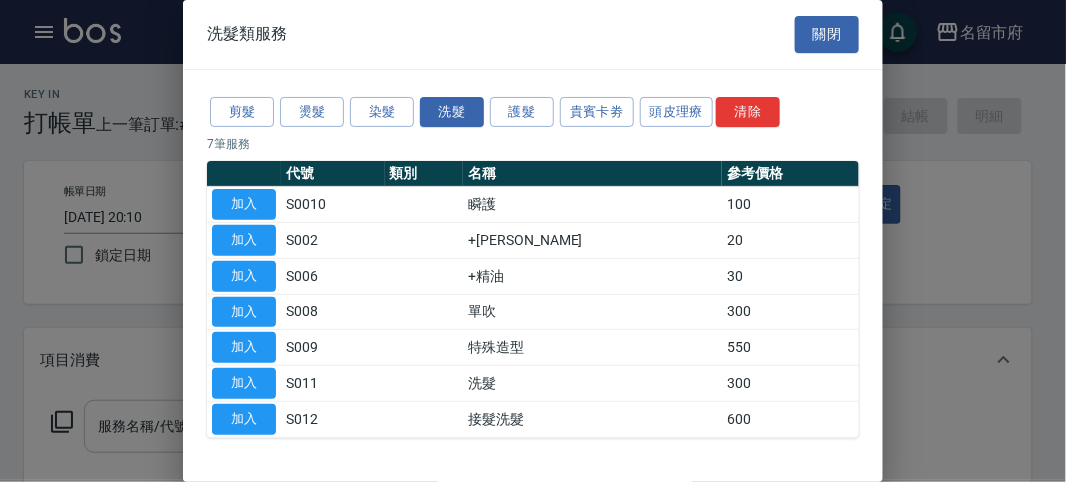 type on "洗髮(S011)" 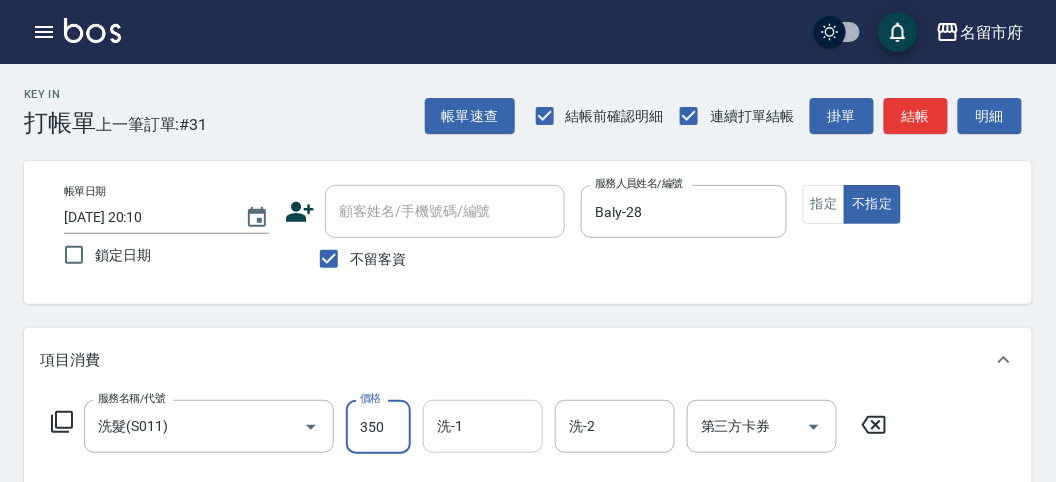type on "350" 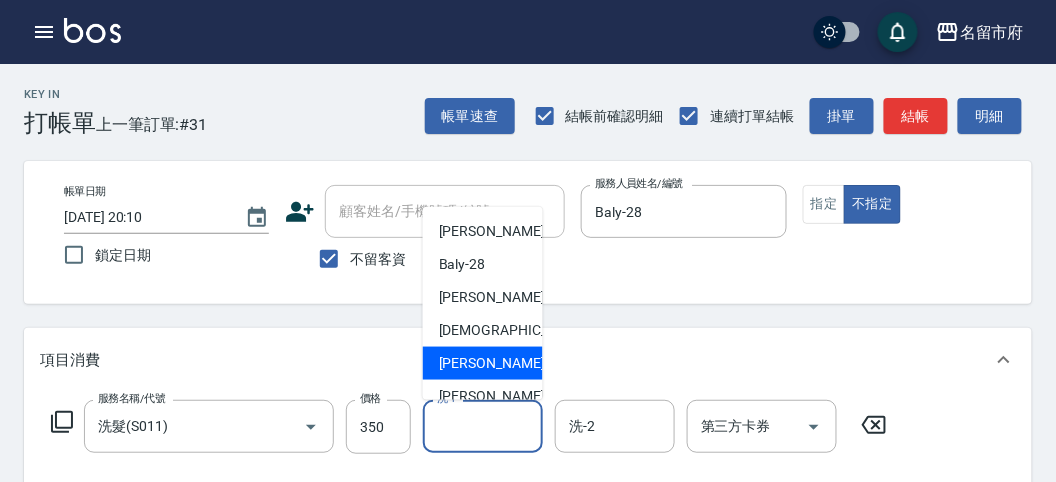 scroll, scrollTop: 153, scrollLeft: 0, axis: vertical 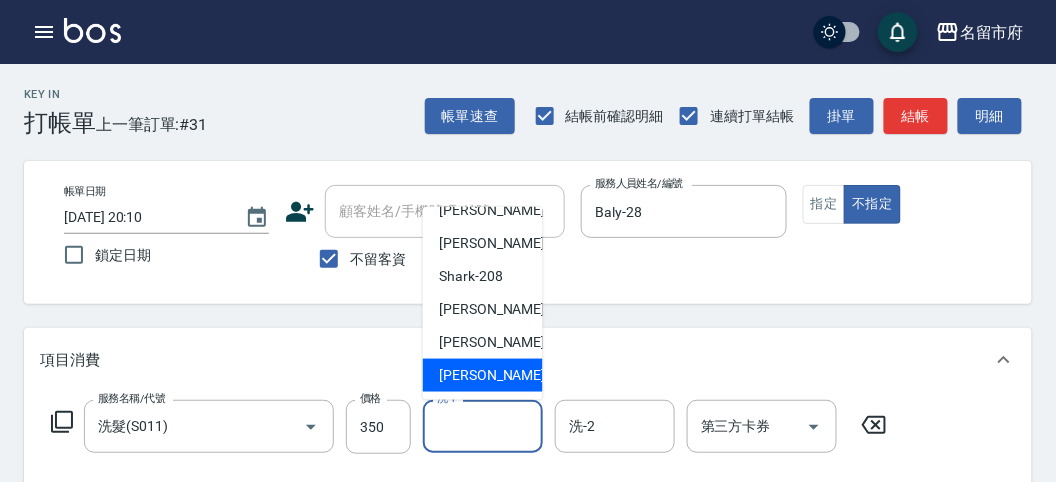 click on "[PERSON_NAME] -222" at bounding box center [506, 375] 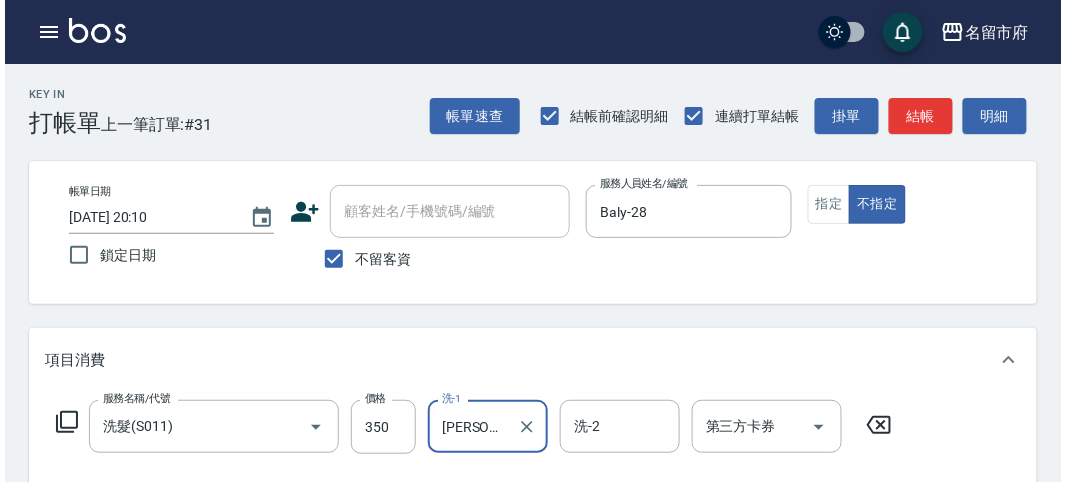 scroll, scrollTop: 585, scrollLeft: 0, axis: vertical 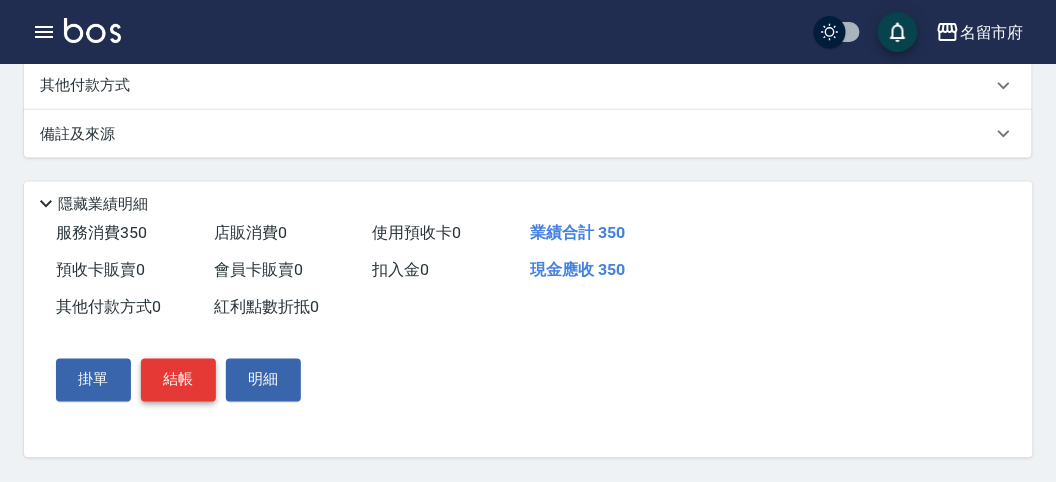 click on "結帳" at bounding box center (178, 380) 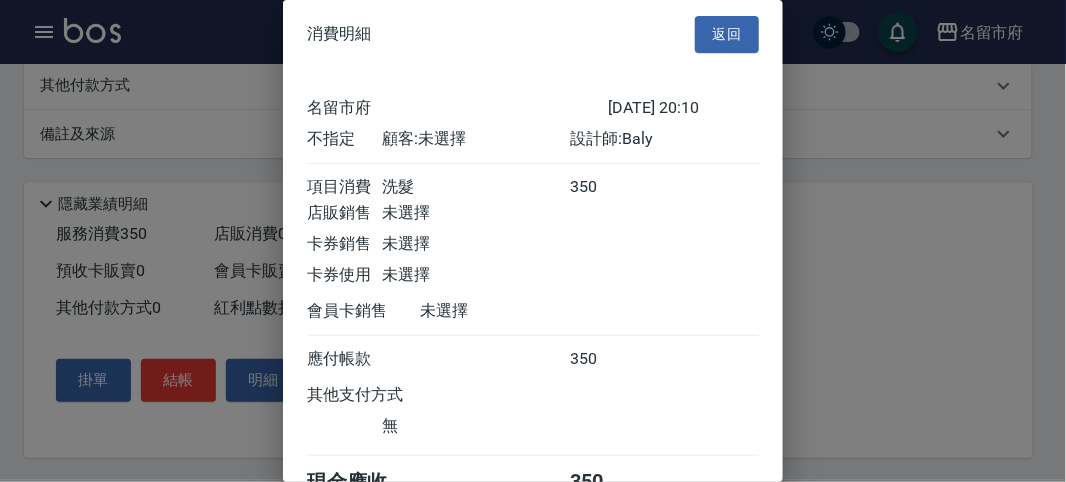 scroll, scrollTop: 111, scrollLeft: 0, axis: vertical 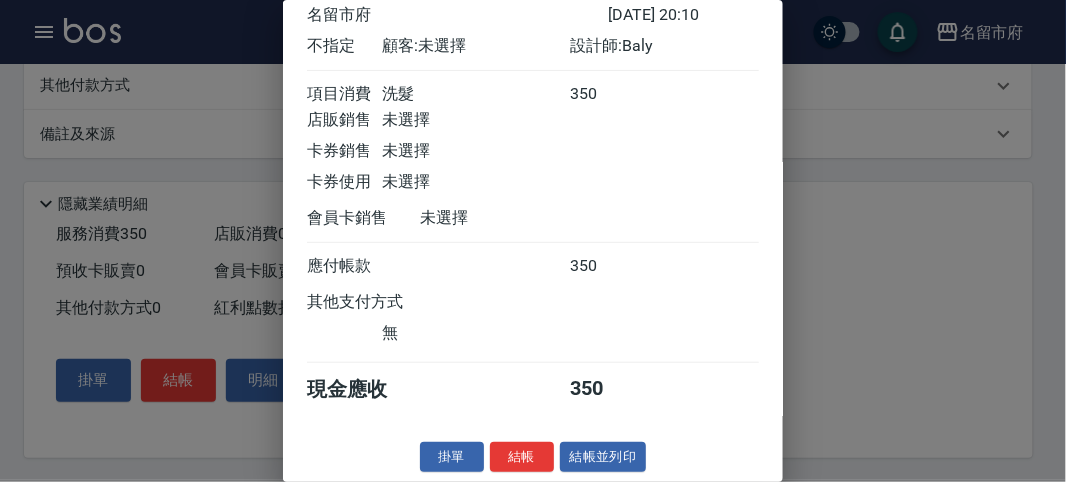 click on "結帳" at bounding box center (522, 457) 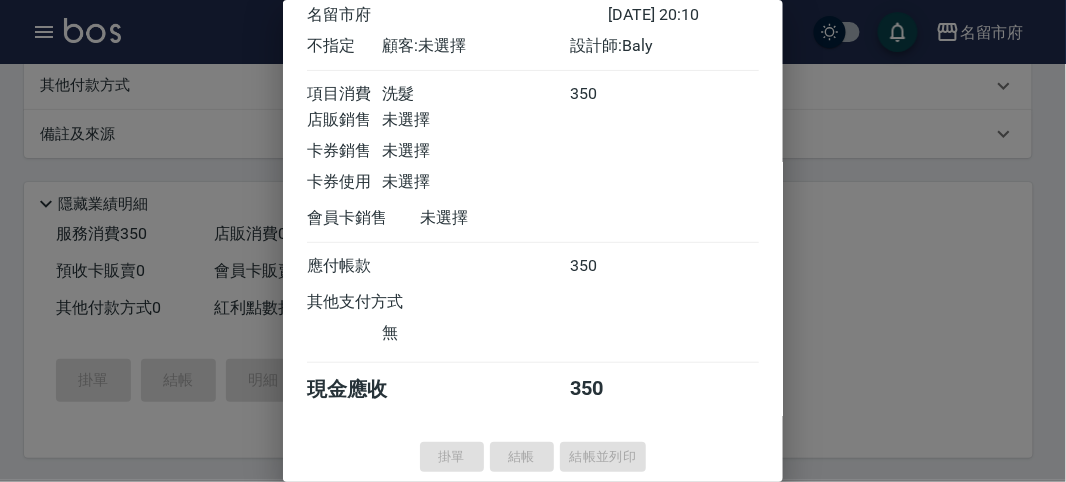type 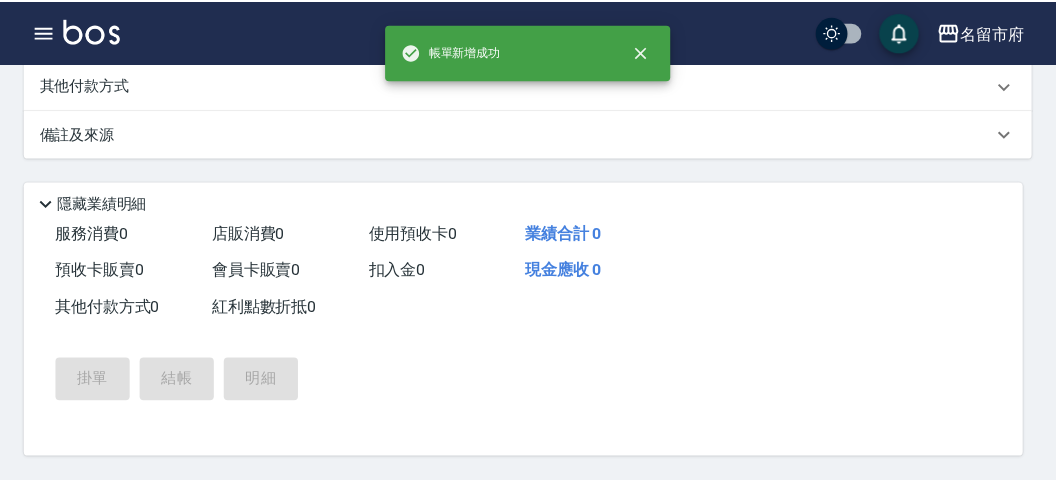 scroll, scrollTop: 0, scrollLeft: 0, axis: both 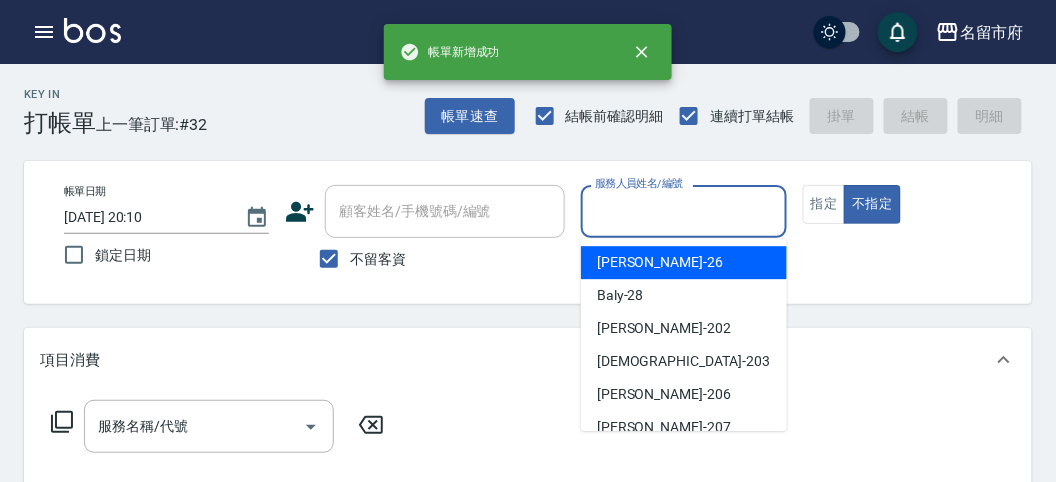 click on "服務人員姓名/編號" at bounding box center (683, 211) 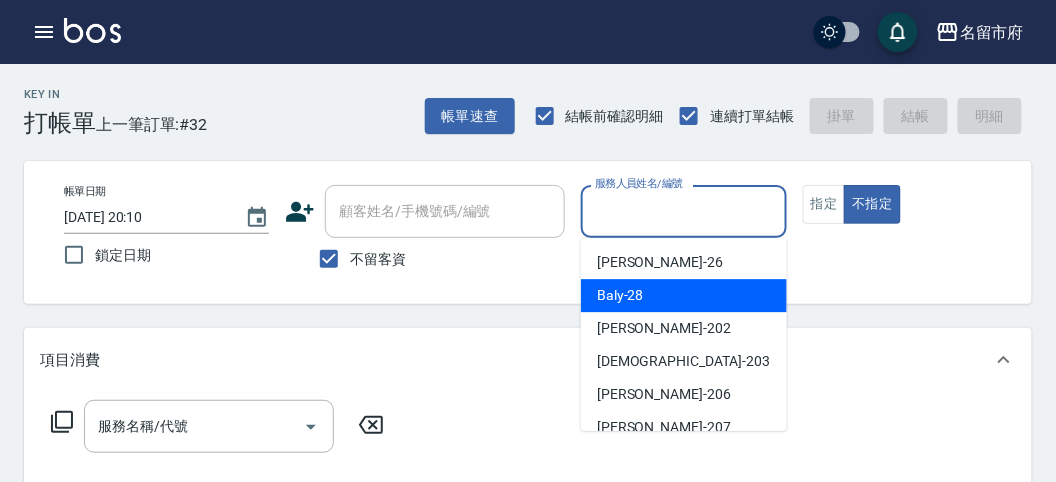 drag, startPoint x: 618, startPoint y: 296, endPoint x: 485, endPoint y: 323, distance: 135.71294 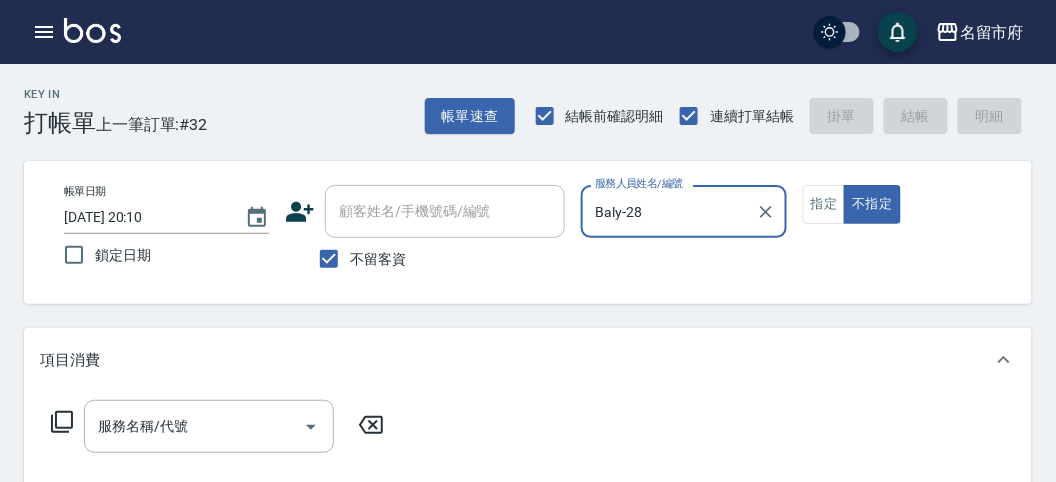 click 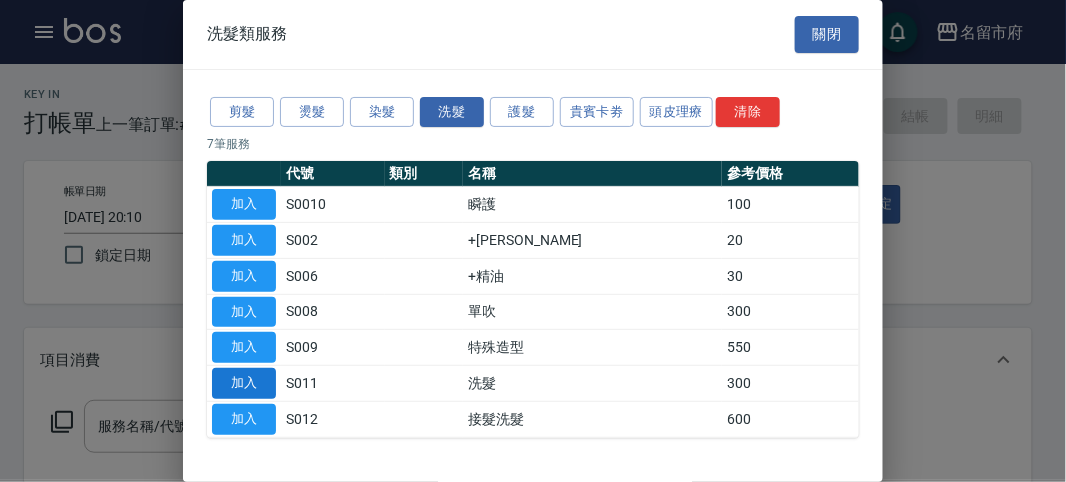 click on "加入" at bounding box center (244, 383) 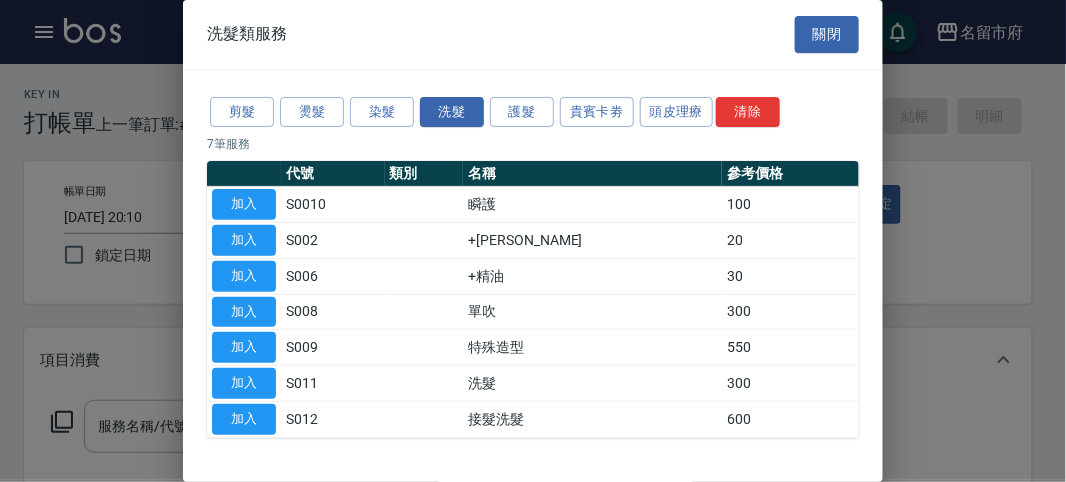 type on "洗髮(S011)" 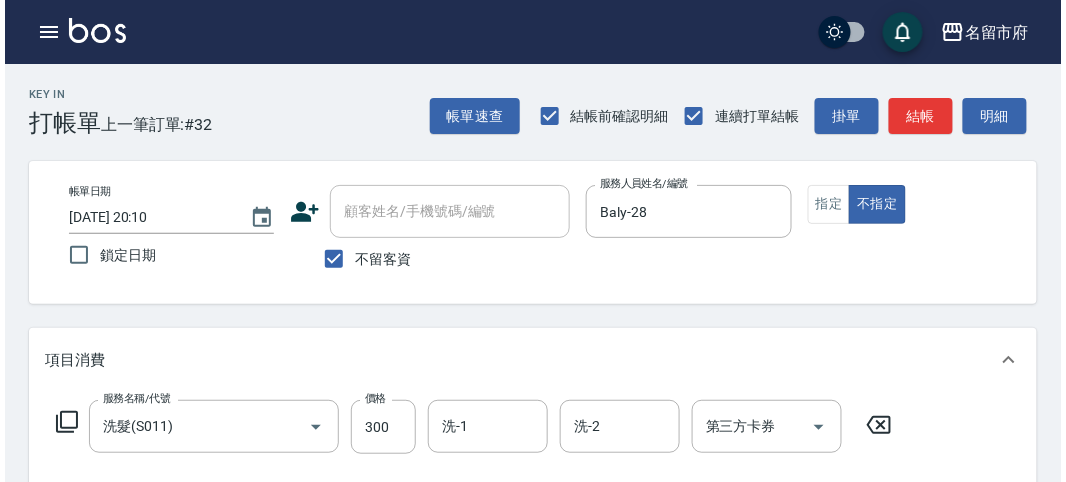scroll, scrollTop: 585, scrollLeft: 0, axis: vertical 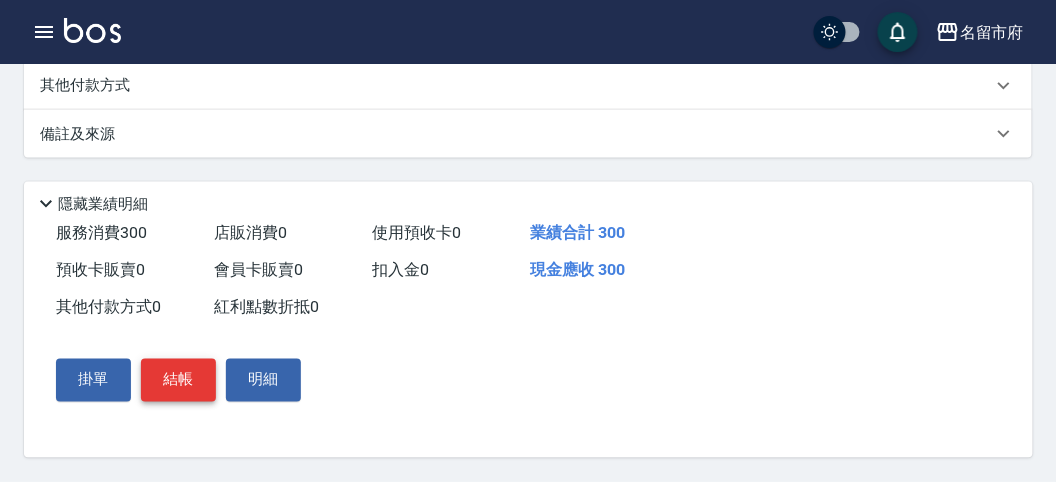 click on "結帳" at bounding box center [178, 380] 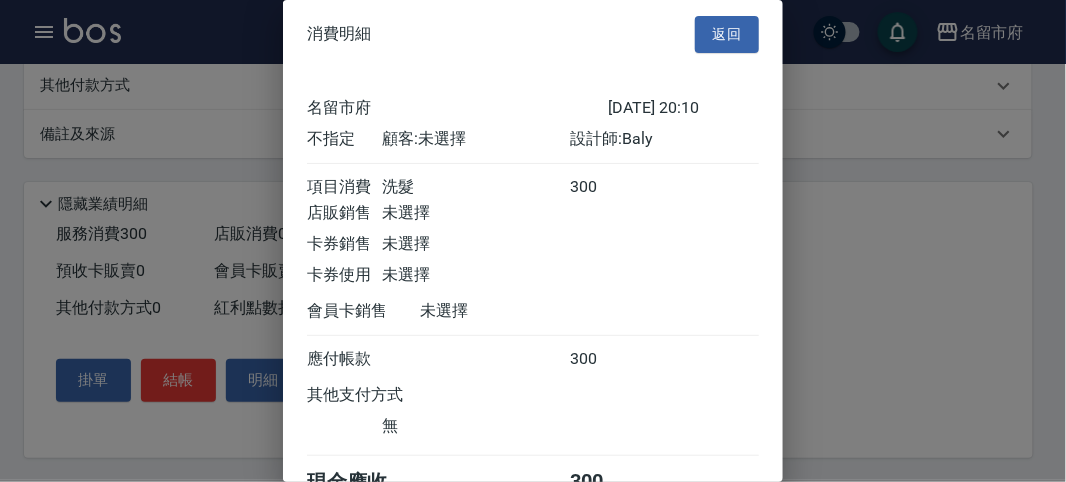 scroll, scrollTop: 111, scrollLeft: 0, axis: vertical 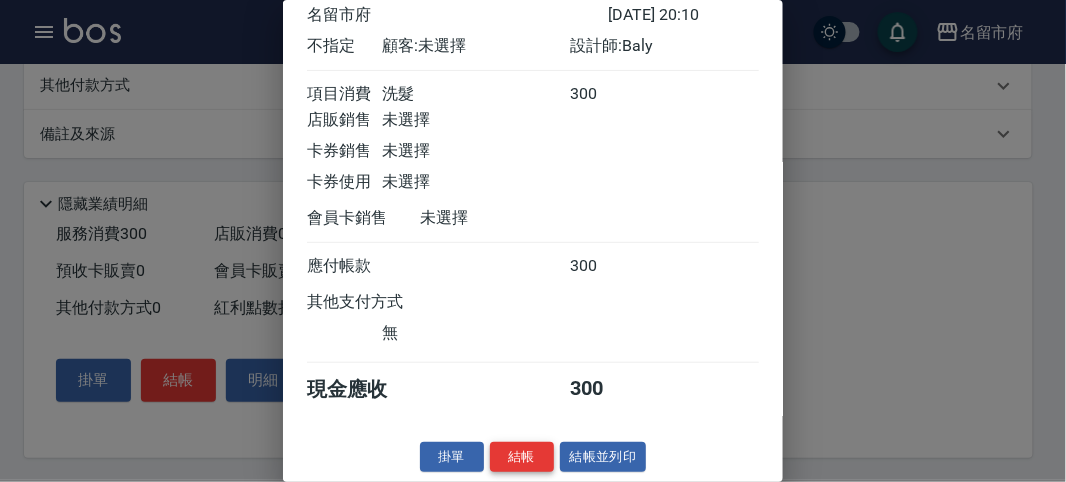 click on "結帳" at bounding box center (522, 457) 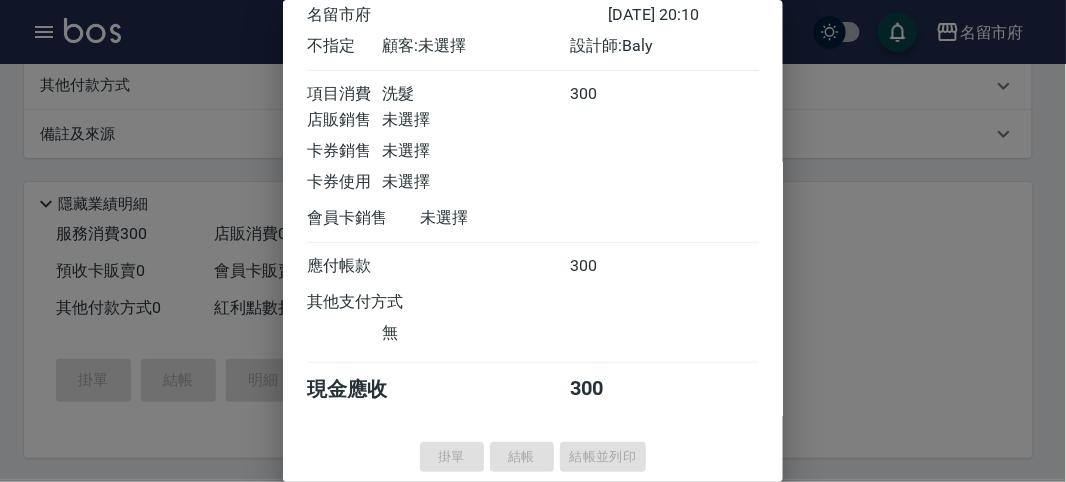 type on "2025/07/11 20:11" 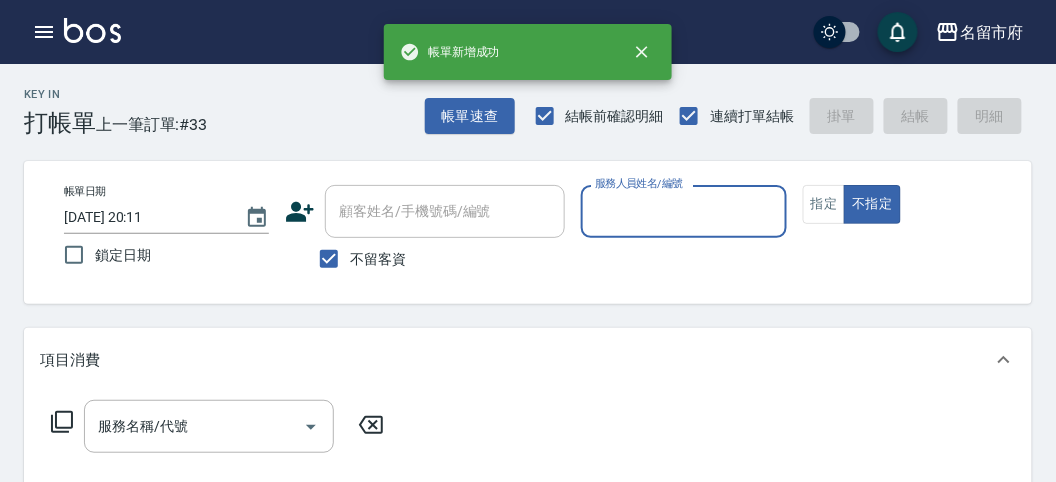 click on "服務人員姓名/編號" at bounding box center [683, 211] 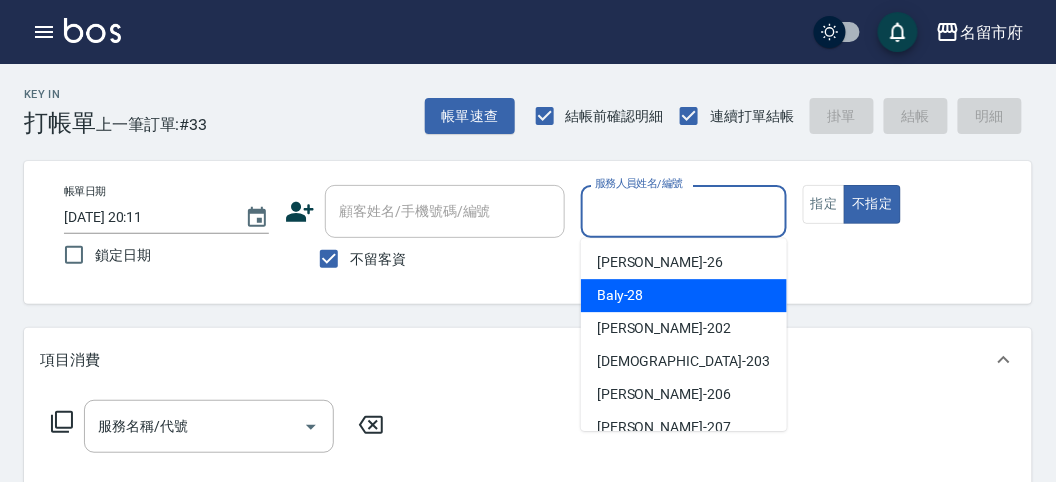 drag, startPoint x: 688, startPoint y: 287, endPoint x: 670, endPoint y: 297, distance: 20.59126 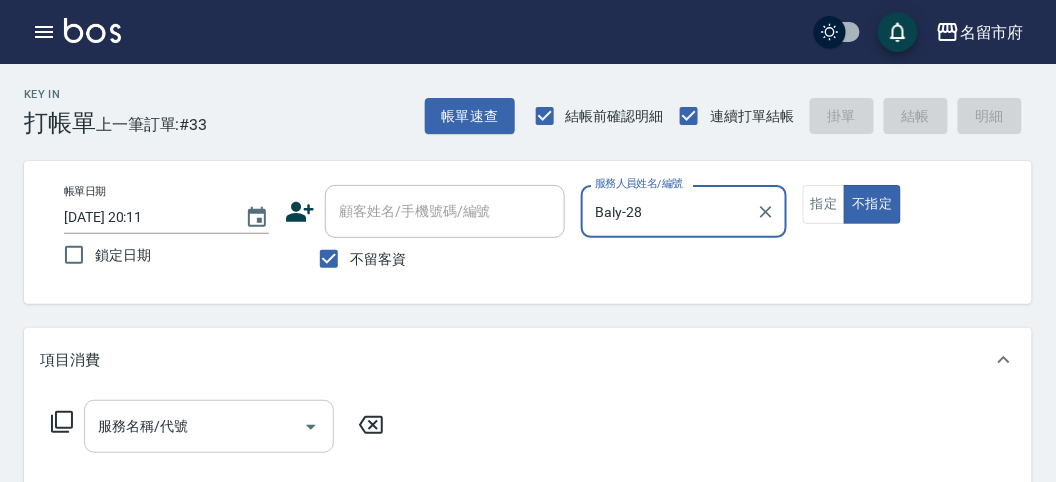 drag, startPoint x: 212, startPoint y: 427, endPoint x: 216, endPoint y: 406, distance: 21.377558 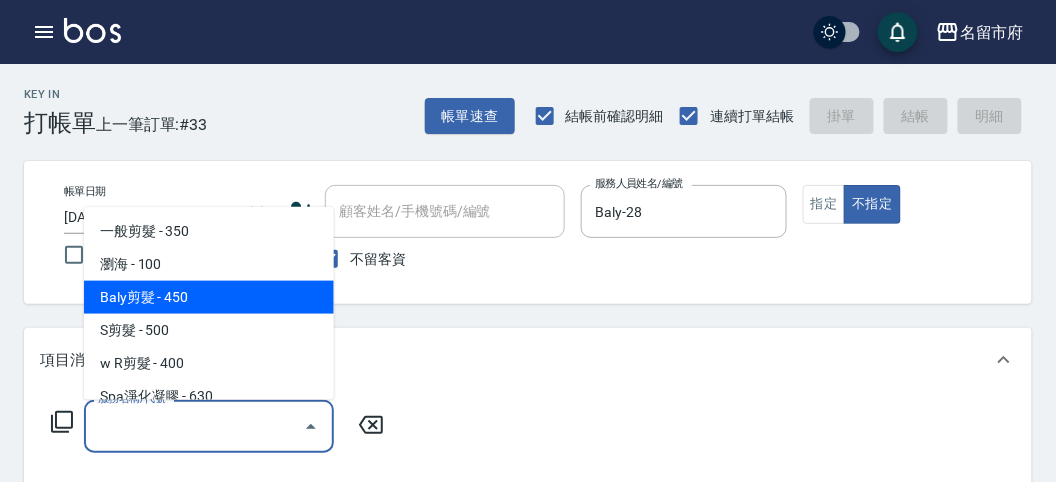 click on "Baly剪髮 - 450" at bounding box center [209, 297] 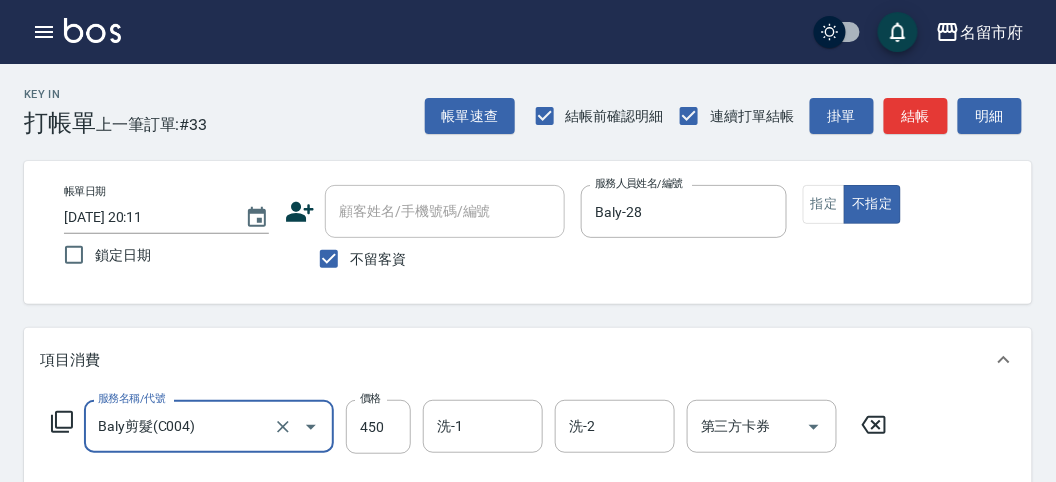 click 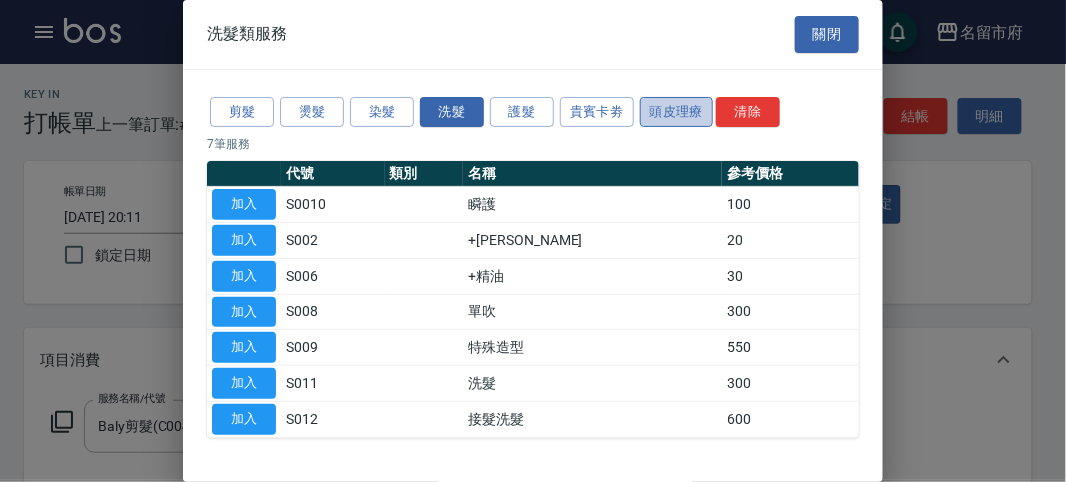click on "頭皮理療" at bounding box center (677, 112) 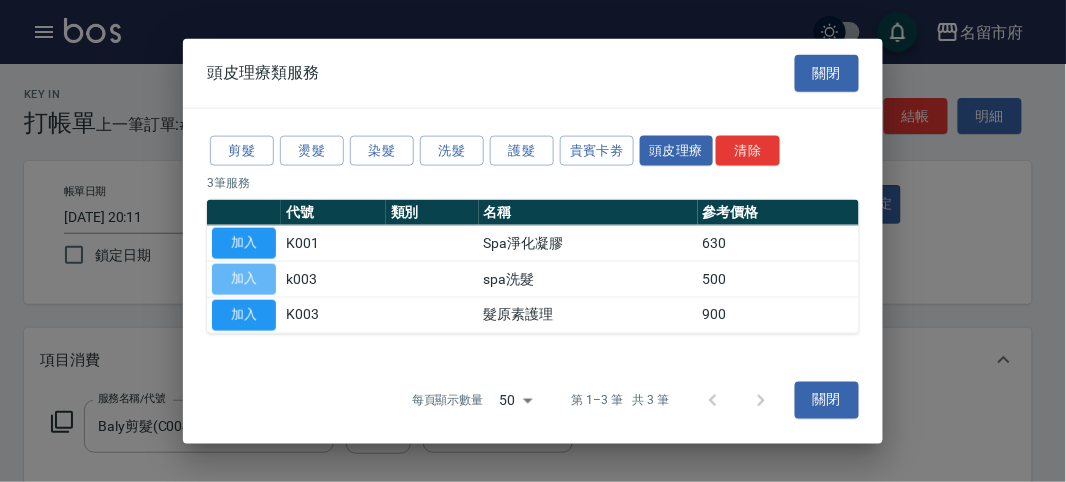 drag, startPoint x: 236, startPoint y: 277, endPoint x: 490, endPoint y: 428, distance: 295.4945 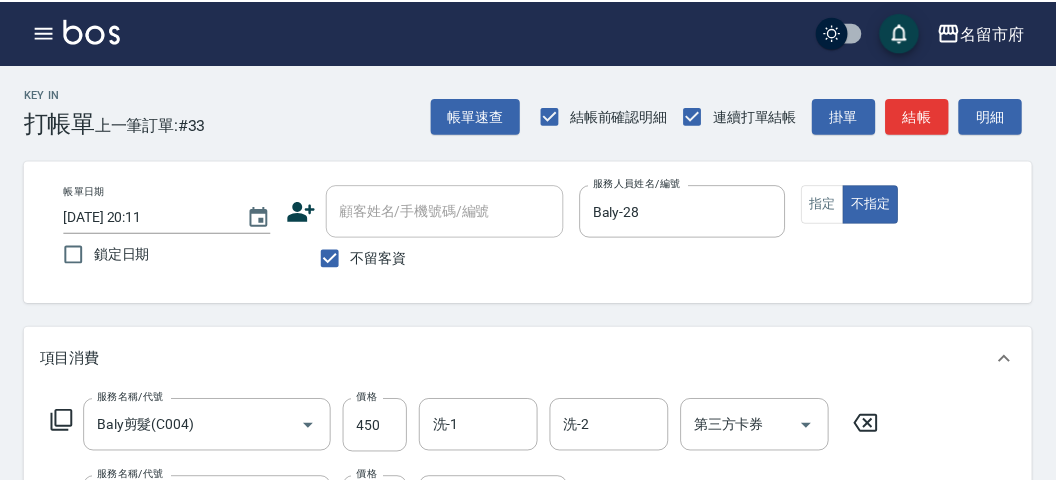 scroll, scrollTop: 263, scrollLeft: 0, axis: vertical 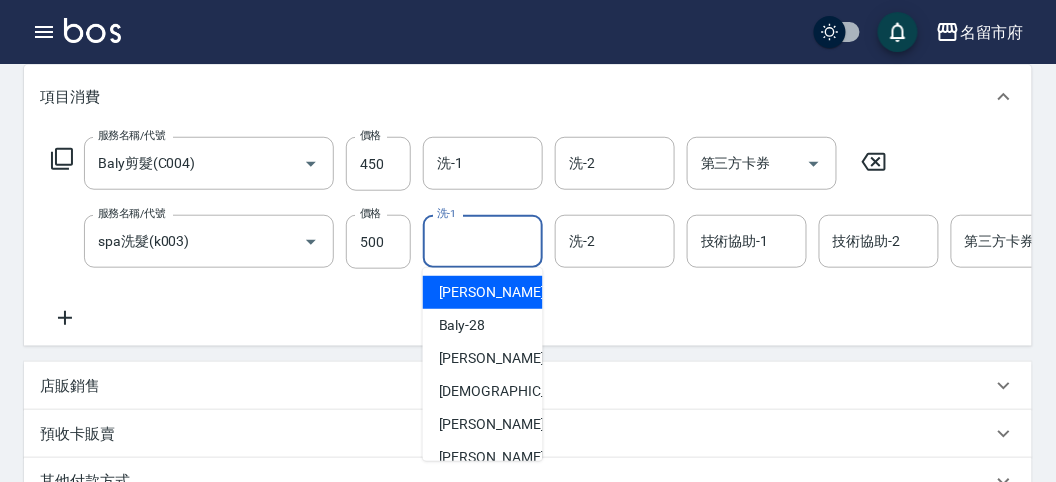 click on "洗-1" at bounding box center [483, 241] 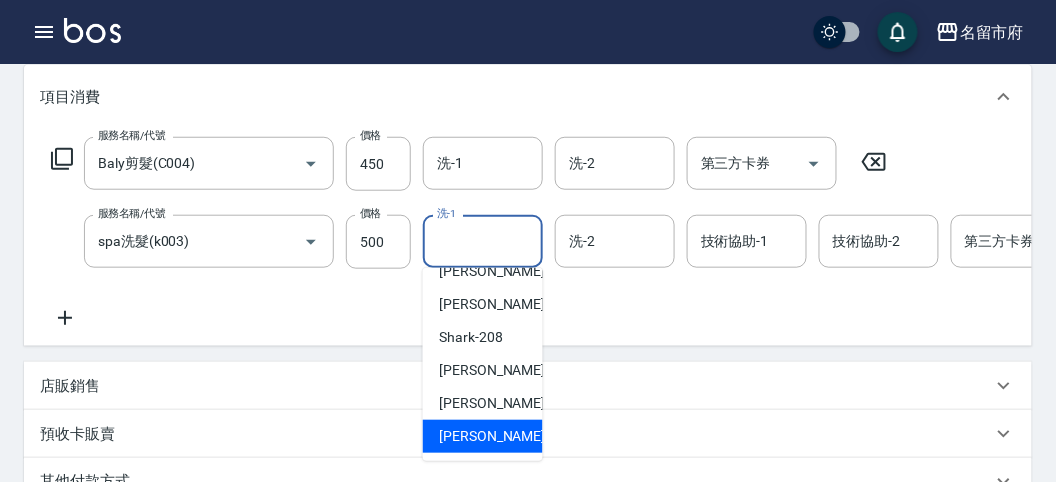 scroll, scrollTop: 374, scrollLeft: 0, axis: vertical 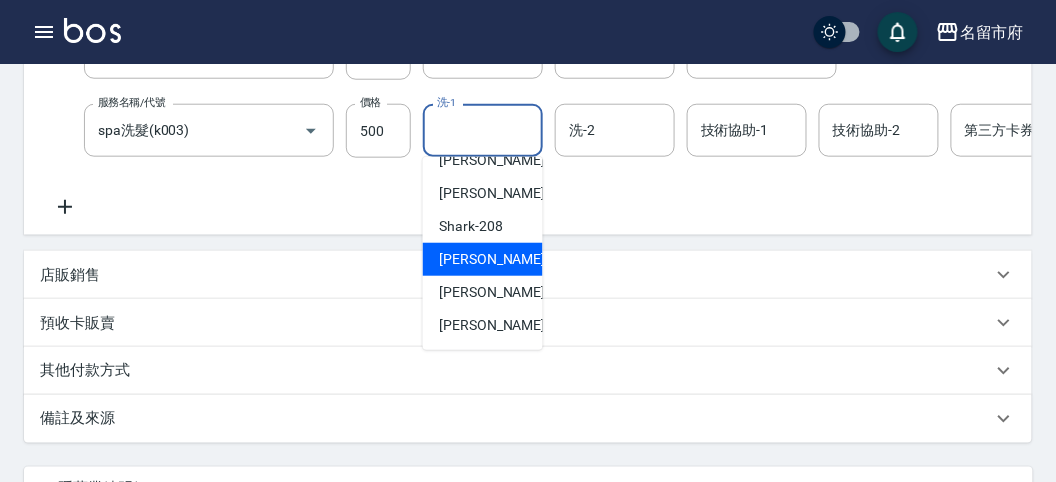 click on "小雲 -214" at bounding box center [506, 259] 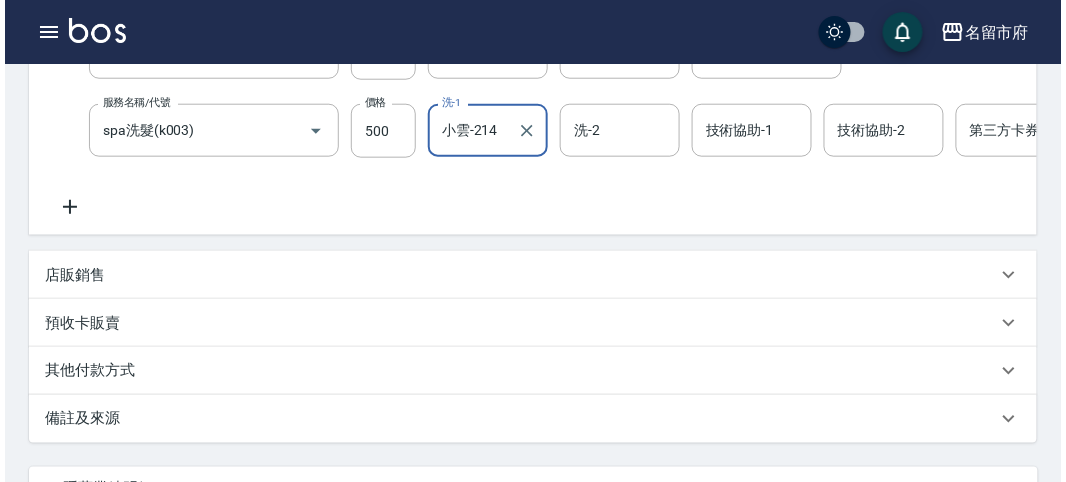 scroll, scrollTop: 682, scrollLeft: 0, axis: vertical 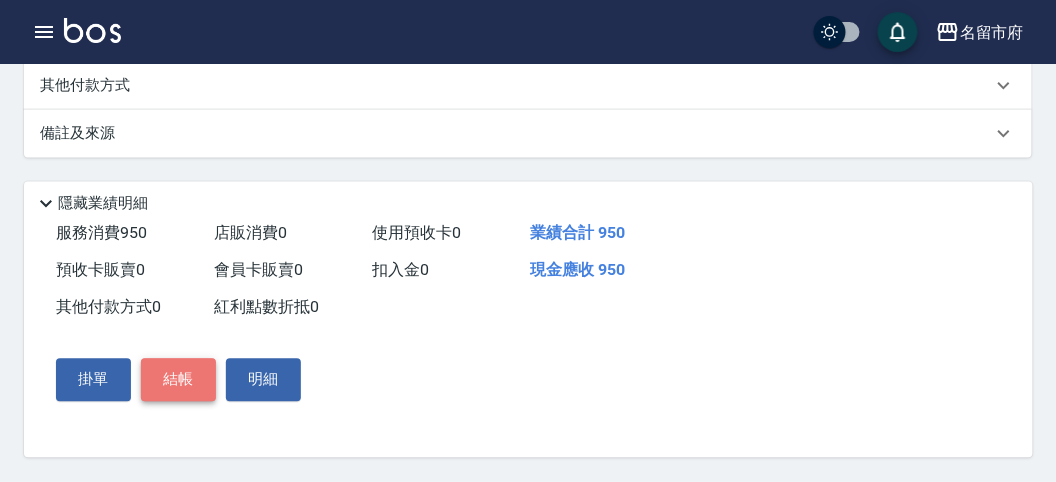 click on "結帳" at bounding box center [178, 380] 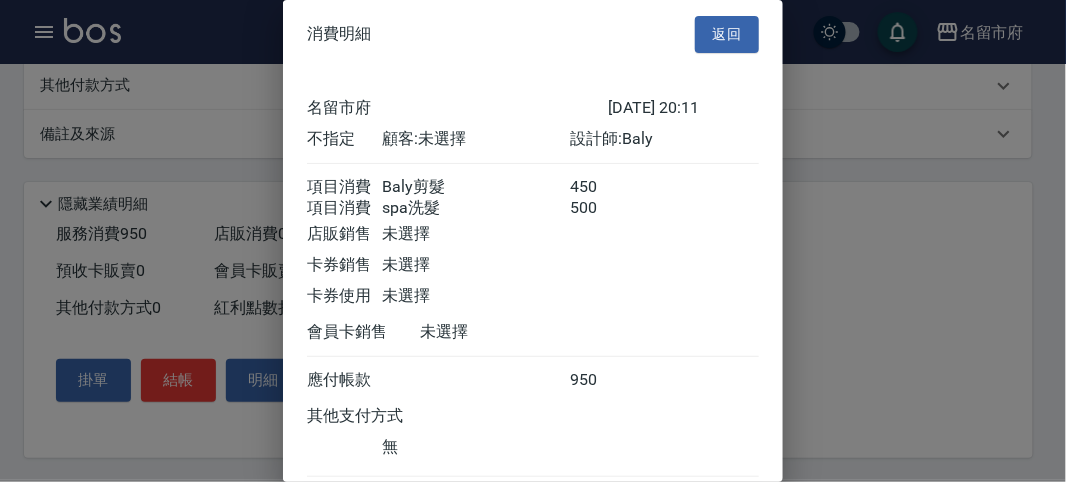 scroll, scrollTop: 133, scrollLeft: 0, axis: vertical 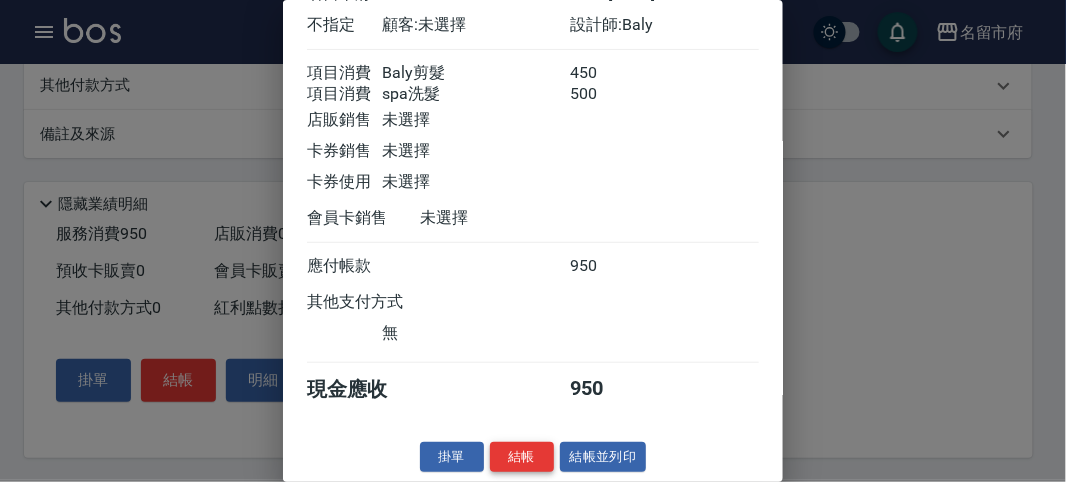 click on "結帳" at bounding box center [522, 457] 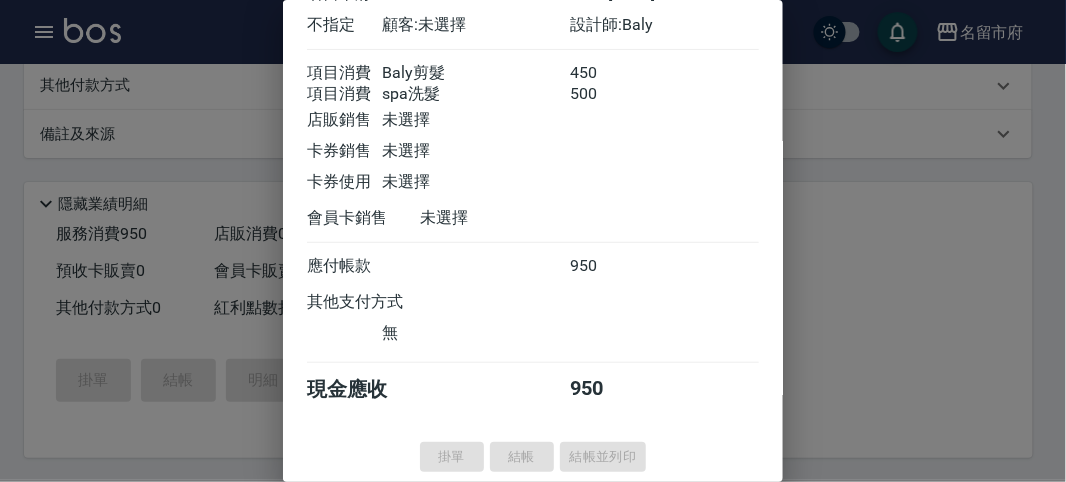 type 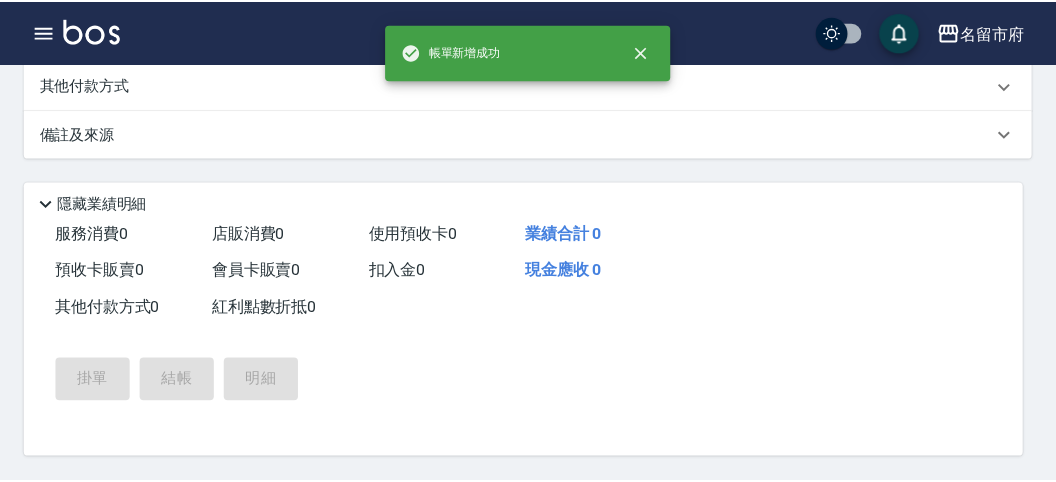 scroll, scrollTop: 0, scrollLeft: 0, axis: both 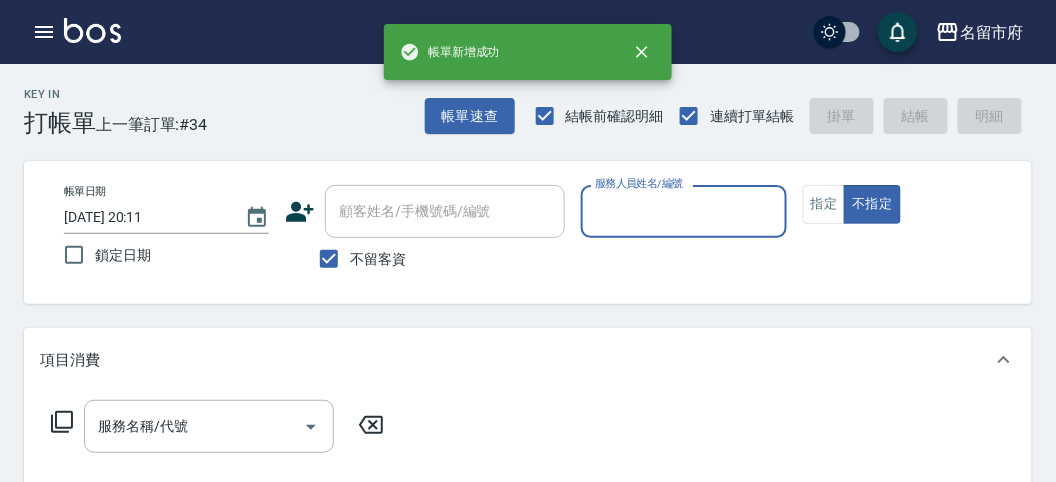 click on "服務人員姓名/編號" at bounding box center (683, 211) 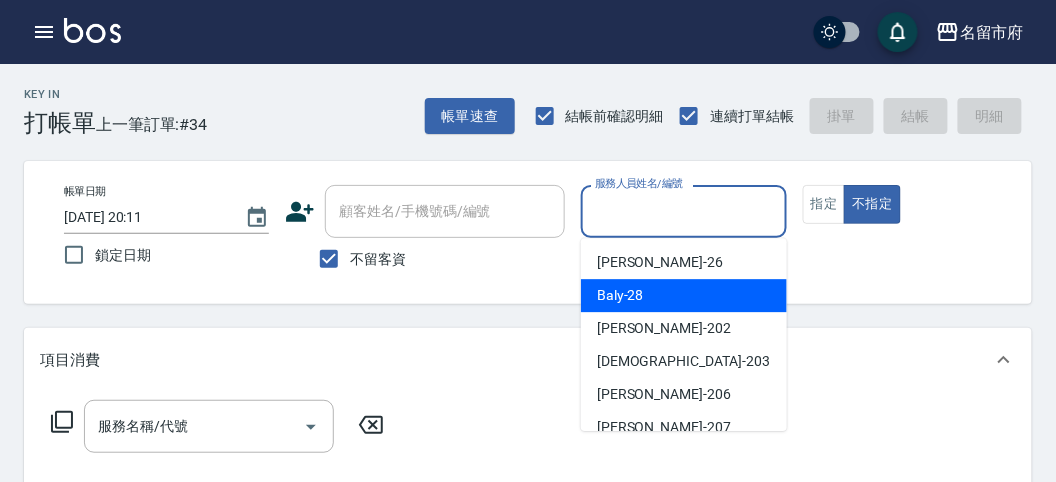 click on "Baly -28" at bounding box center [620, 295] 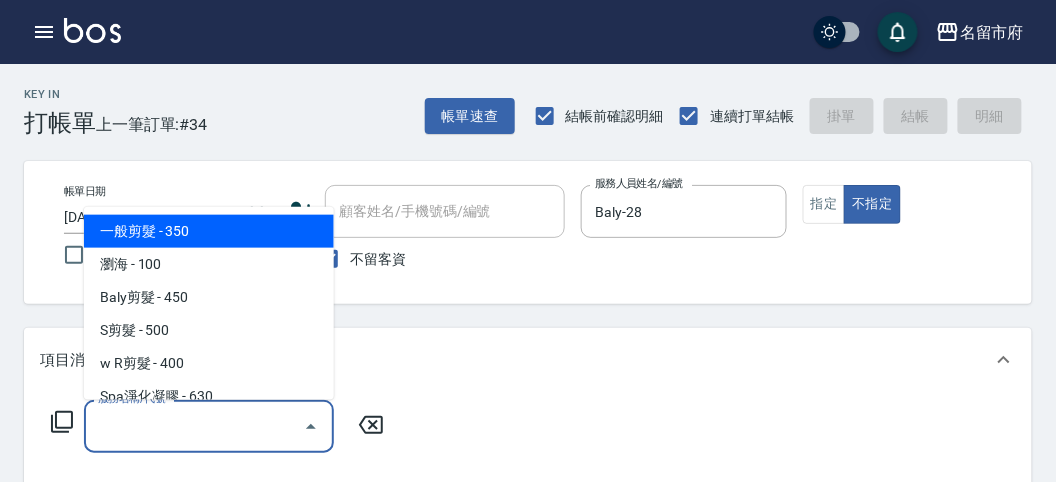 click on "服務名稱/代號" at bounding box center [194, 426] 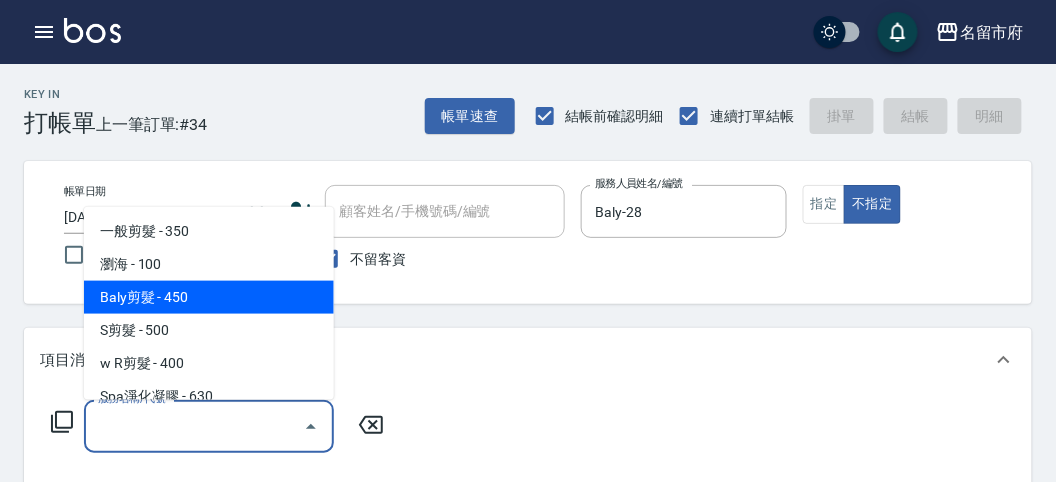 click on "Baly剪髮 - 450" at bounding box center [209, 297] 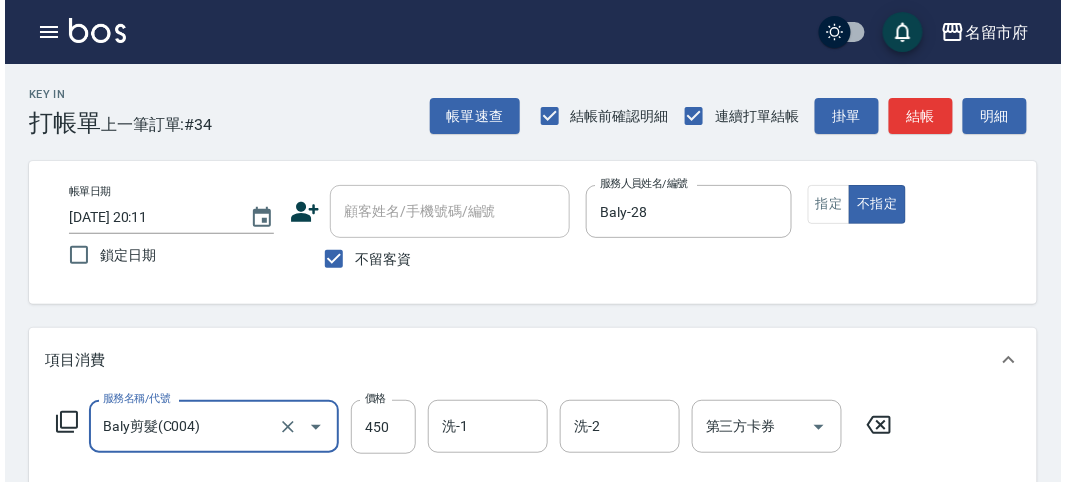 scroll, scrollTop: 585, scrollLeft: 0, axis: vertical 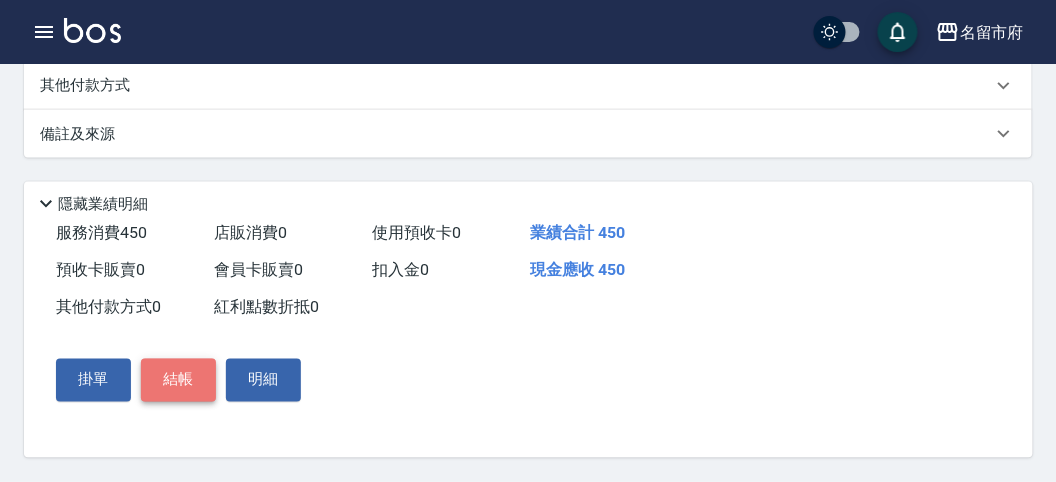click on "結帳" at bounding box center [178, 380] 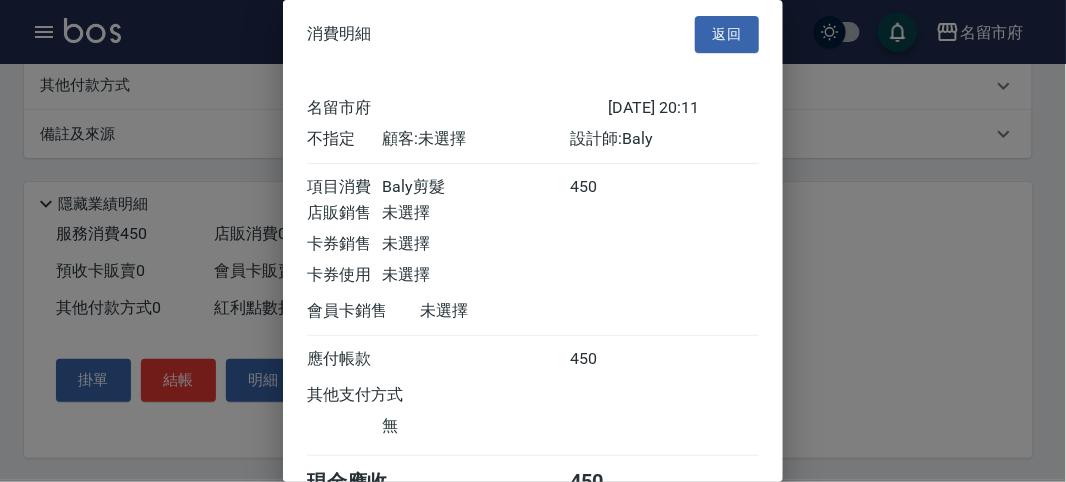 scroll, scrollTop: 111, scrollLeft: 0, axis: vertical 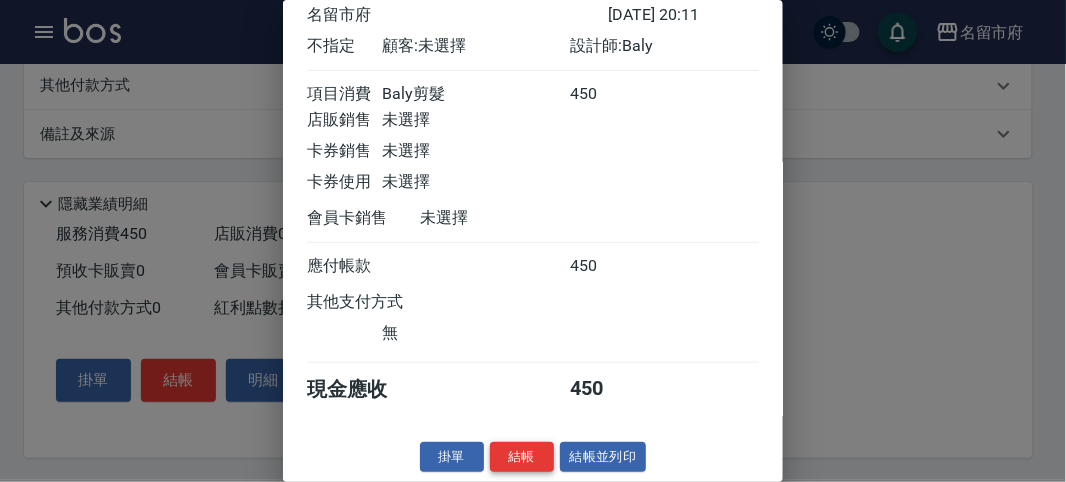 click on "結帳" at bounding box center (522, 457) 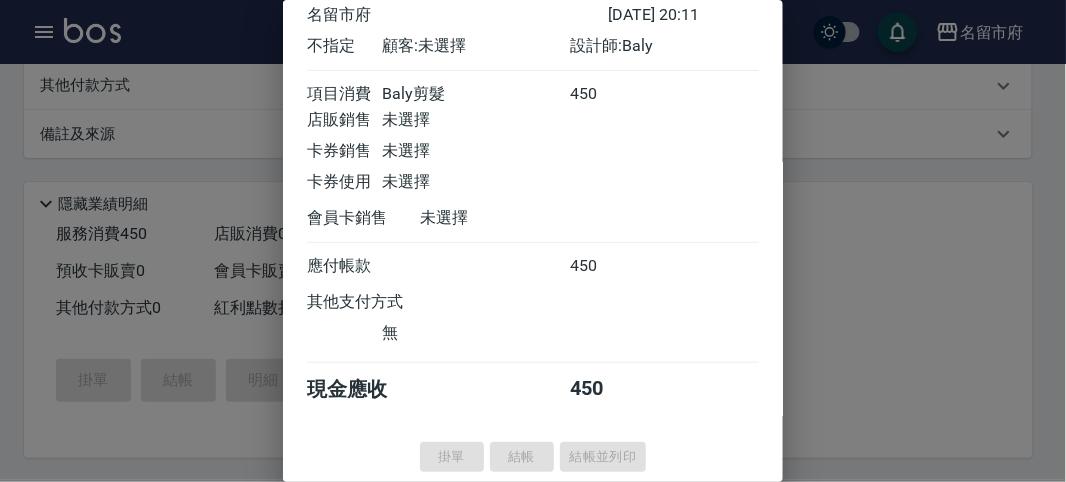 type 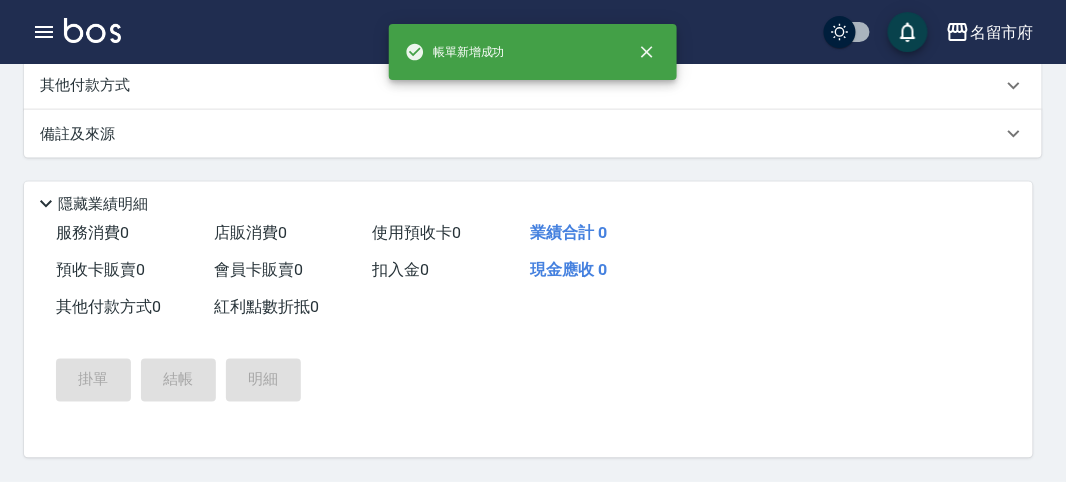 scroll, scrollTop: 0, scrollLeft: 0, axis: both 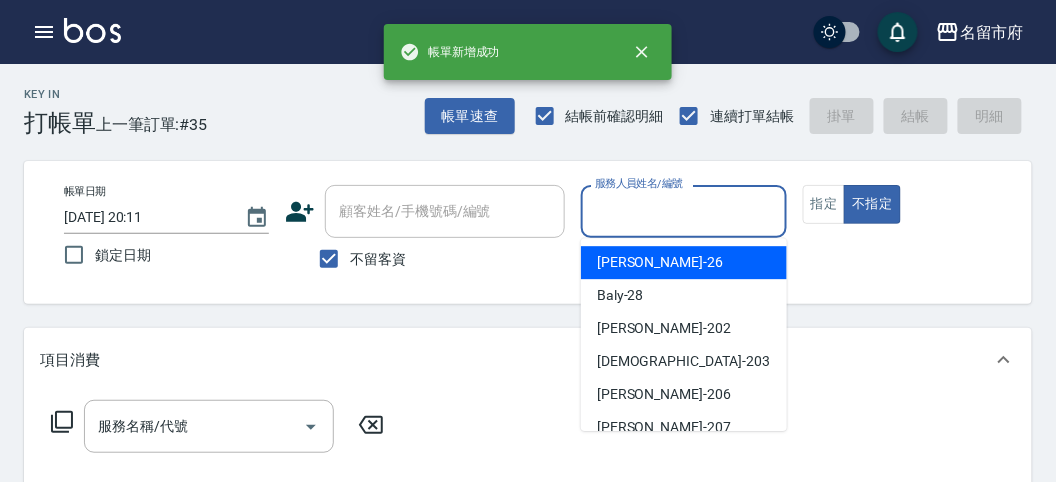 click on "服務人員姓名/編號" at bounding box center [683, 211] 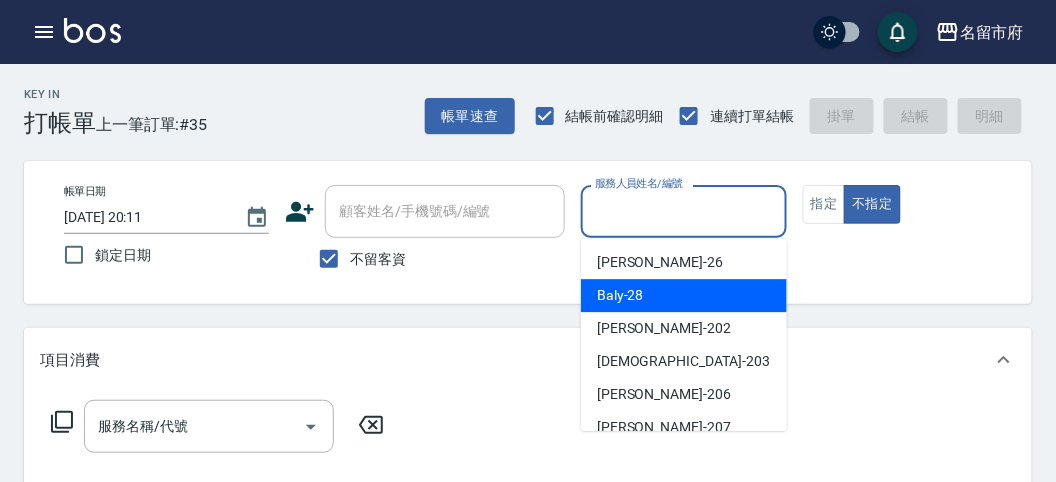 drag, startPoint x: 631, startPoint y: 294, endPoint x: 546, endPoint y: 295, distance: 85.00588 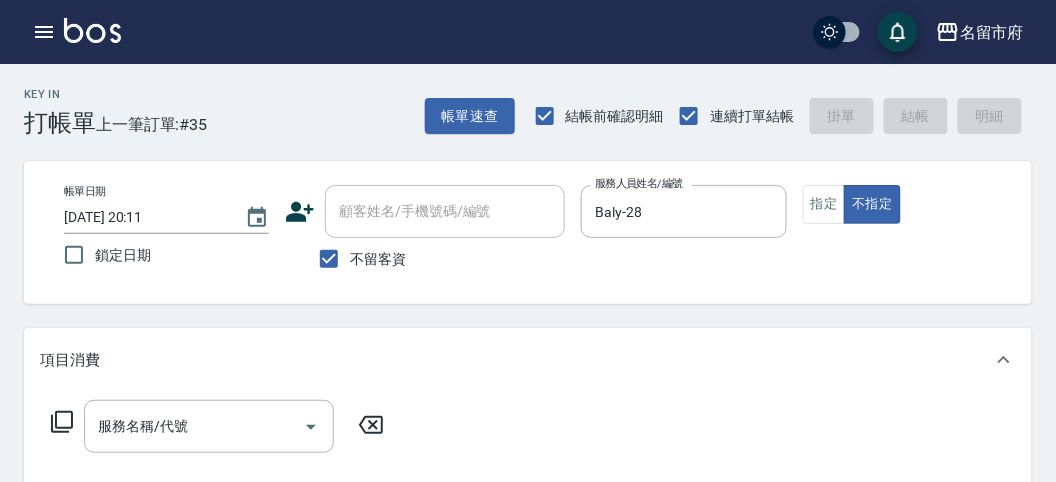 click 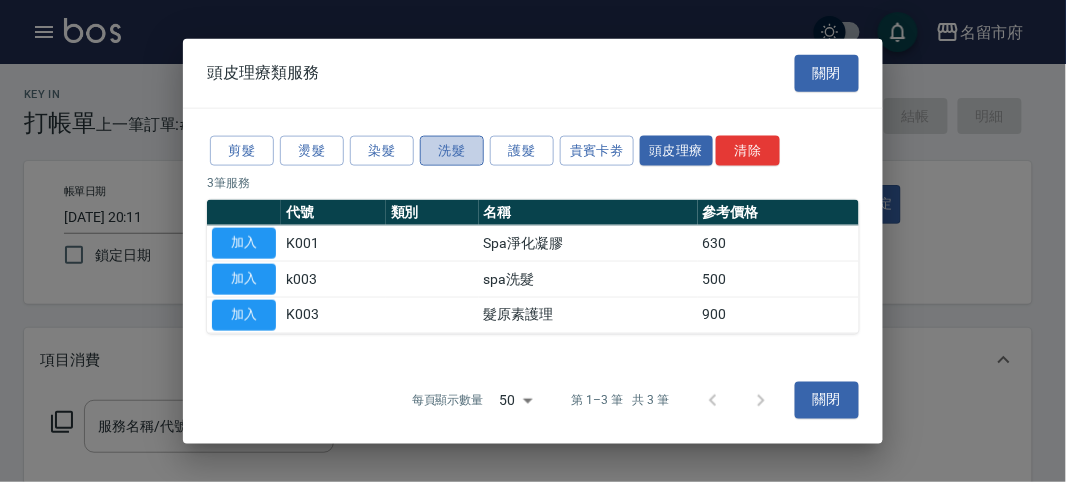 click on "洗髮" at bounding box center (452, 150) 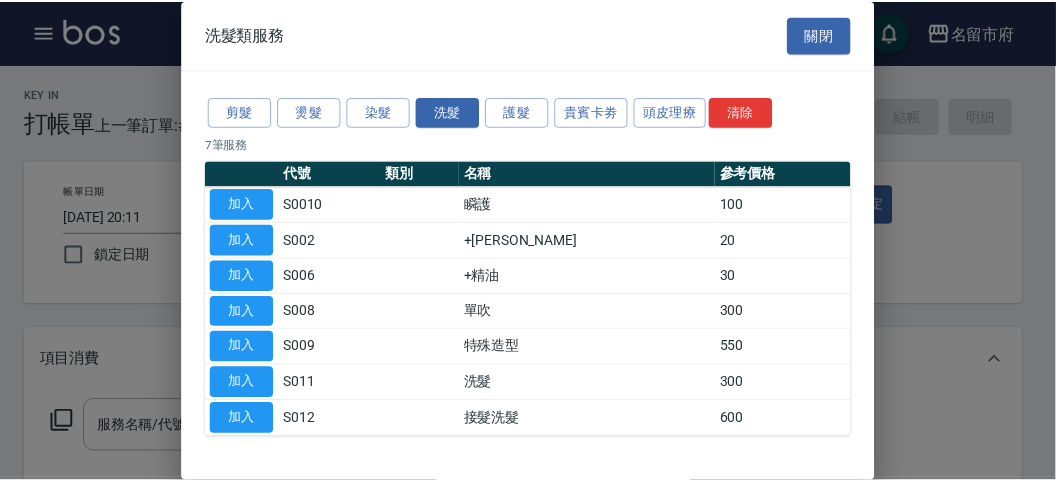 scroll, scrollTop: 61, scrollLeft: 0, axis: vertical 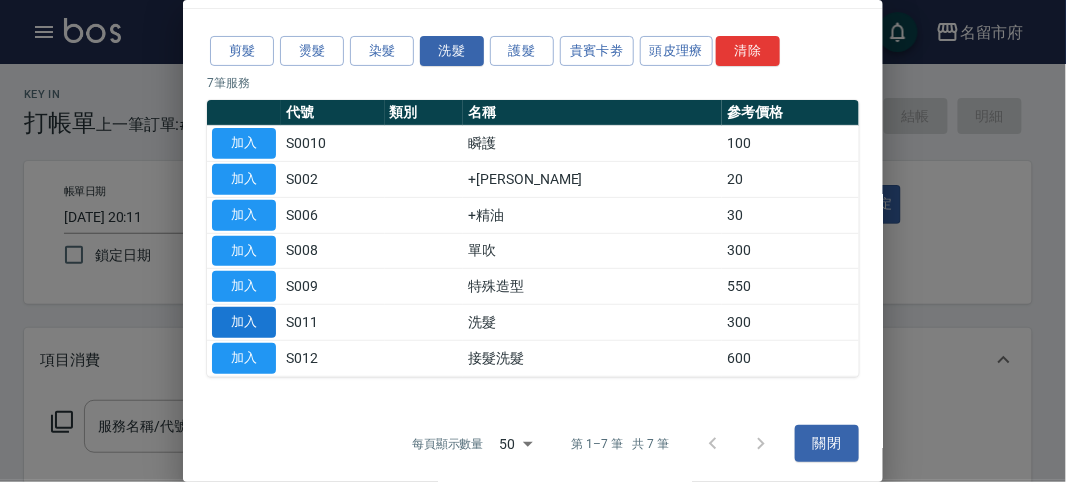 click on "加入" at bounding box center [244, 322] 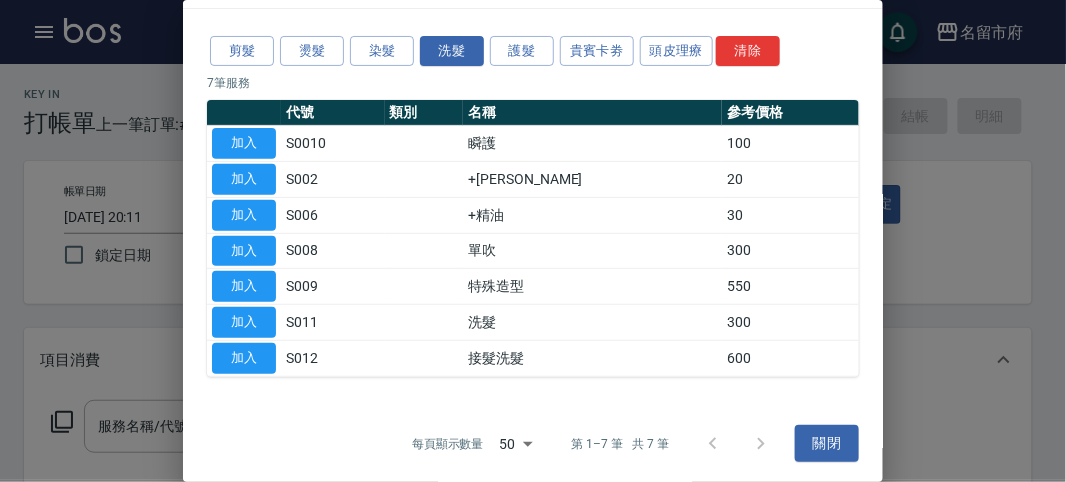 type on "洗髮(S011)" 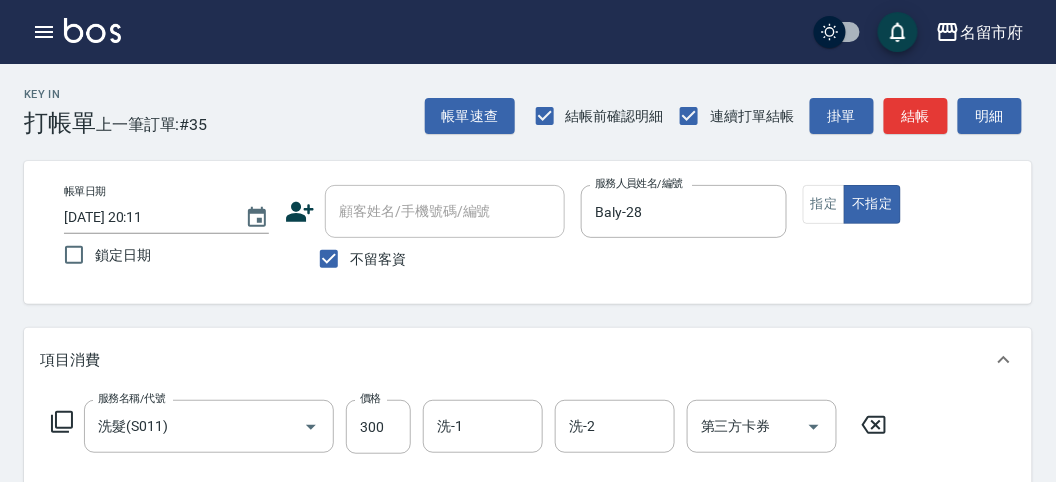 click 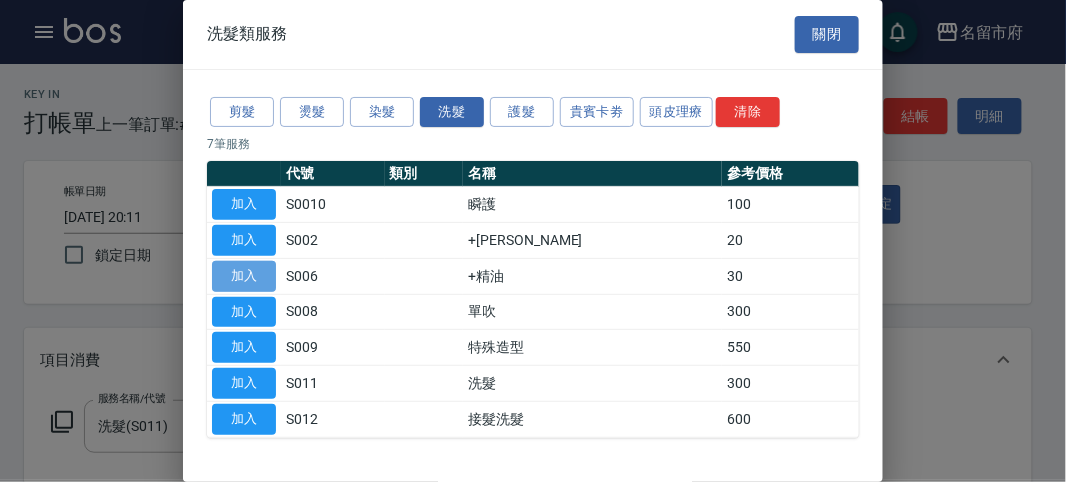 click on "加入" at bounding box center (244, 276) 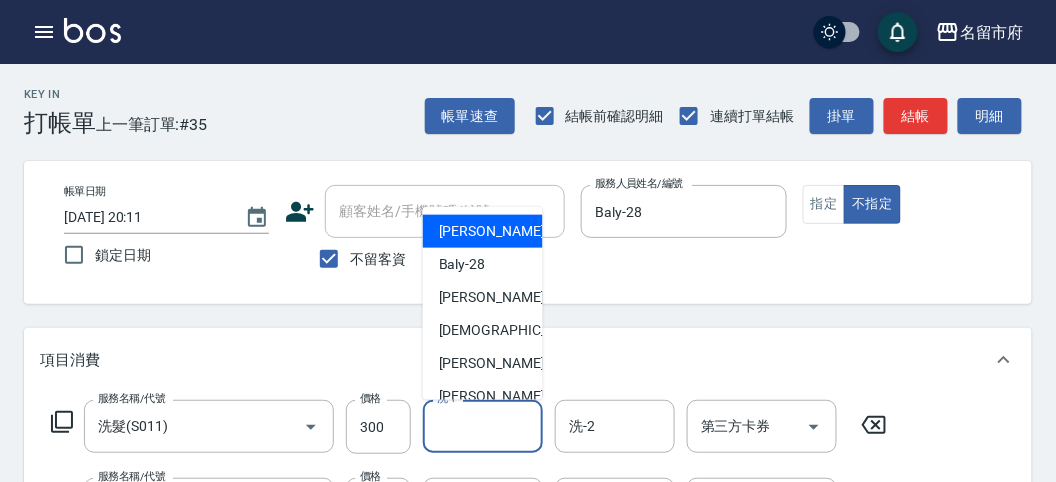 click on "洗-1" at bounding box center (483, 426) 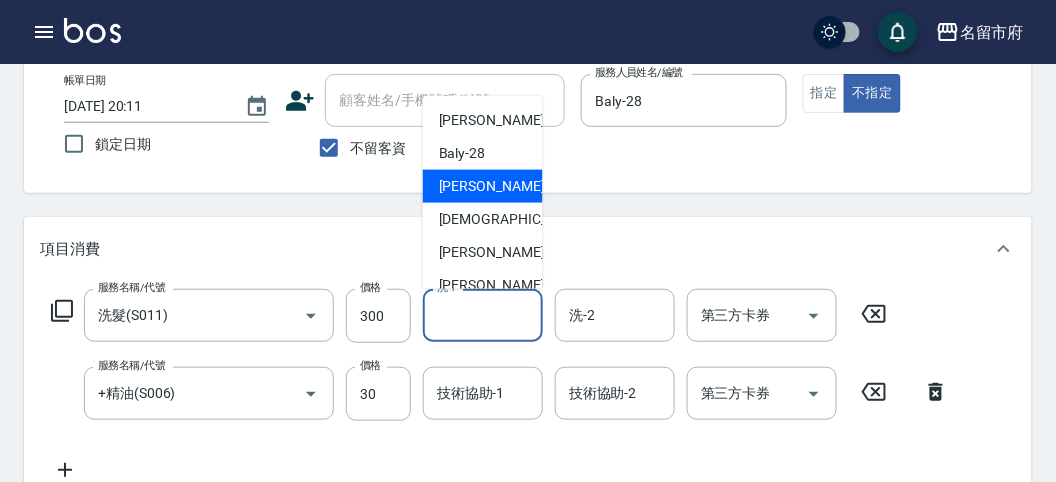 scroll, scrollTop: 153, scrollLeft: 0, axis: vertical 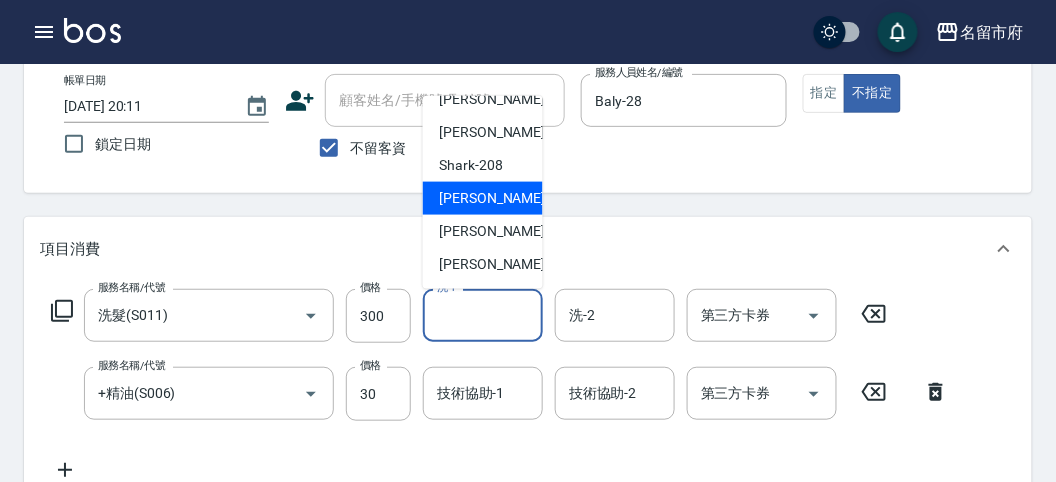 click on "小雲 -214" at bounding box center (483, 198) 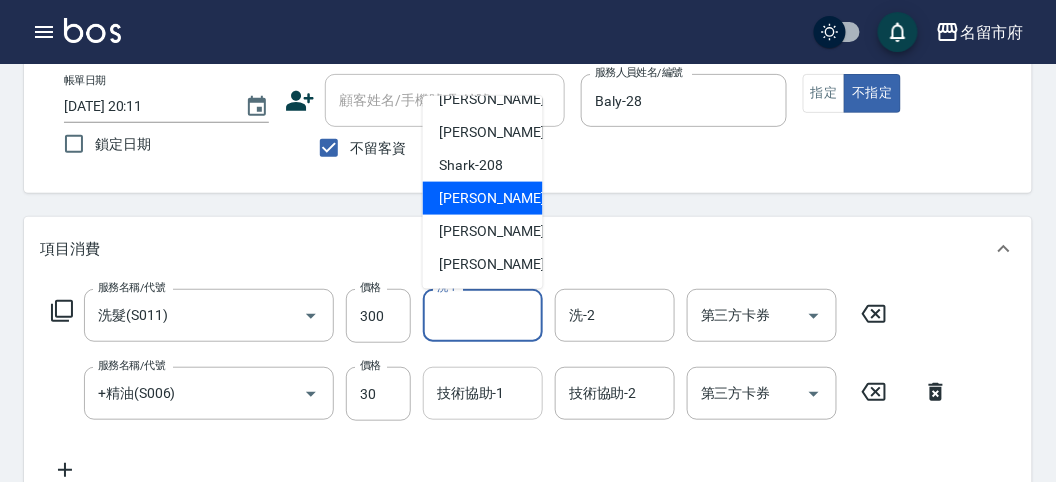 type on "小雲-214" 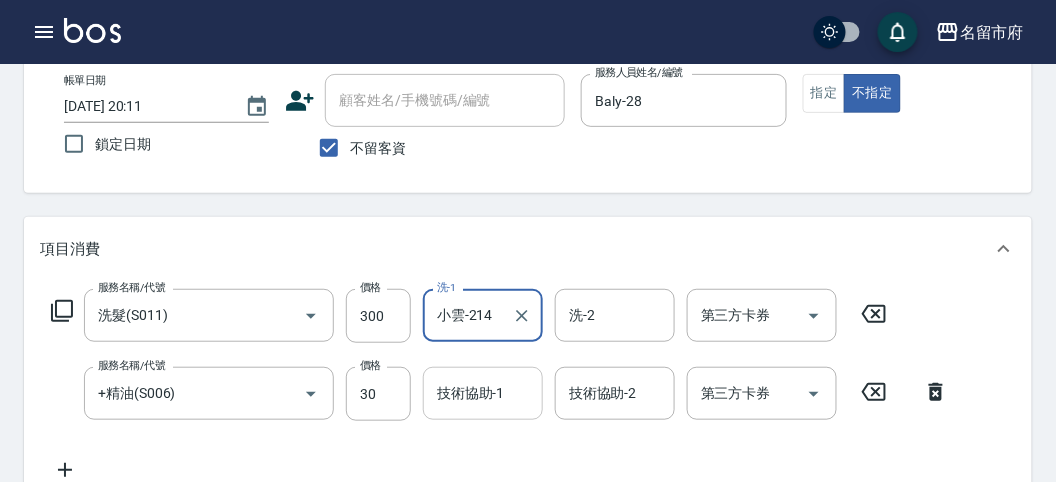 click on "技術協助-1" at bounding box center [483, 393] 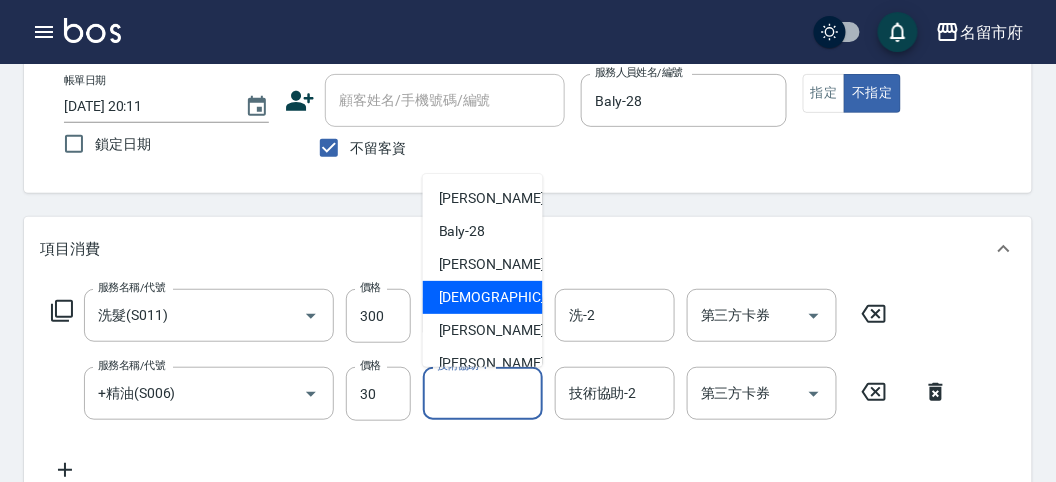 scroll, scrollTop: 153, scrollLeft: 0, axis: vertical 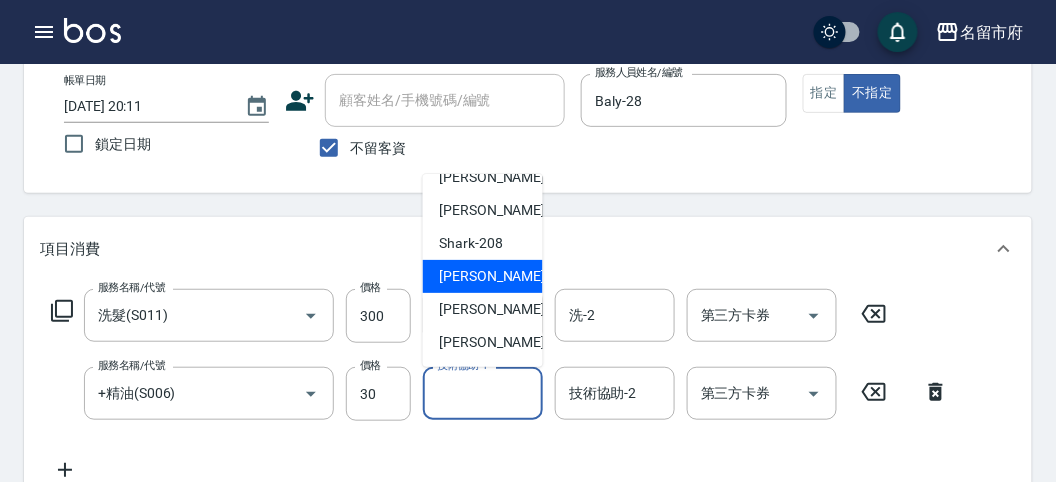click on "小雲 -214" at bounding box center (506, 276) 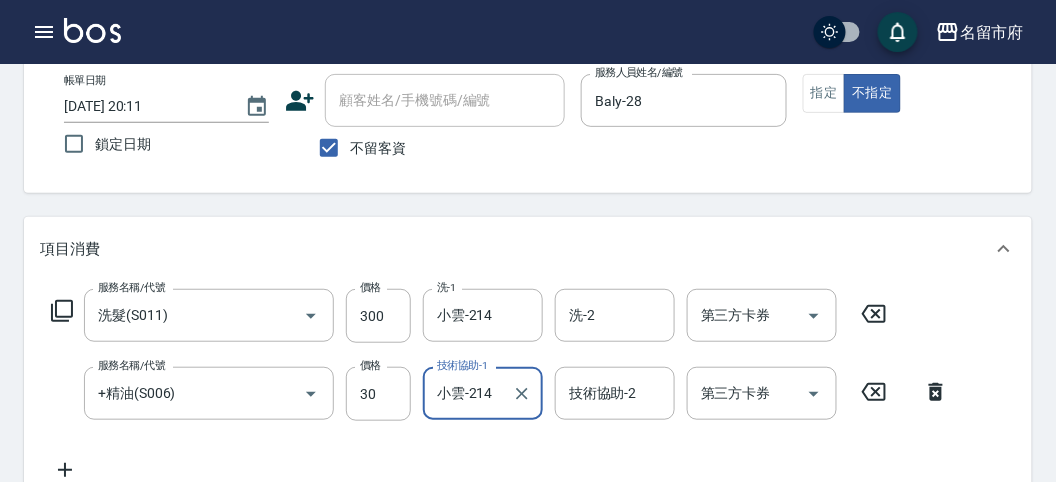 click 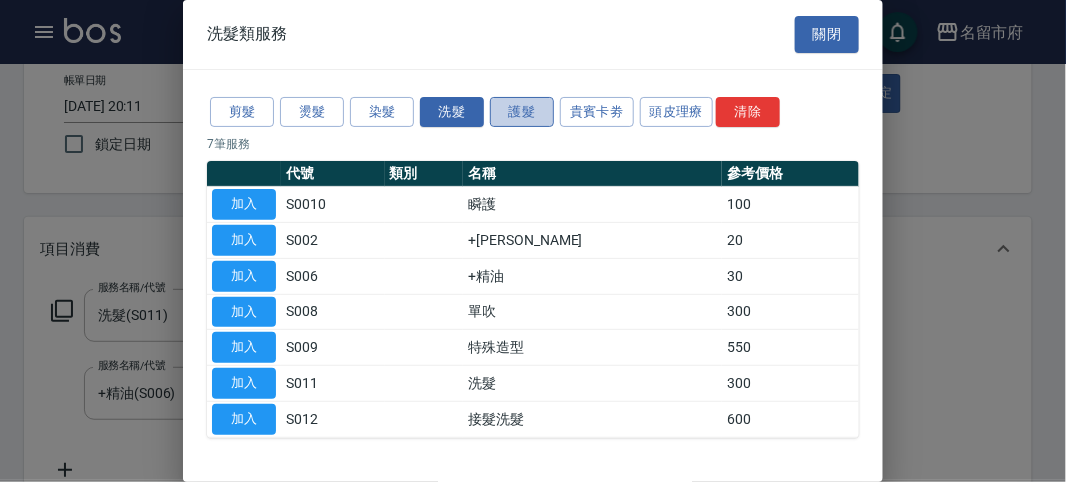 click on "護髮" at bounding box center (522, 112) 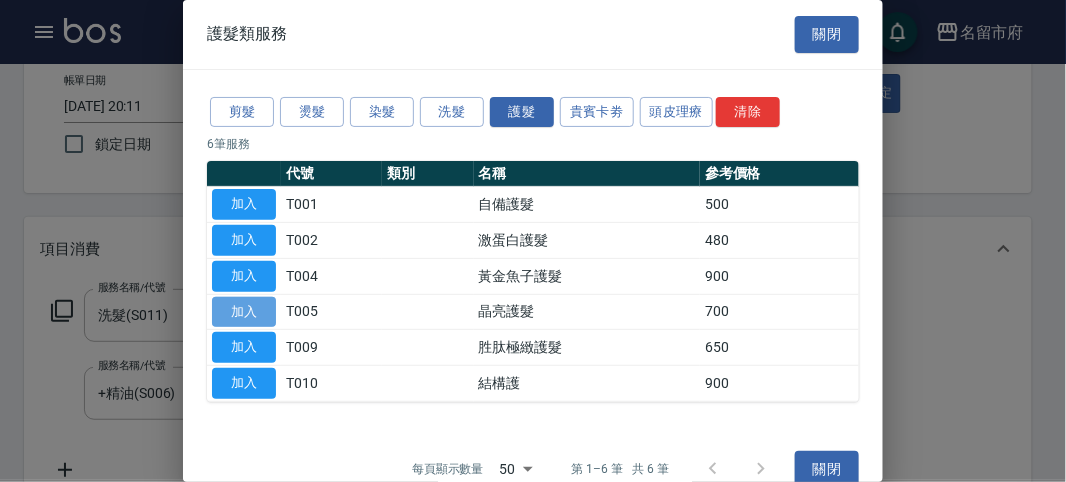 click on "加入" at bounding box center (244, 312) 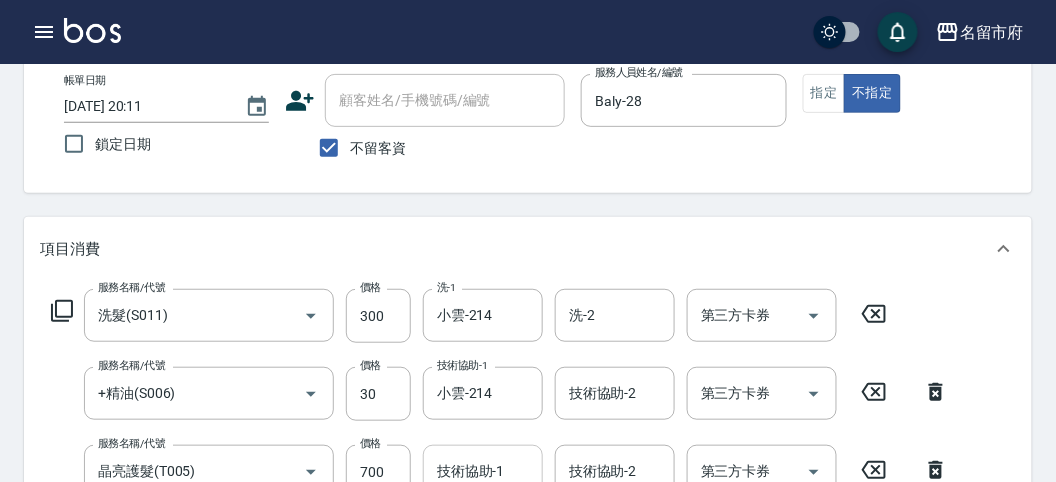click on "技術協助-1" at bounding box center [483, 471] 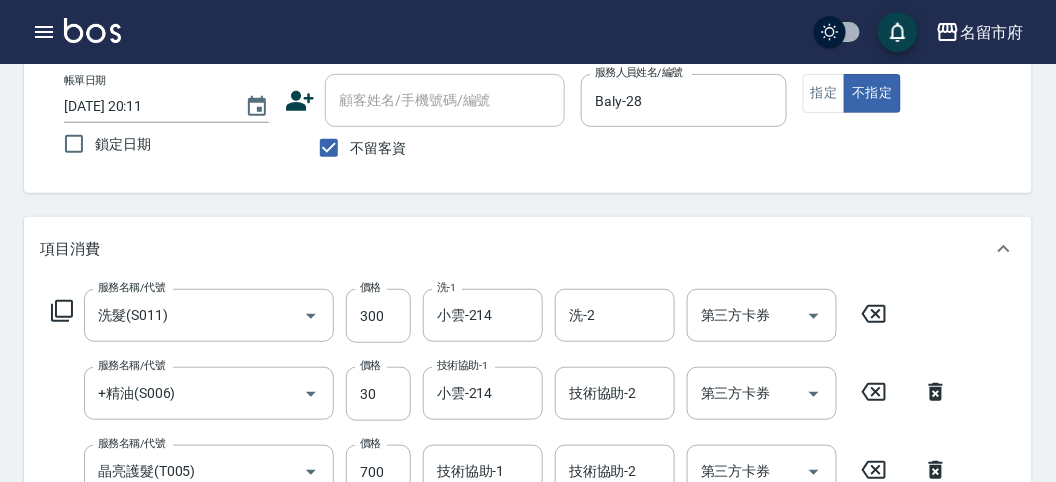scroll, scrollTop: 117, scrollLeft: 0, axis: vertical 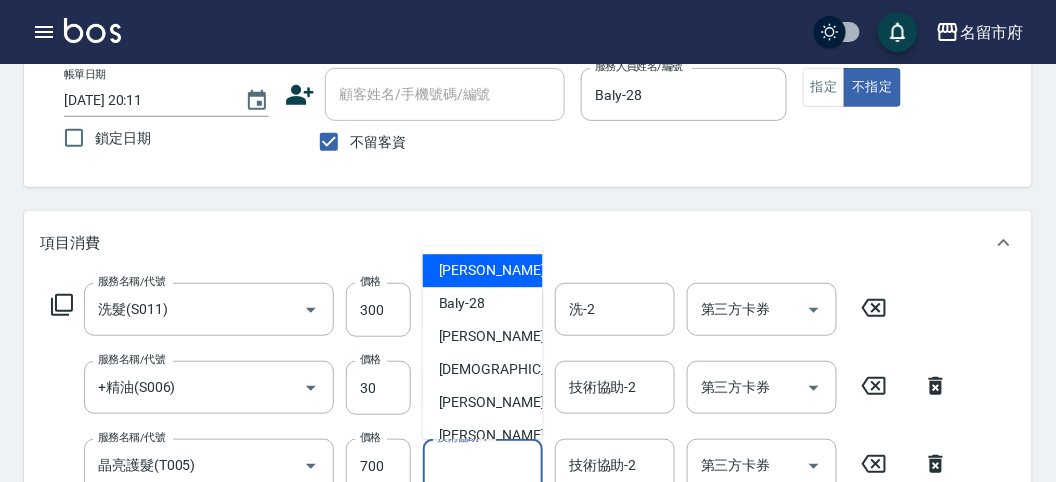 click on "Gina -26" at bounding box center (483, 271) 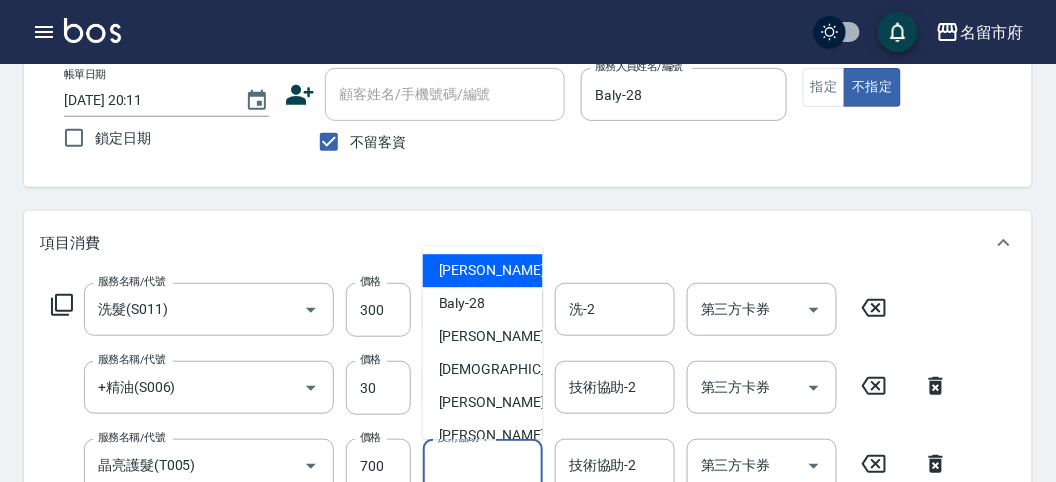 type on "Gina-26" 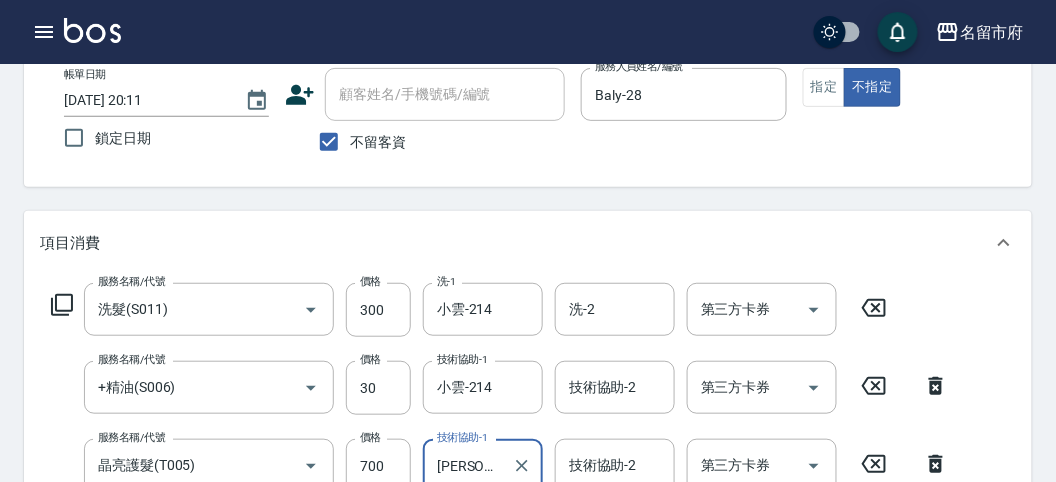 click on "技術協助-2" at bounding box center [615, 465] 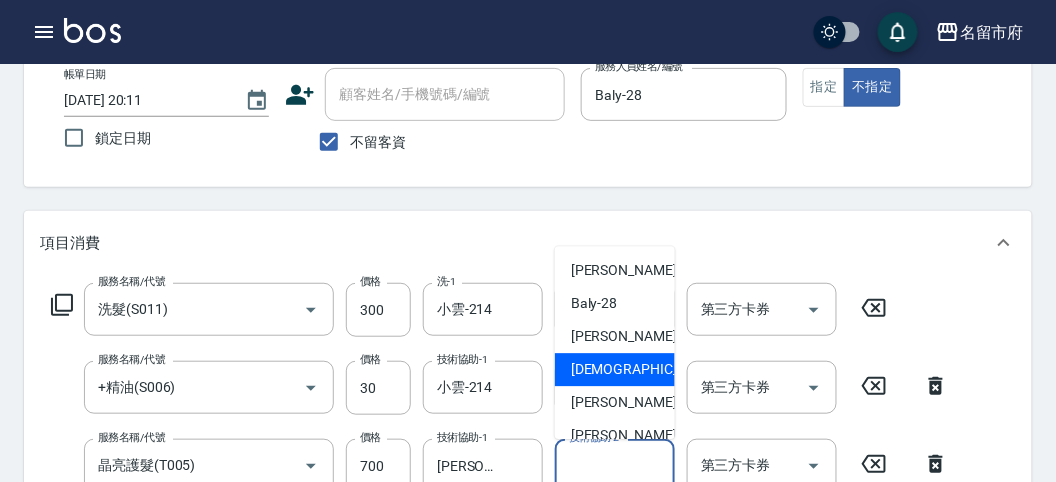 scroll, scrollTop: 153, scrollLeft: 0, axis: vertical 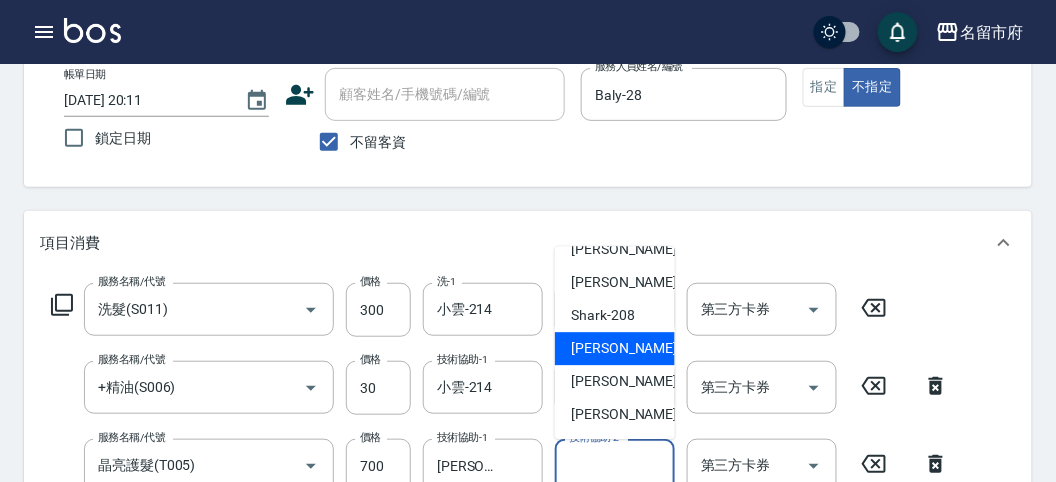 click on "小雲 -214" at bounding box center (638, 349) 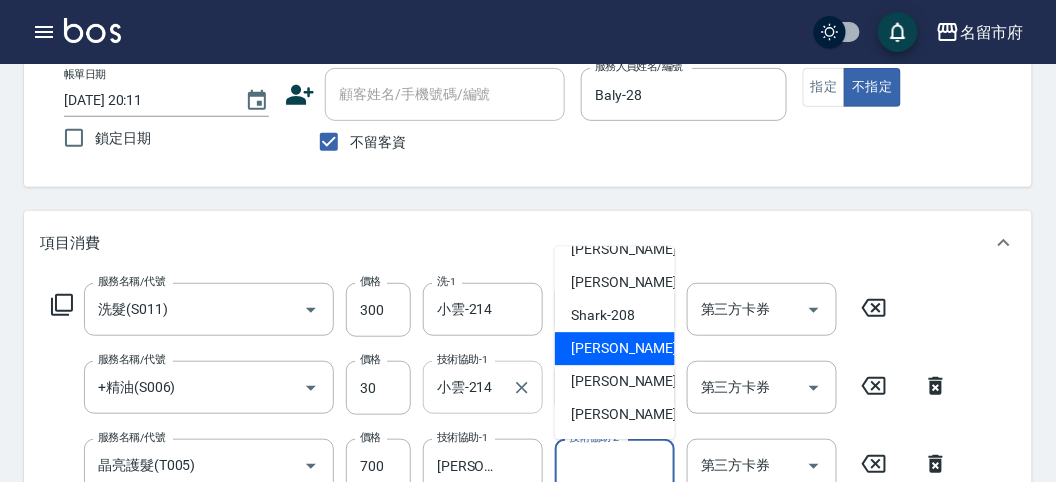type on "小雲-214" 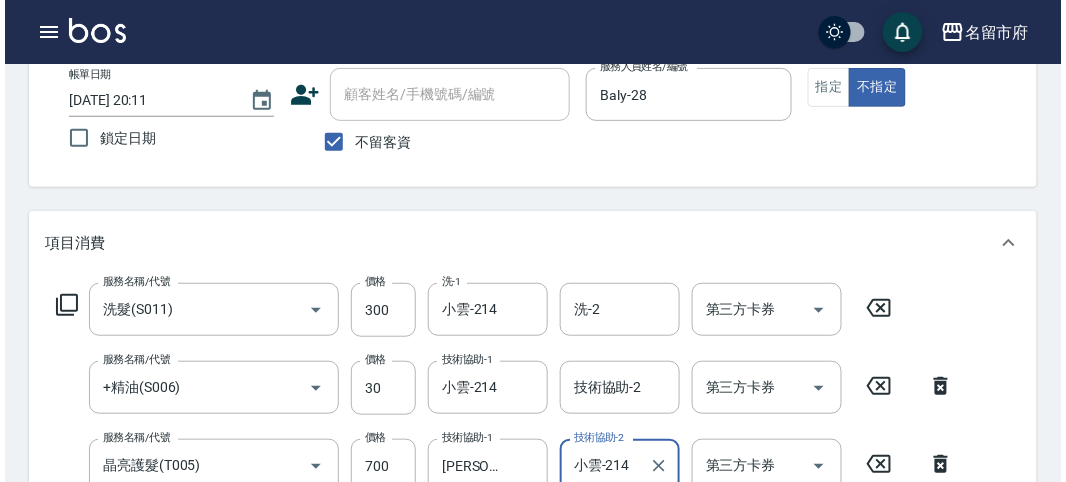 scroll, scrollTop: 741, scrollLeft: 0, axis: vertical 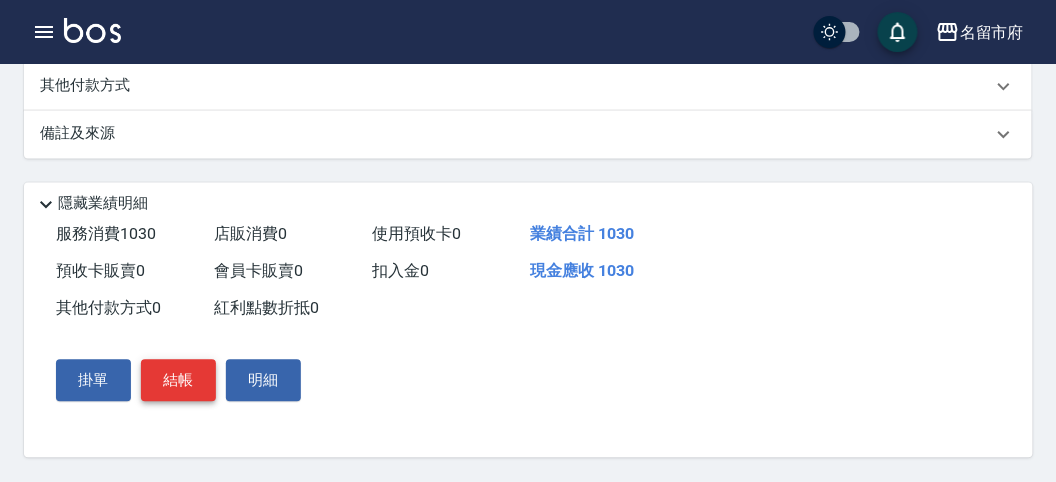 click on "結帳" at bounding box center [178, 381] 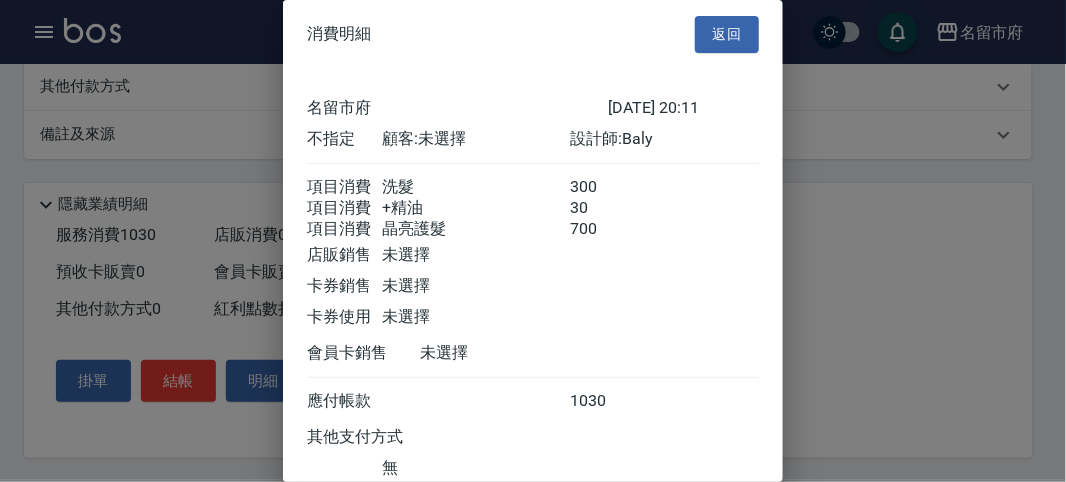 scroll, scrollTop: 156, scrollLeft: 0, axis: vertical 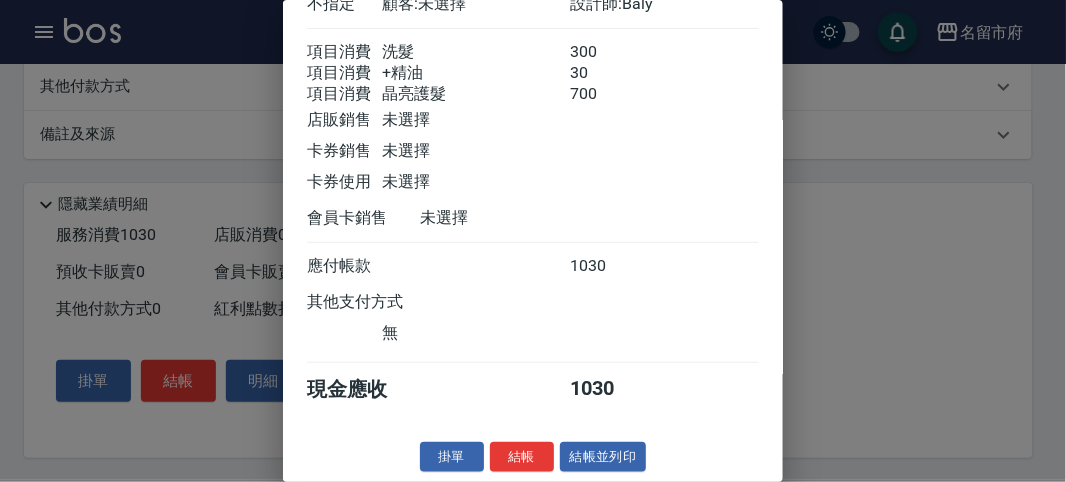 click on "結帳" at bounding box center (522, 457) 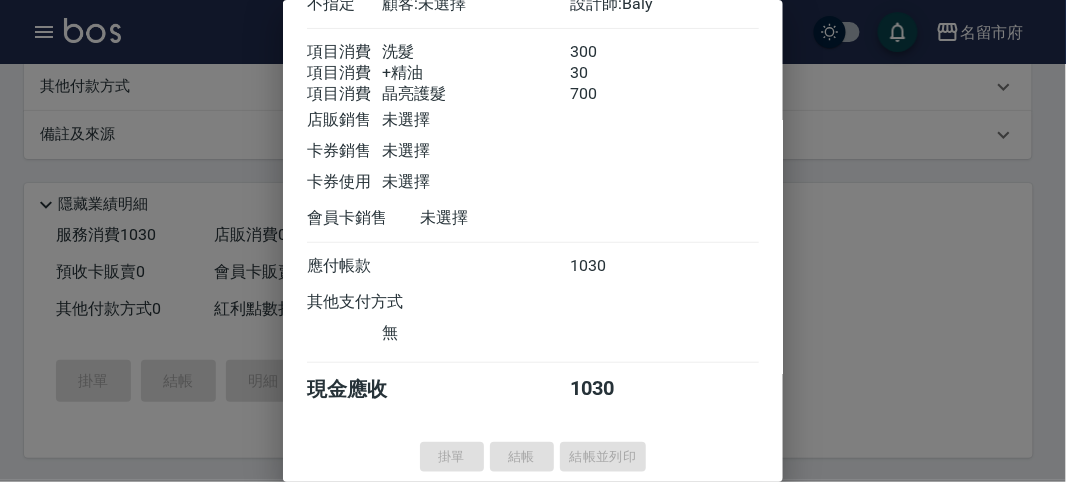 type on "[DATE] 20:12" 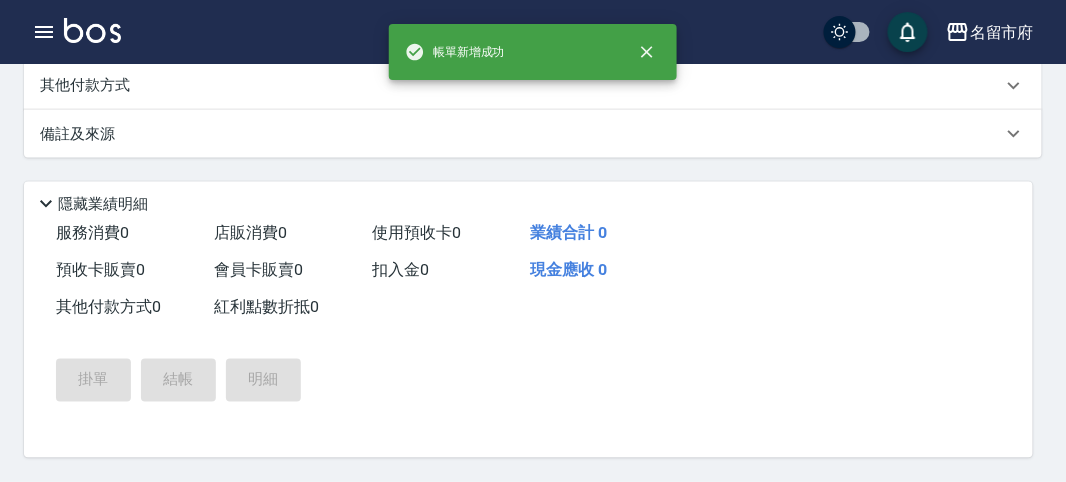 scroll, scrollTop: 0, scrollLeft: 0, axis: both 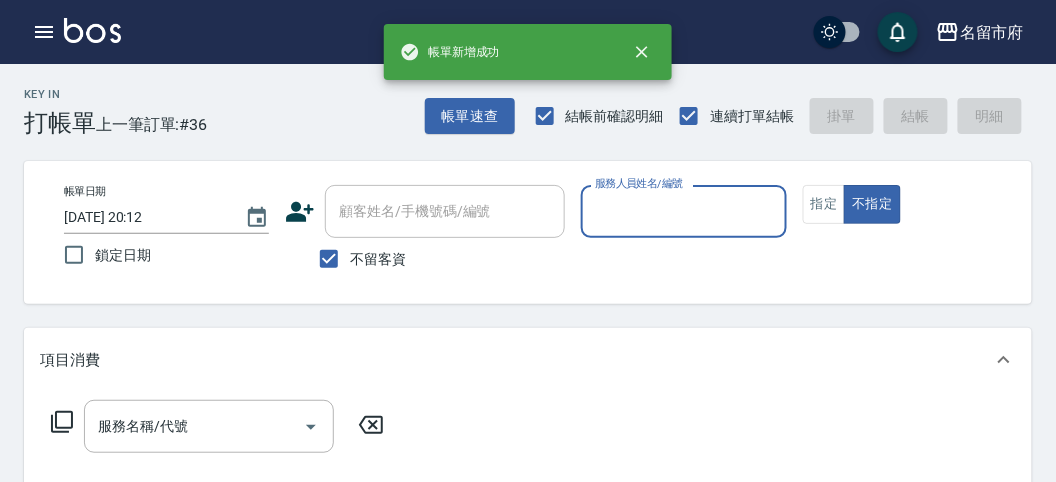 click on "服務人員姓名/編號" at bounding box center (683, 211) 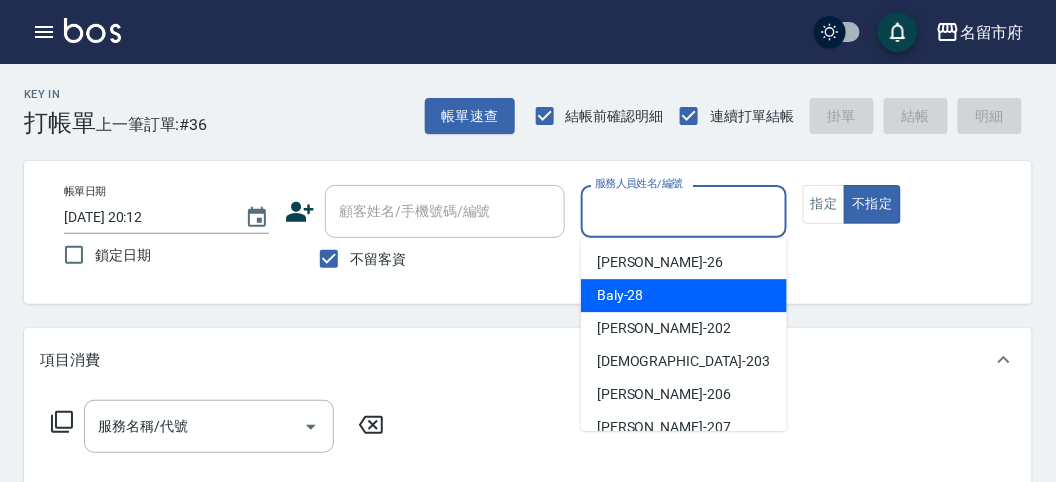 click on "Baly -28" at bounding box center (684, 295) 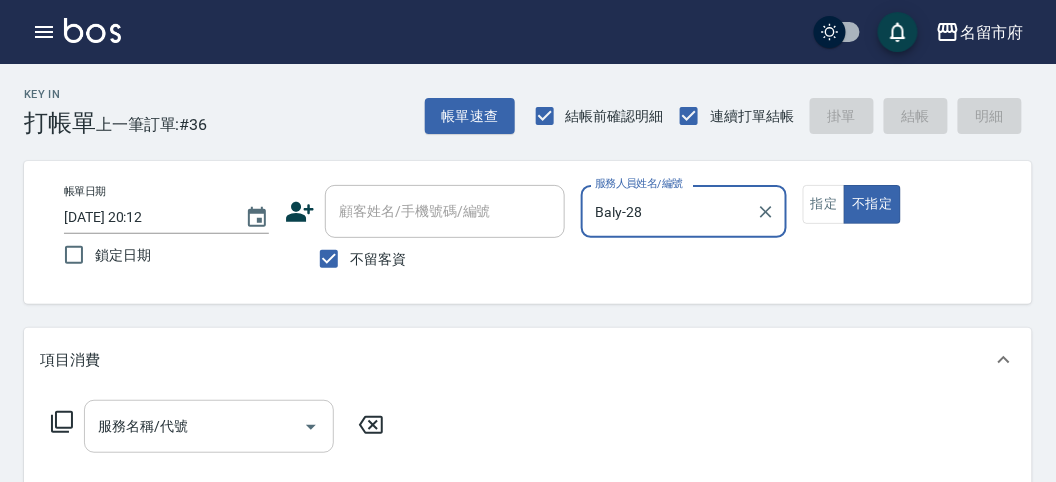 click on "服務名稱/代號" at bounding box center (194, 426) 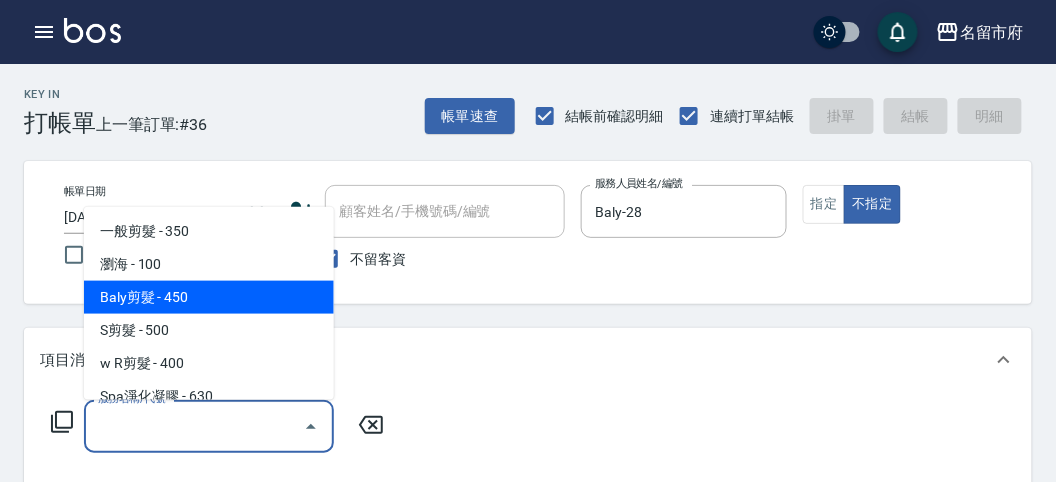click on "Baly剪髮 - 450" at bounding box center [209, 297] 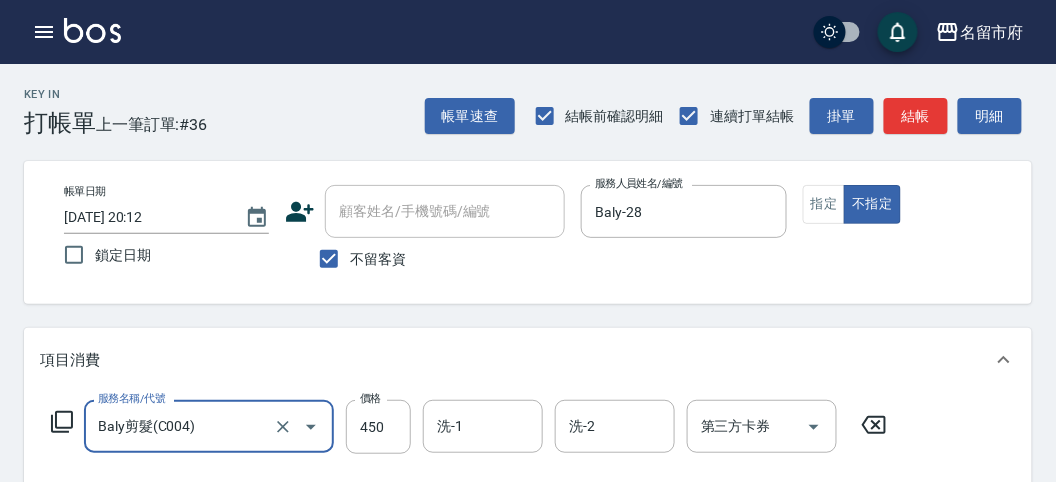 click 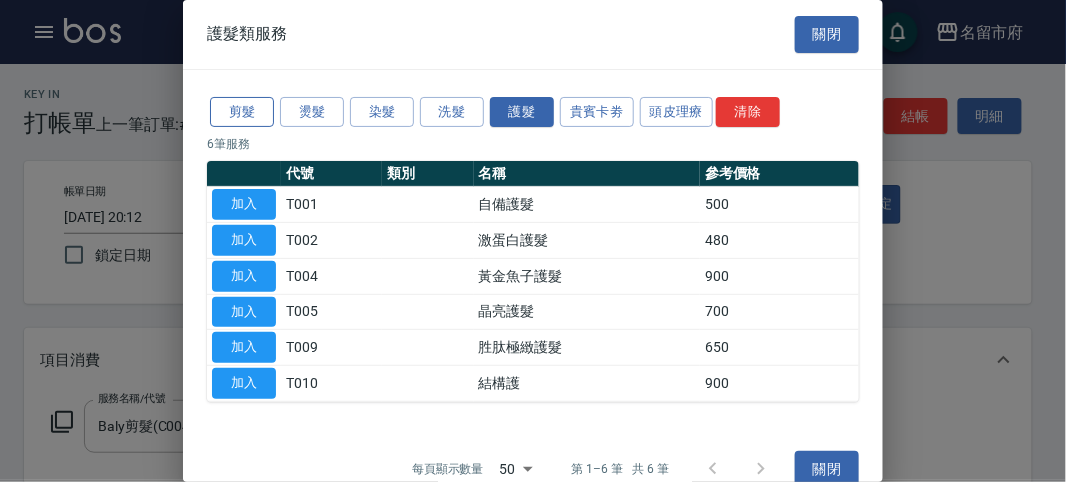 click on "剪髮" at bounding box center [242, 112] 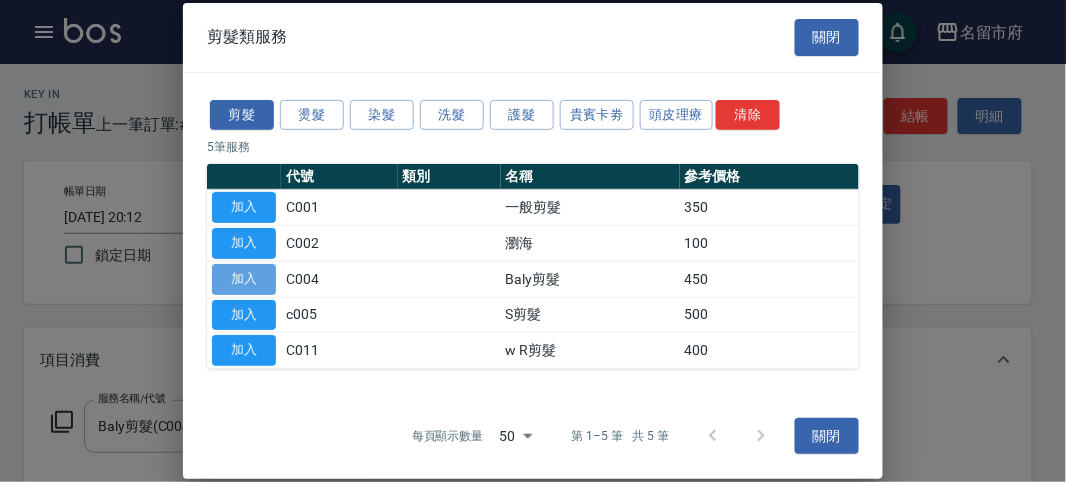 click on "加入" at bounding box center (244, 279) 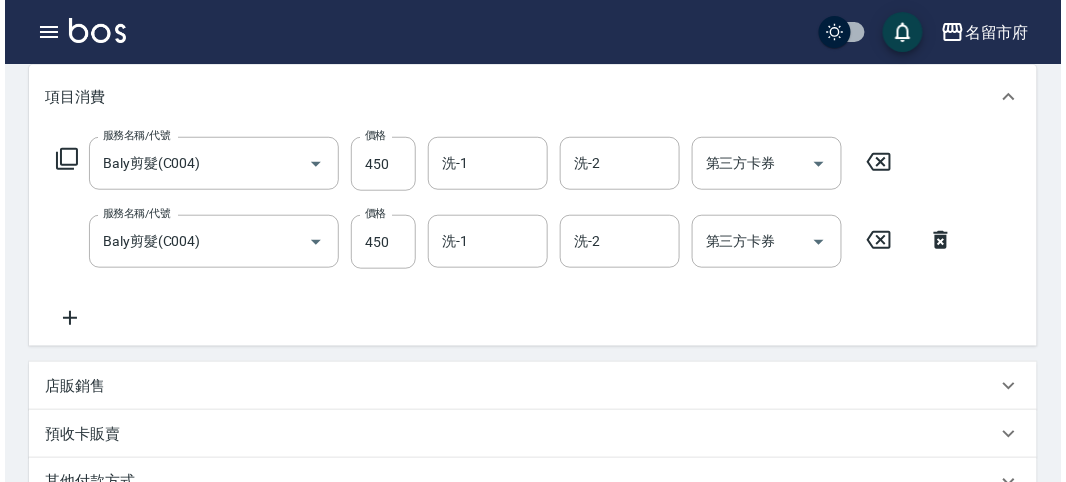 scroll, scrollTop: 663, scrollLeft: 0, axis: vertical 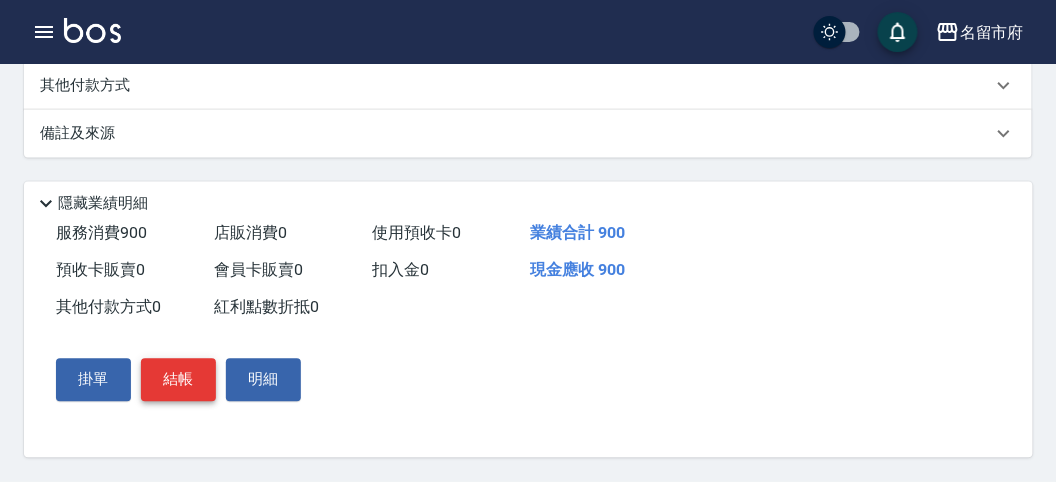 click on "結帳" at bounding box center [178, 380] 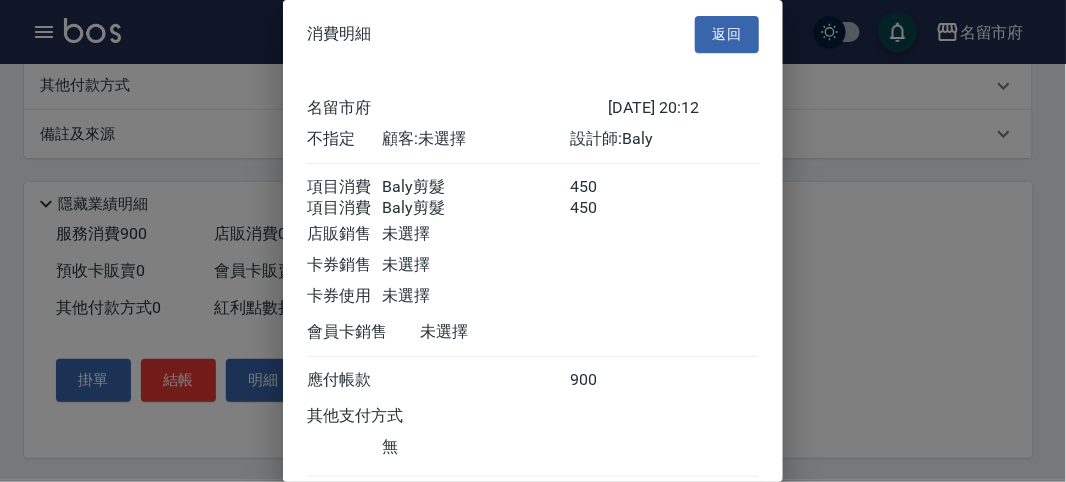scroll, scrollTop: 133, scrollLeft: 0, axis: vertical 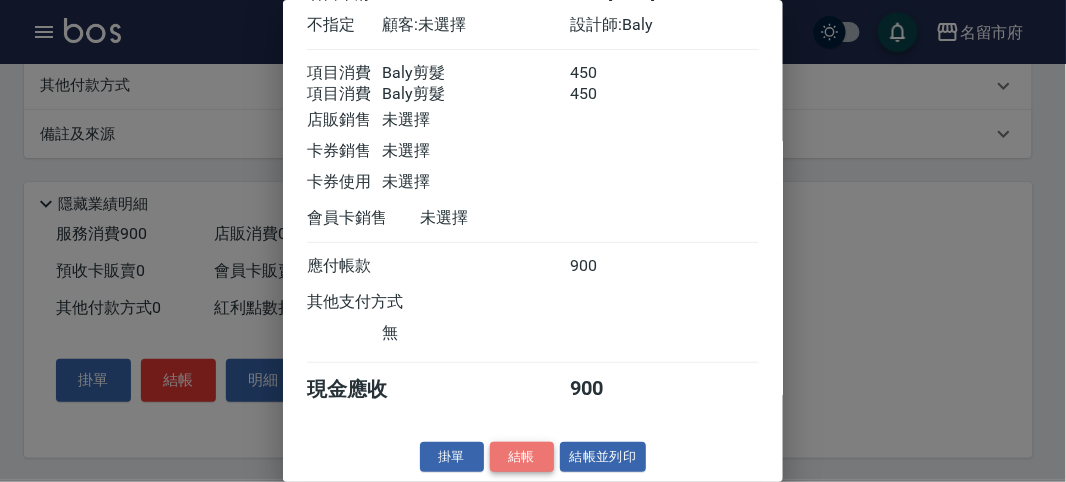 click on "結帳" at bounding box center [522, 457] 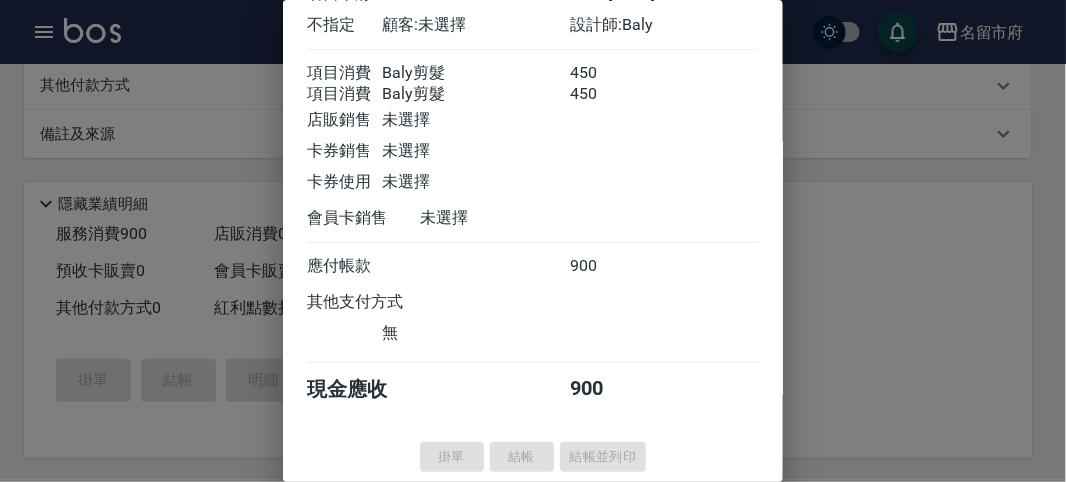 type 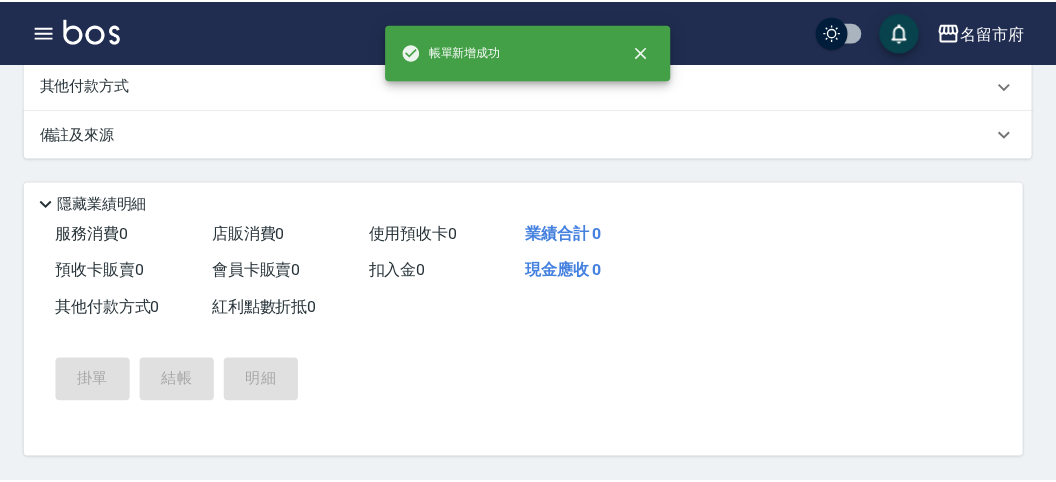 scroll, scrollTop: 0, scrollLeft: 0, axis: both 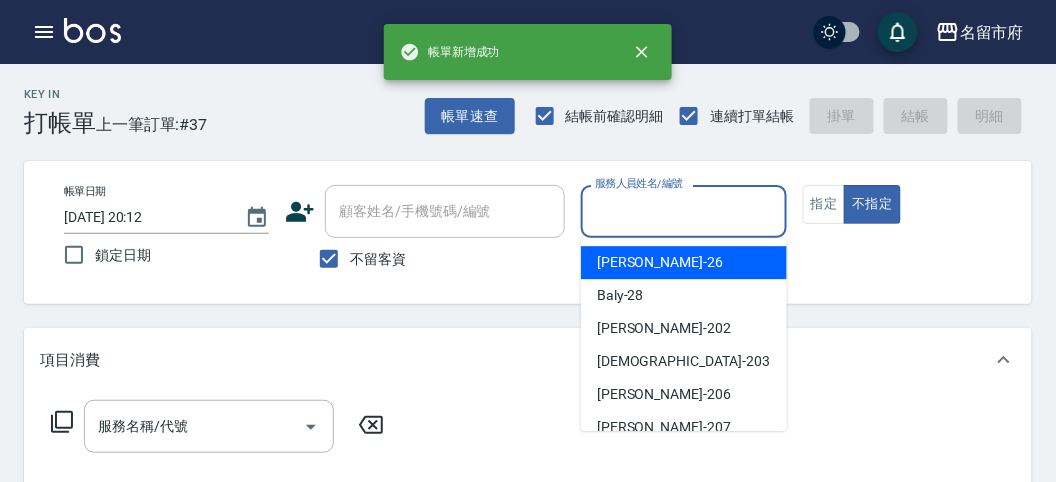 drag, startPoint x: 670, startPoint y: 201, endPoint x: 645, endPoint y: 256, distance: 60.41523 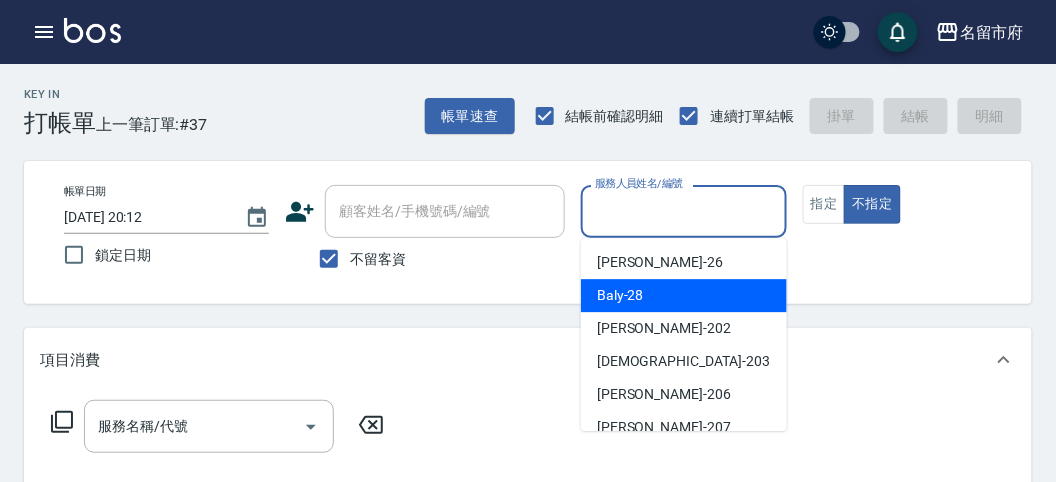 drag, startPoint x: 627, startPoint y: 294, endPoint x: 213, endPoint y: 301, distance: 414.05917 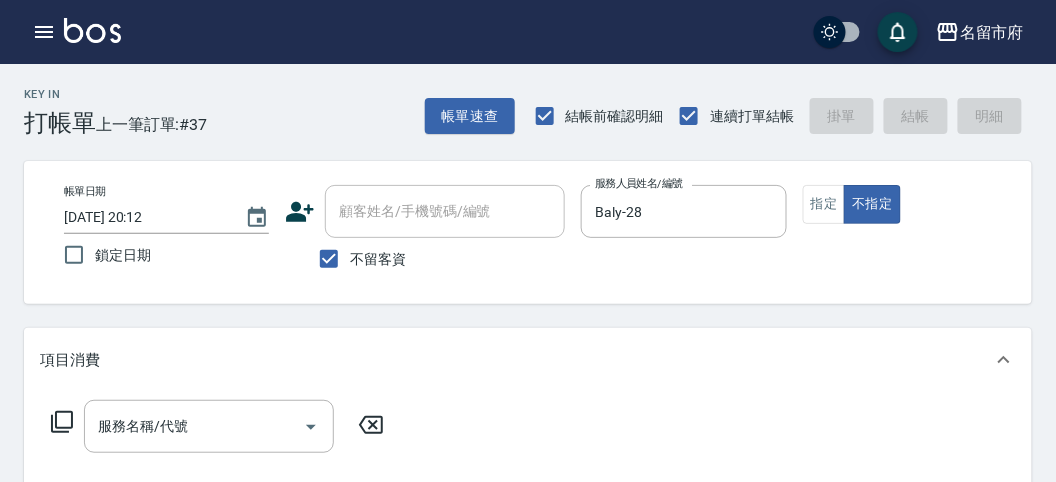 click 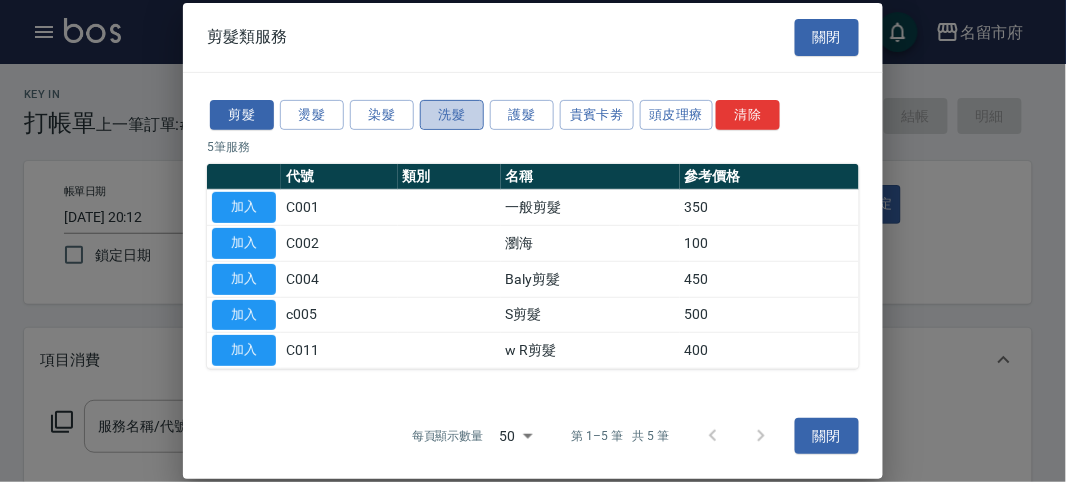 click on "洗髮" at bounding box center [452, 114] 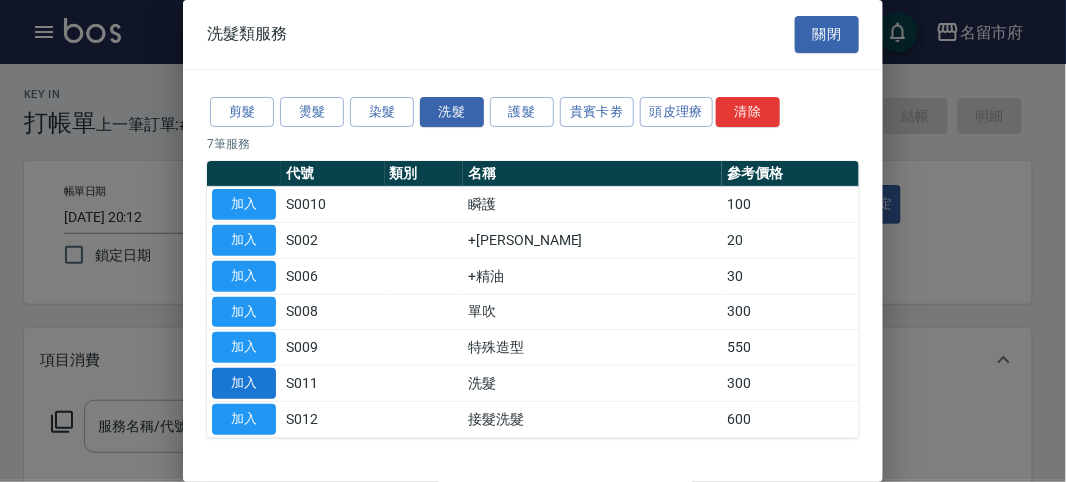 click on "加入" at bounding box center (244, 383) 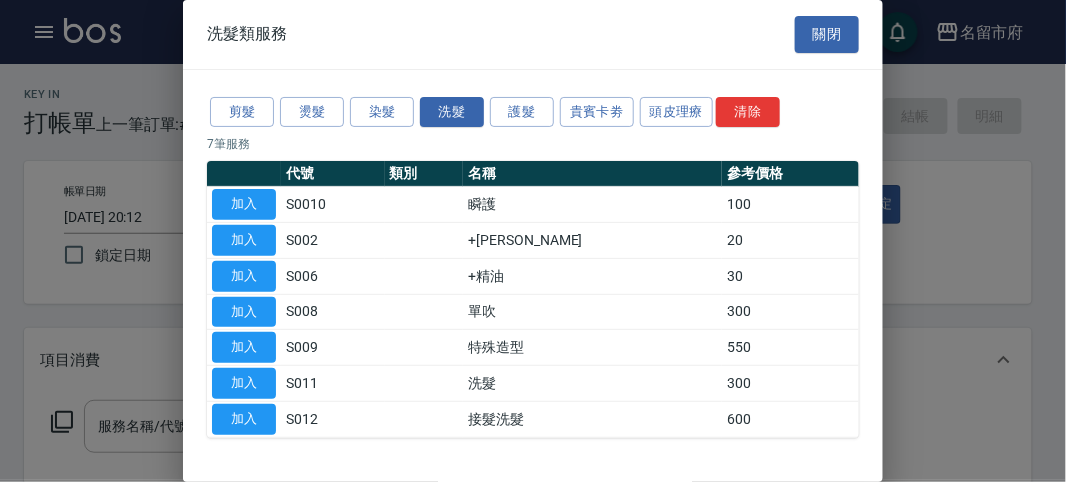 type on "洗髮(S011)" 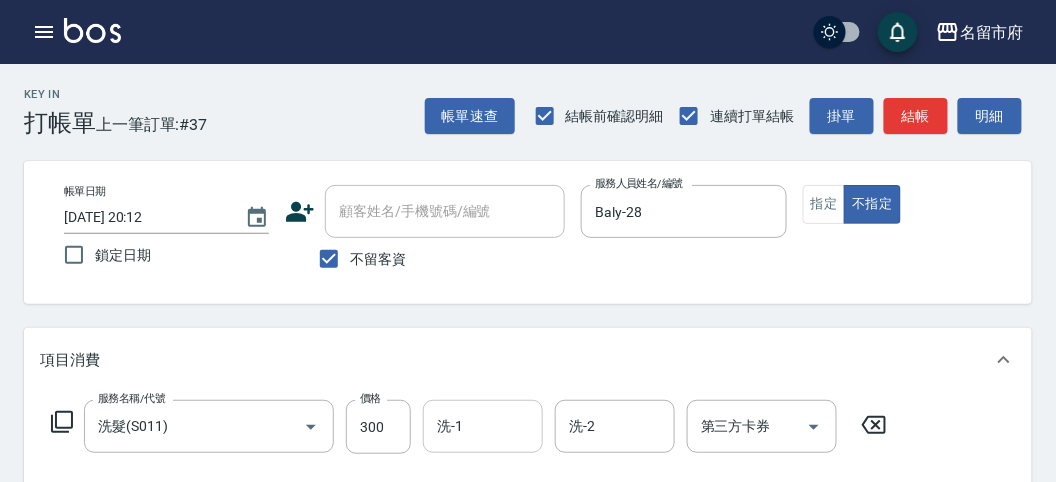 click on "洗-1" at bounding box center [483, 426] 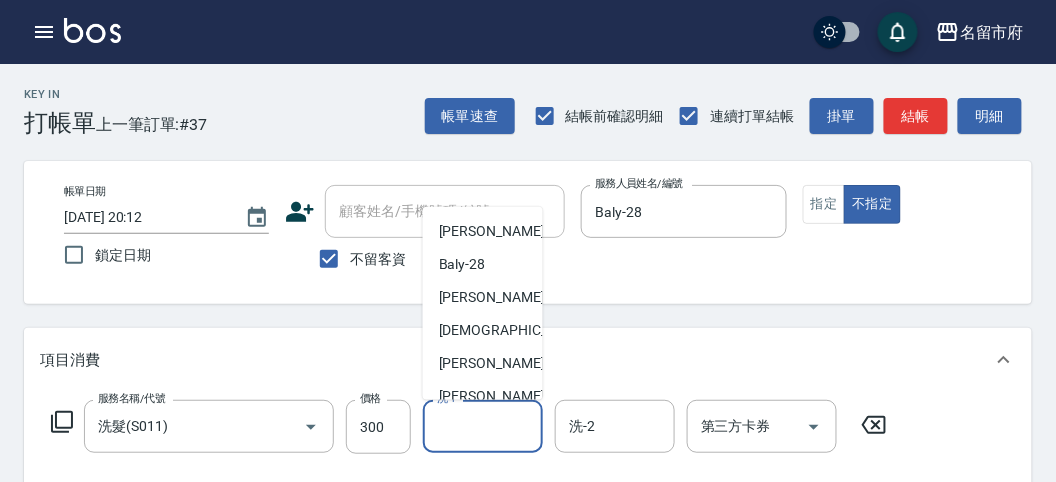 scroll, scrollTop: 153, scrollLeft: 0, axis: vertical 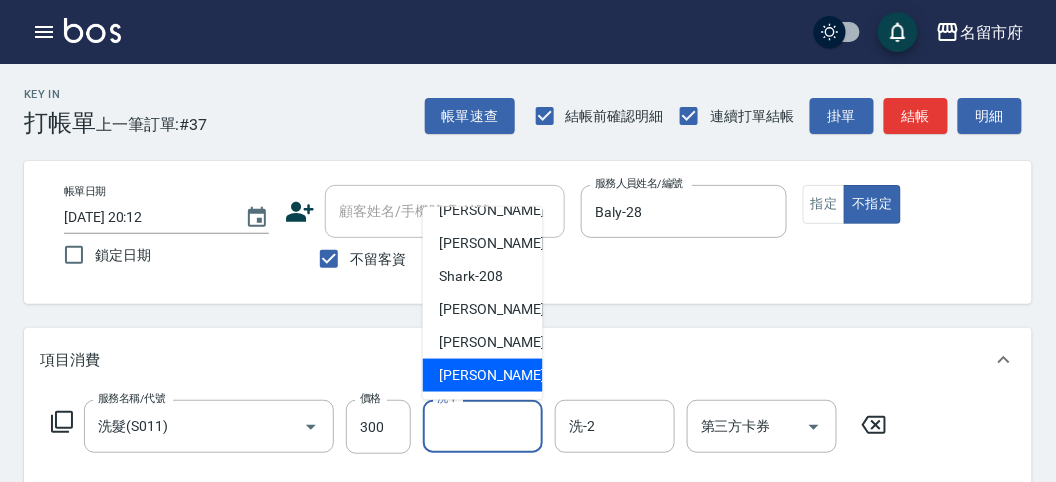 click on "[PERSON_NAME] -222" at bounding box center (483, 375) 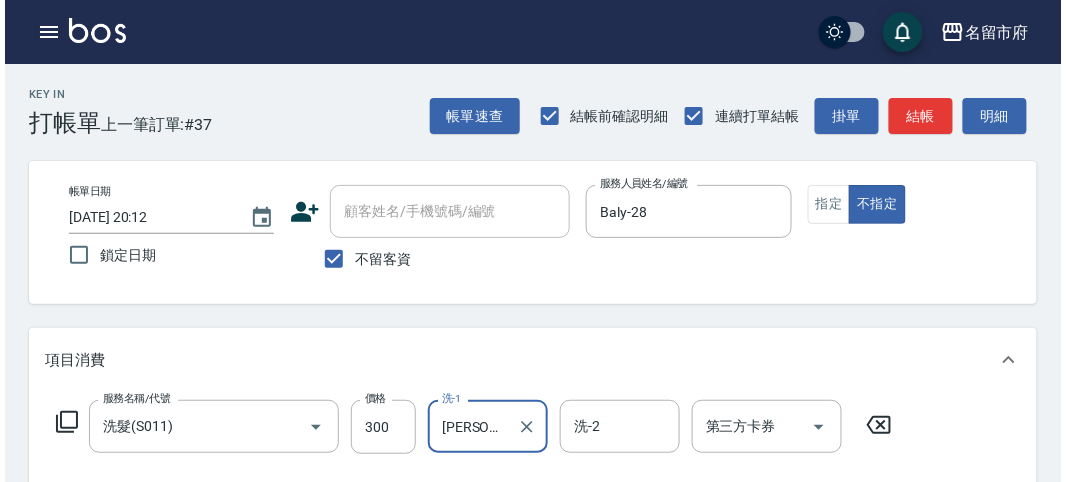 scroll, scrollTop: 585, scrollLeft: 0, axis: vertical 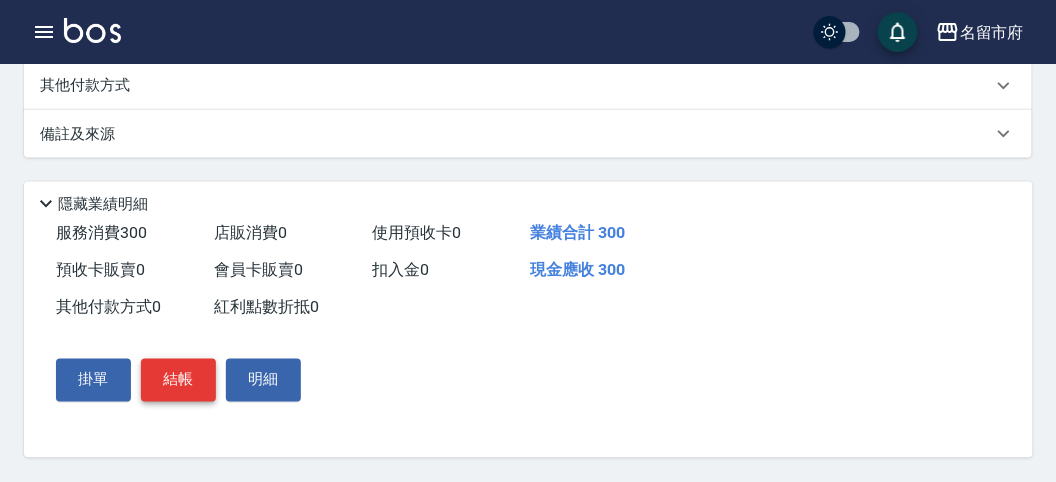 click on "結帳" at bounding box center [178, 380] 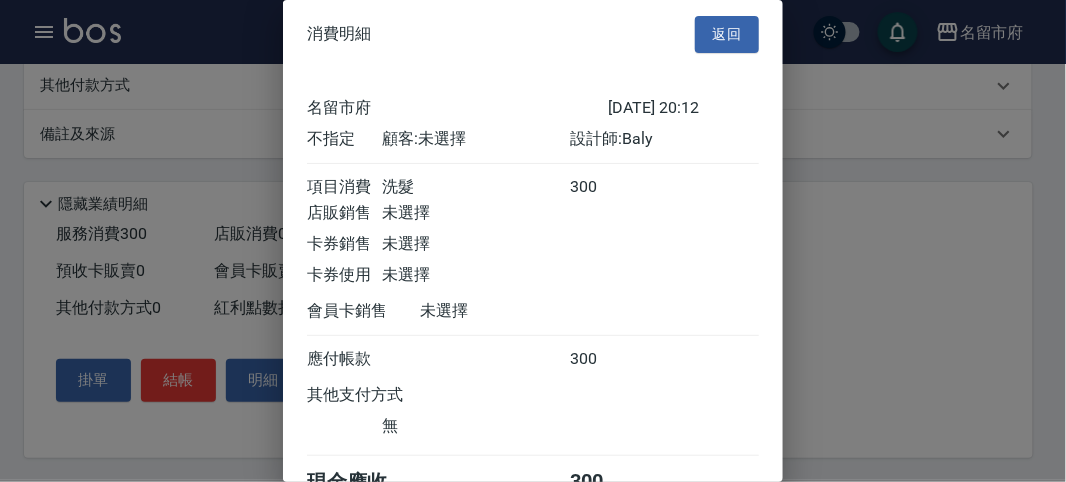 scroll, scrollTop: 111, scrollLeft: 0, axis: vertical 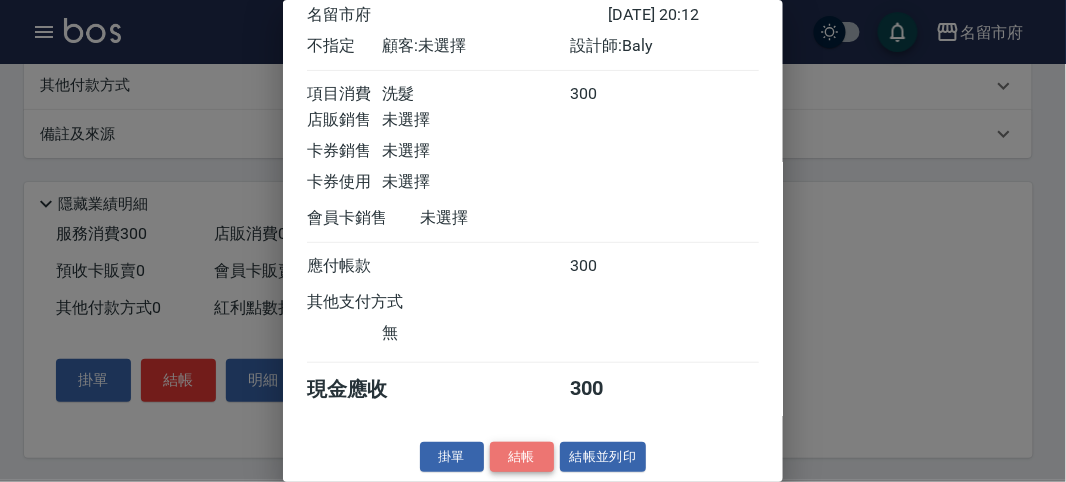 click on "結帳" at bounding box center [522, 457] 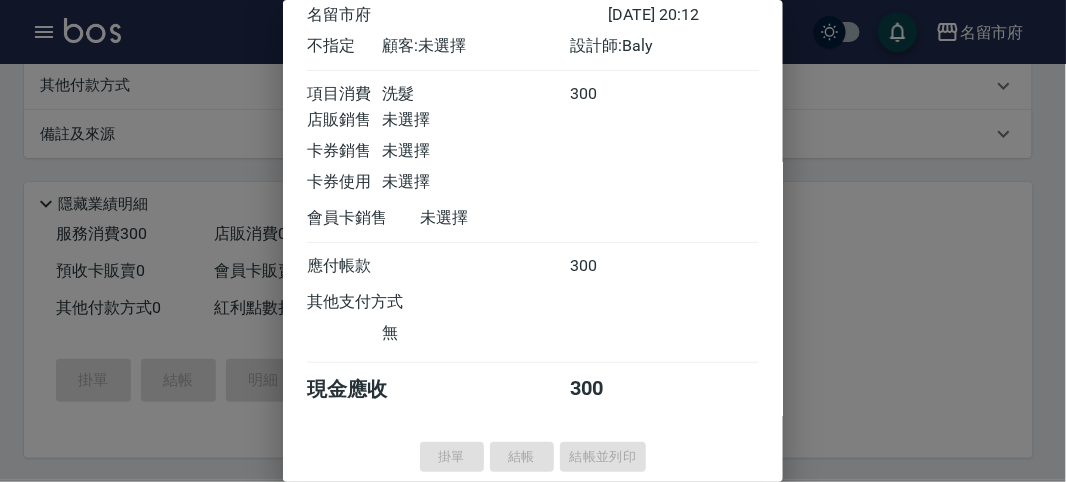type 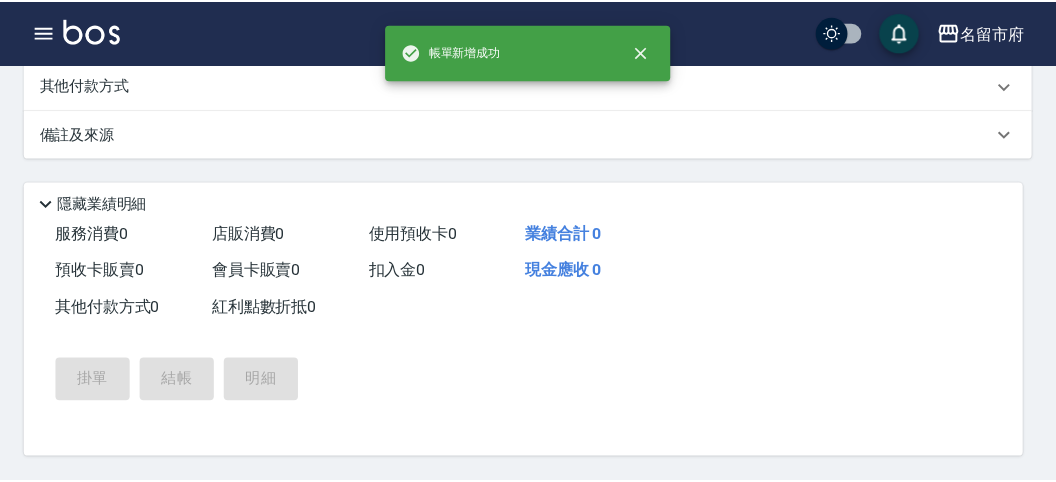 scroll, scrollTop: 0, scrollLeft: 0, axis: both 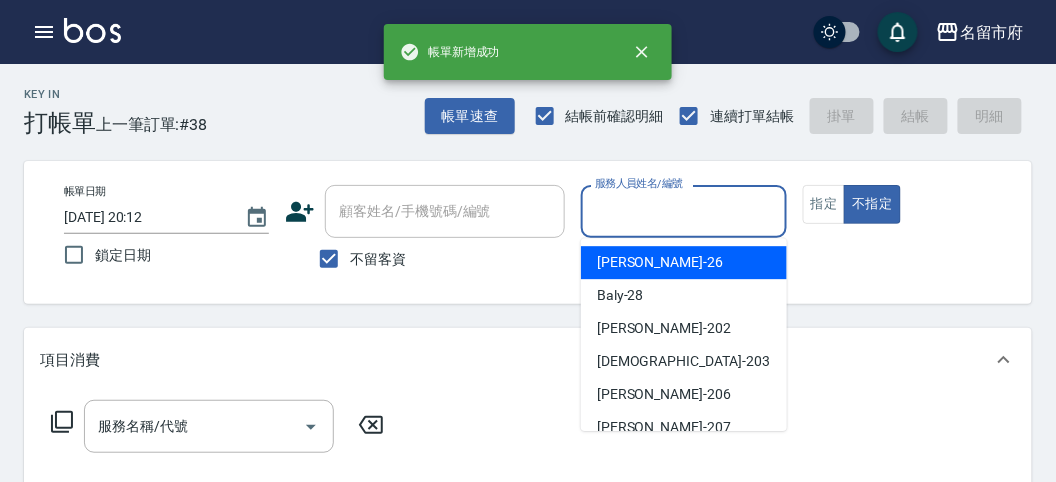 click on "服務人員姓名/編號" at bounding box center [683, 211] 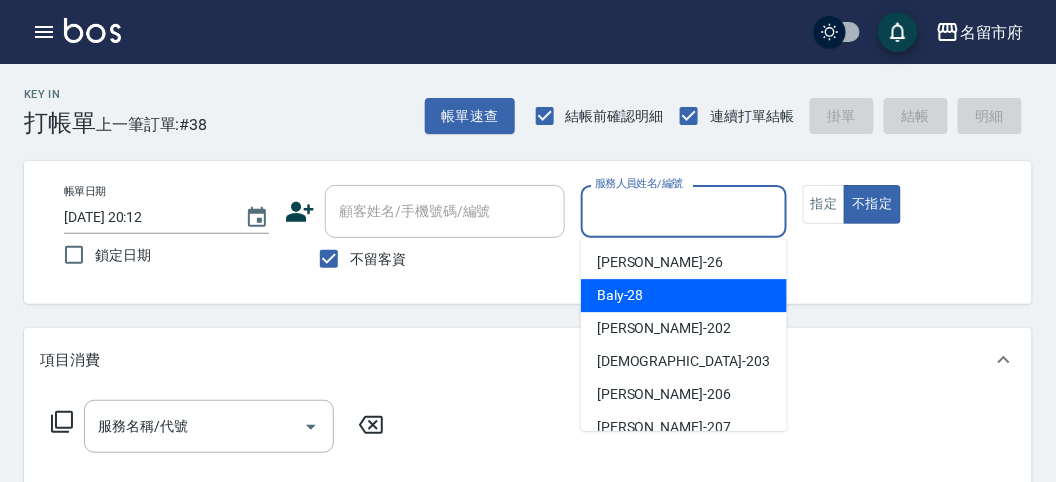 drag, startPoint x: 626, startPoint y: 286, endPoint x: 371, endPoint y: 298, distance: 255.2822 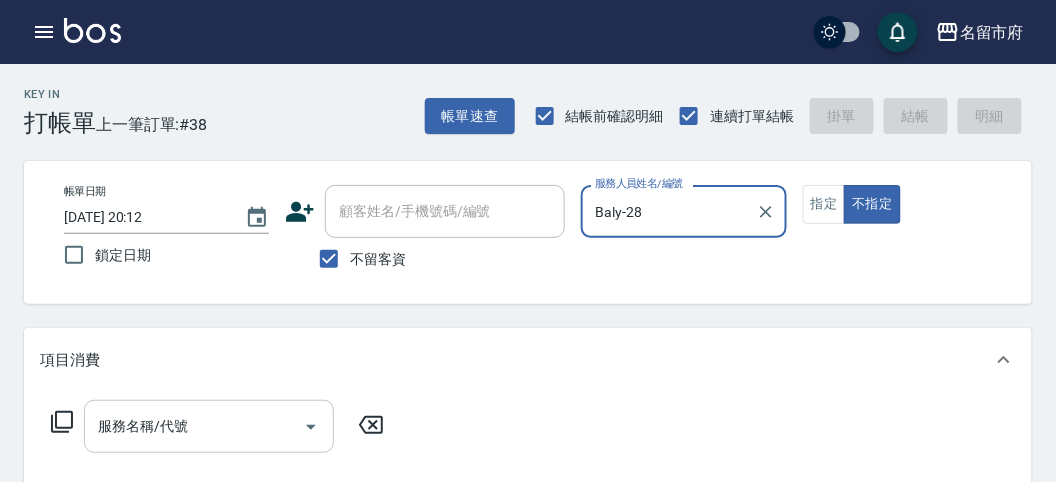 click on "服務名稱/代號" at bounding box center (194, 426) 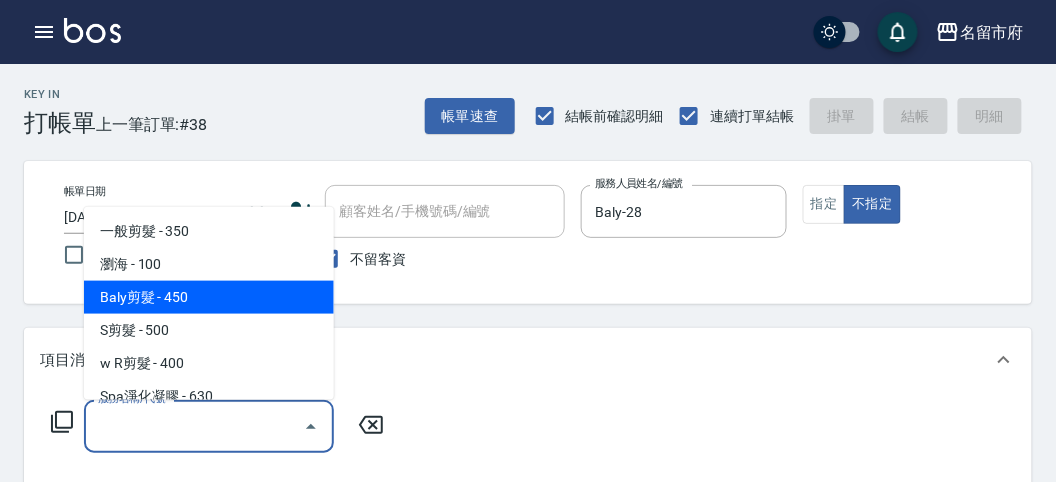 click on "Baly剪髮 - 450" at bounding box center [209, 297] 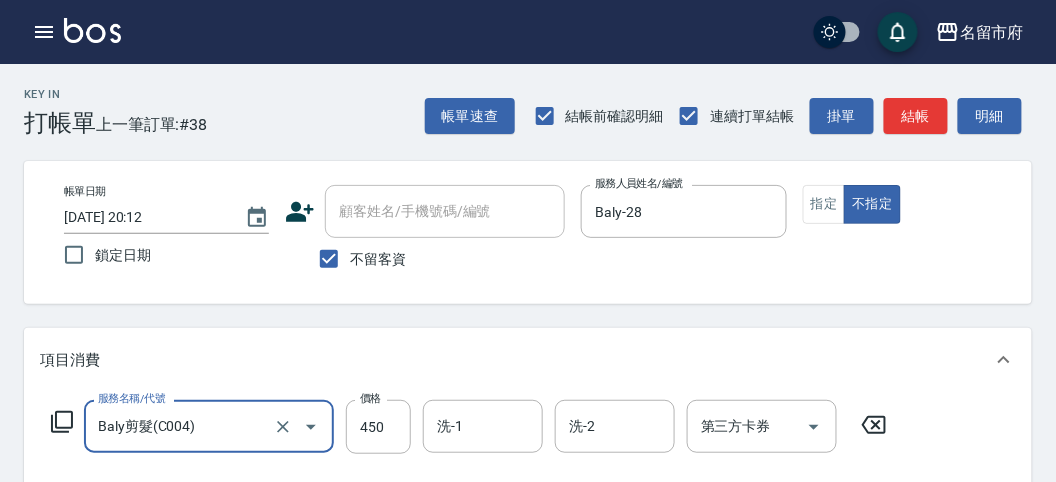 click 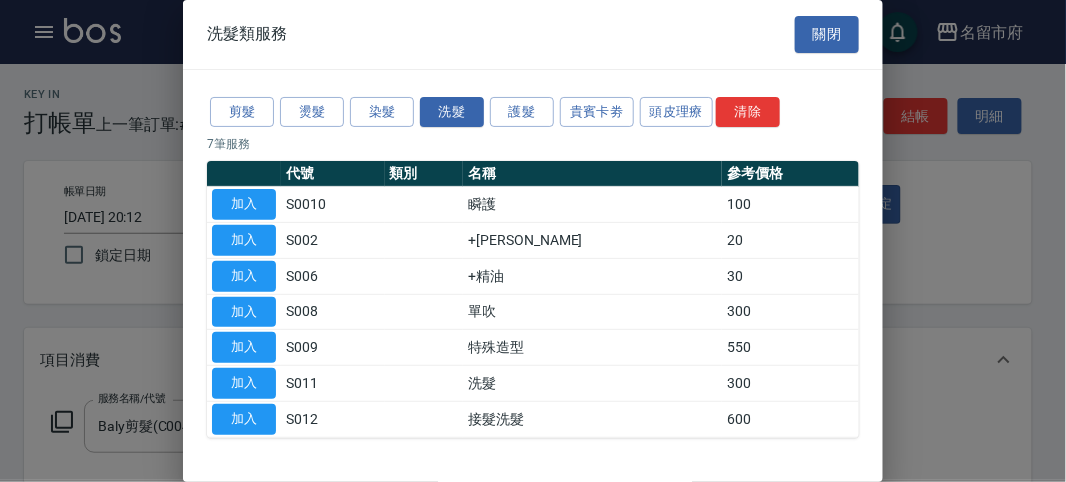 drag, startPoint x: 847, startPoint y: 26, endPoint x: 837, endPoint y: 28, distance: 10.198039 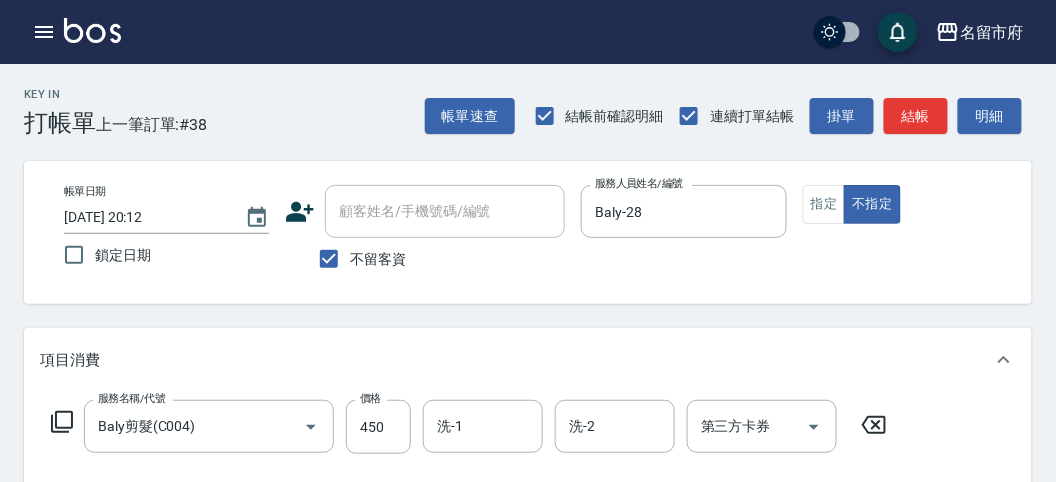 click at bounding box center [830, 32] 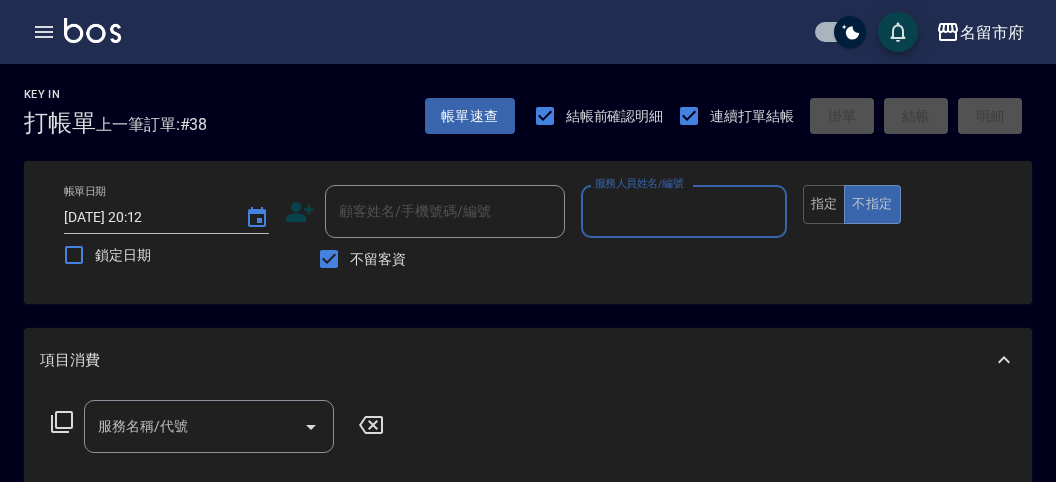 scroll, scrollTop: 0, scrollLeft: 0, axis: both 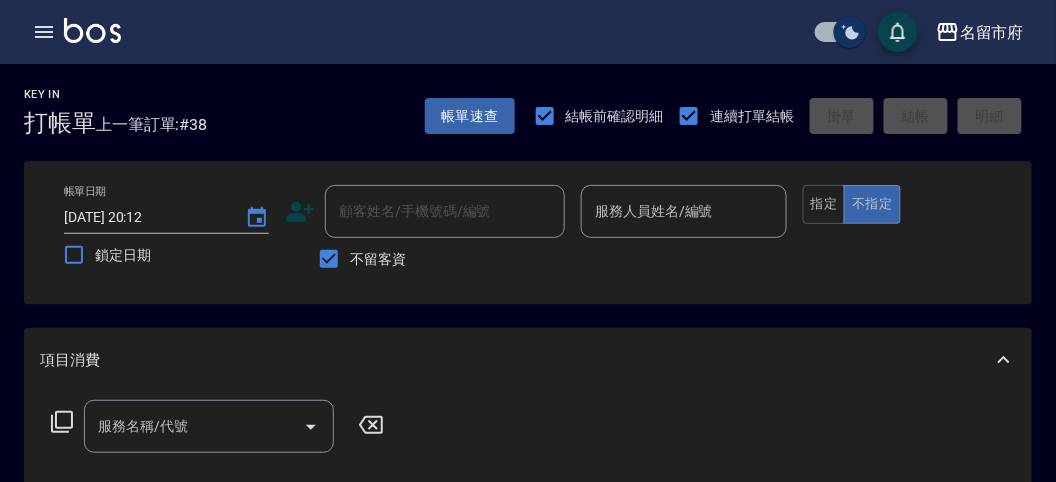 click at bounding box center (850, 32) 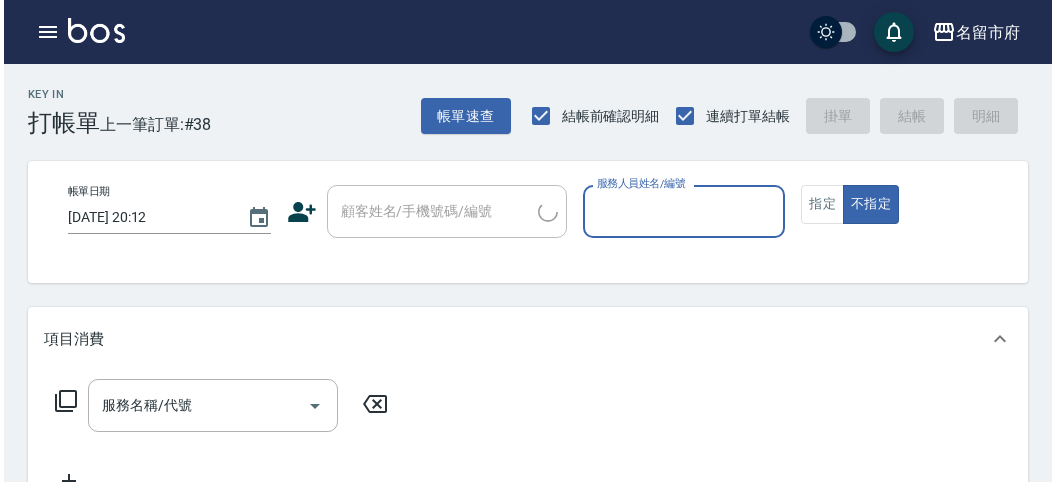 scroll, scrollTop: 0, scrollLeft: 0, axis: both 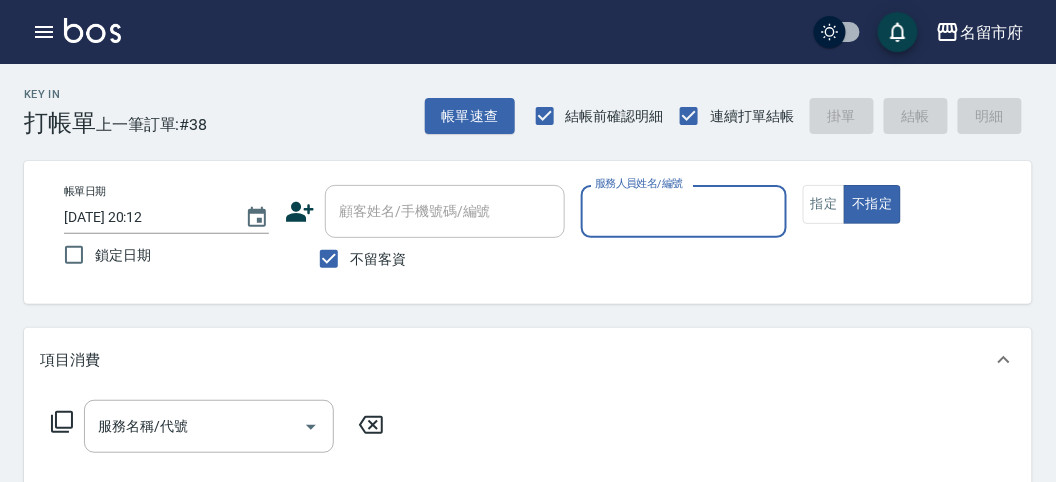 click on "服務人員姓名/編號" at bounding box center [683, 211] 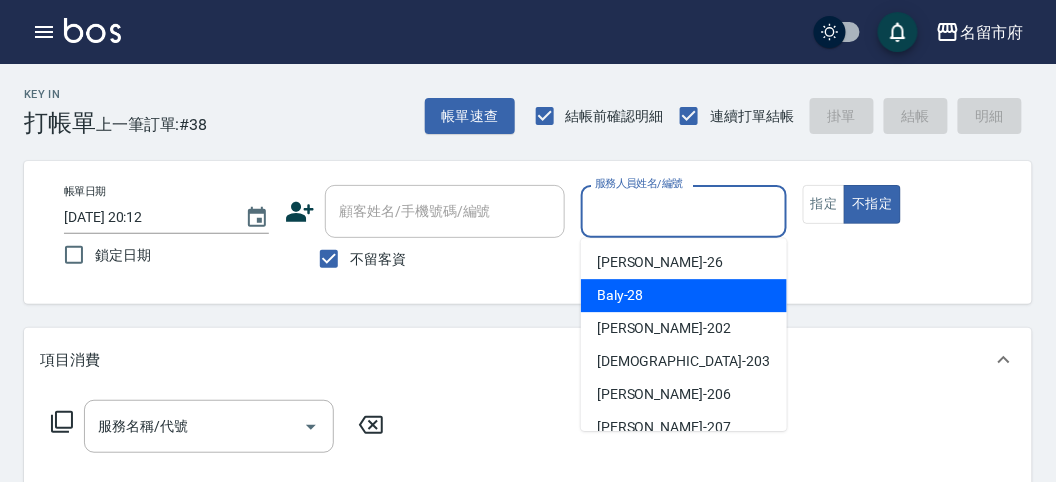 click on "Baly -28" at bounding box center [620, 295] 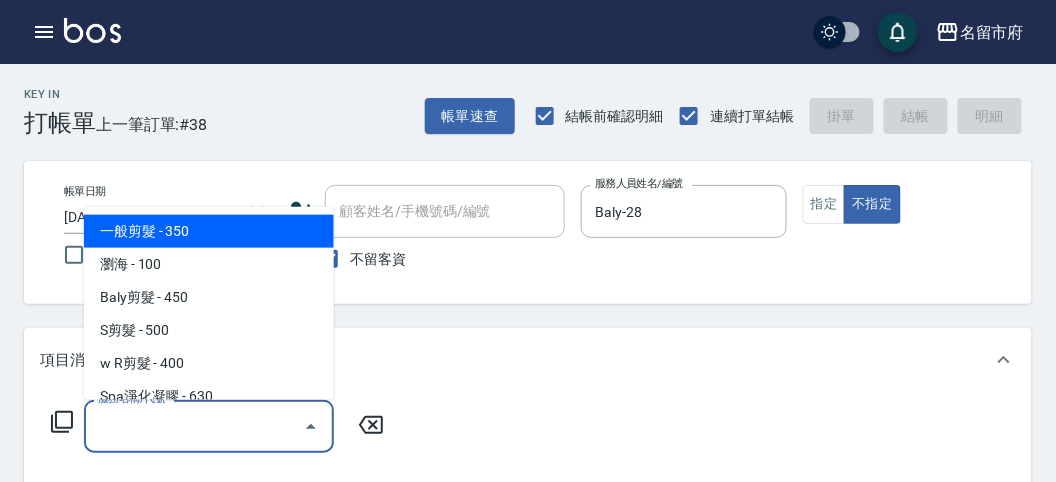 drag, startPoint x: 114, startPoint y: 441, endPoint x: 162, endPoint y: 346, distance: 106.437775 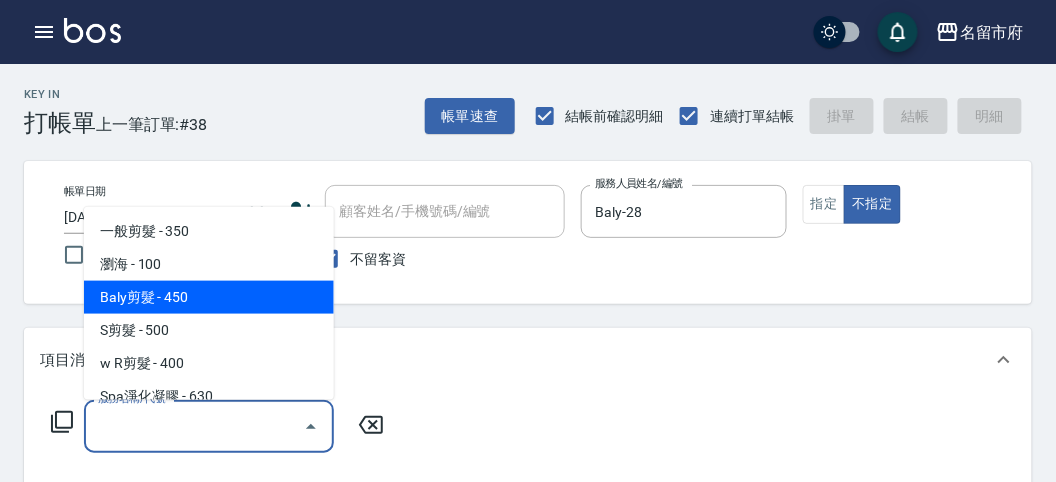 click on "Baly剪髮 - 450" at bounding box center [209, 297] 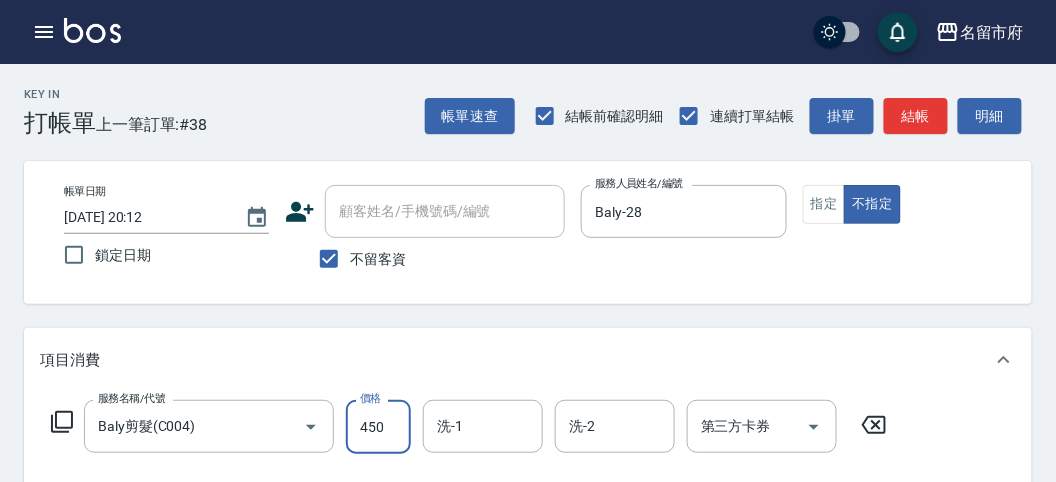 scroll, scrollTop: 0, scrollLeft: 0, axis: both 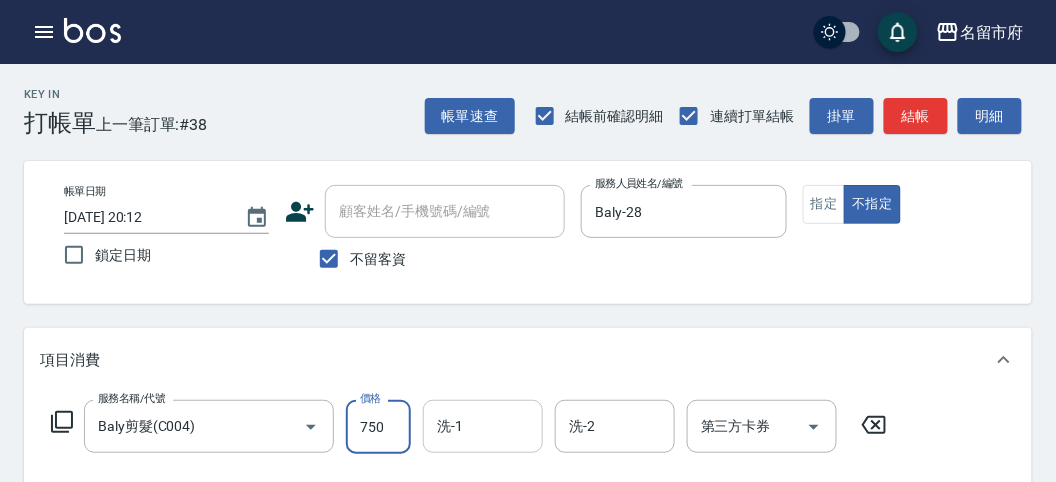 type on "750" 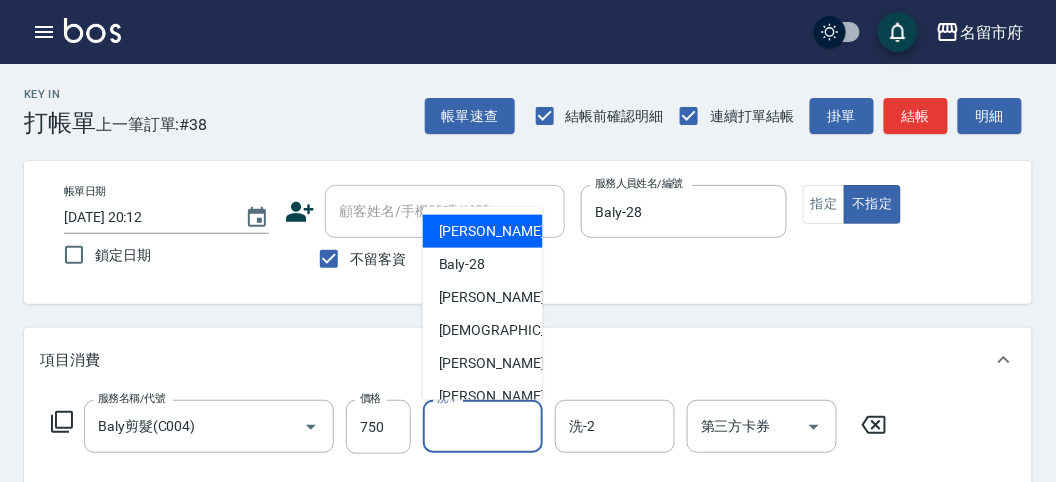 click on "洗-1" at bounding box center [483, 426] 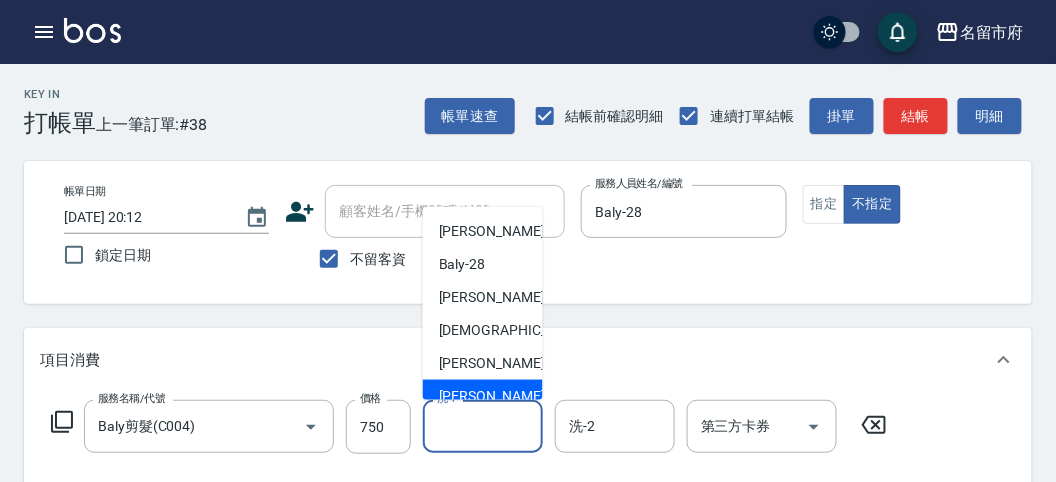 scroll, scrollTop: 153, scrollLeft: 0, axis: vertical 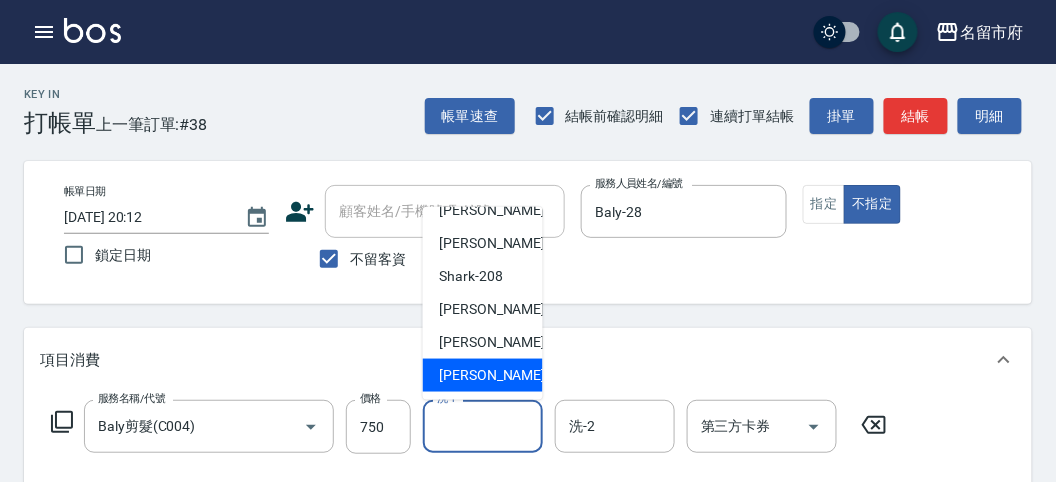 click on "[PERSON_NAME] -222" at bounding box center [506, 375] 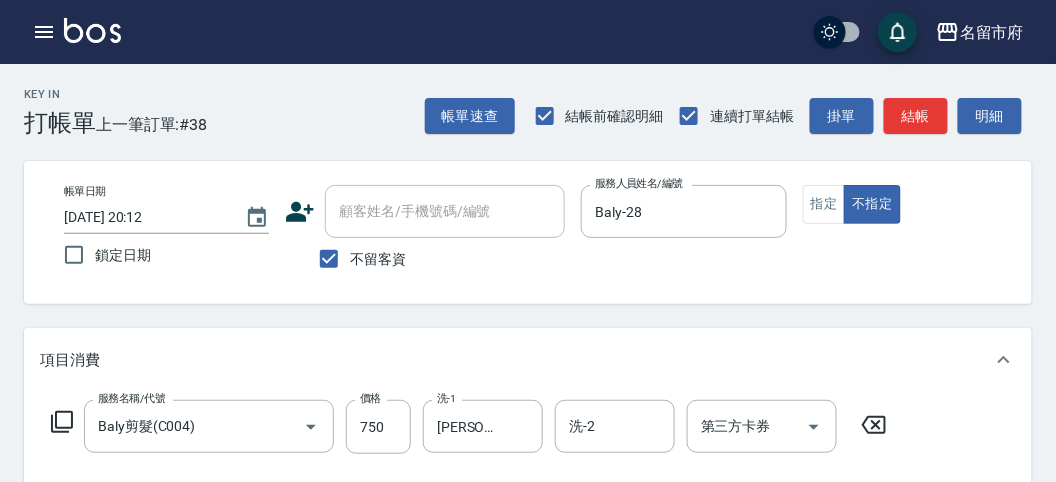 click 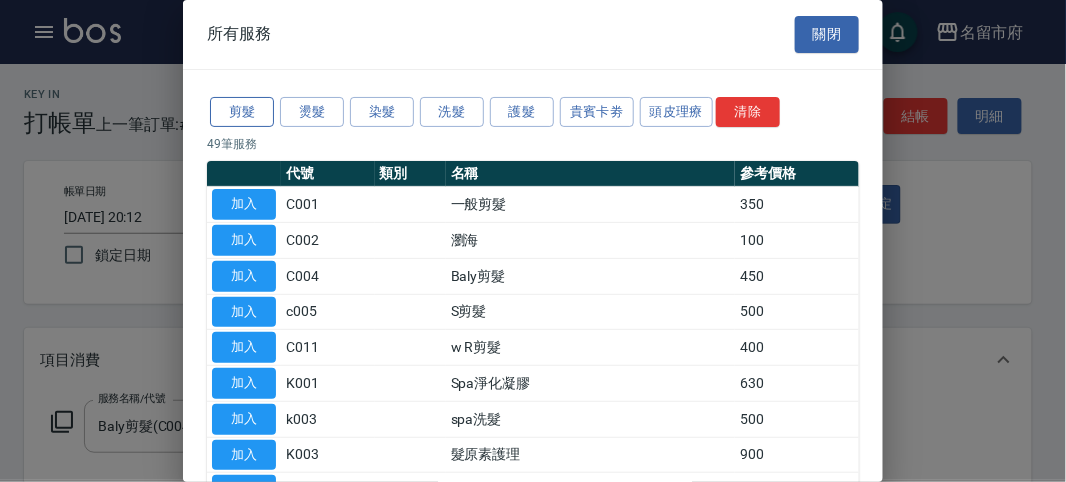 click on "剪髮" at bounding box center [242, 112] 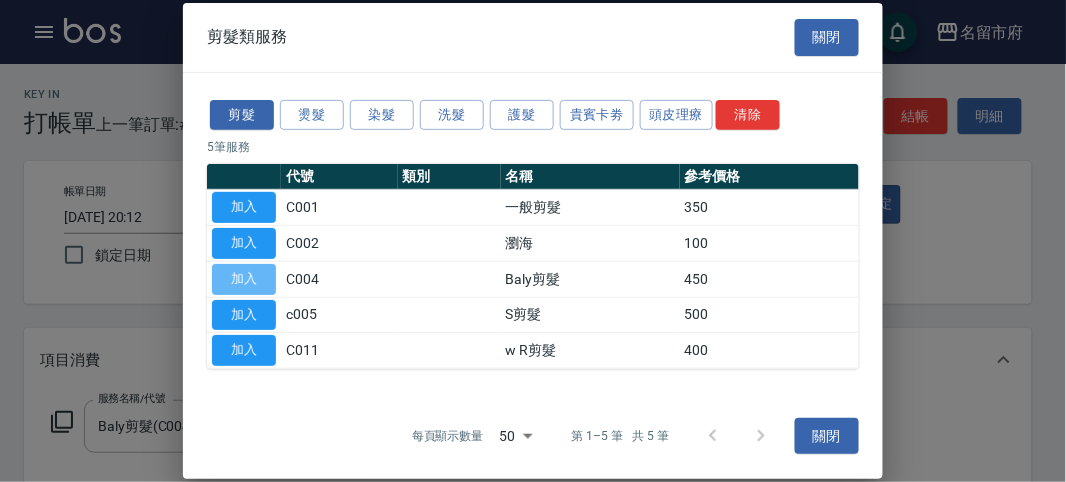 drag, startPoint x: 235, startPoint y: 276, endPoint x: 340, endPoint y: 348, distance: 127.31457 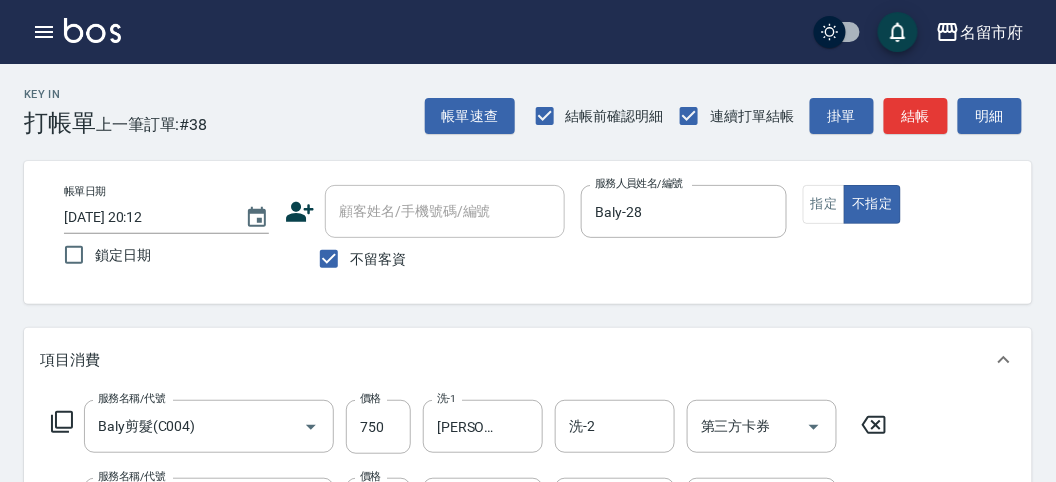 scroll, scrollTop: 111, scrollLeft: 0, axis: vertical 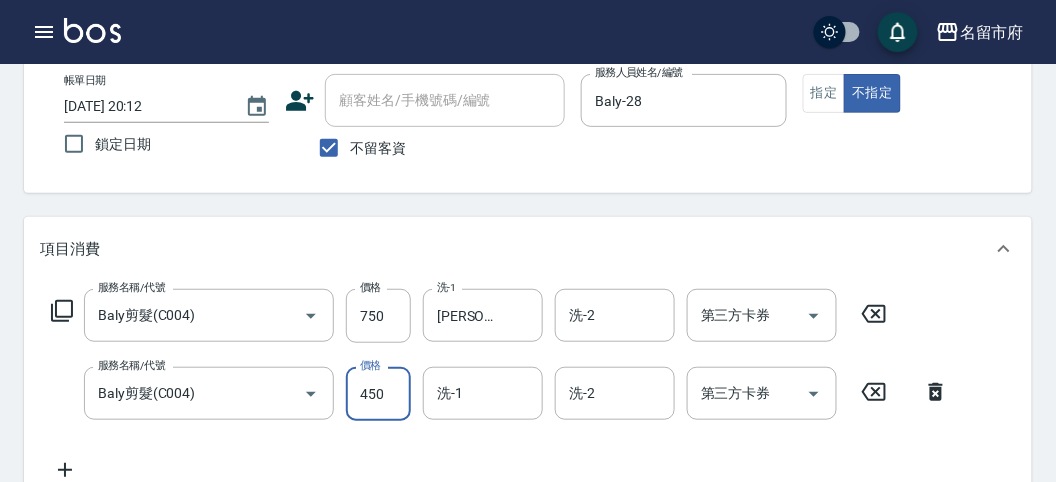 click on "450" at bounding box center (378, 394) 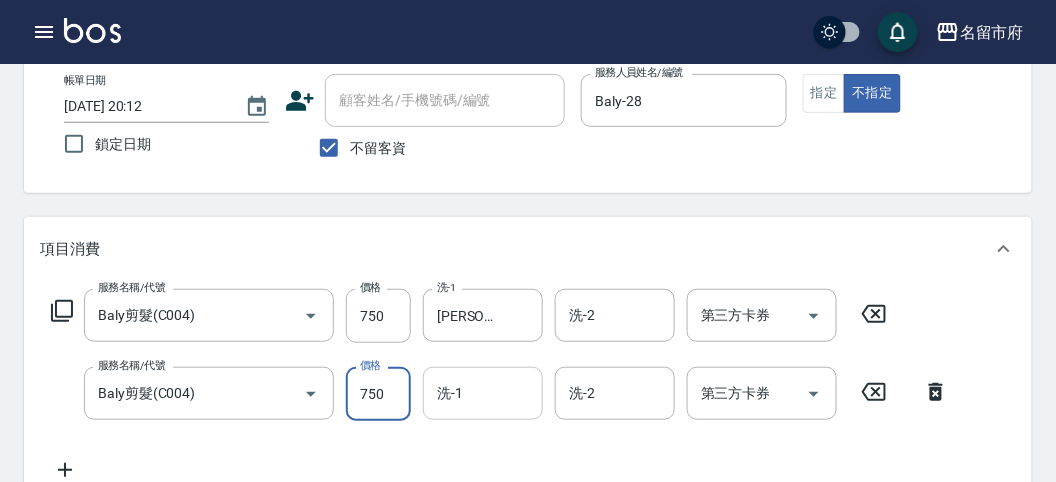type on "750" 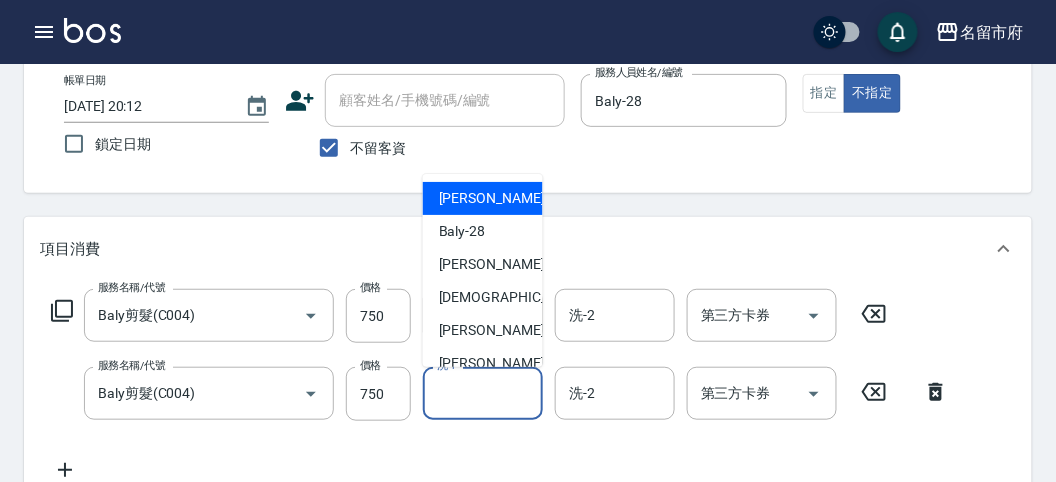 click on "洗-1" at bounding box center (483, 393) 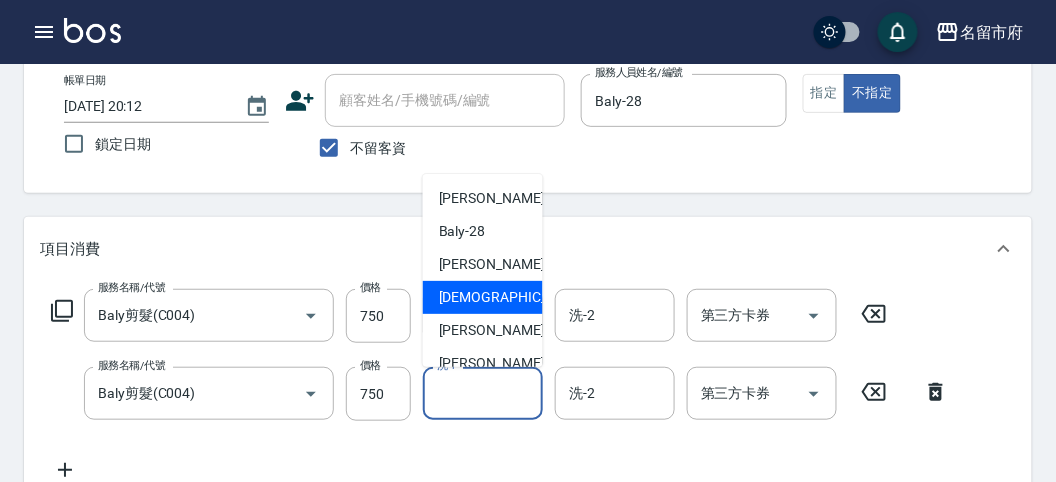 scroll, scrollTop: 153, scrollLeft: 0, axis: vertical 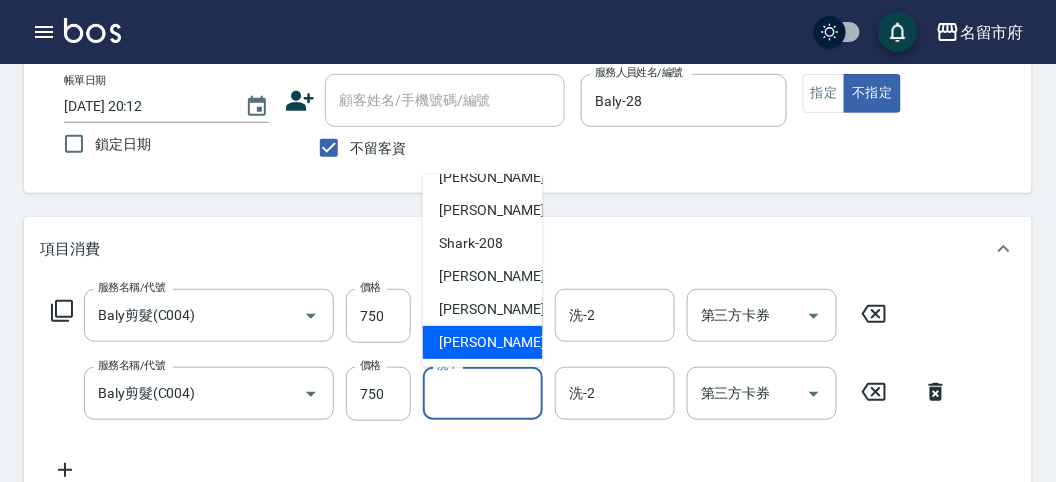 click on "[PERSON_NAME] -222" at bounding box center [506, 342] 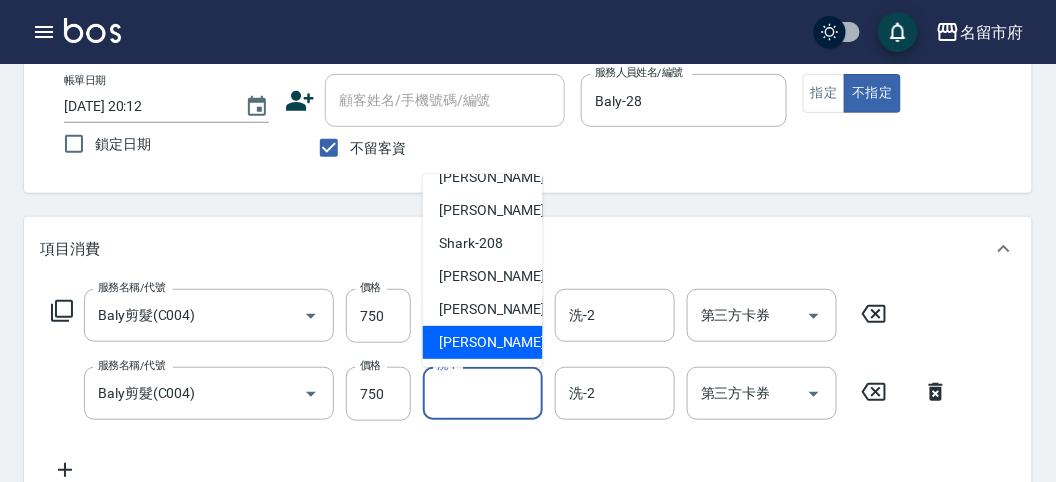 type on "[PERSON_NAME]-222" 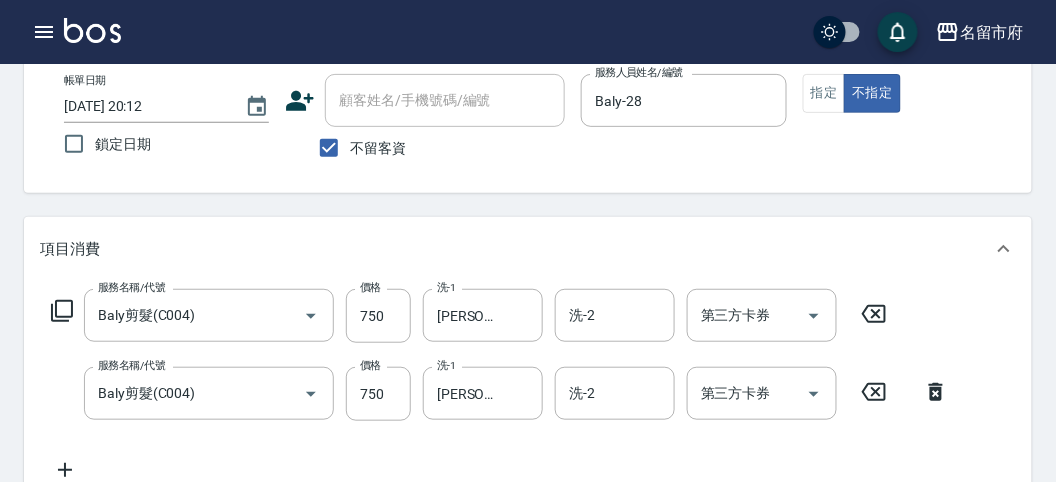 click 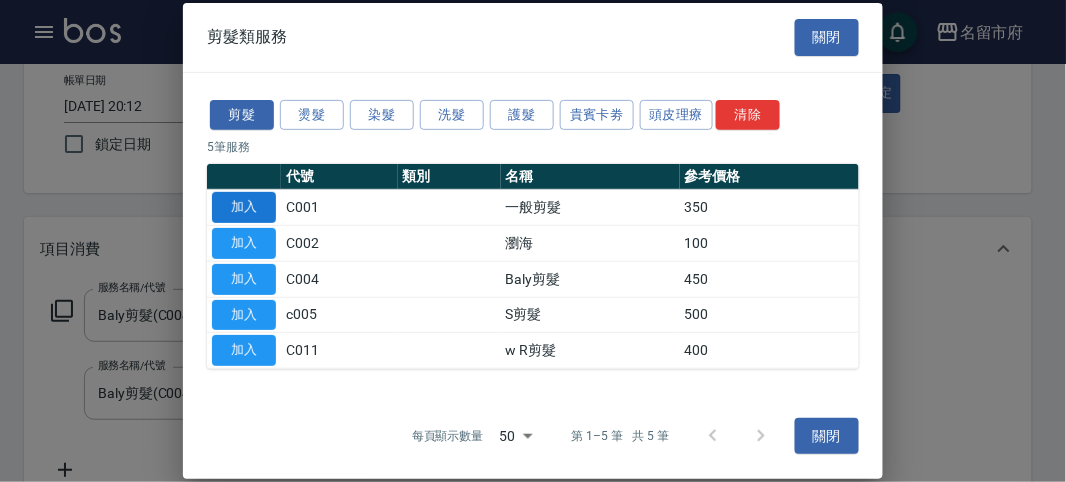 click on "加入" at bounding box center (244, 207) 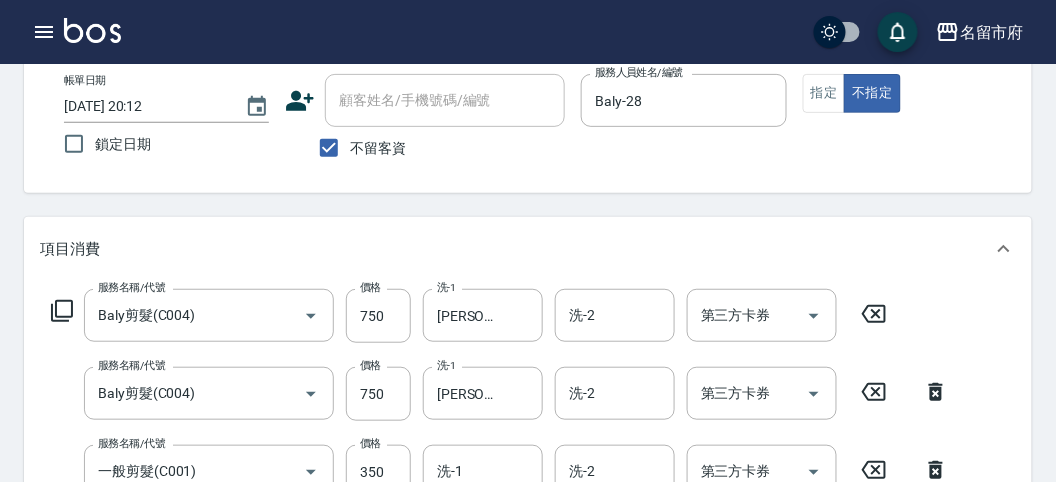 scroll, scrollTop: 222, scrollLeft: 0, axis: vertical 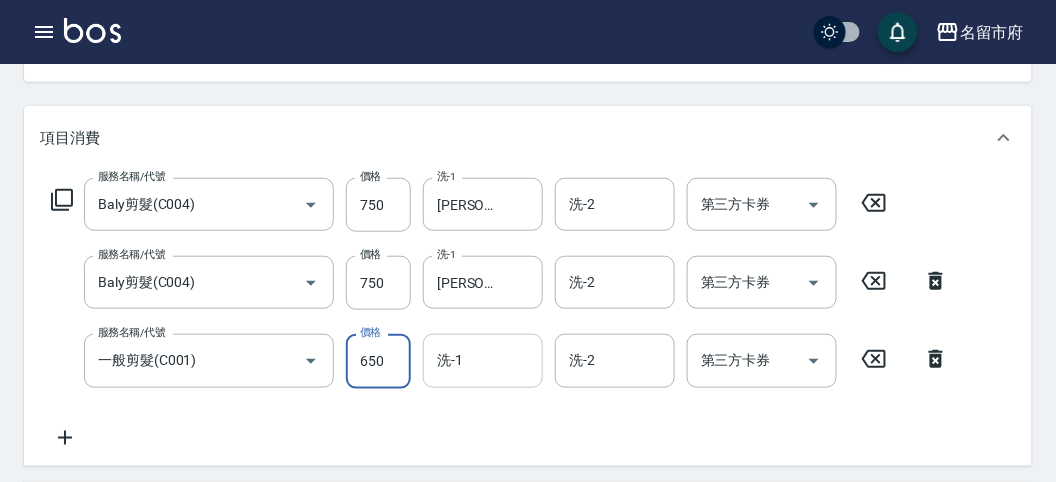 type on "650" 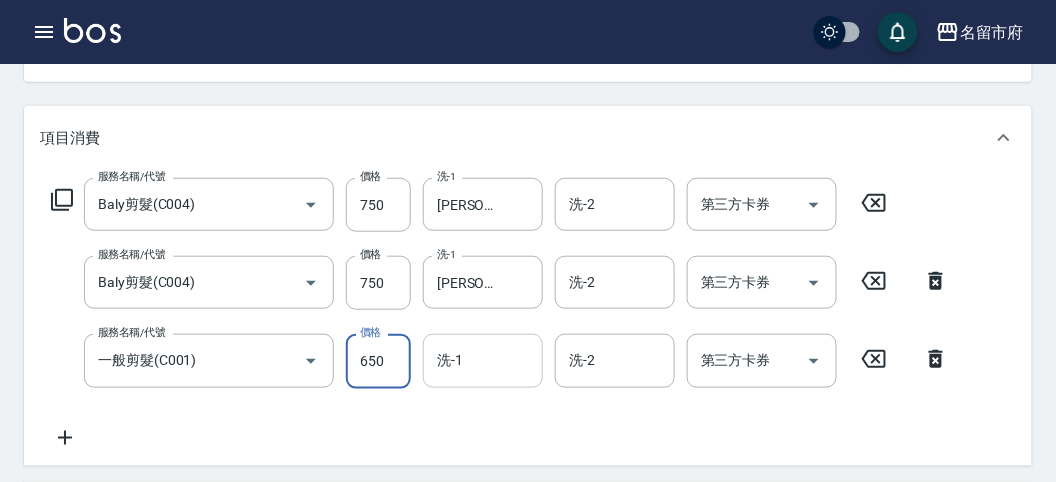 drag, startPoint x: 467, startPoint y: 360, endPoint x: 472, endPoint y: 342, distance: 18.681541 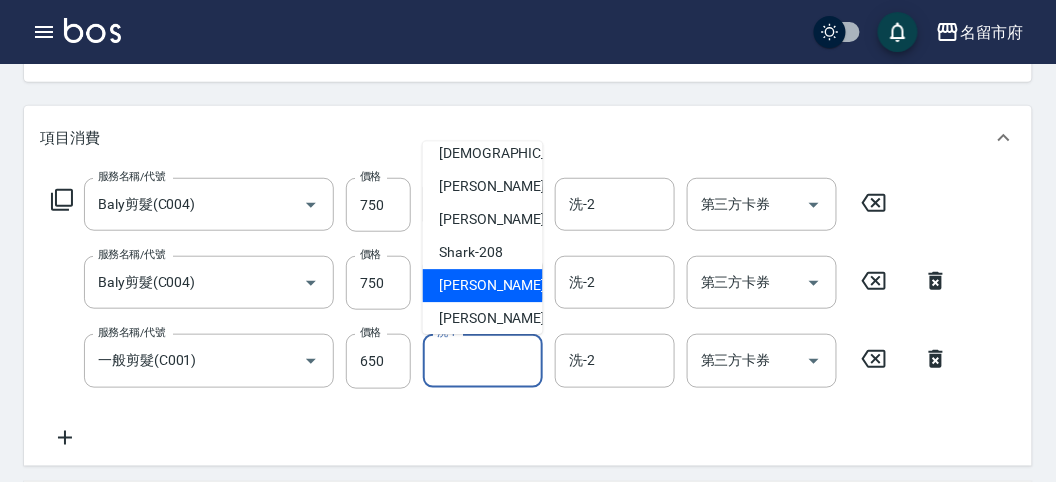 scroll, scrollTop: 153, scrollLeft: 0, axis: vertical 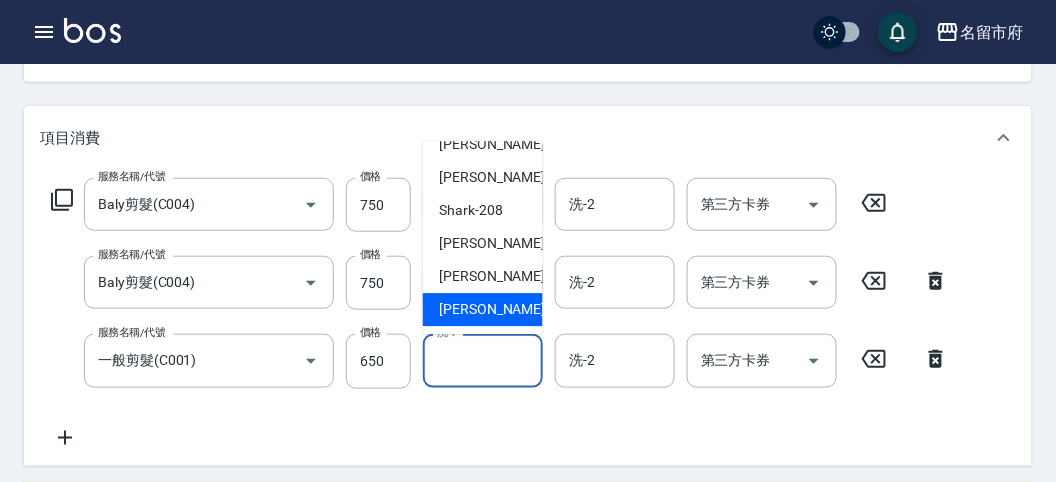 click on "[PERSON_NAME] -222" at bounding box center [506, 310] 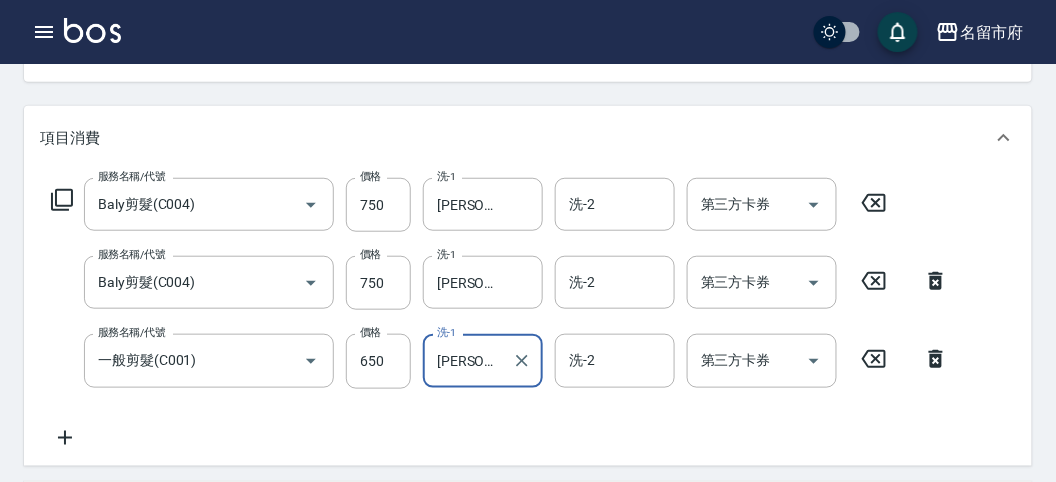 type on "[PERSON_NAME]-222" 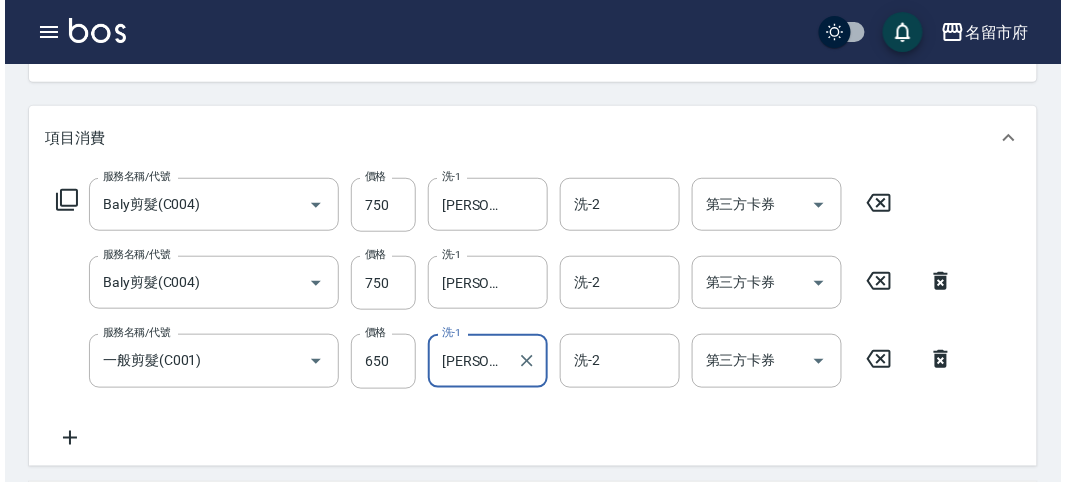 scroll, scrollTop: 741, scrollLeft: 0, axis: vertical 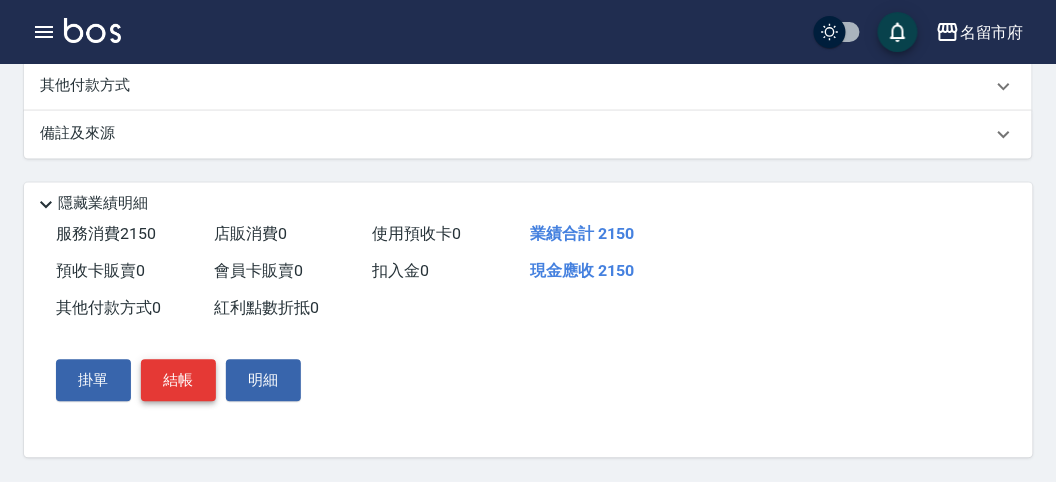 click on "結帳" at bounding box center [178, 381] 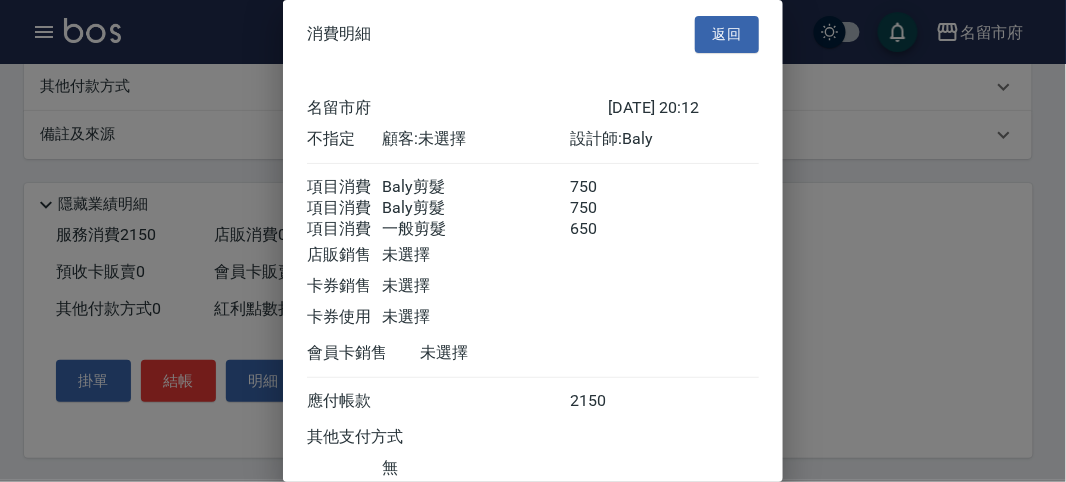 scroll, scrollTop: 156, scrollLeft: 0, axis: vertical 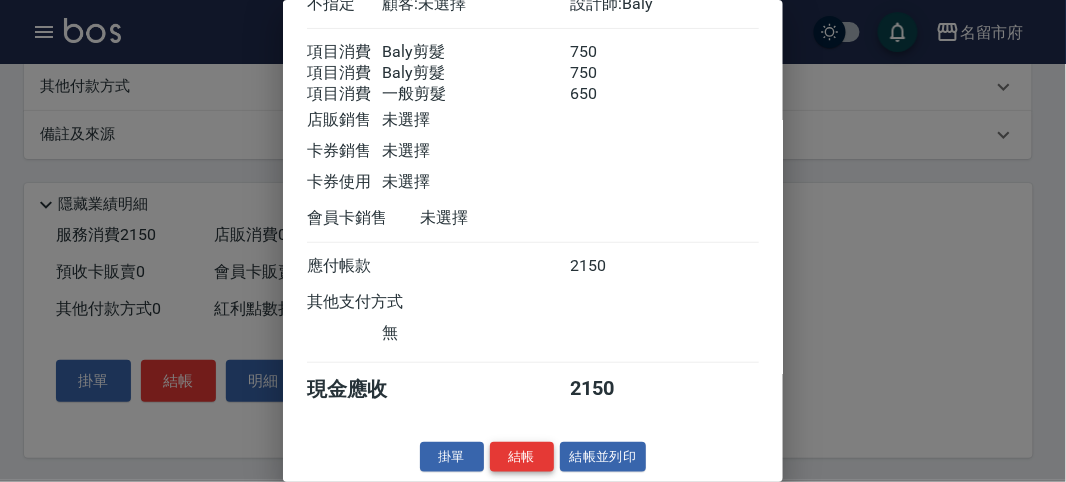 click on "結帳" at bounding box center (522, 457) 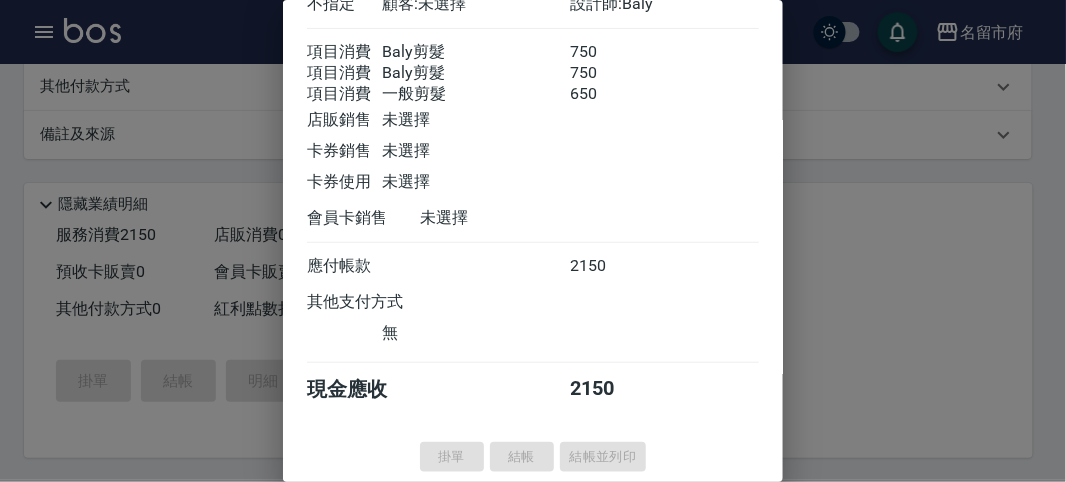 type on "[DATE] 20:13" 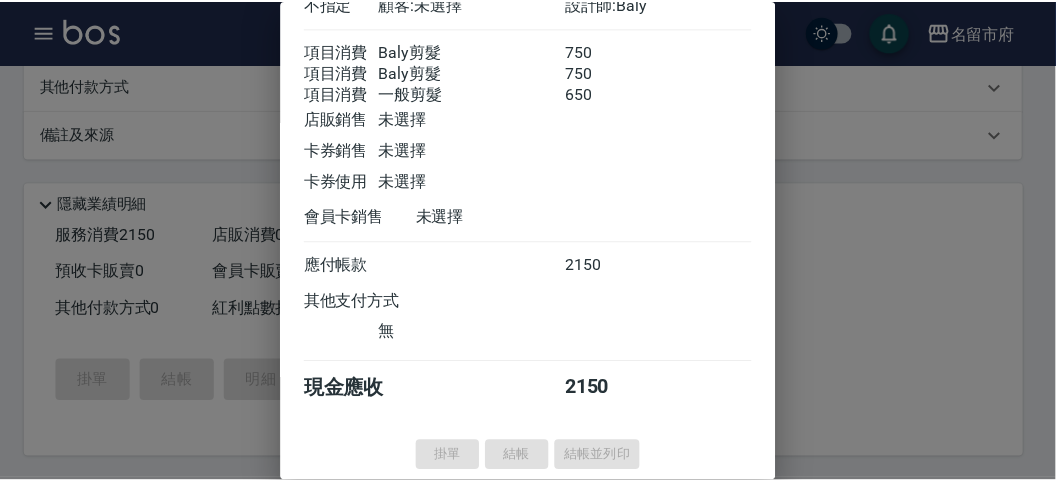 scroll, scrollTop: 0, scrollLeft: 0, axis: both 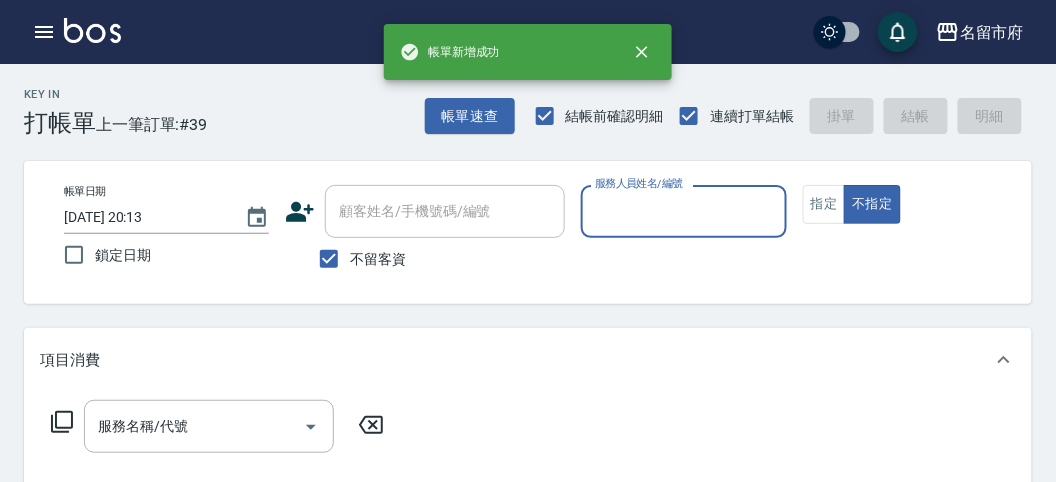 click on "服務人員姓名/編號" at bounding box center [683, 211] 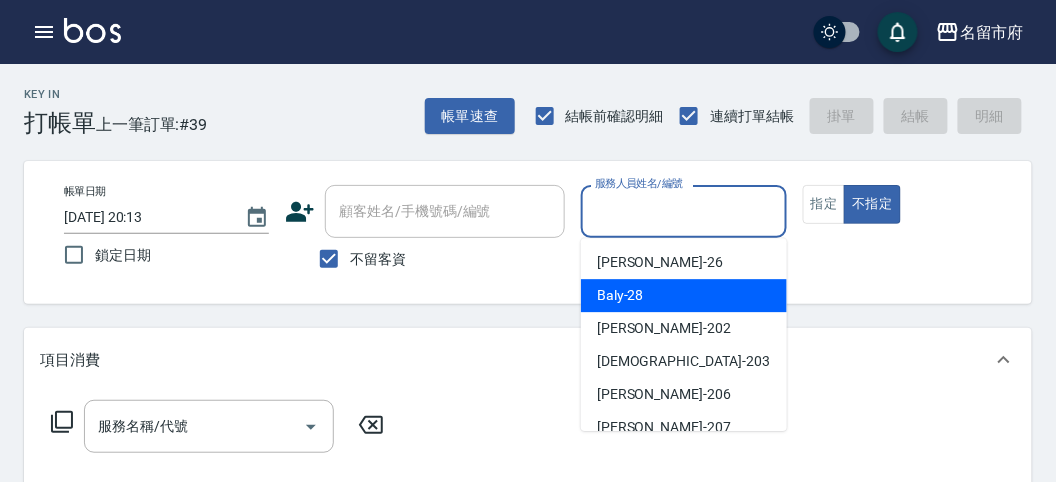 drag, startPoint x: 628, startPoint y: 301, endPoint x: 563, endPoint y: 298, distance: 65.06919 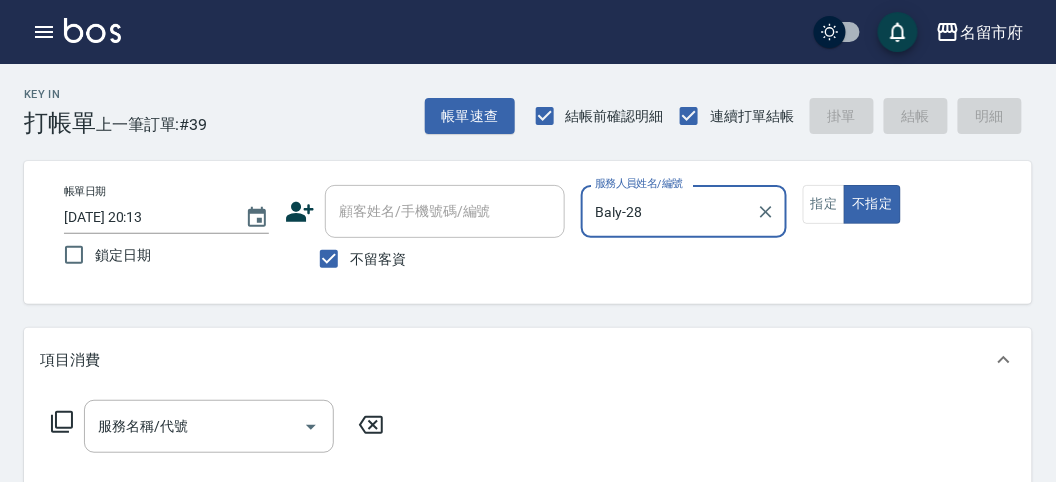 click 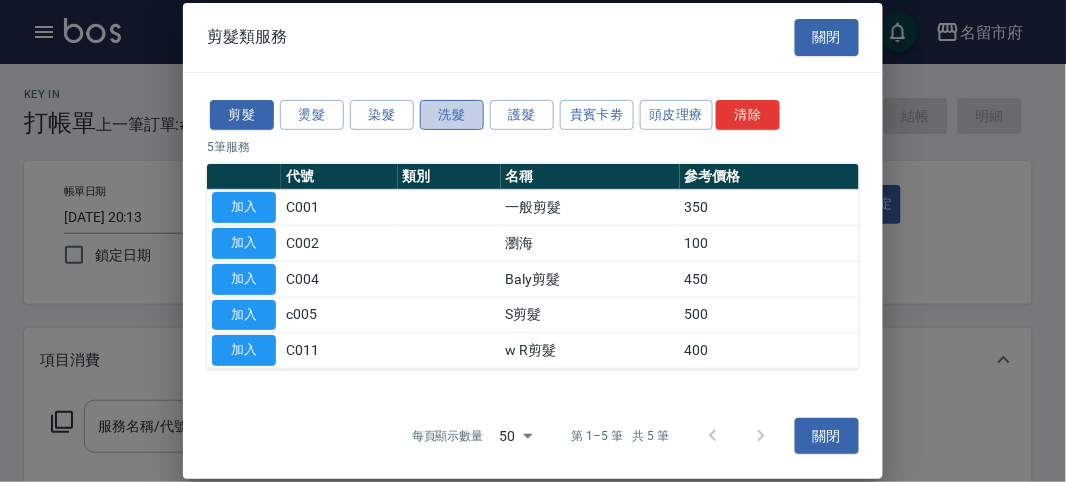 click on "洗髮" at bounding box center (452, 114) 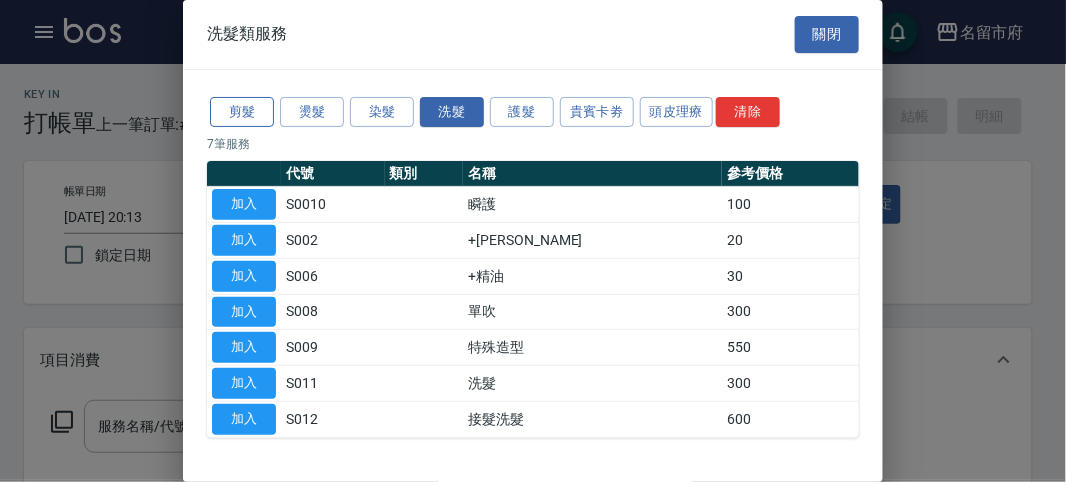 click on "剪髮" at bounding box center (242, 112) 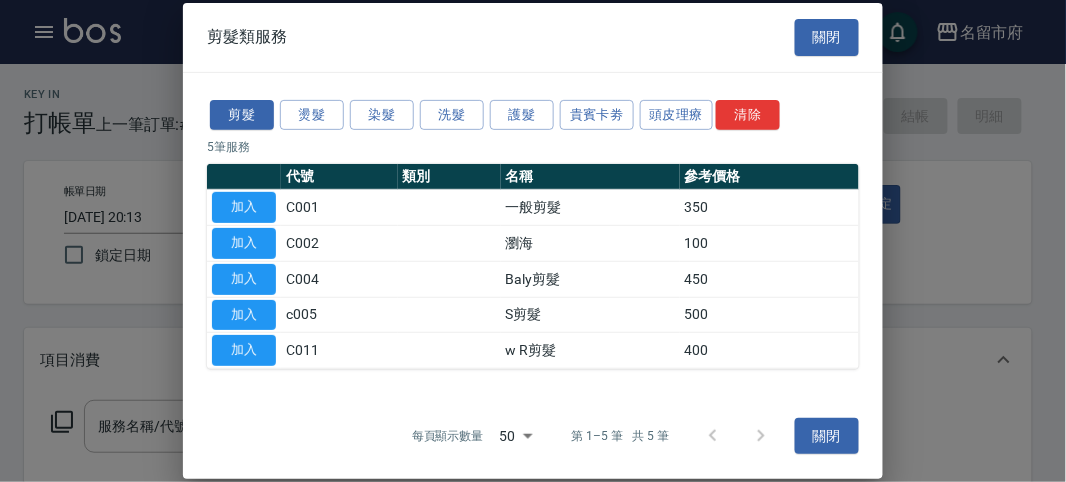 drag, startPoint x: 240, startPoint y: 281, endPoint x: 162, endPoint y: 310, distance: 83.21658 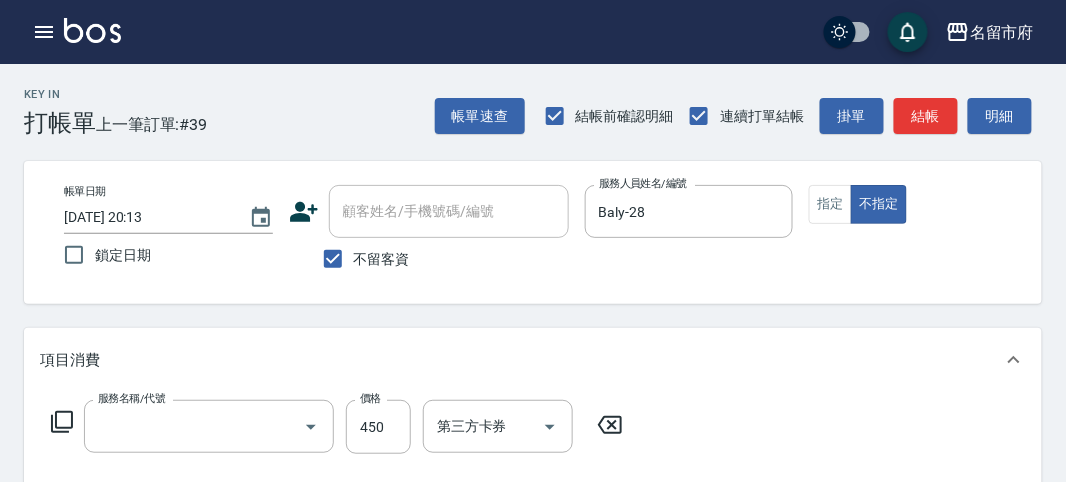 type on "Baly剪髮(C004)" 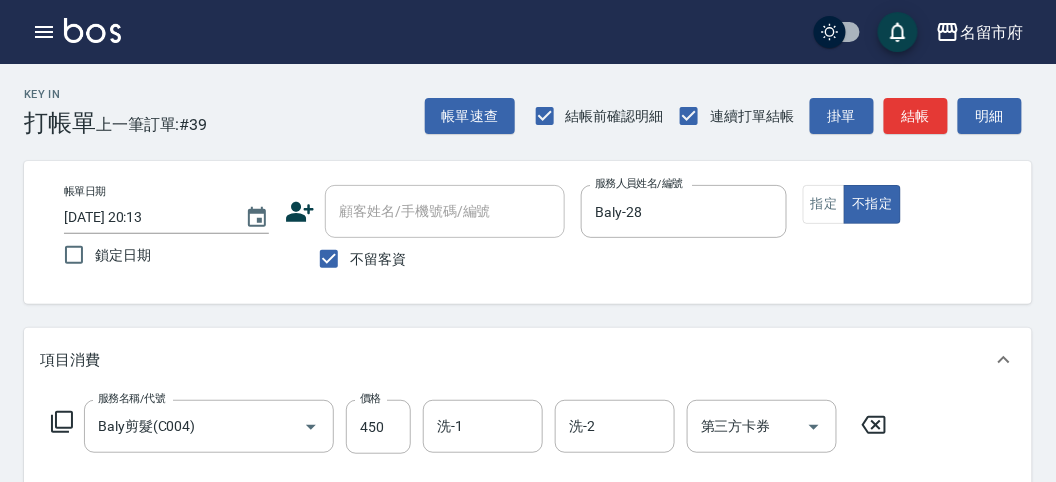 click 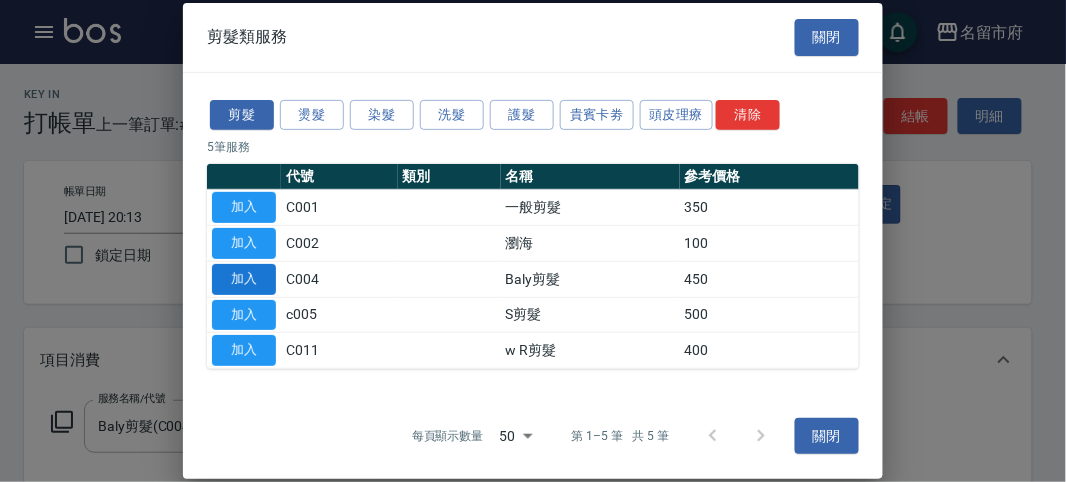 drag, startPoint x: 257, startPoint y: 285, endPoint x: 295, endPoint y: 332, distance: 60.440052 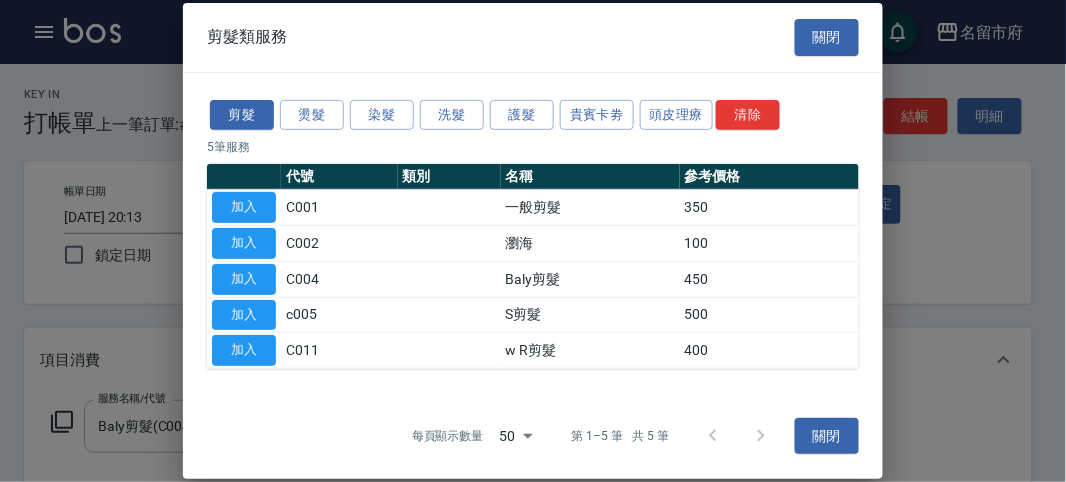 click on "加入" at bounding box center [244, 279] 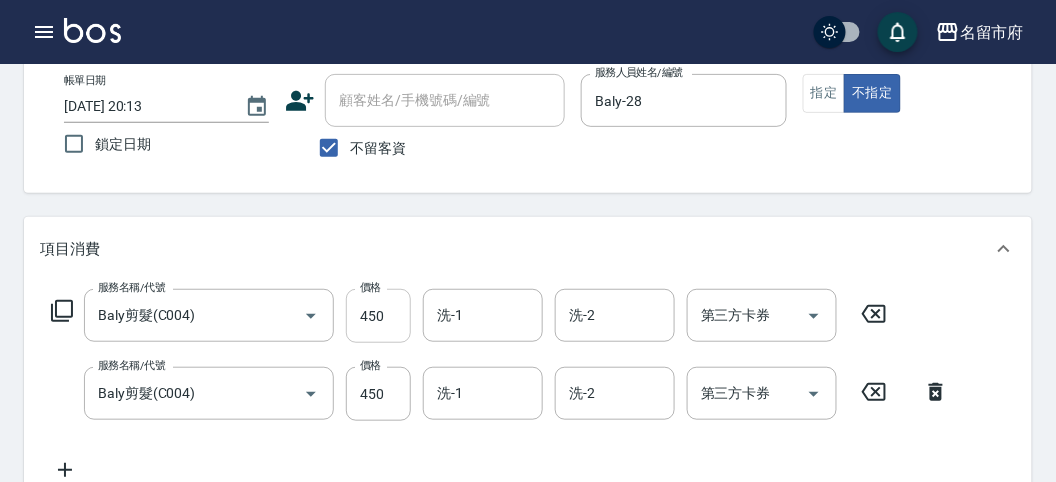 scroll, scrollTop: 222, scrollLeft: 0, axis: vertical 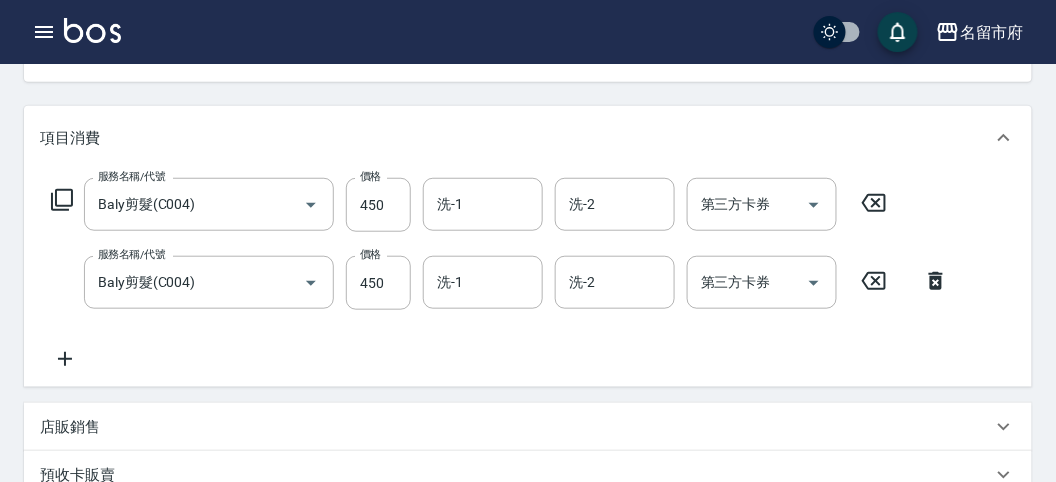 click on "價格" at bounding box center [370, 254] 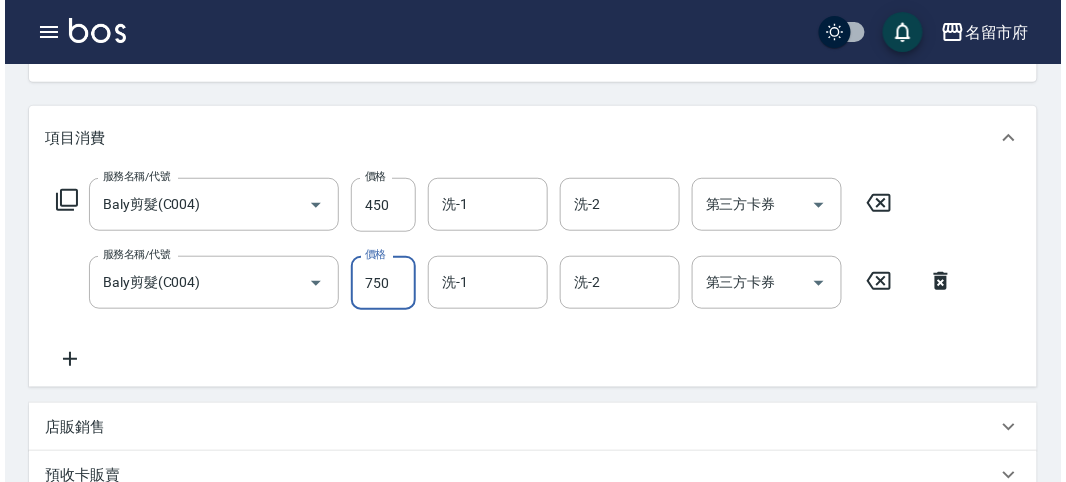 scroll, scrollTop: 663, scrollLeft: 0, axis: vertical 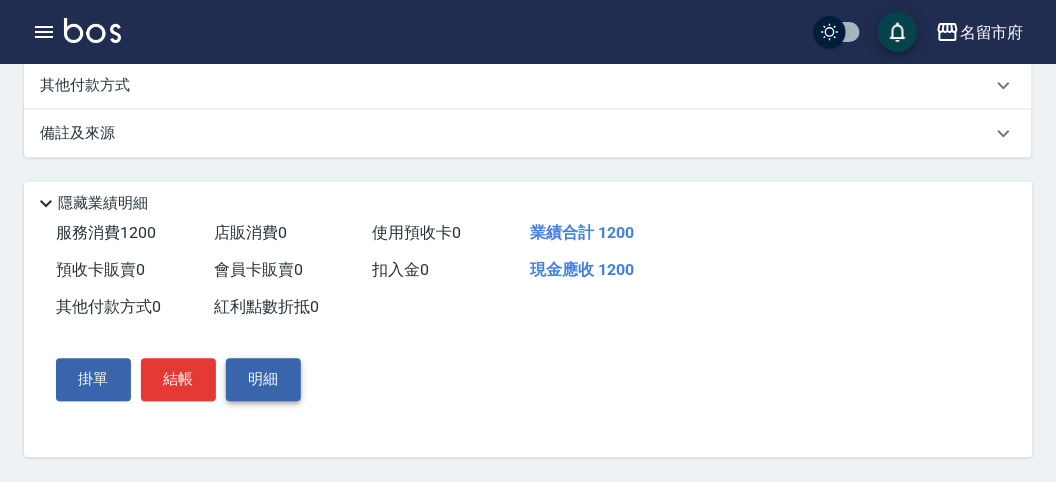 type on "750" 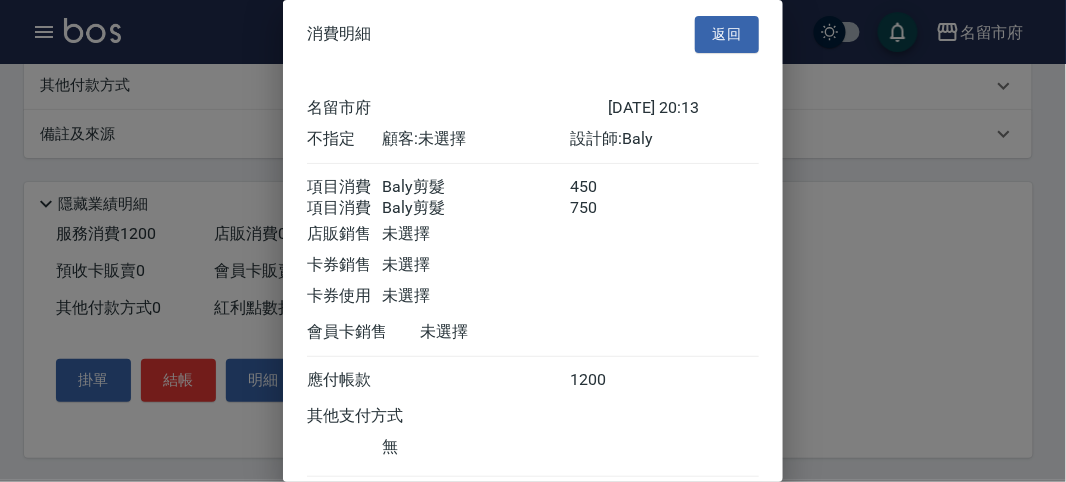 scroll, scrollTop: 133, scrollLeft: 0, axis: vertical 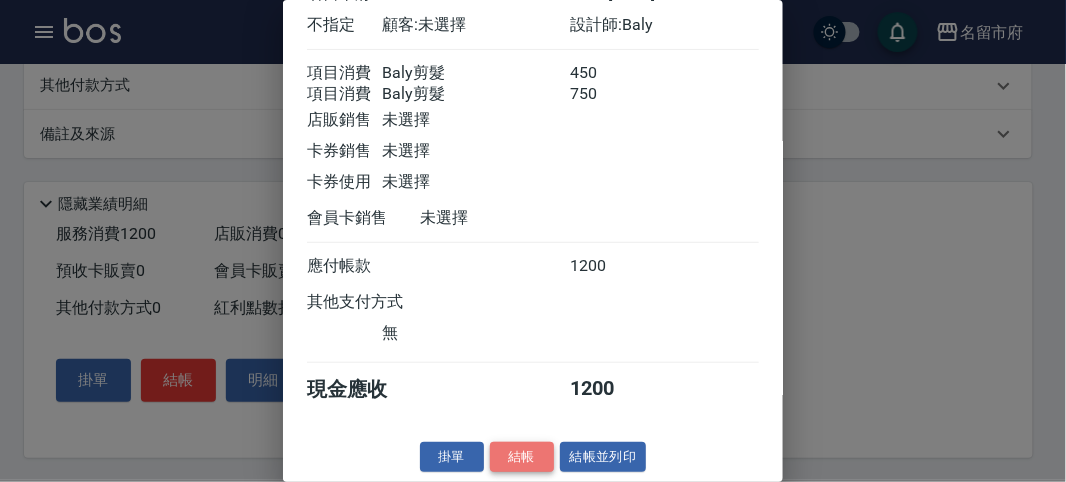click on "結帳" at bounding box center [522, 457] 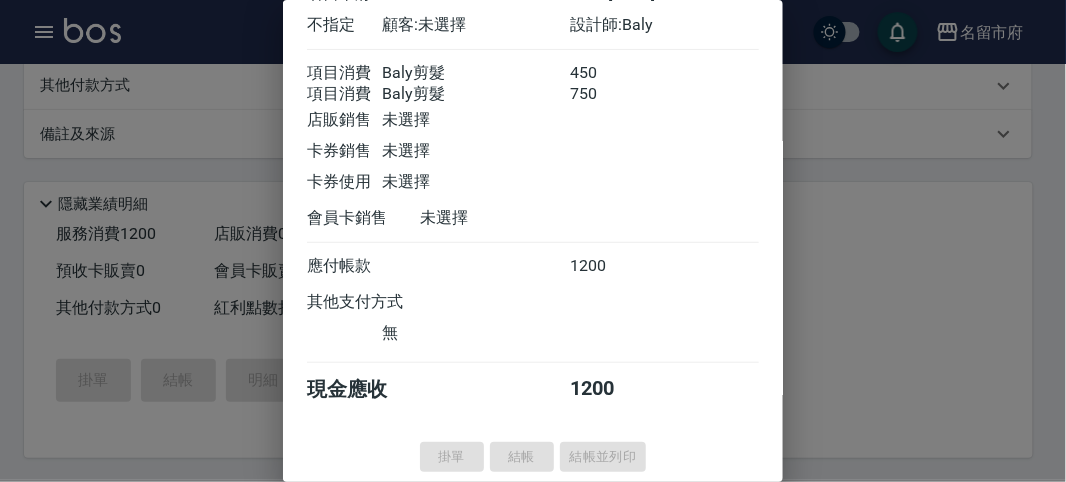 type 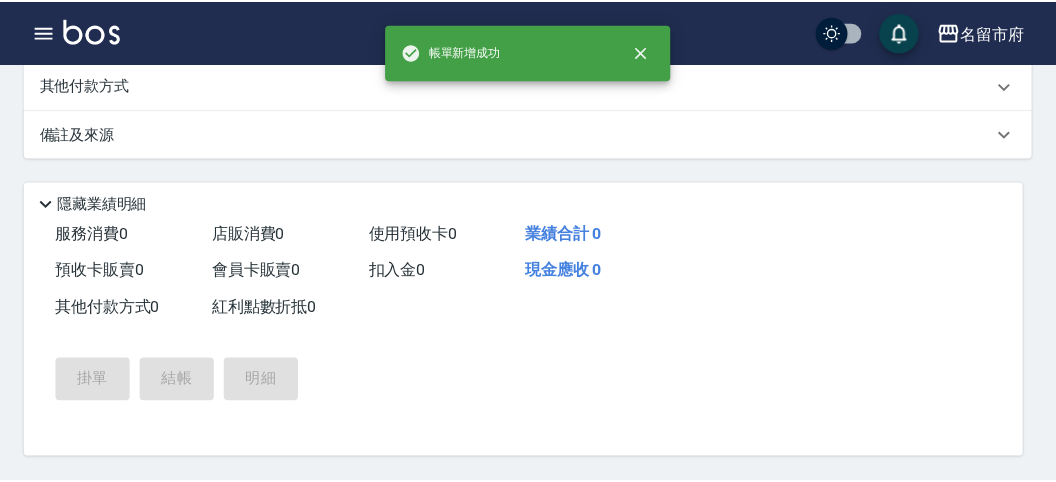 scroll, scrollTop: 0, scrollLeft: 0, axis: both 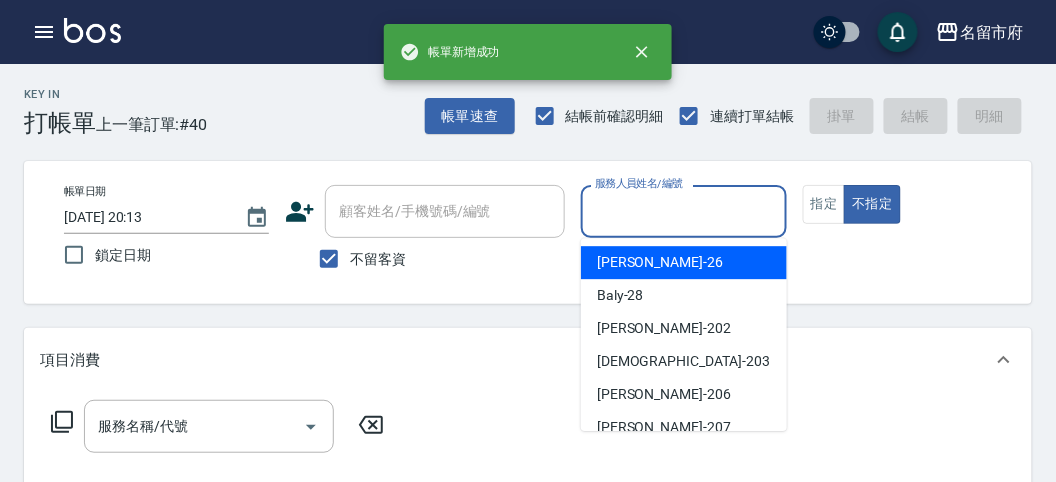 click on "服務人員姓名/編號" at bounding box center [683, 211] 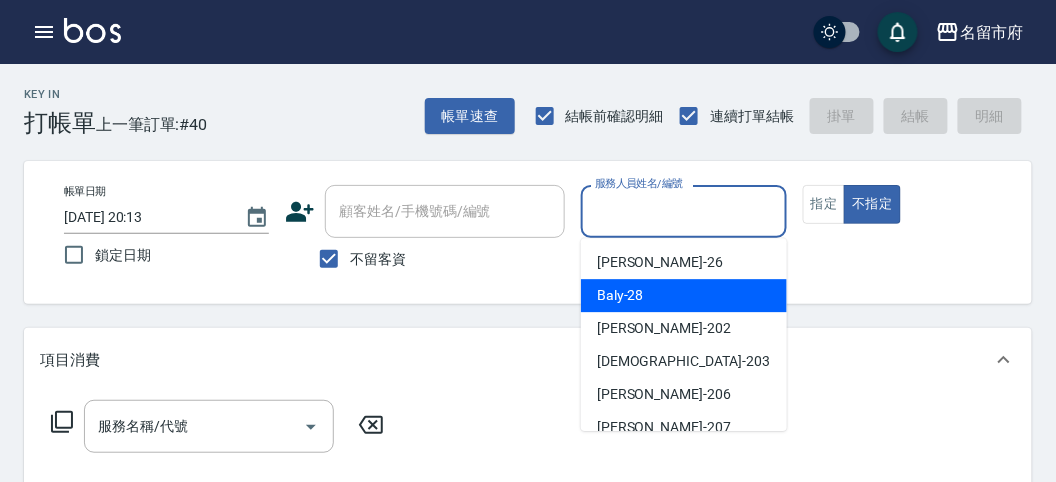 click on "Baly -28" at bounding box center (684, 295) 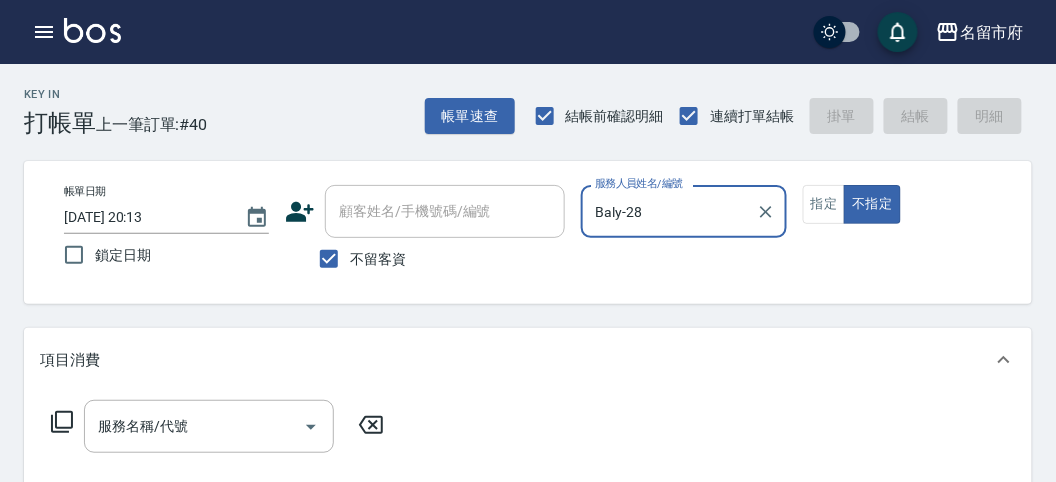 click 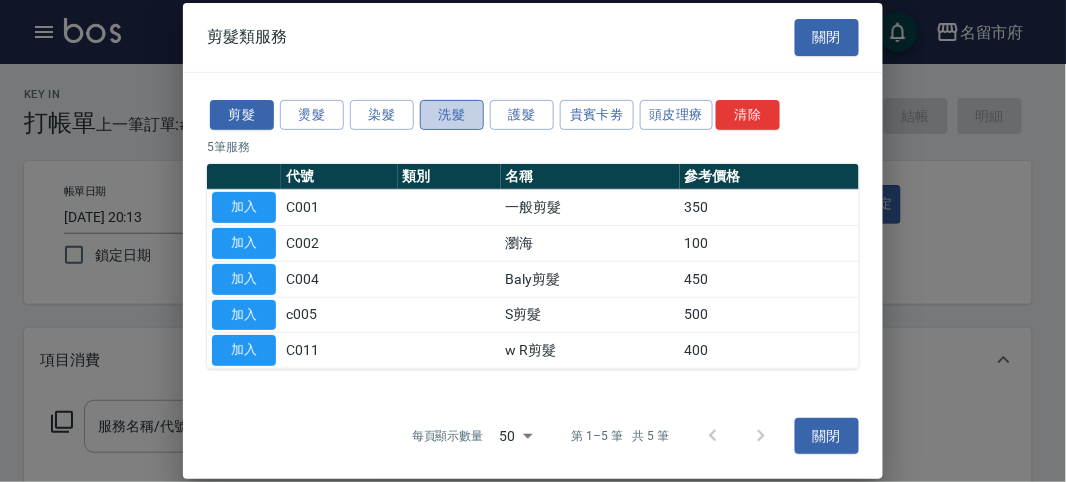 click on "洗髮" at bounding box center (452, 114) 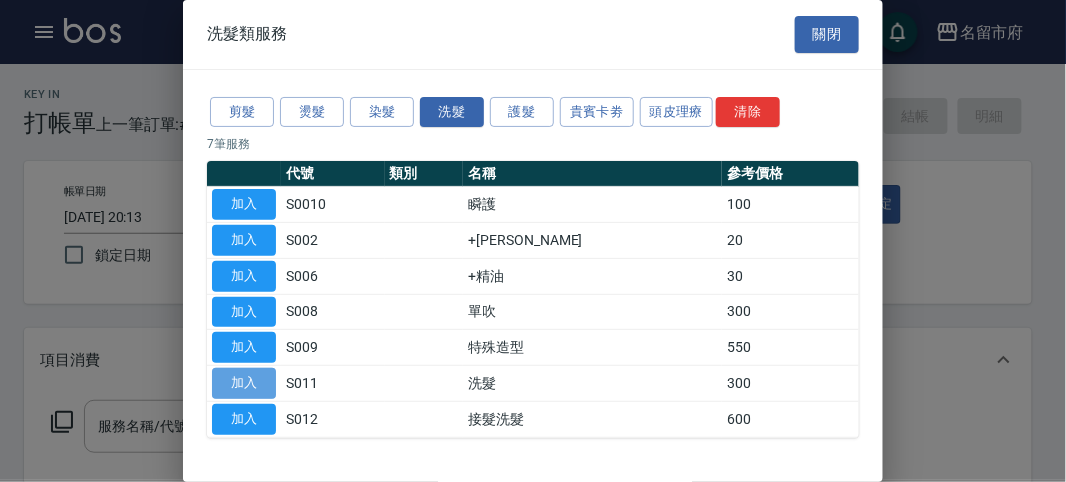 click on "加入" at bounding box center (244, 383) 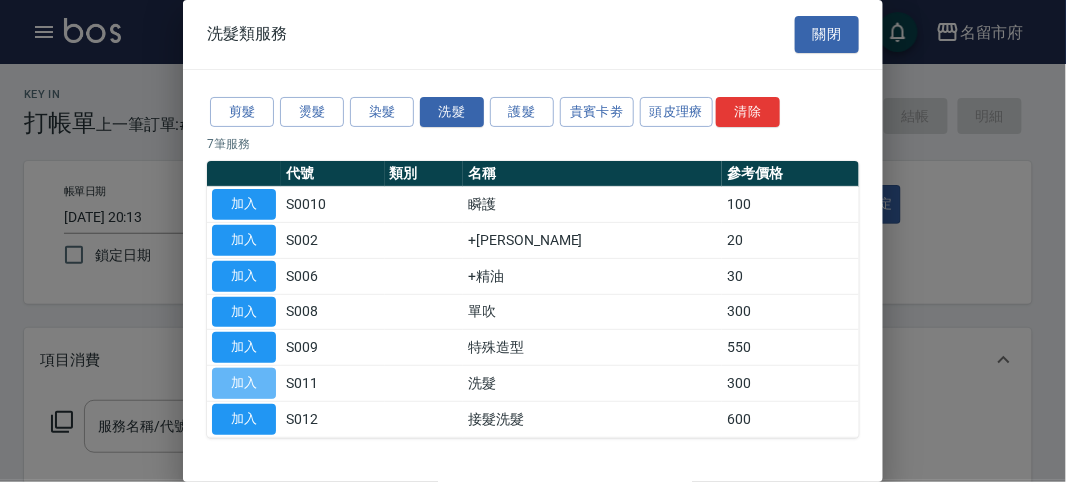 type on "洗髮(S011)" 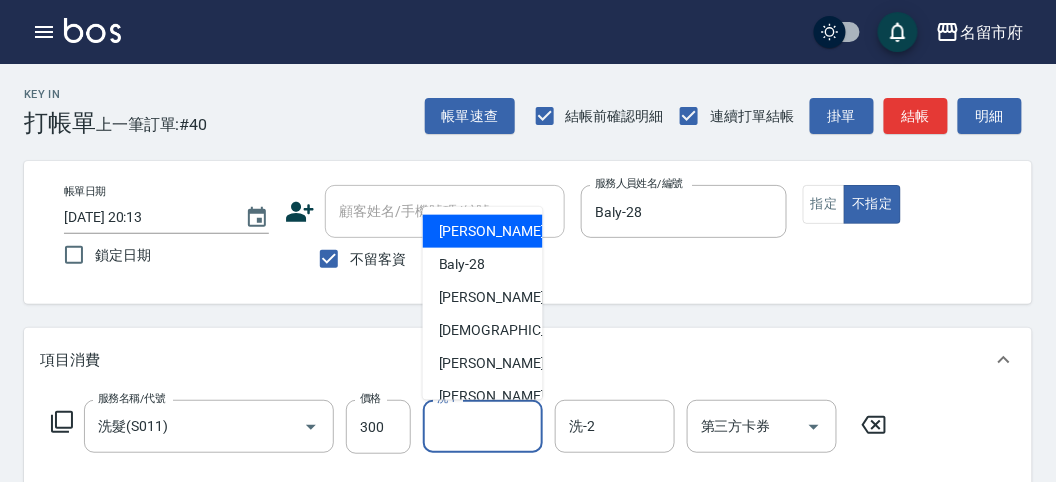 drag, startPoint x: 486, startPoint y: 419, endPoint x: 483, endPoint y: 348, distance: 71.063354 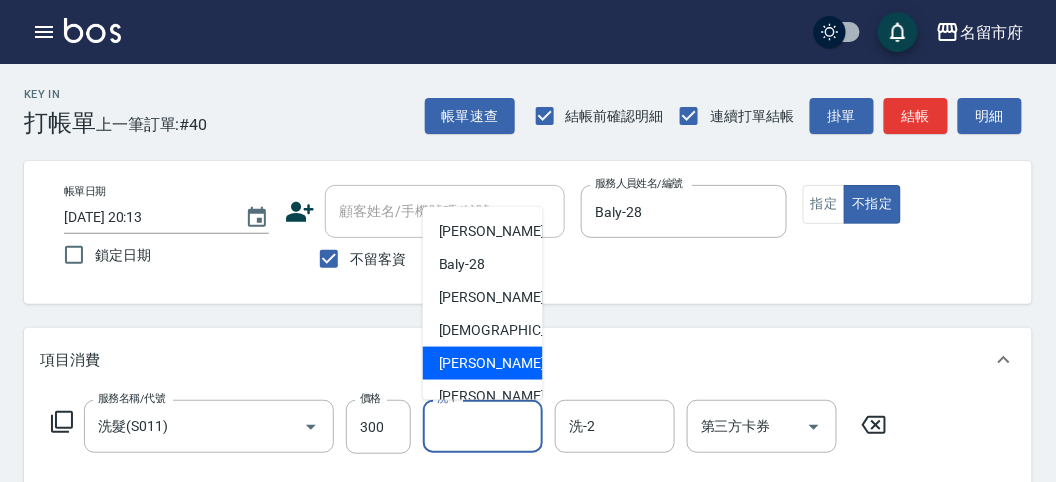 scroll, scrollTop: 153, scrollLeft: 0, axis: vertical 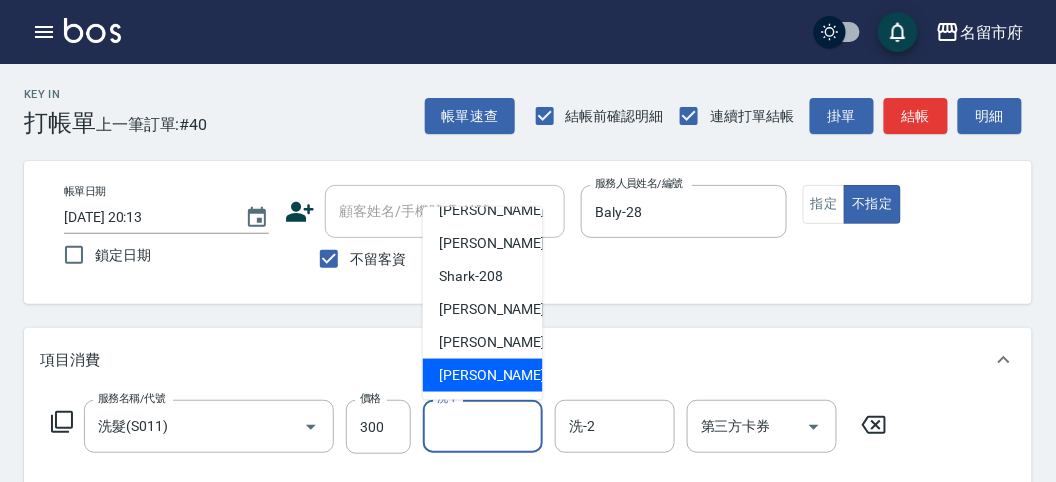click on "[PERSON_NAME] -222" at bounding box center (483, 375) 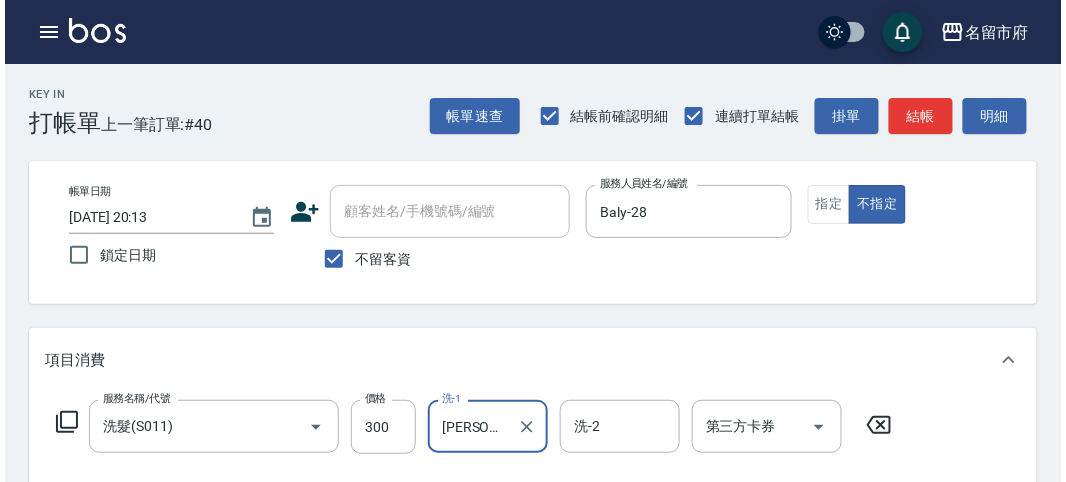 scroll, scrollTop: 585, scrollLeft: 0, axis: vertical 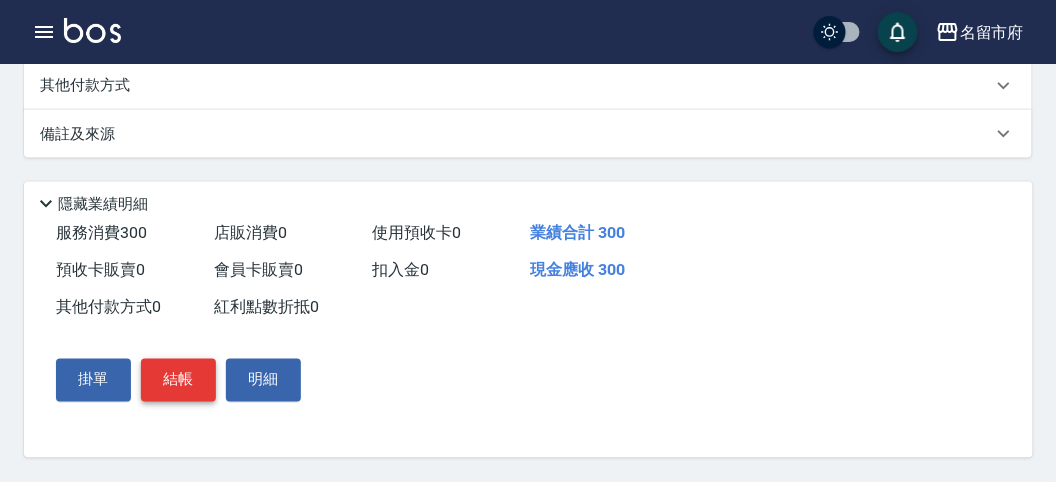 click on "結帳" at bounding box center [178, 380] 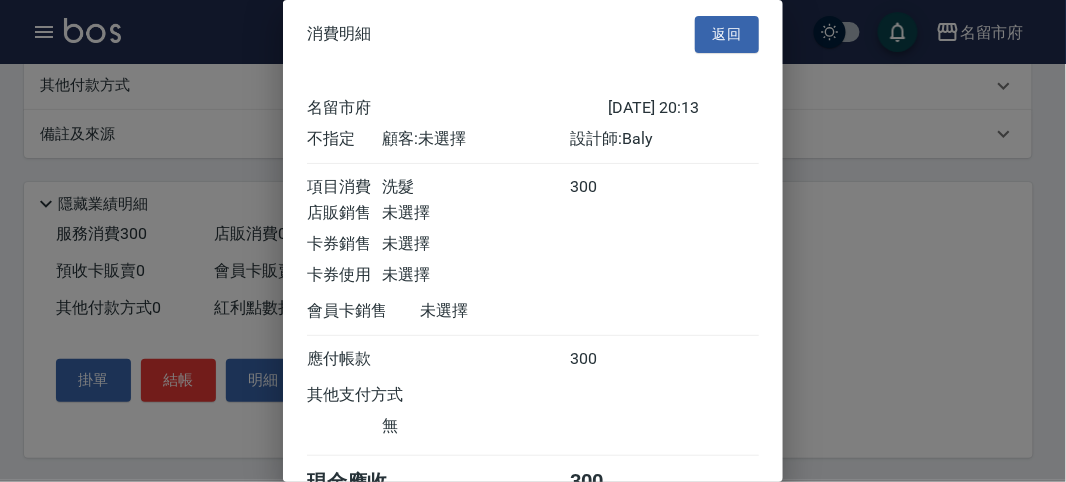 scroll, scrollTop: 111, scrollLeft: 0, axis: vertical 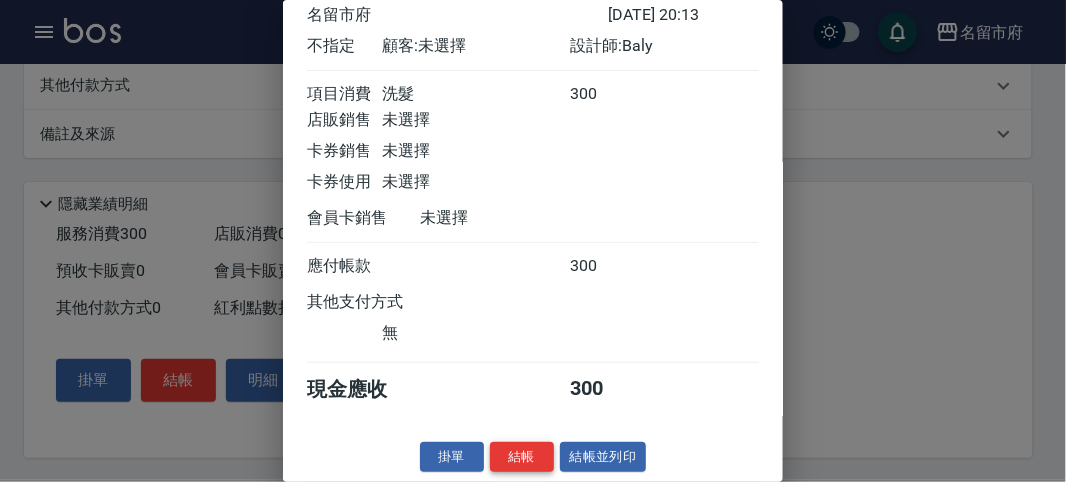 click on "結帳" at bounding box center [522, 457] 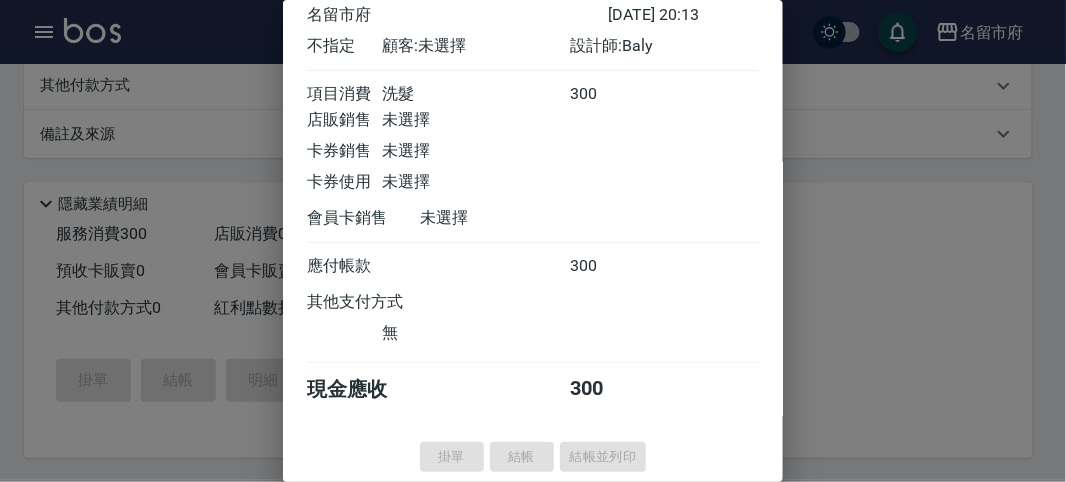 type 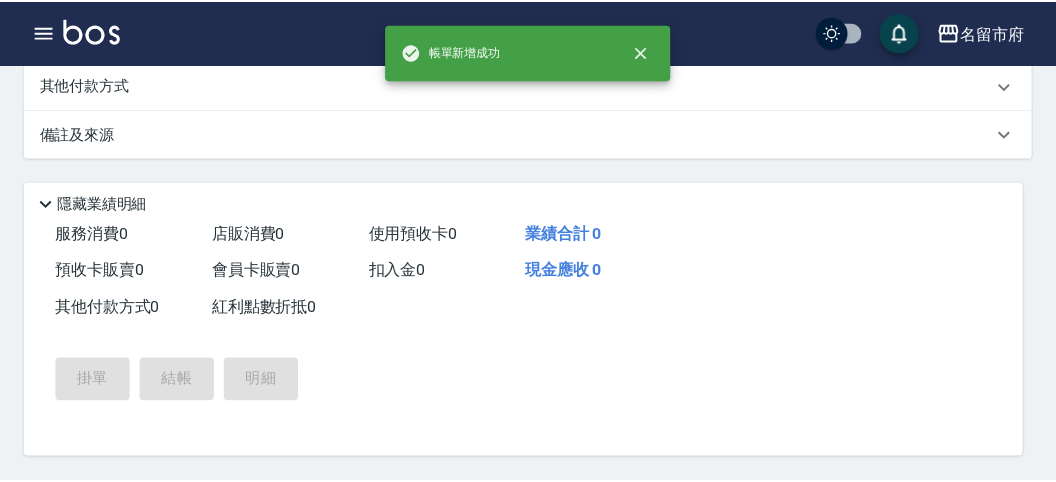 scroll, scrollTop: 0, scrollLeft: 0, axis: both 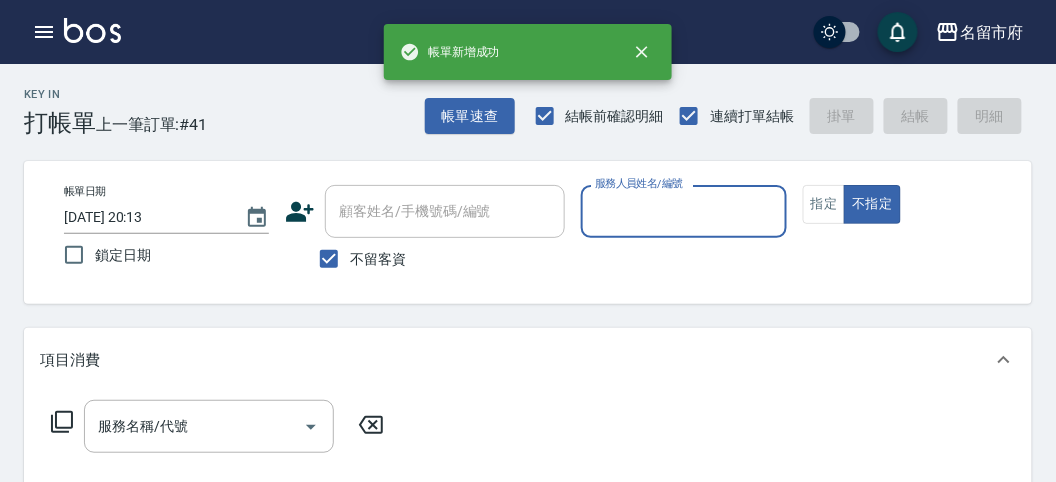 drag, startPoint x: 617, startPoint y: 214, endPoint x: 611, endPoint y: 237, distance: 23.769728 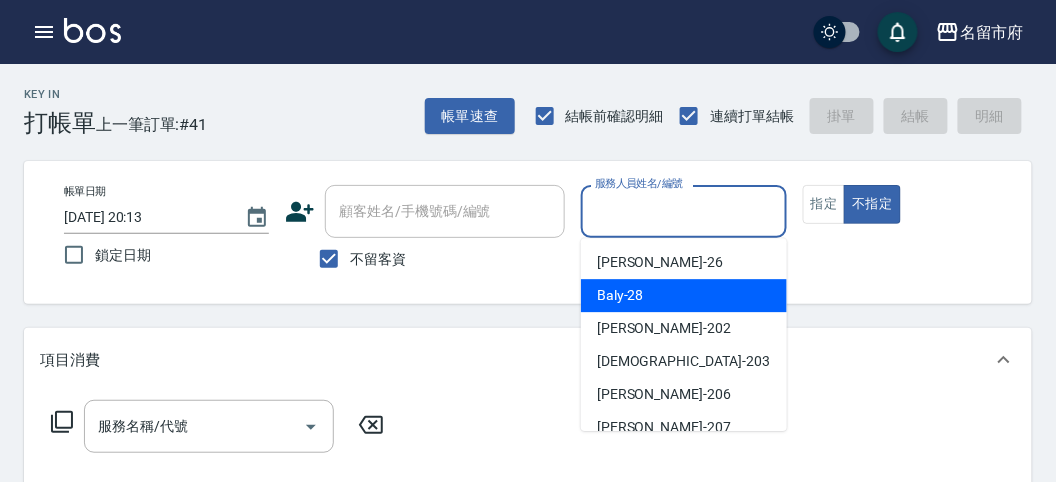 click on "Baly -28" at bounding box center [620, 295] 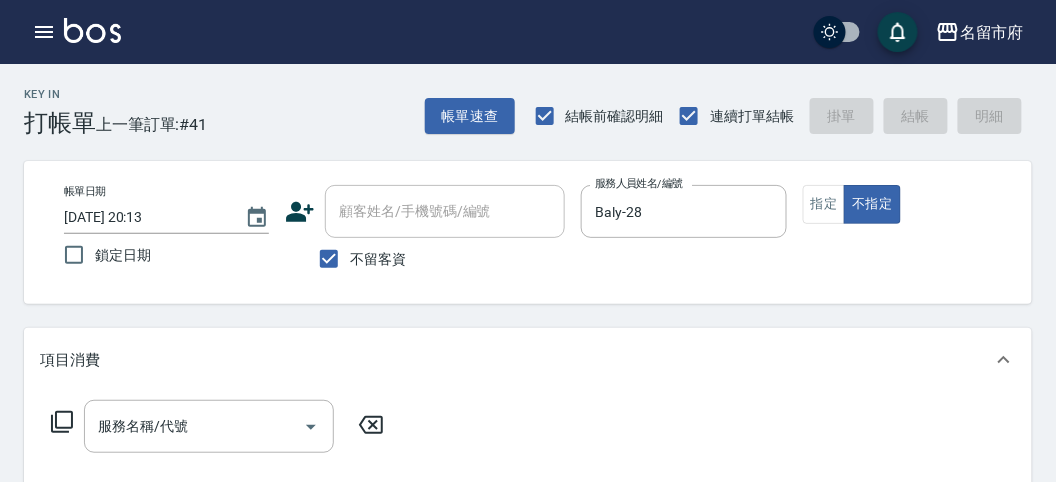 click 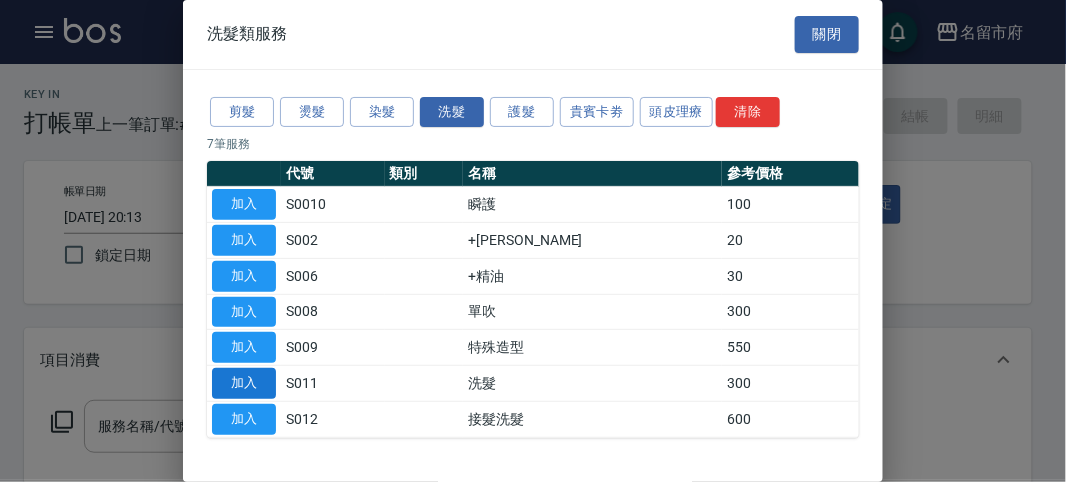 click on "加入" at bounding box center [244, 383] 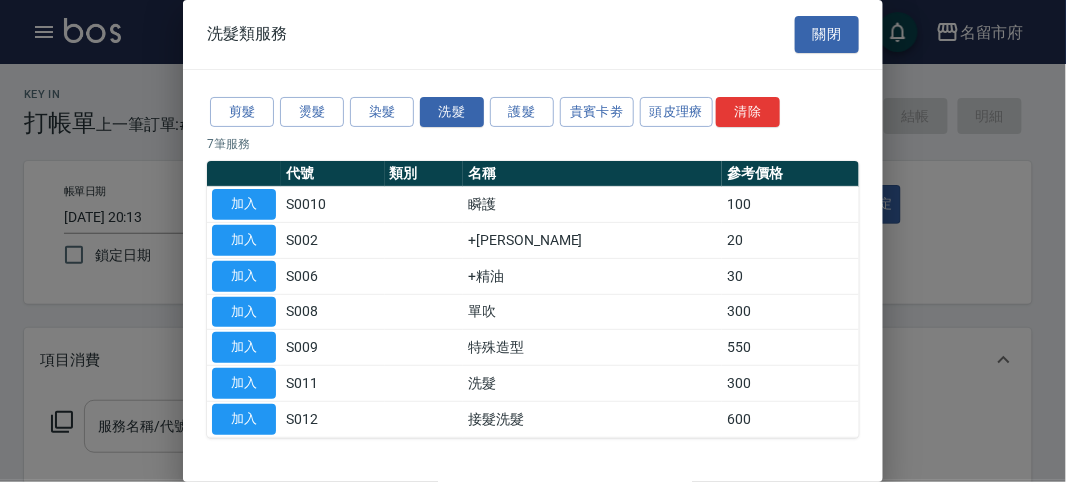 type on "洗髮(S011)" 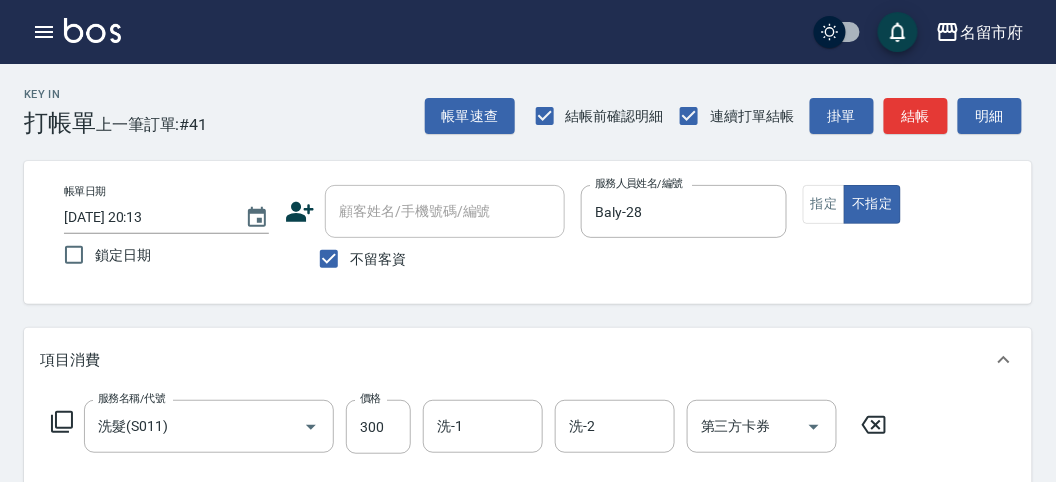 click 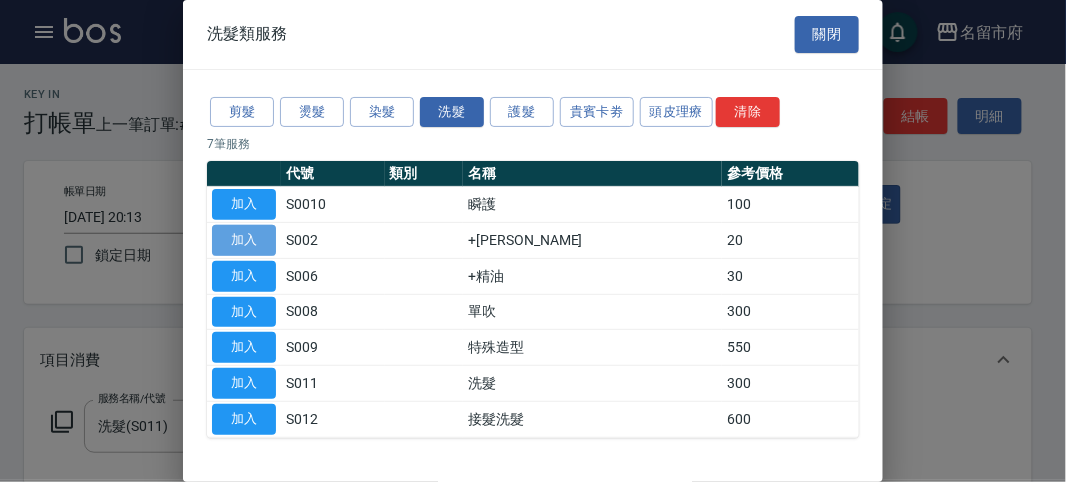 click on "加入" at bounding box center (244, 240) 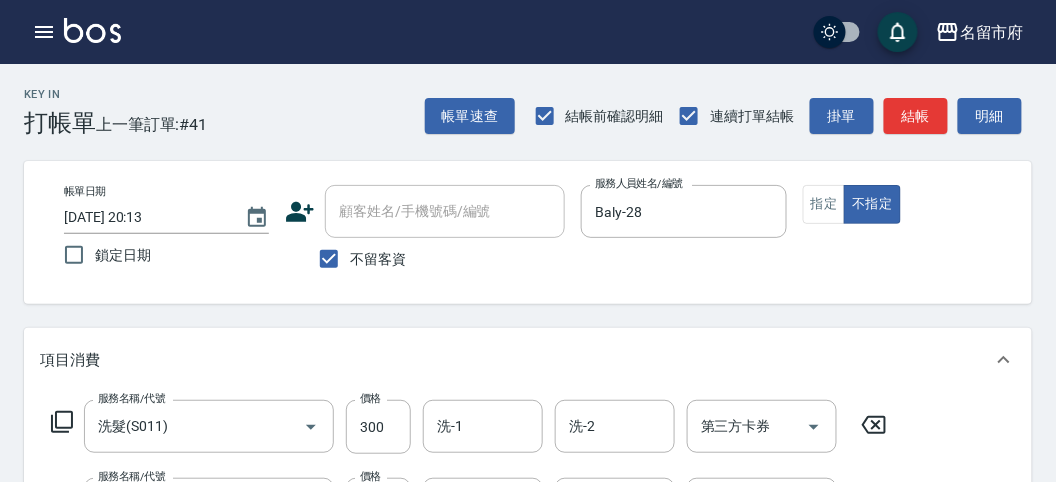 click 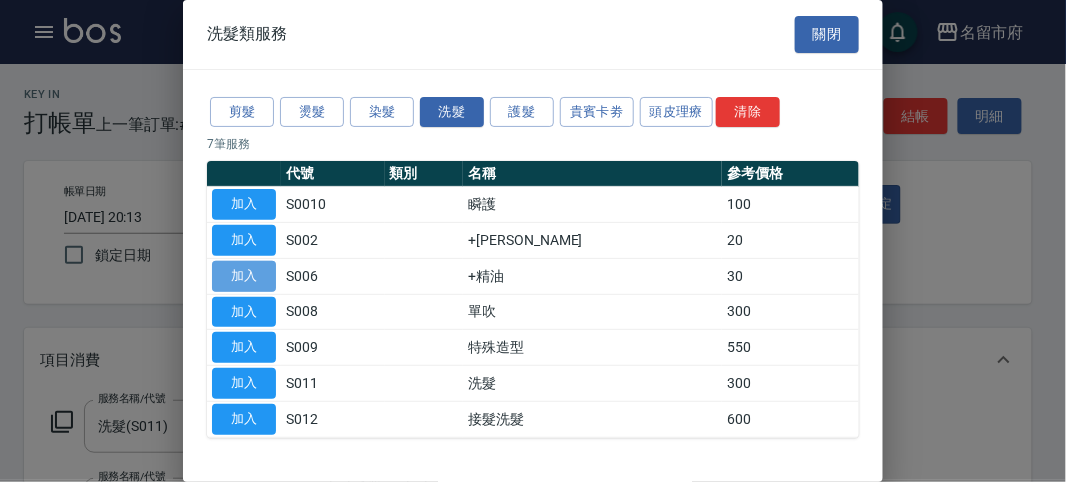 click on "加入" at bounding box center (244, 276) 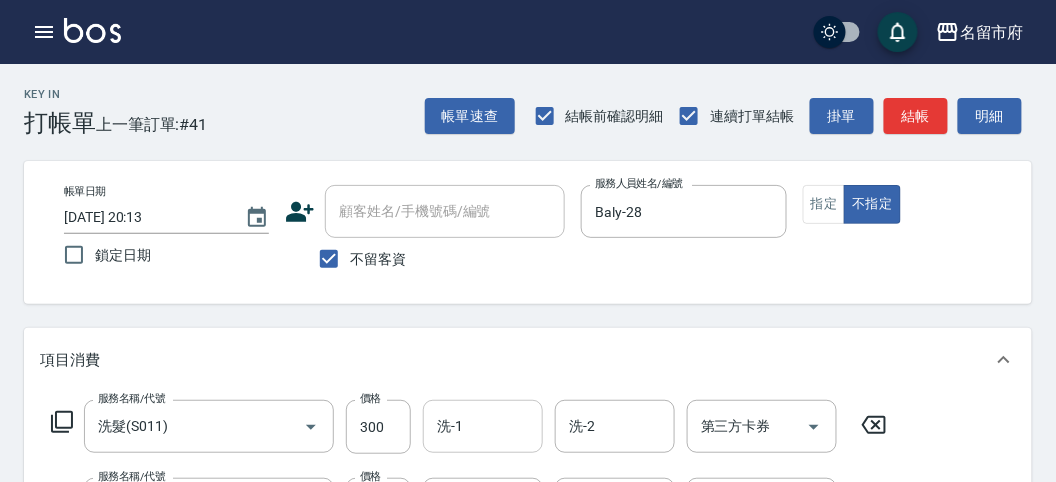 drag, startPoint x: 445, startPoint y: 430, endPoint x: 450, endPoint y: 417, distance: 13.928389 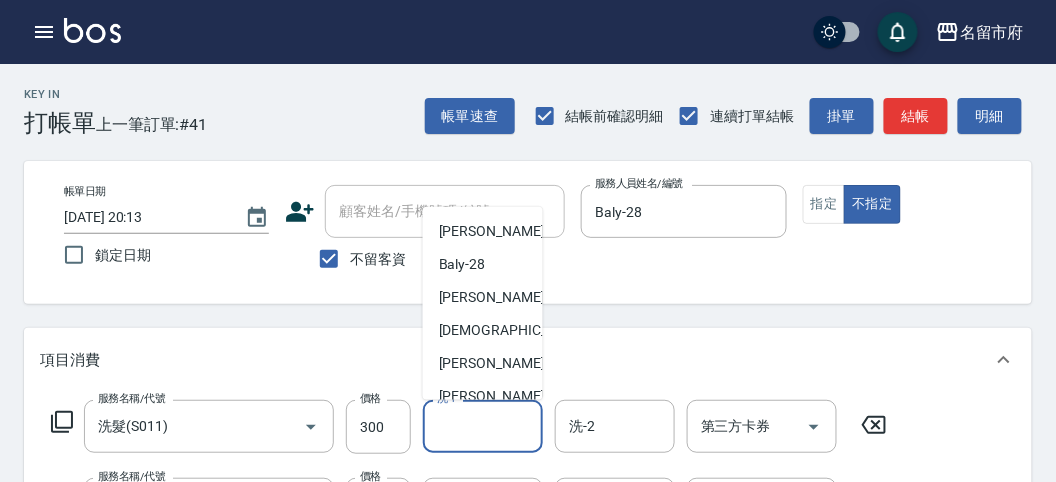 scroll, scrollTop: 153, scrollLeft: 0, axis: vertical 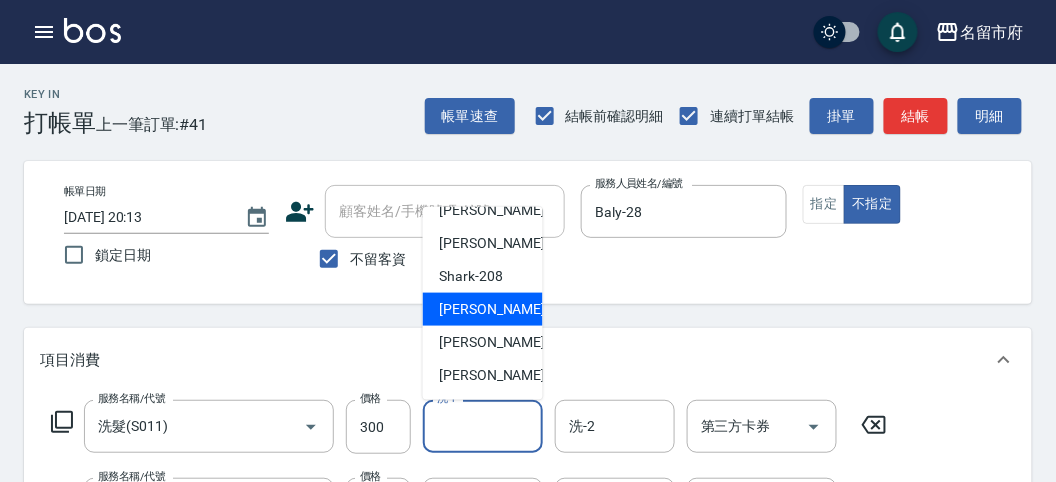 drag, startPoint x: 480, startPoint y: 290, endPoint x: 475, endPoint y: 306, distance: 16.763054 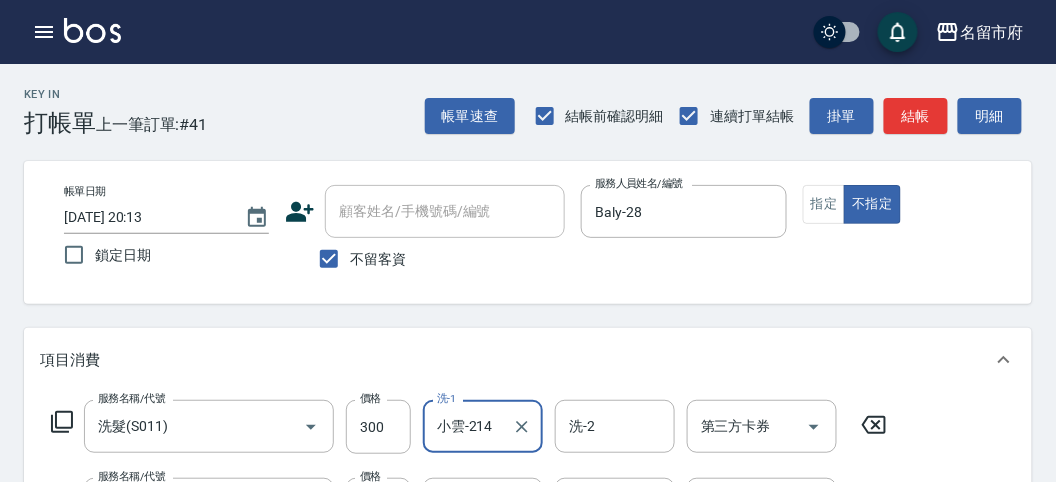 scroll, scrollTop: 222, scrollLeft: 0, axis: vertical 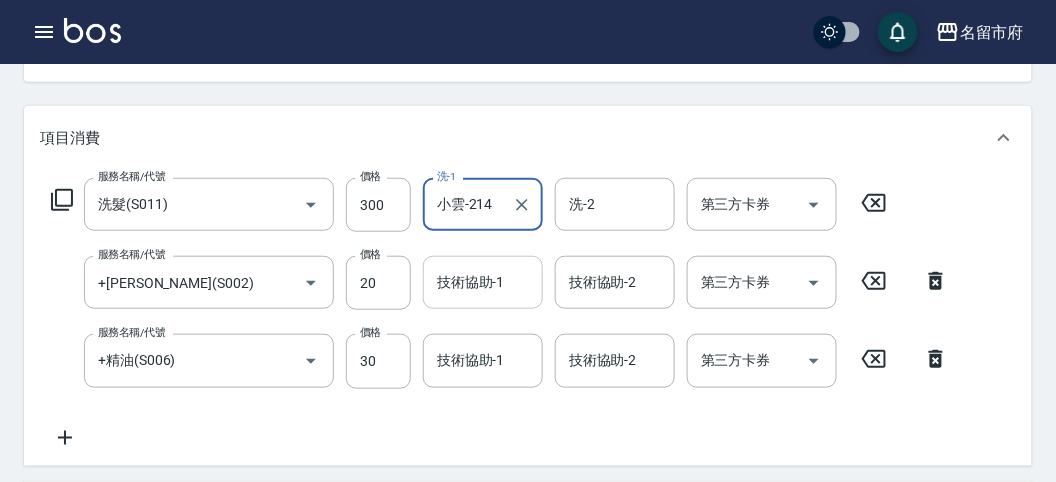 click on "技術協助-1" at bounding box center [483, 282] 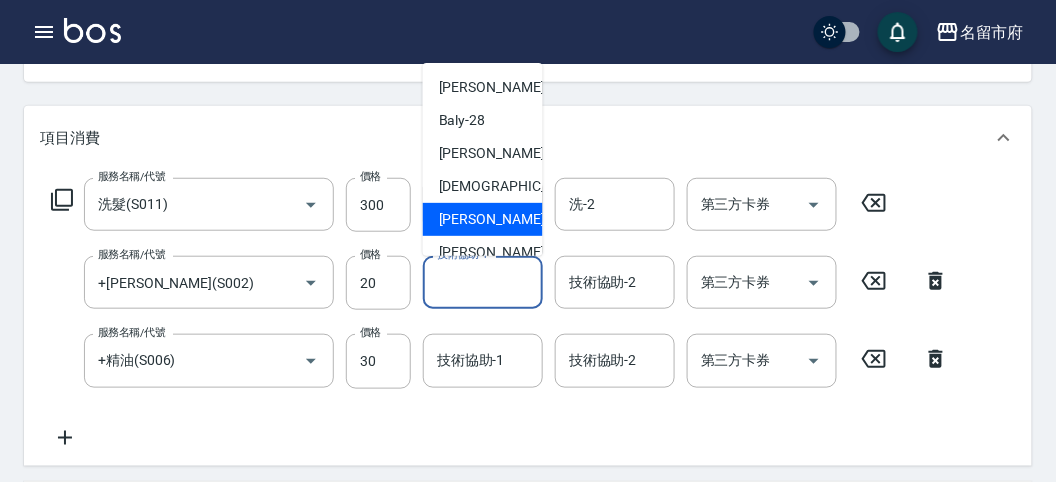scroll, scrollTop: 153, scrollLeft: 0, axis: vertical 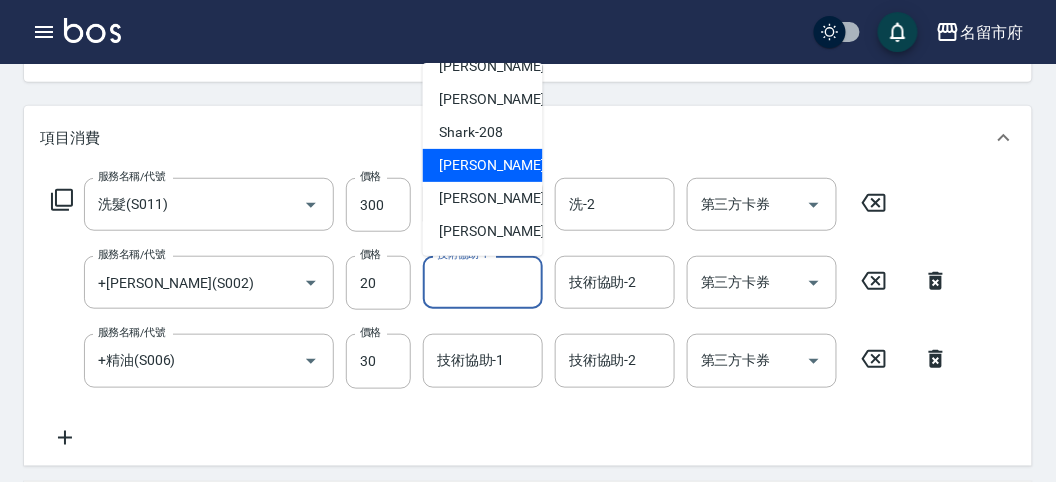 click on "小雲 -214" at bounding box center (483, 165) 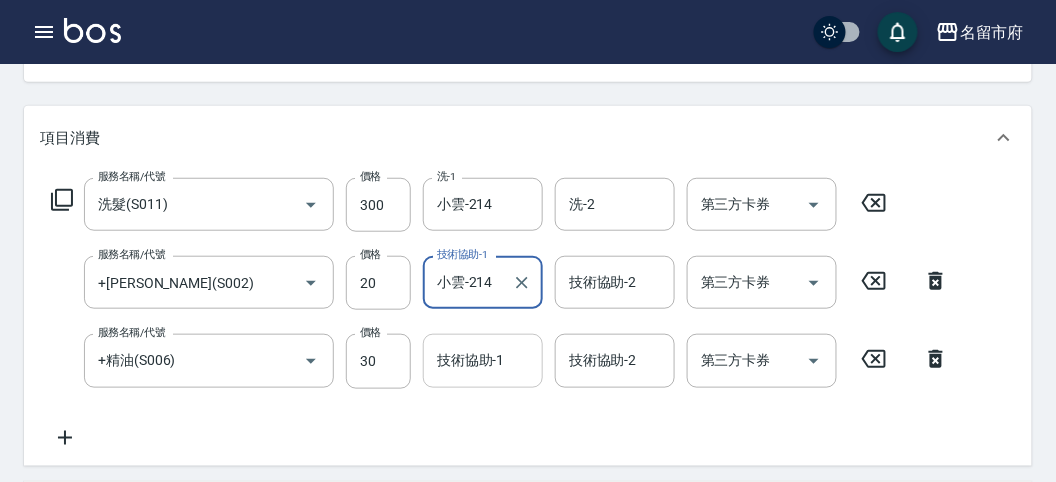 click on "技術協助-1" at bounding box center [483, 360] 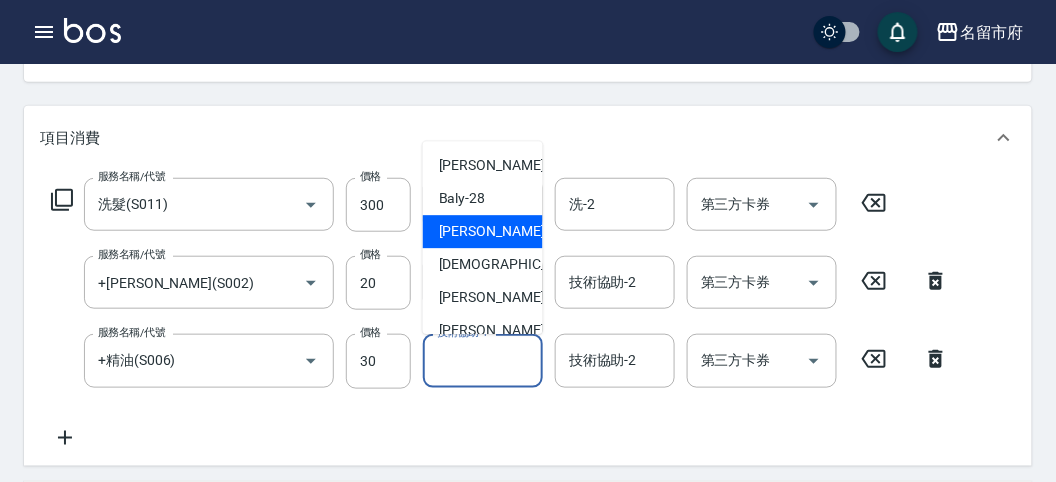 scroll, scrollTop: 153, scrollLeft: 0, axis: vertical 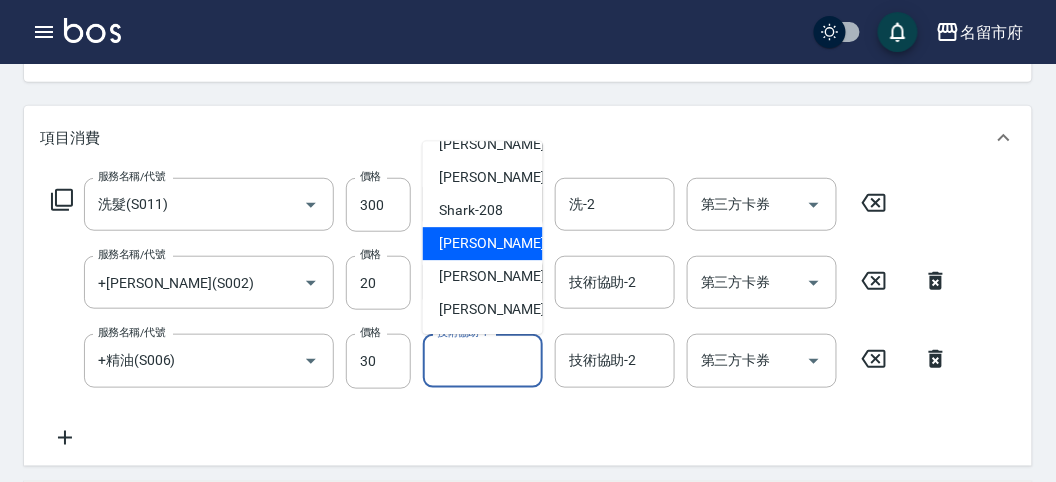 click on "小雲 -214" at bounding box center (483, 244) 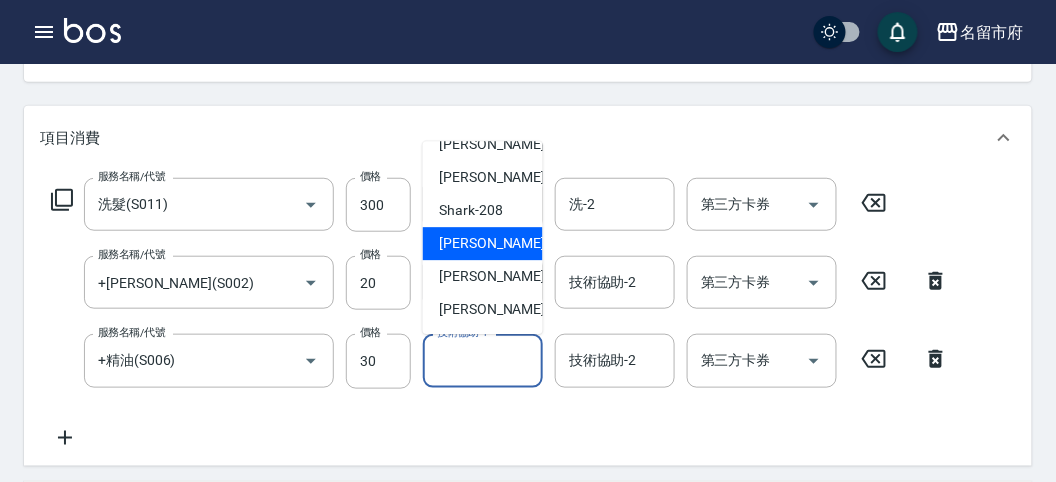type on "小雲-214" 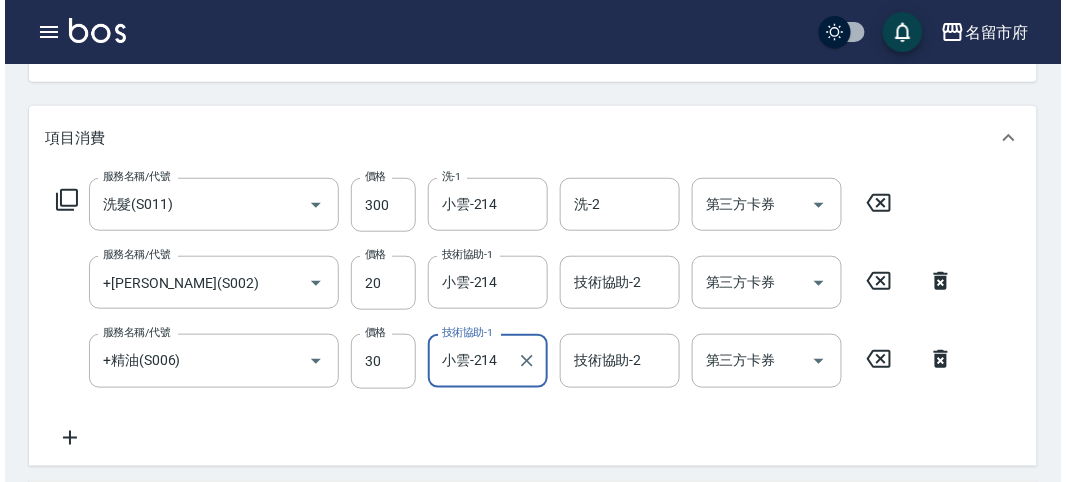 scroll, scrollTop: 741, scrollLeft: 0, axis: vertical 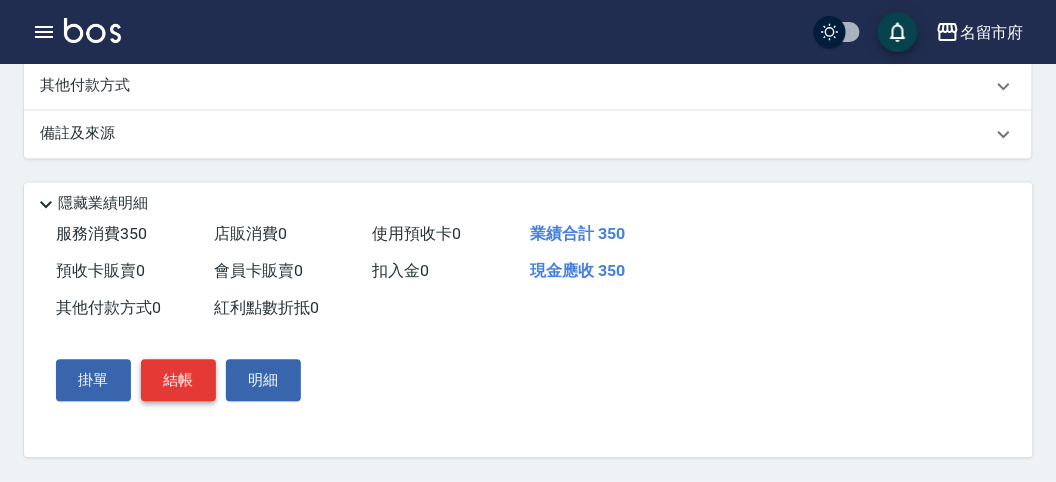 click on "結帳" at bounding box center (178, 381) 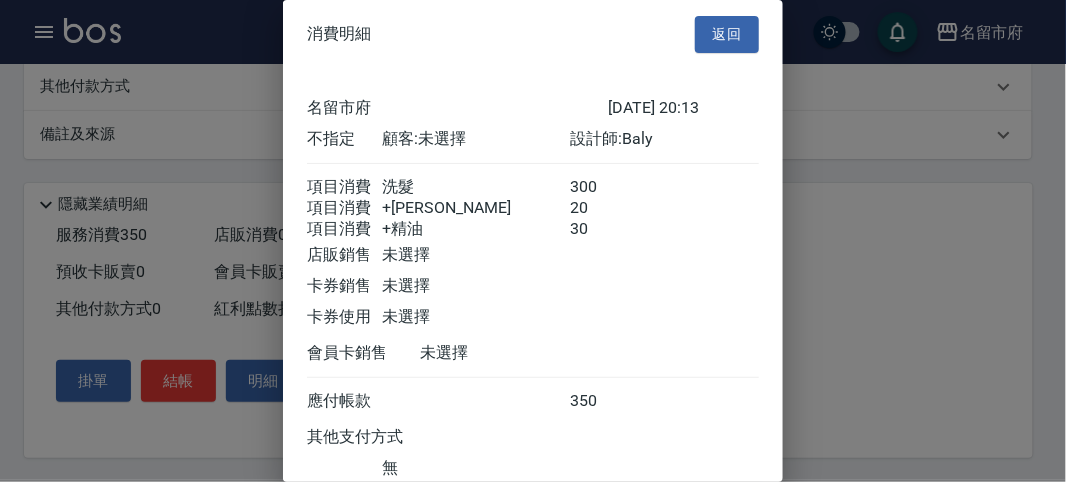 scroll, scrollTop: 156, scrollLeft: 0, axis: vertical 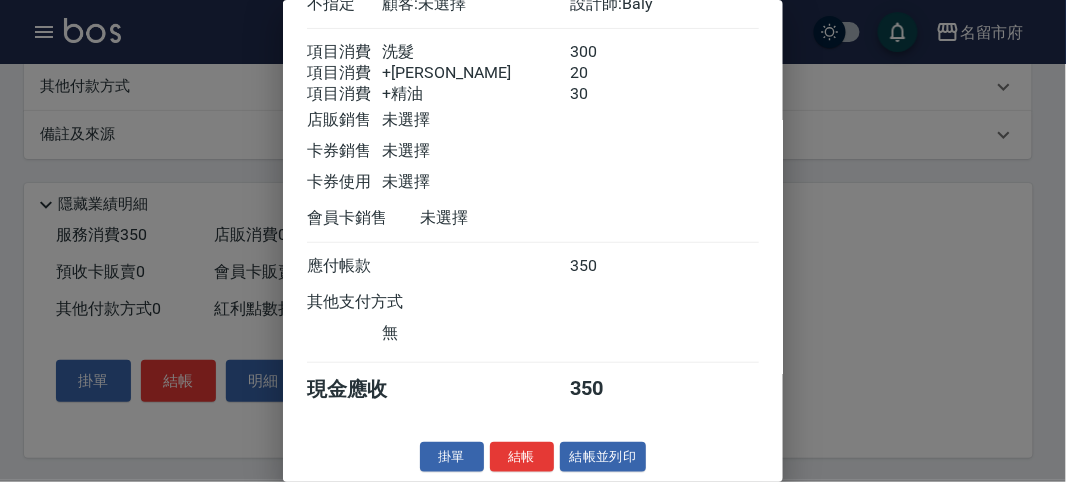 drag, startPoint x: 517, startPoint y: 452, endPoint x: 529, endPoint y: 443, distance: 15 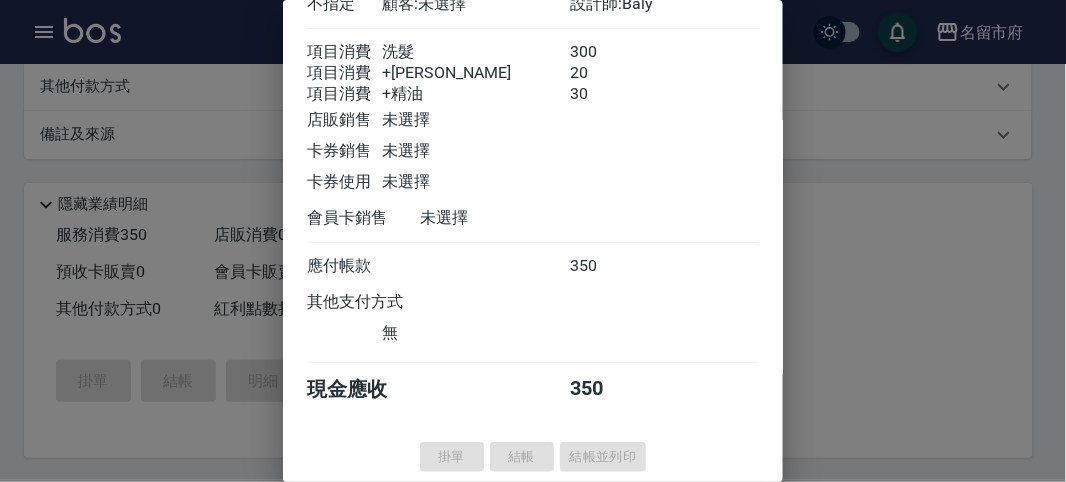 type on "[DATE] 20:14" 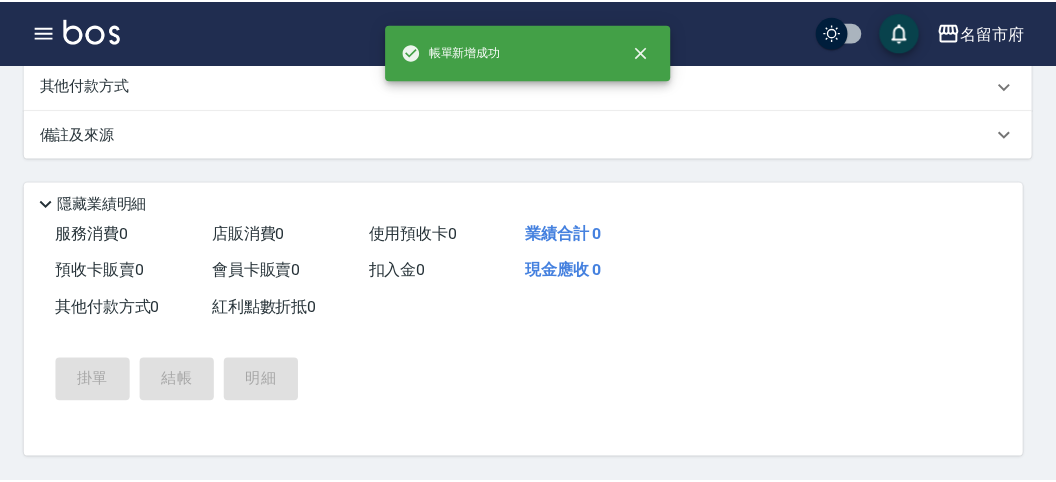 scroll, scrollTop: 0, scrollLeft: 0, axis: both 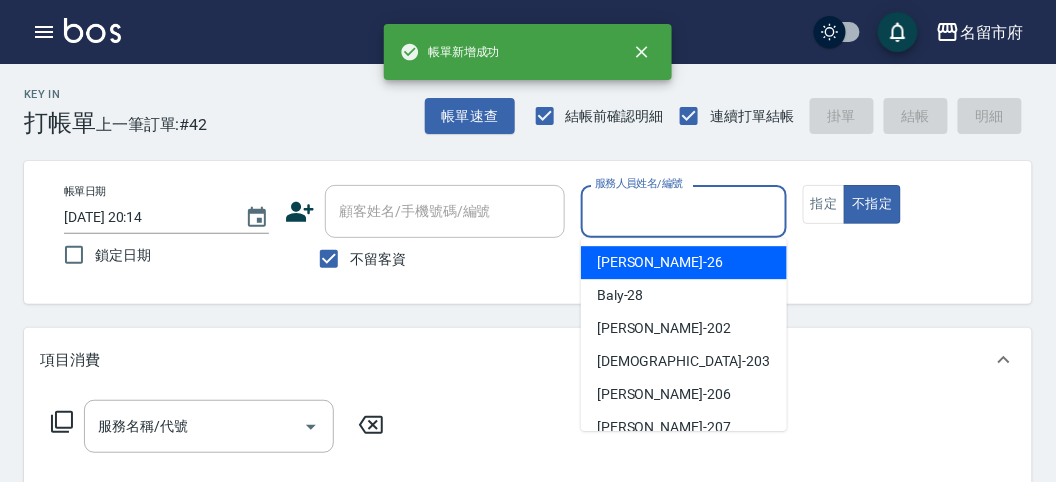 click on "服務人員姓名/編號" at bounding box center (683, 211) 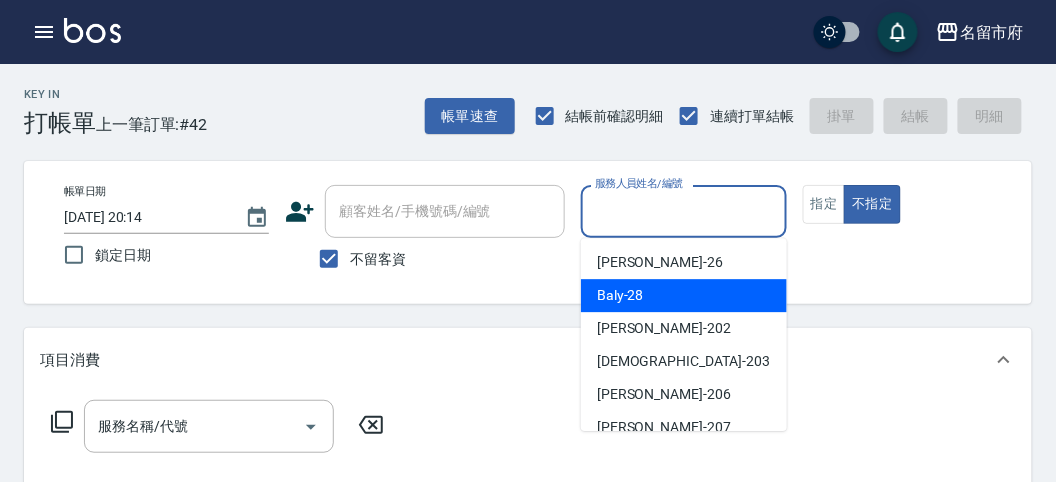 click on "Baly -28" at bounding box center [684, 295] 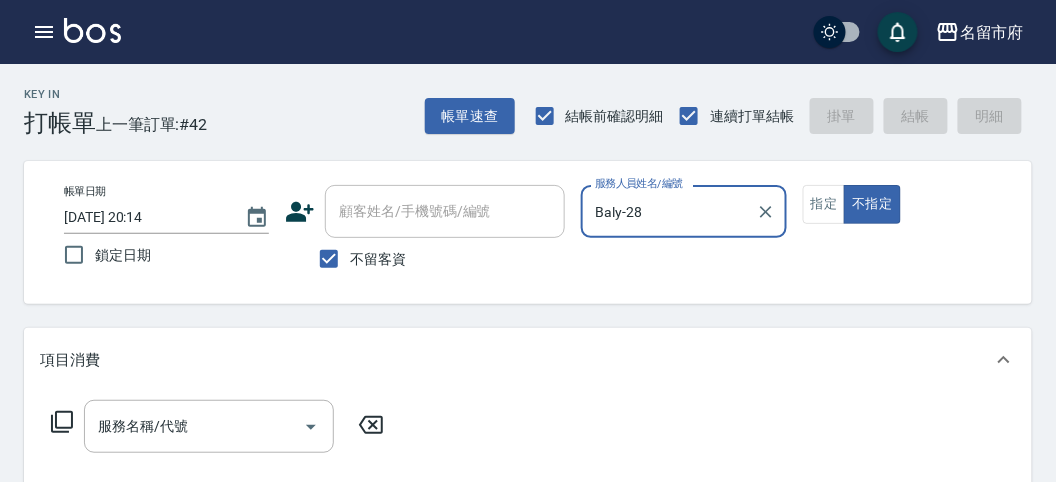 click 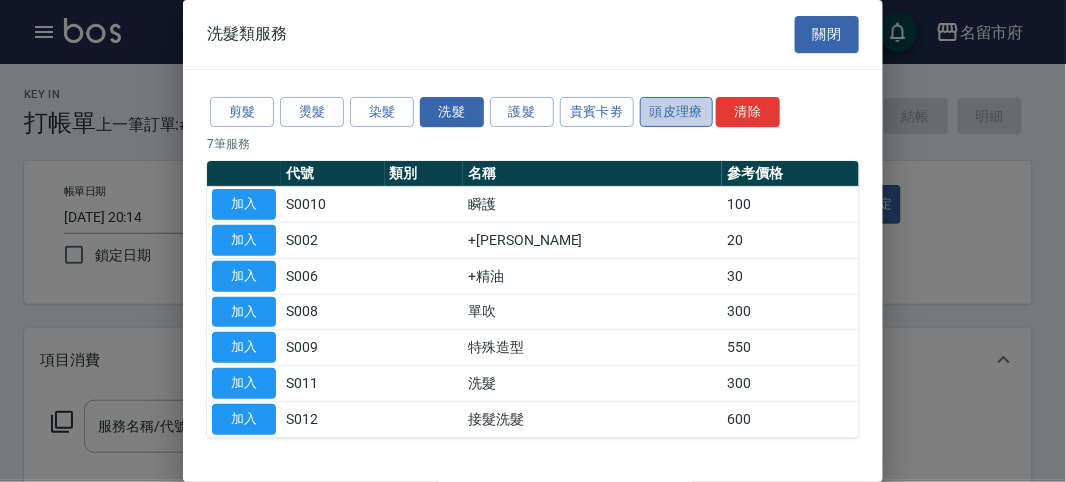 click on "頭皮理療" at bounding box center (677, 112) 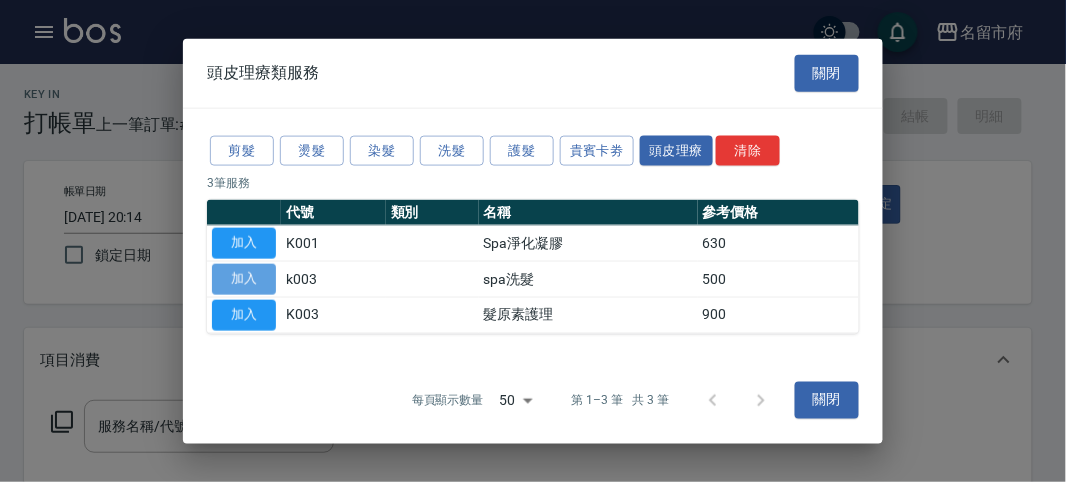 click on "加入" at bounding box center [244, 279] 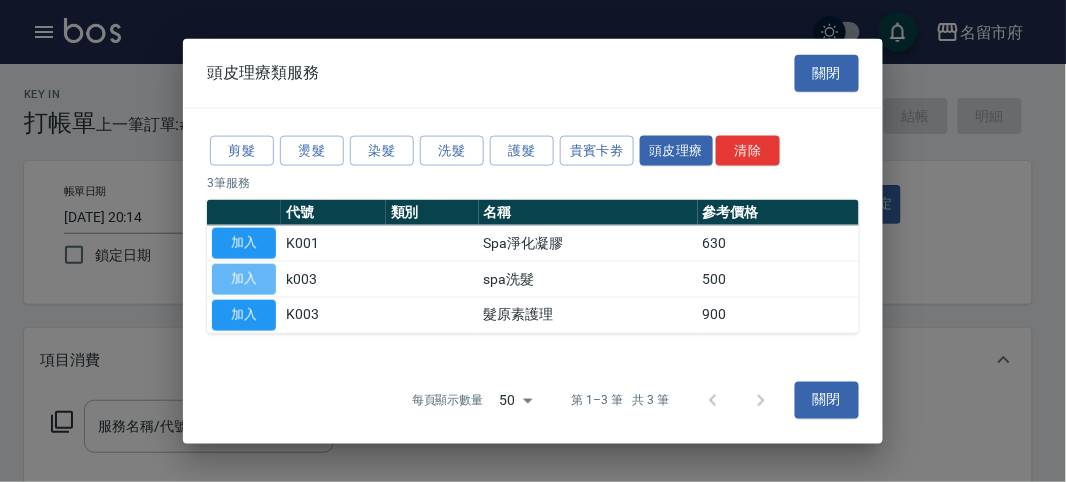 type on "spa洗髮(k003)" 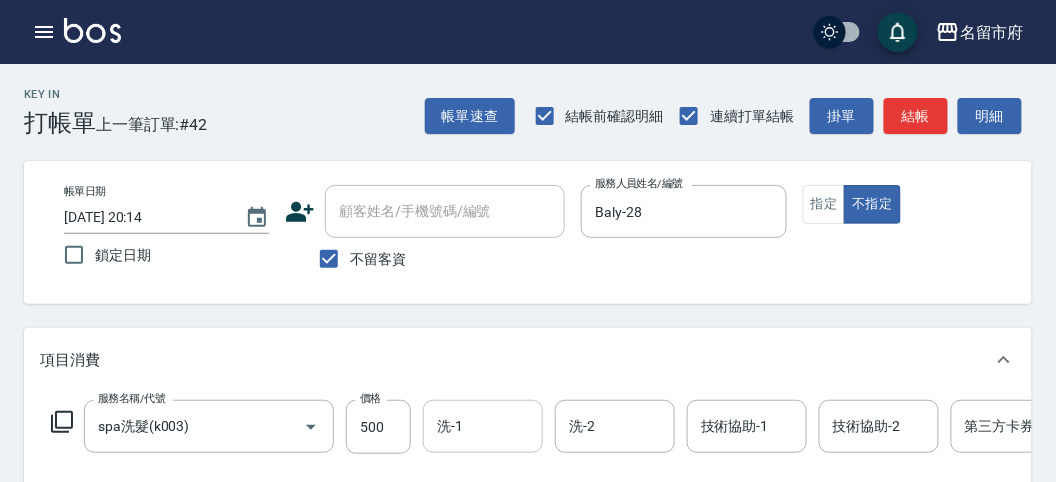 click on "洗-1" at bounding box center (483, 426) 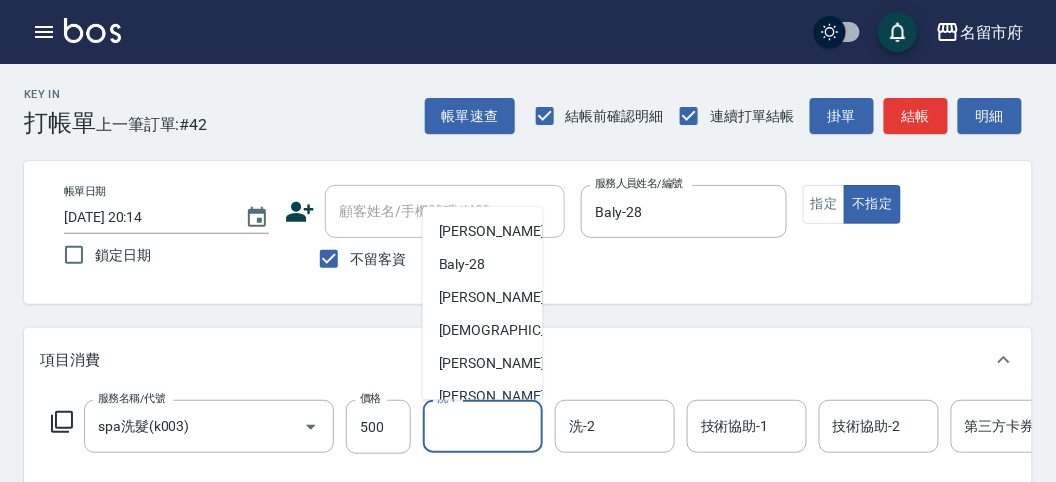 scroll, scrollTop: 153, scrollLeft: 0, axis: vertical 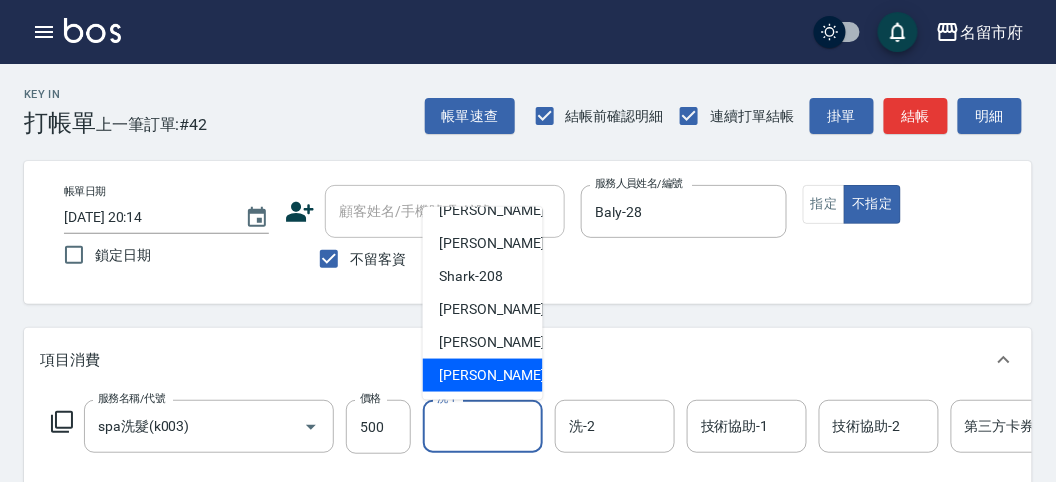 click on "[PERSON_NAME] -222" at bounding box center (483, 375) 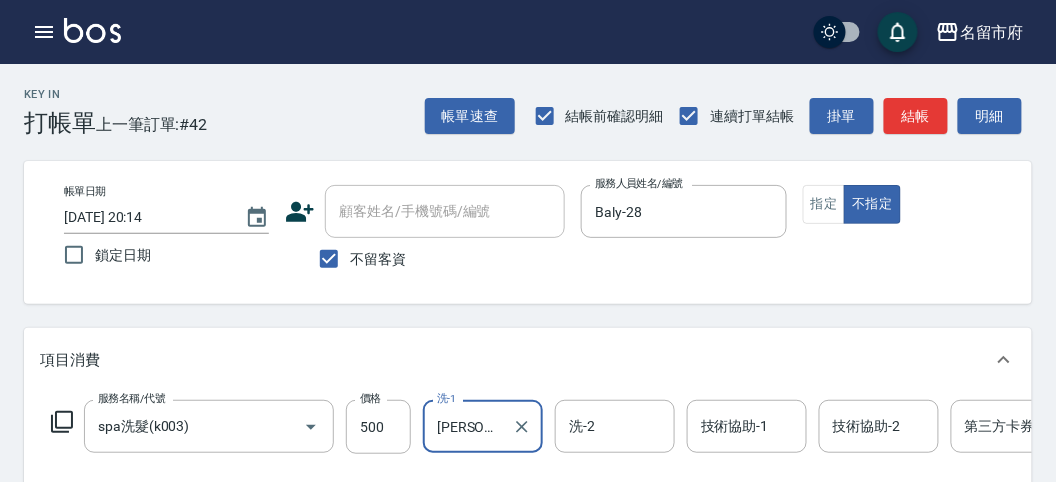 click 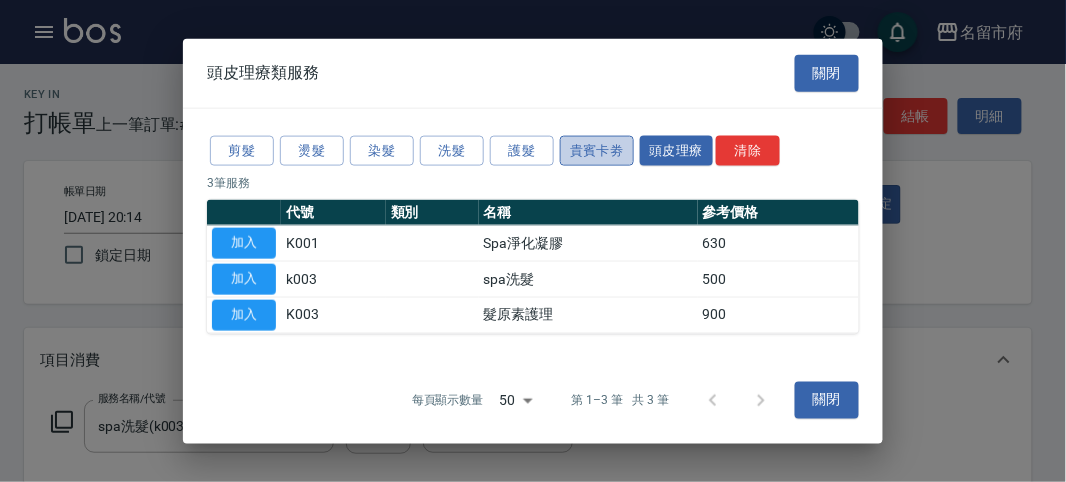 drag, startPoint x: 614, startPoint y: 143, endPoint x: 601, endPoint y: 146, distance: 13.341664 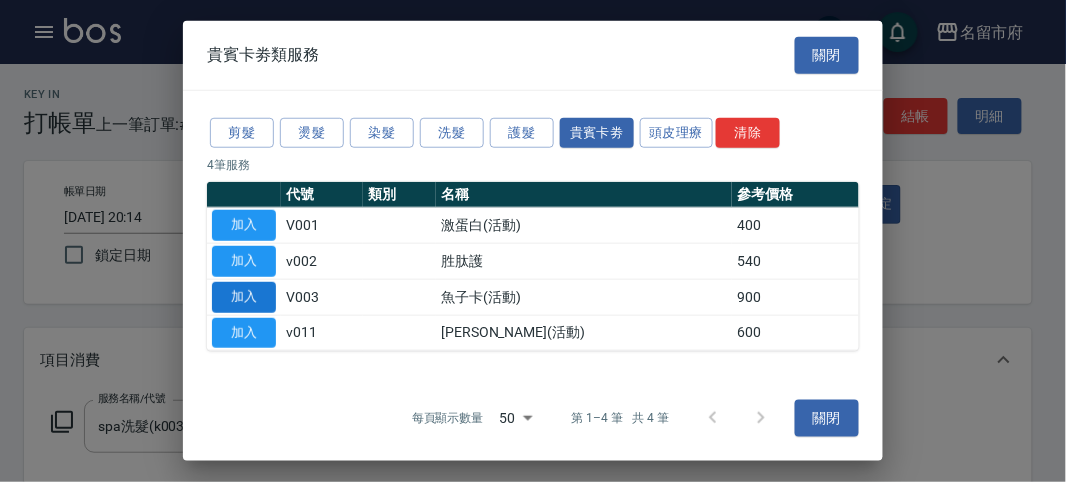 click on "加入" at bounding box center [244, 297] 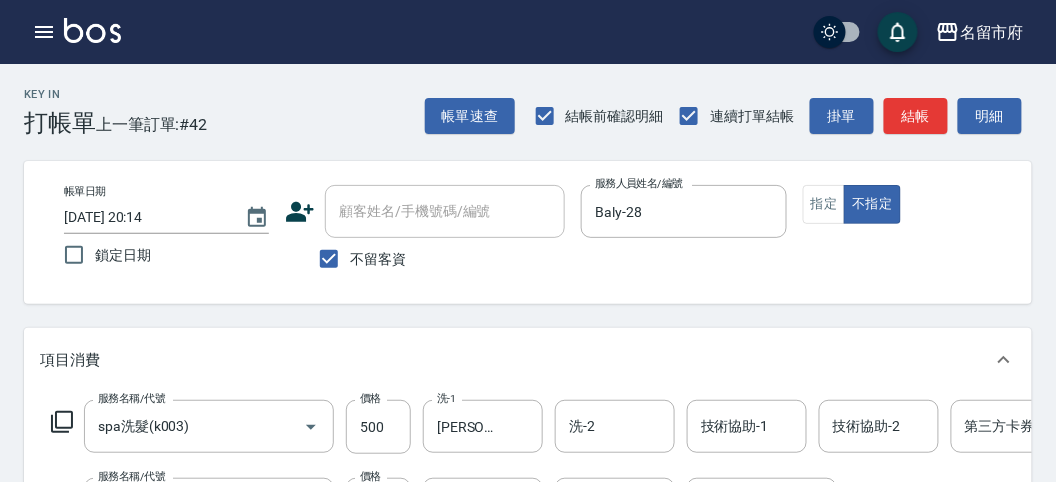 scroll, scrollTop: 222, scrollLeft: 0, axis: vertical 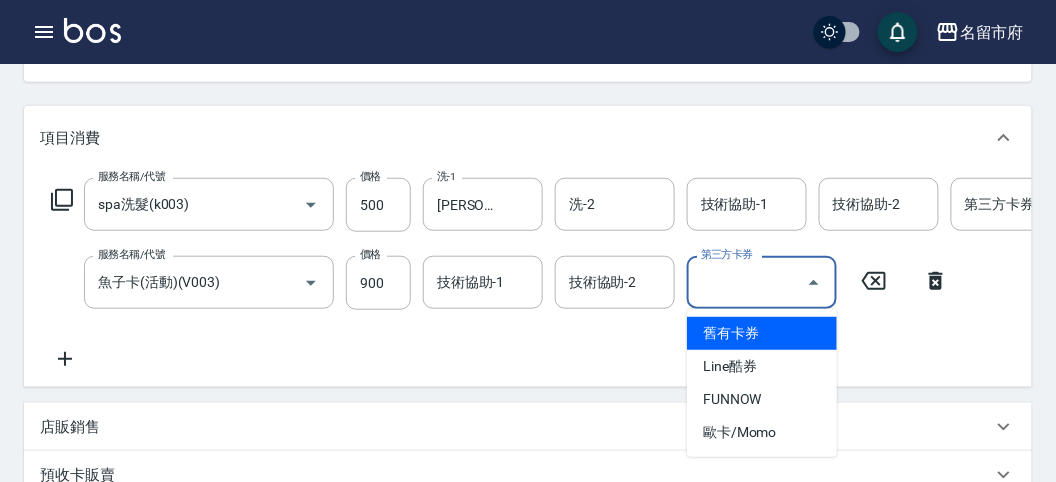 click on "第三方卡券" at bounding box center (747, 282) 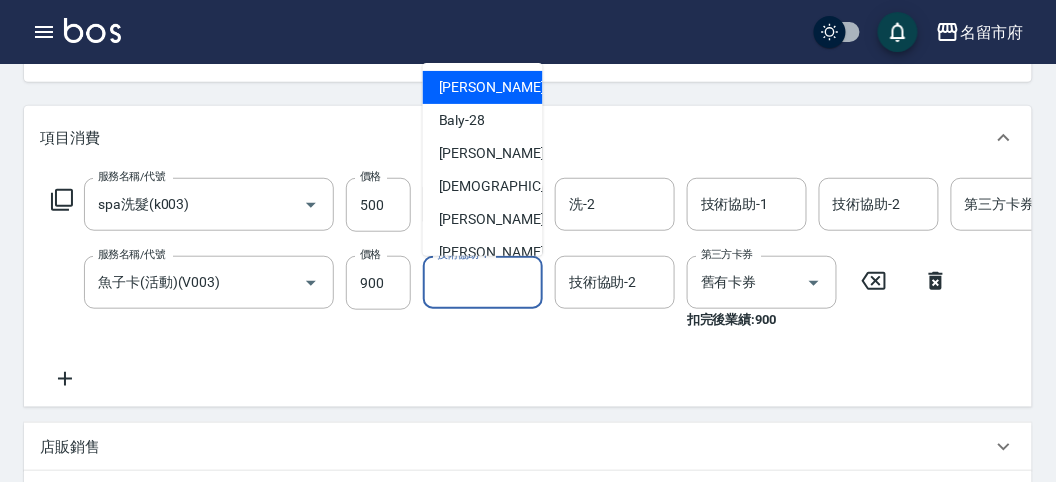 click on "技術協助-1" at bounding box center [483, 282] 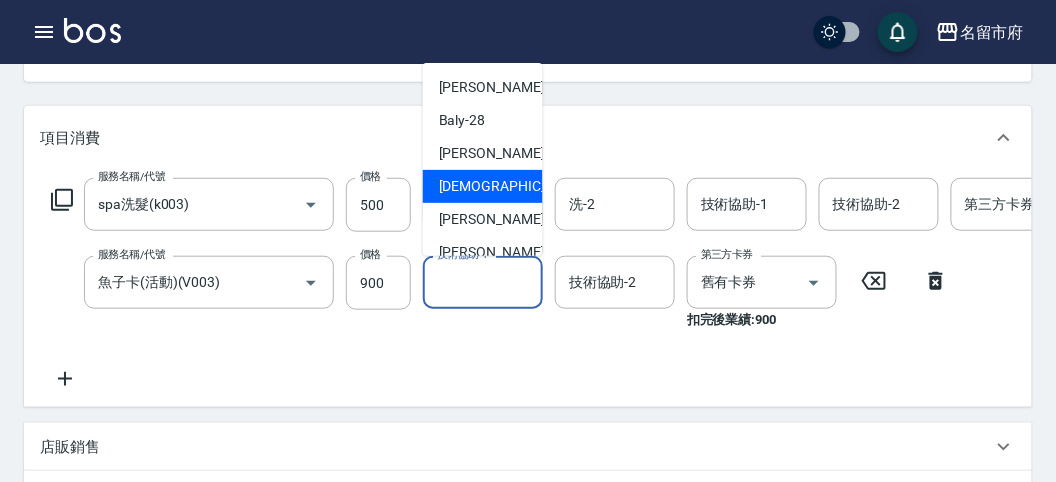 scroll, scrollTop: 153, scrollLeft: 0, axis: vertical 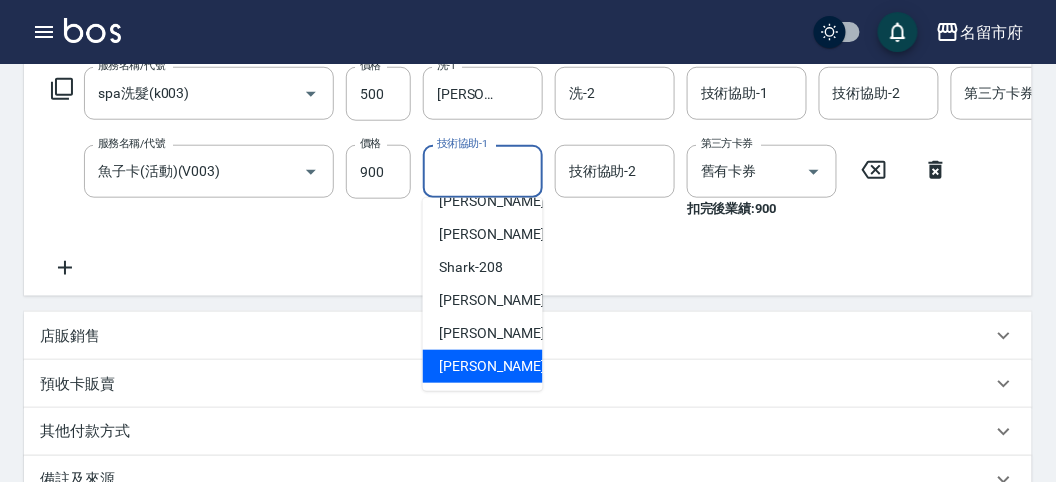 click on "[PERSON_NAME] -222" at bounding box center [506, 366] 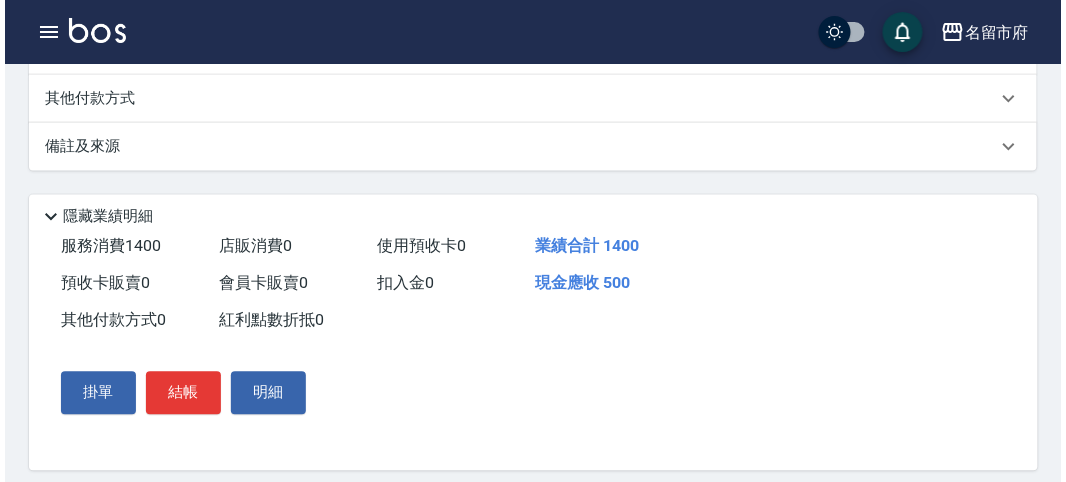 scroll, scrollTop: 702, scrollLeft: 0, axis: vertical 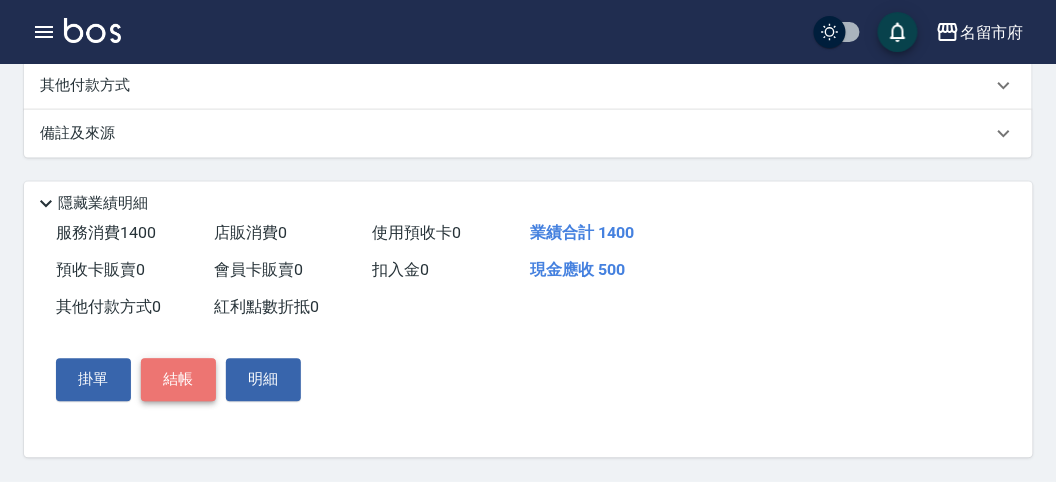 click on "結帳" at bounding box center (178, 380) 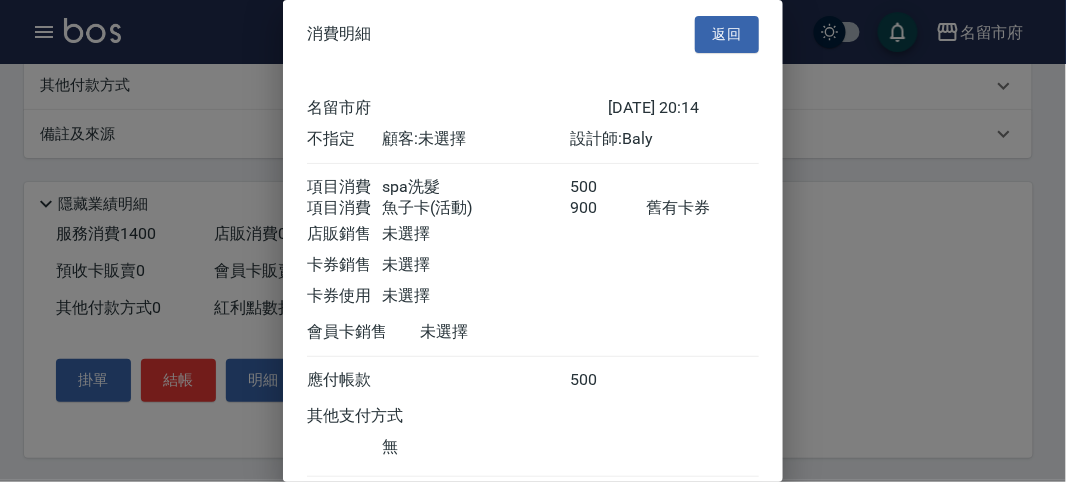 scroll, scrollTop: 133, scrollLeft: 0, axis: vertical 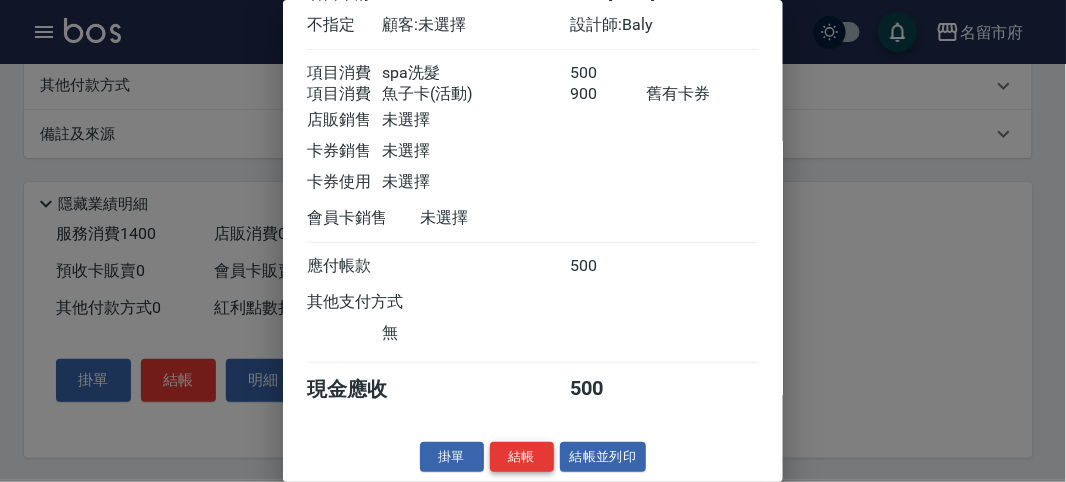 click on "結帳" at bounding box center (522, 457) 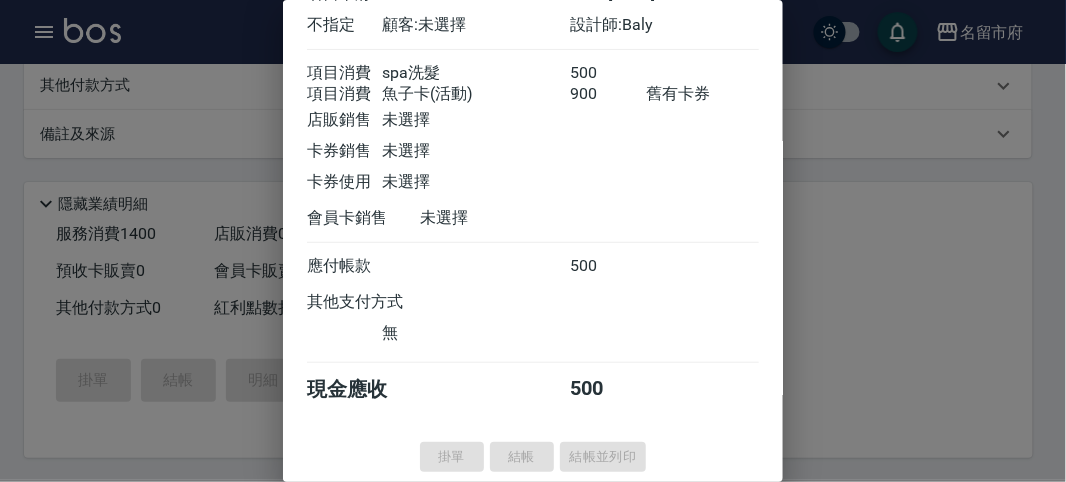 type 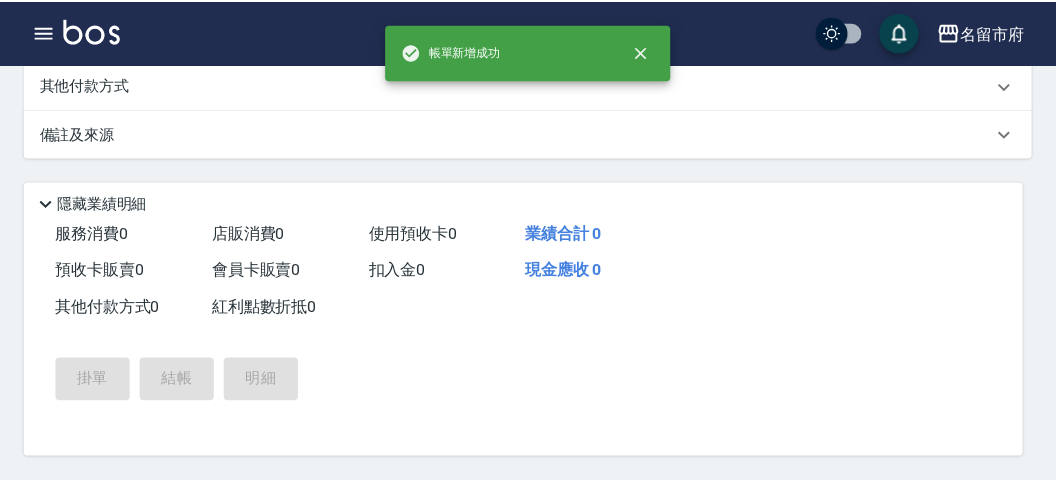 scroll, scrollTop: 0, scrollLeft: 0, axis: both 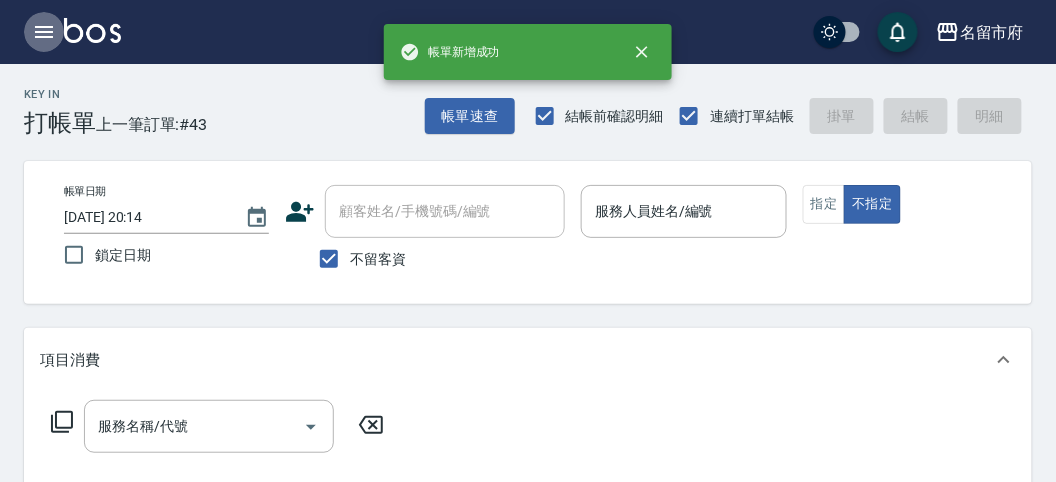 click 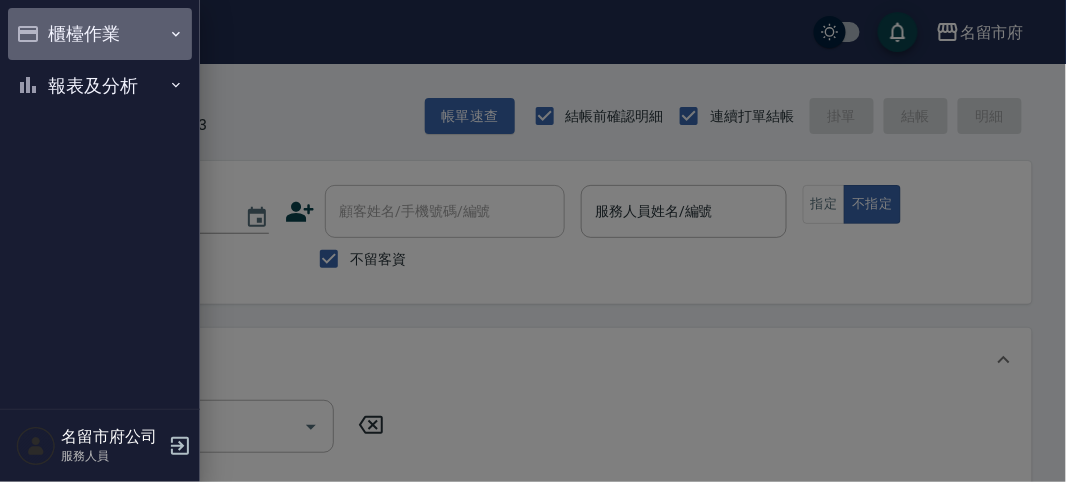 click on "櫃檯作業" at bounding box center (100, 34) 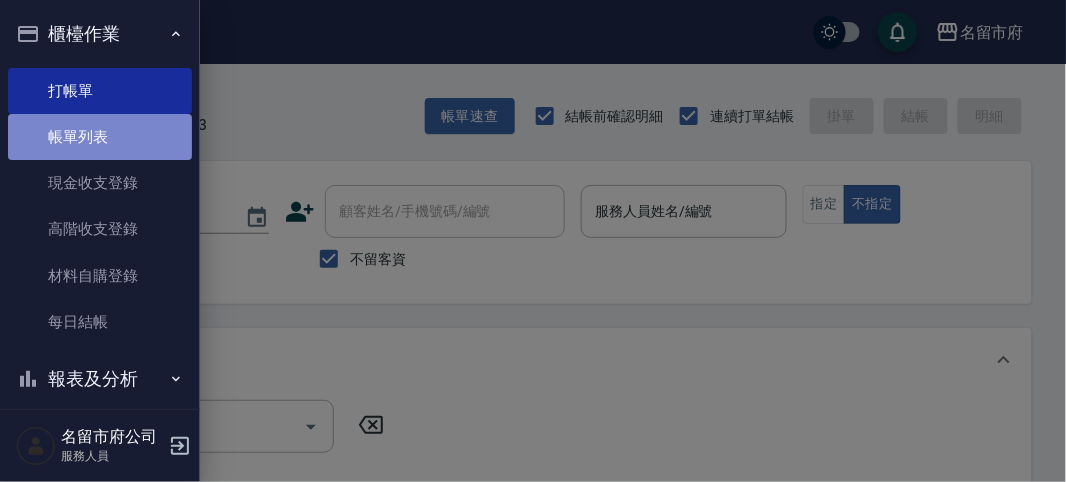 click on "帳單列表" at bounding box center (100, 137) 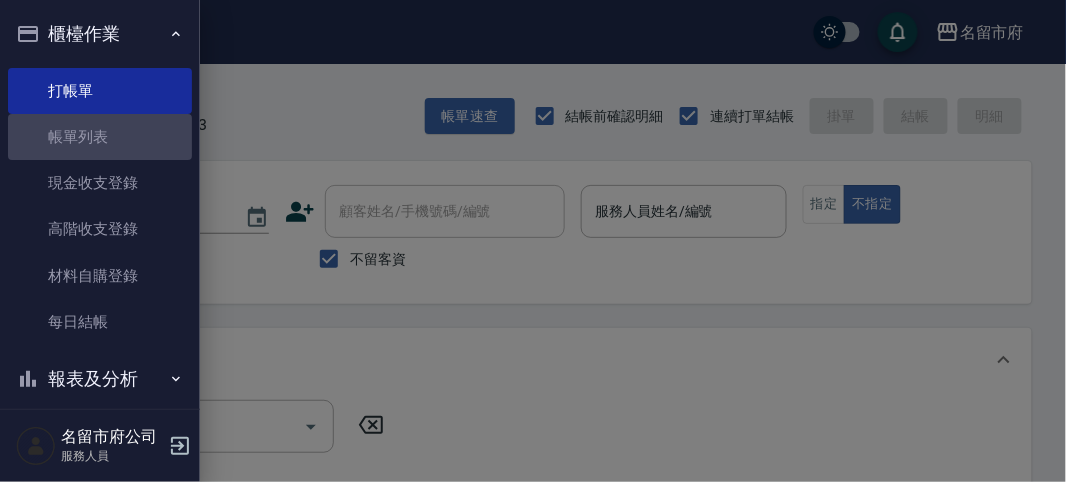 click on "櫃檯作業 打帳單 帳單列表 現金收支登錄 高階收支登錄 材料自購登錄 每日結帳 報表及分析 報表目錄 店家日報表 互助排行榜 互助點數明細 設計師日報表 設計師排行榜 收支分類明細表 名留市府公司 服務人員" at bounding box center [100, 241] 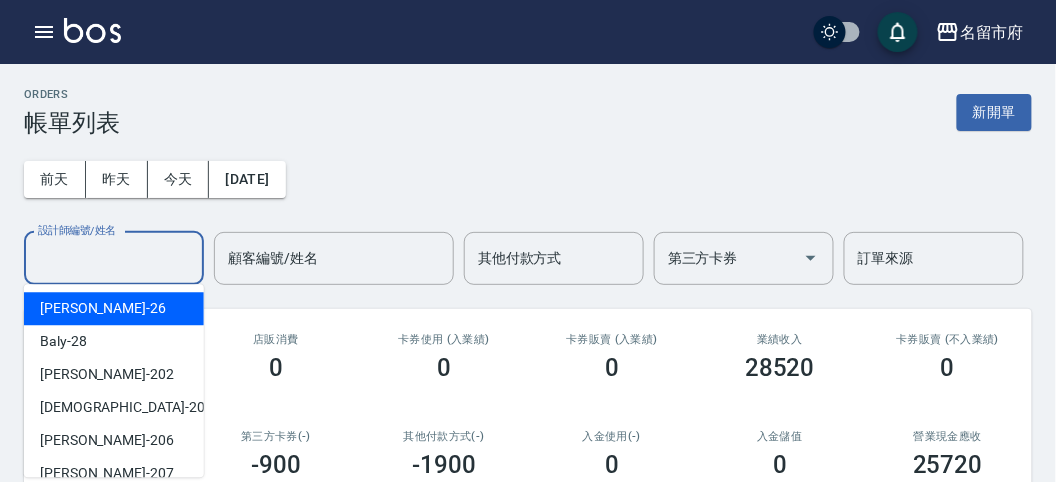 click on "設計師編號/姓名" at bounding box center (114, 258) 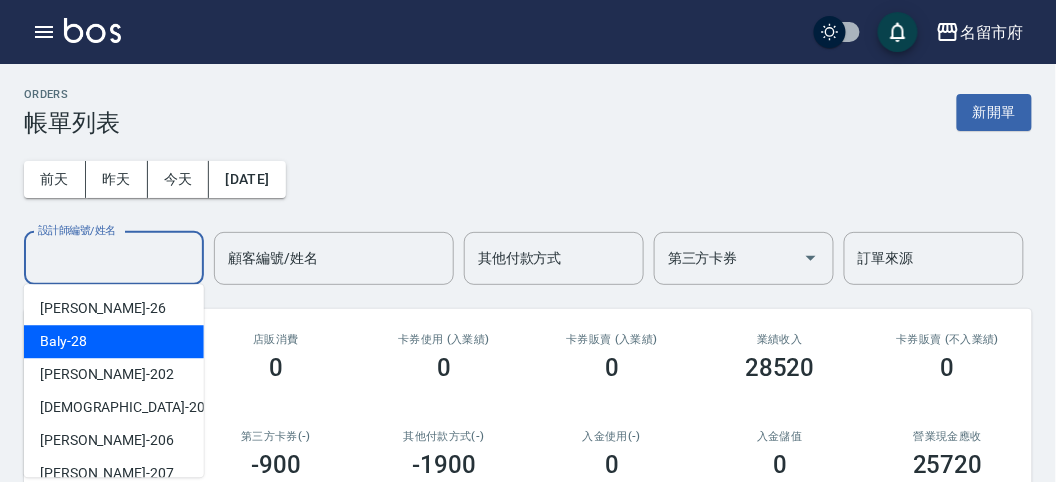 click on "Baly -28" at bounding box center [114, 341] 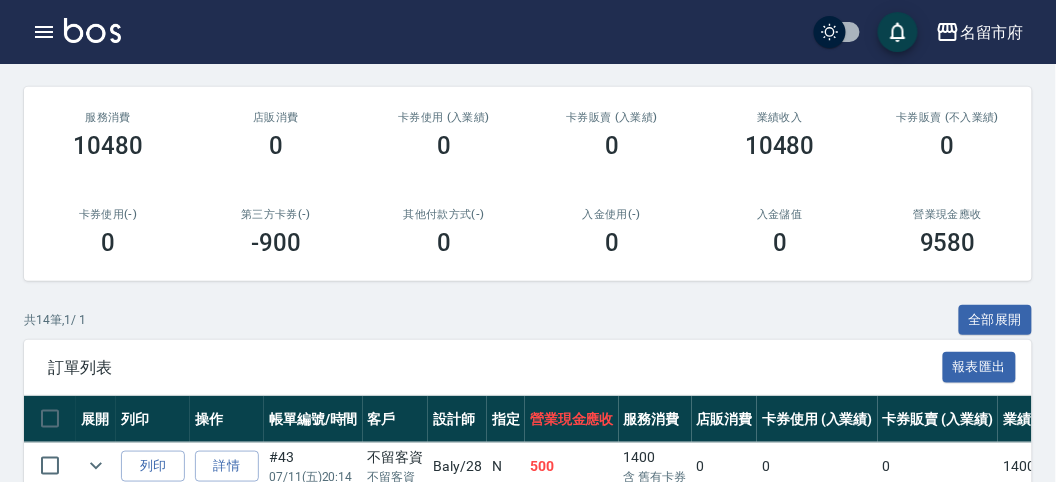 scroll, scrollTop: 0, scrollLeft: 0, axis: both 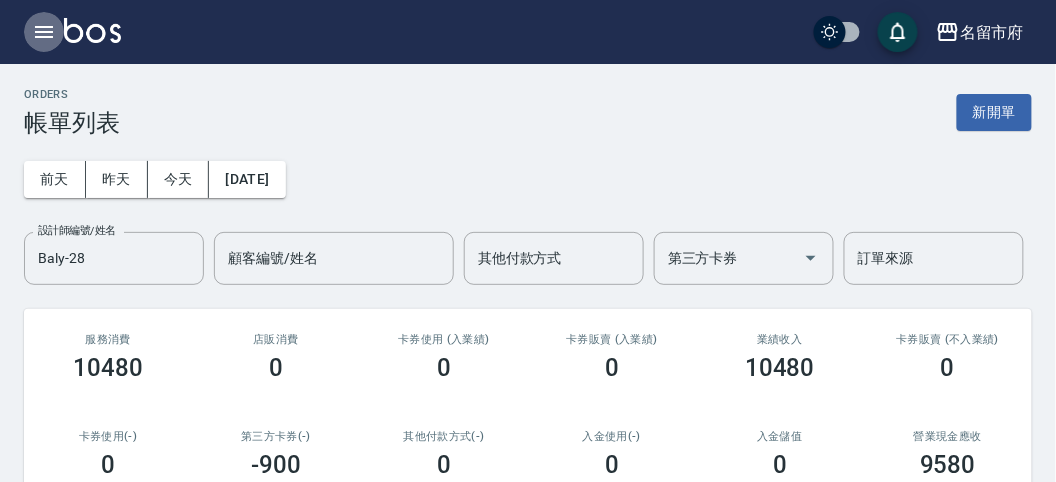 click 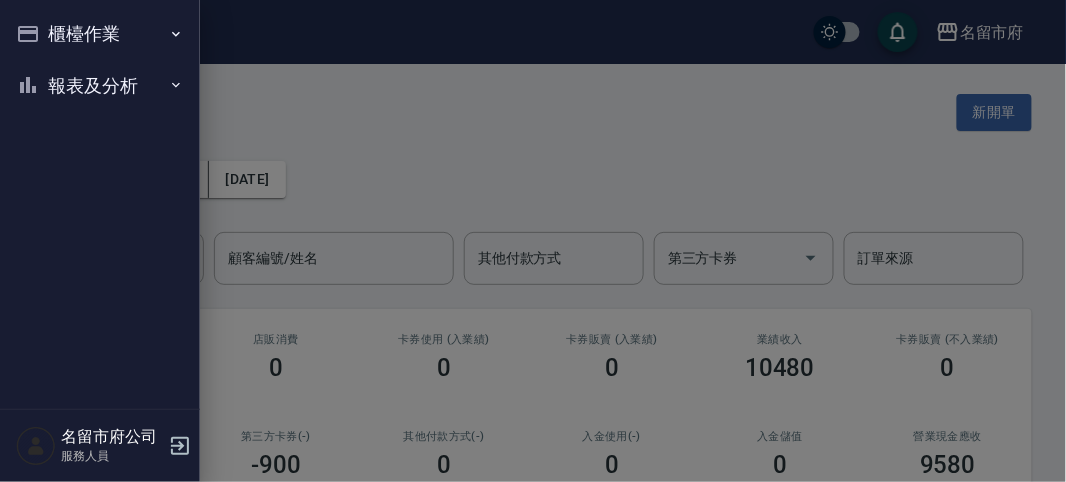 click on "報表及分析" at bounding box center [100, 86] 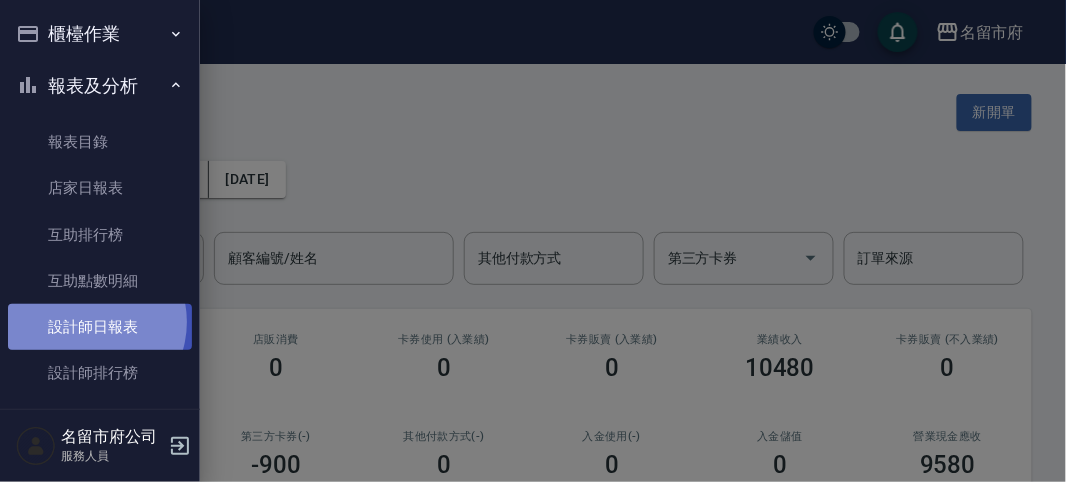 click on "設計師日報表" at bounding box center [100, 327] 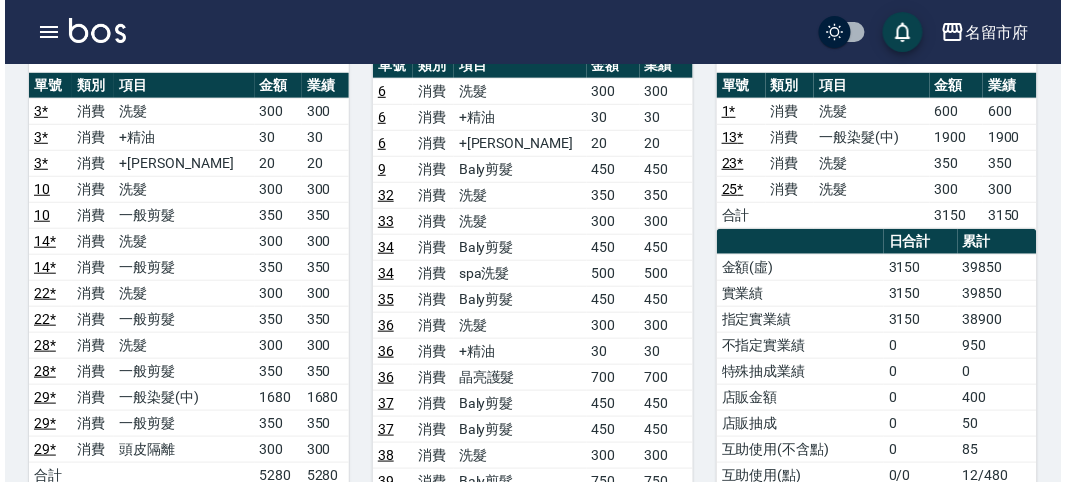 scroll, scrollTop: 111, scrollLeft: 0, axis: vertical 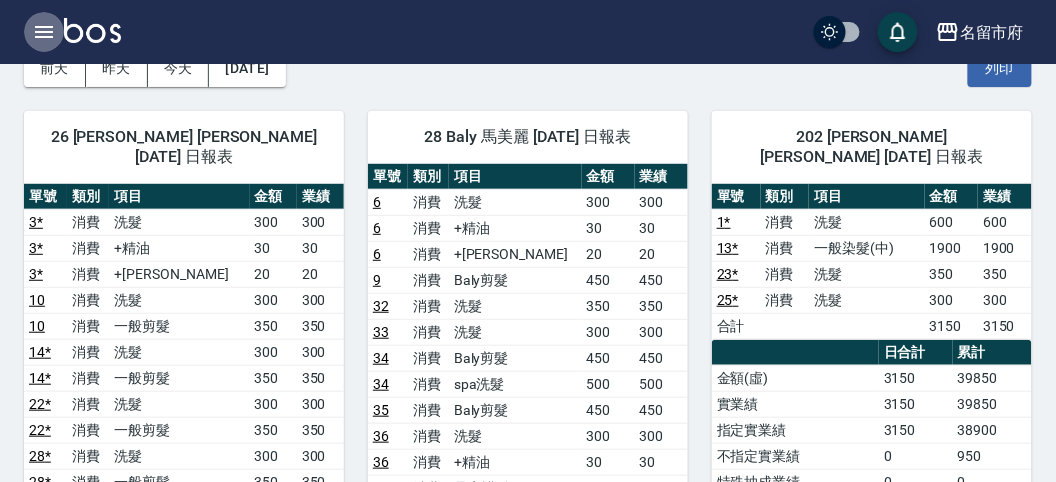 click 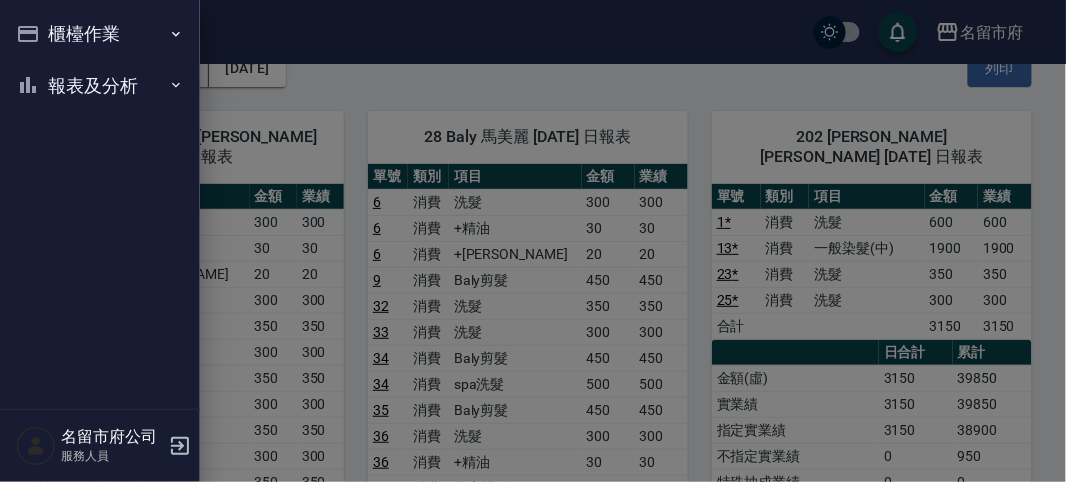 click on "櫃檯作業" at bounding box center (100, 34) 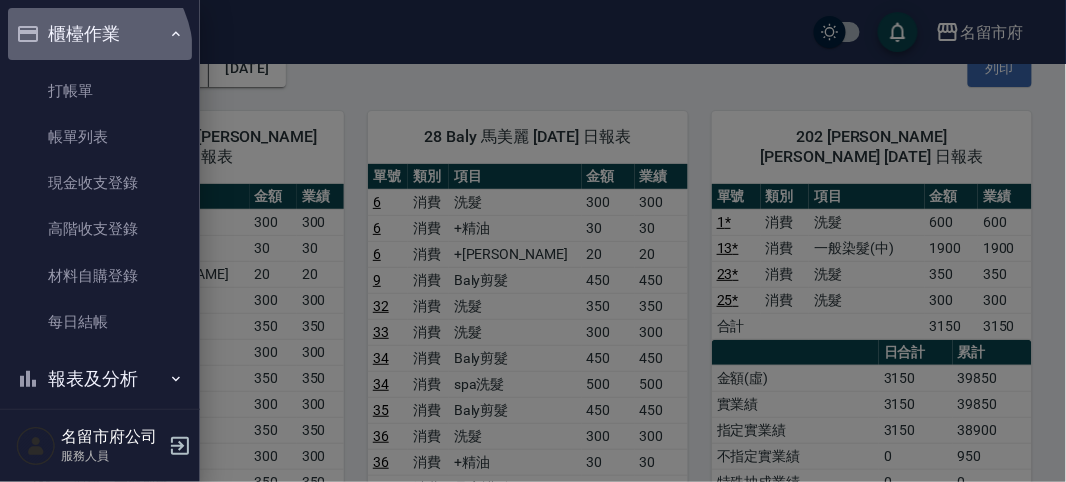 click on "櫃檯作業" at bounding box center [100, 34] 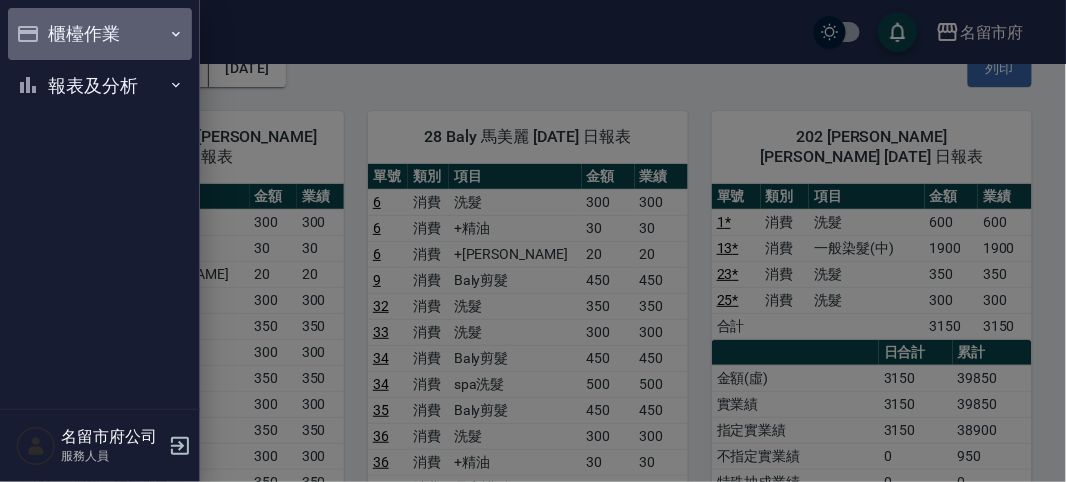 click on "櫃檯作業" at bounding box center [100, 34] 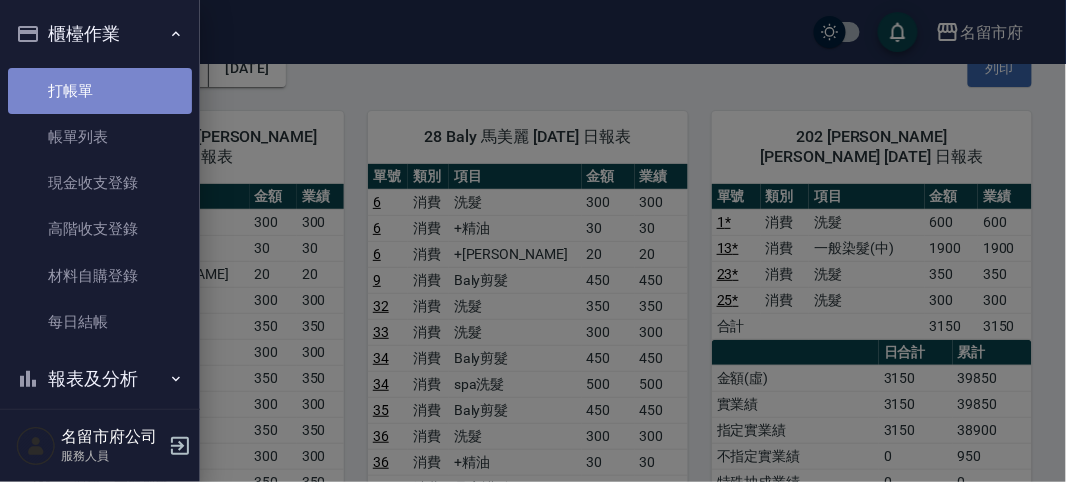 click on "打帳單" at bounding box center [100, 91] 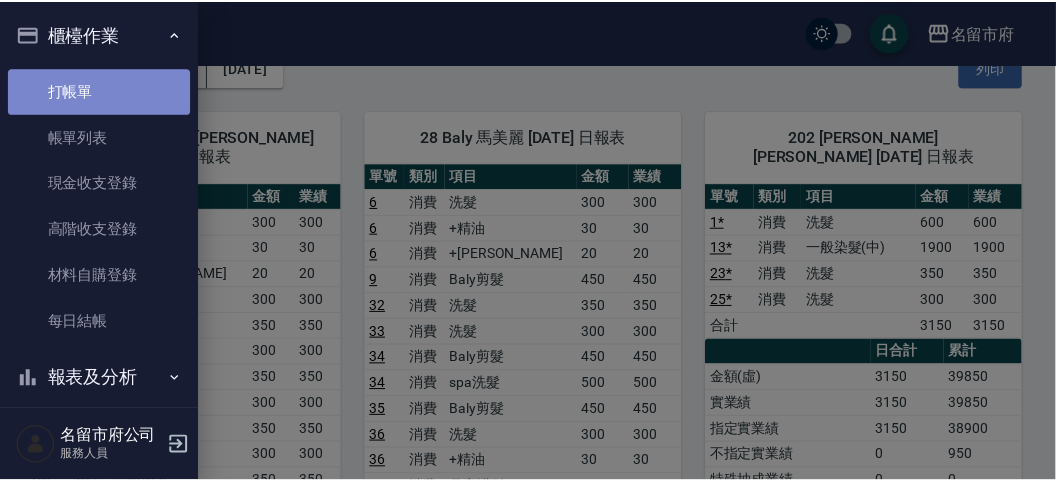 scroll, scrollTop: 0, scrollLeft: 0, axis: both 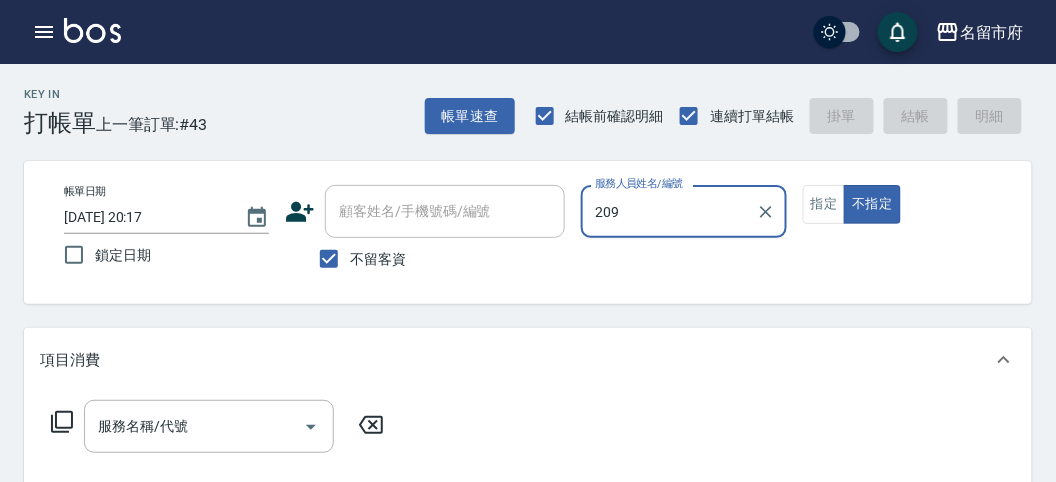 type on "209" 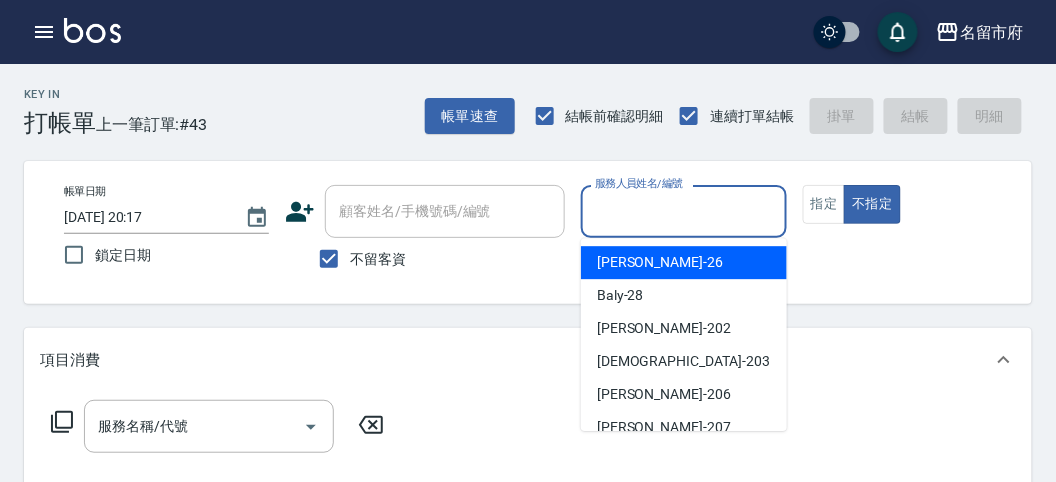 drag, startPoint x: 713, startPoint y: 213, endPoint x: 731, endPoint y: 203, distance: 20.59126 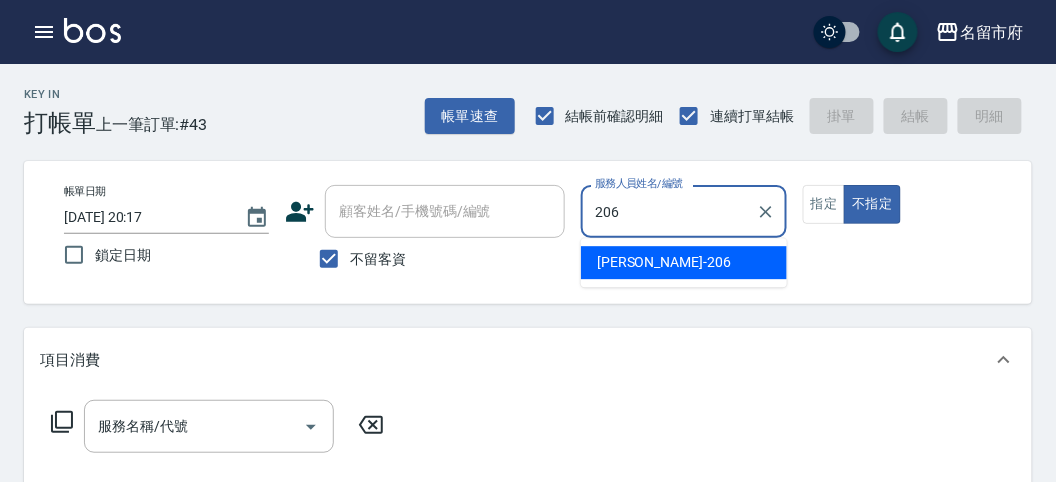 type on "[PERSON_NAME]-206" 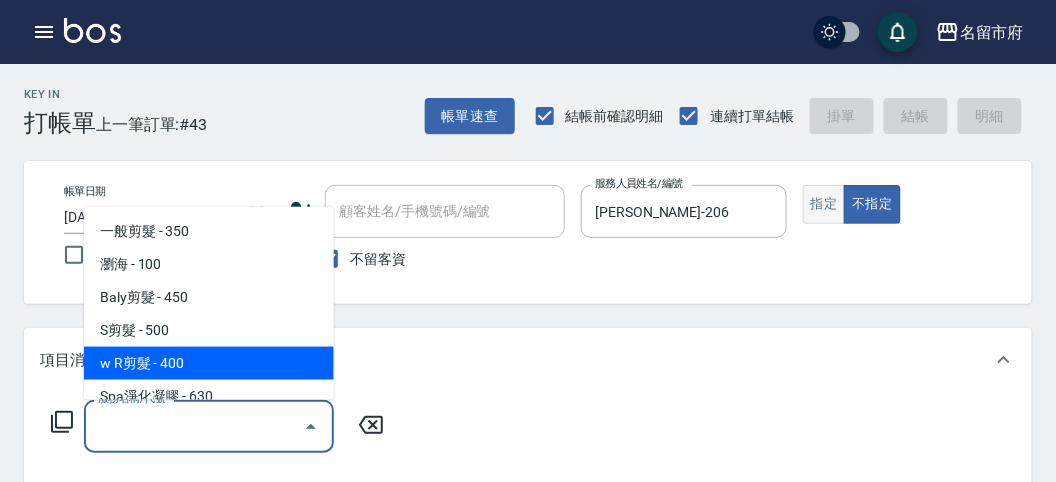 type on "w R剪髮(C011)" 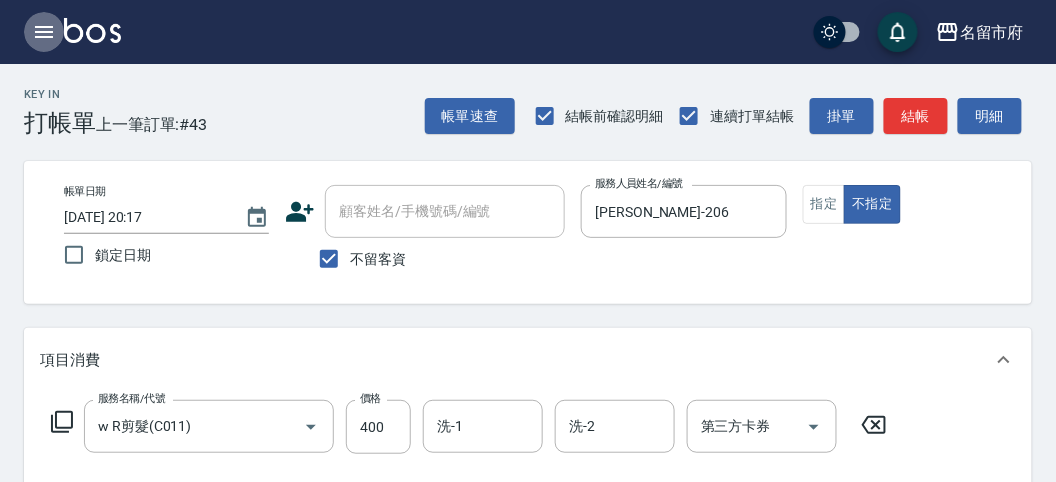 click 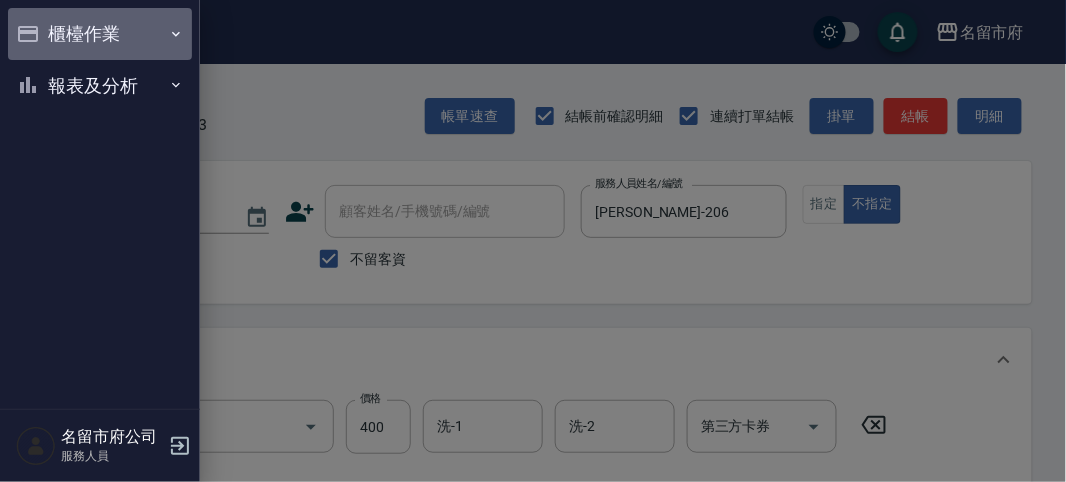 click on "櫃檯作業" at bounding box center (100, 34) 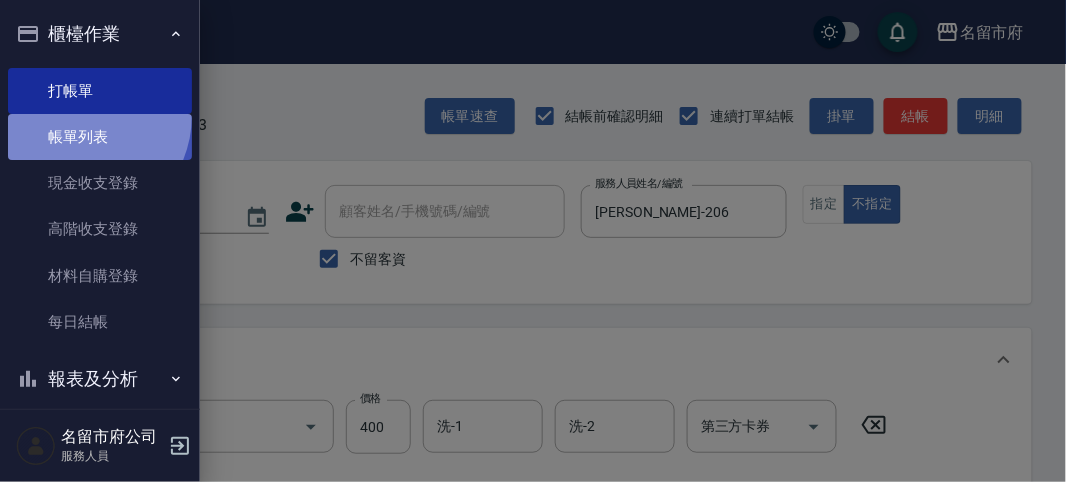 drag, startPoint x: 75, startPoint y: 115, endPoint x: 70, endPoint y: 135, distance: 20.615528 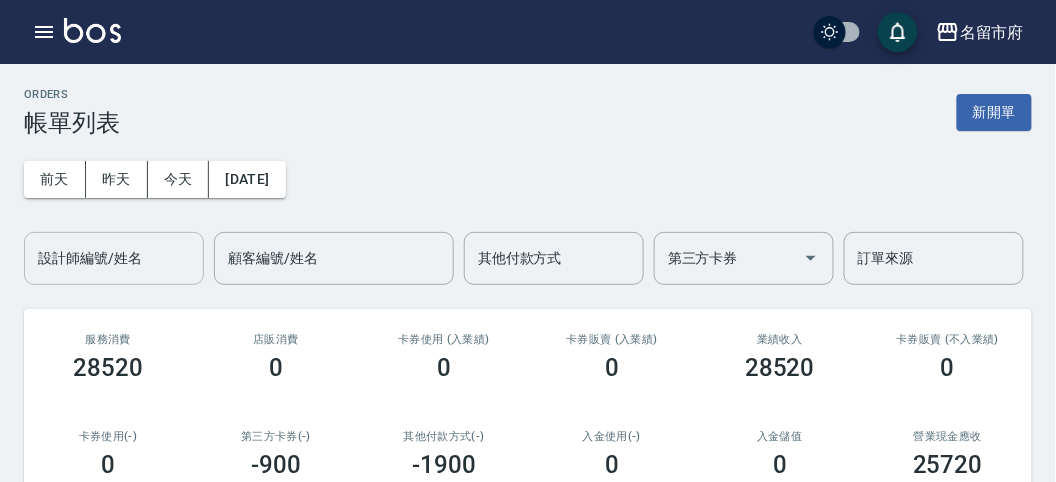 click on "設計師編號/姓名" at bounding box center (114, 258) 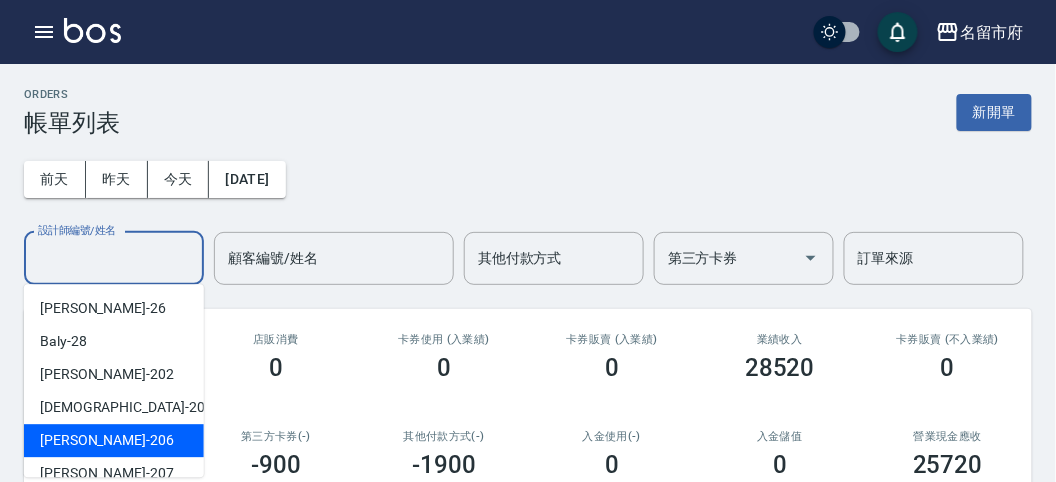 click on "[PERSON_NAME] -206" at bounding box center (114, 440) 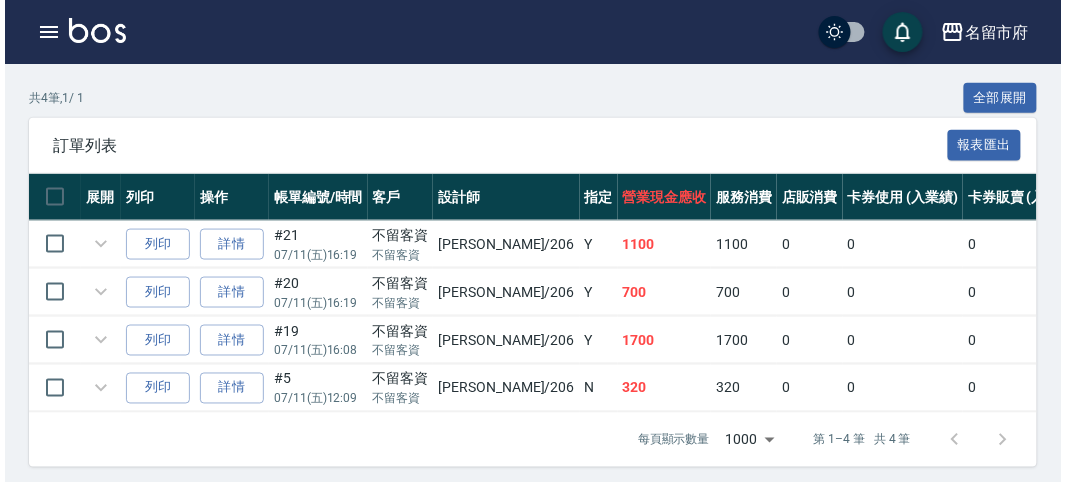 scroll, scrollTop: 467, scrollLeft: 0, axis: vertical 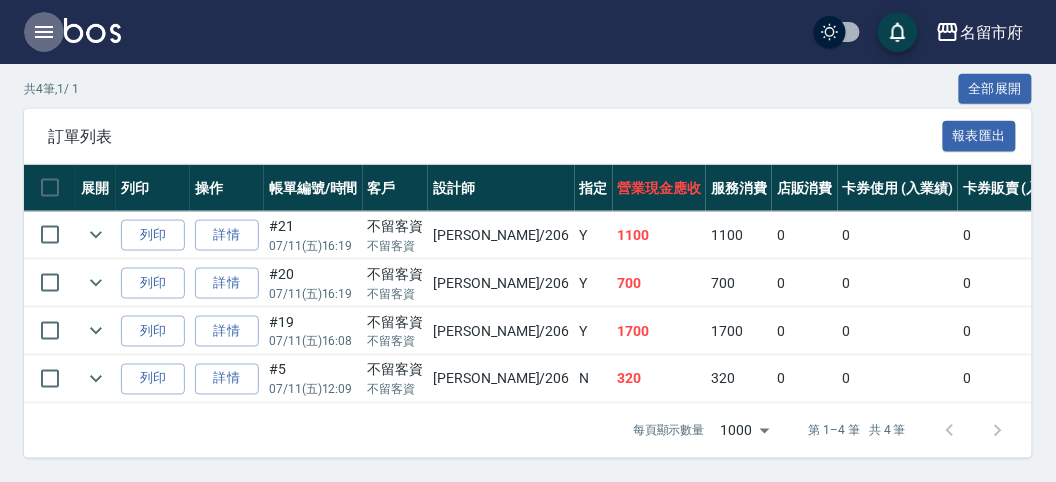 click 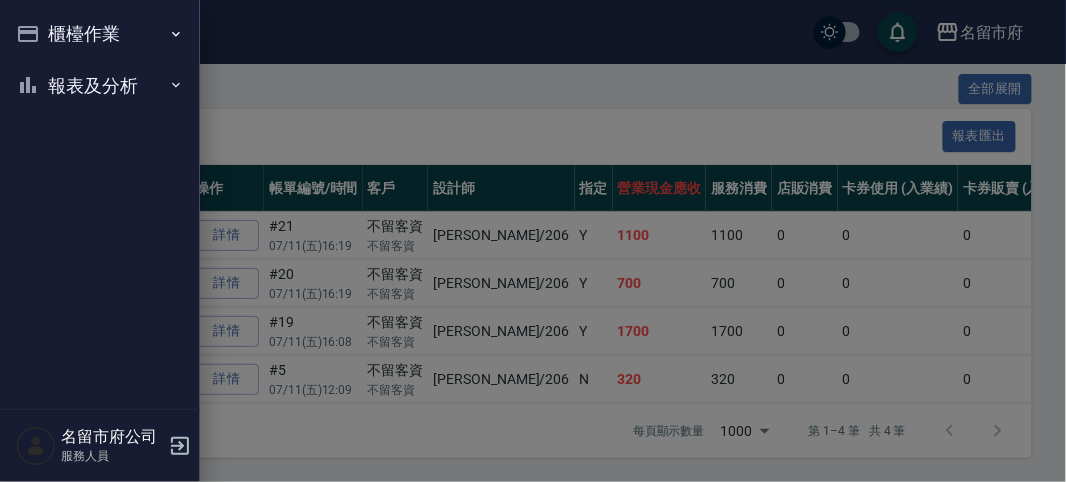 click on "櫃檯作業" at bounding box center [100, 34] 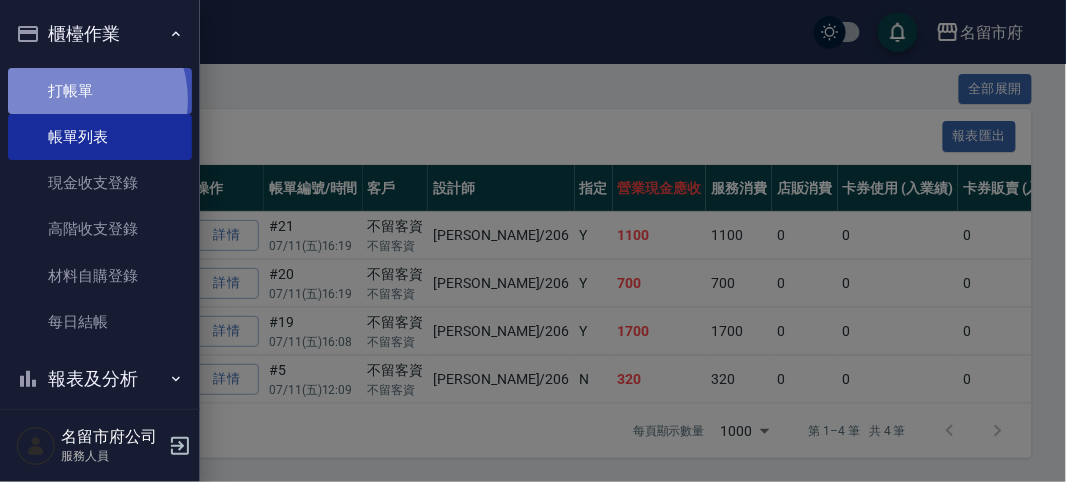 click on "打帳單" at bounding box center (100, 91) 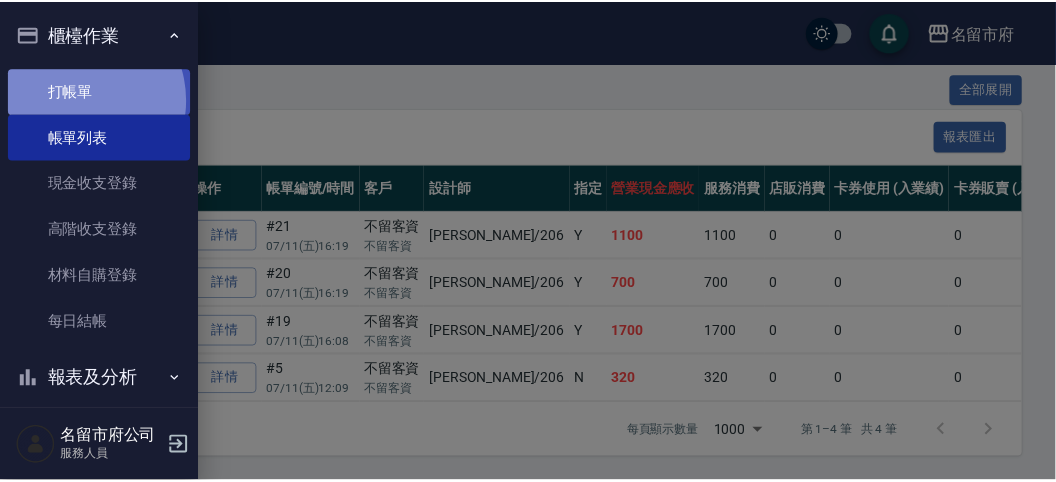 scroll, scrollTop: 0, scrollLeft: 0, axis: both 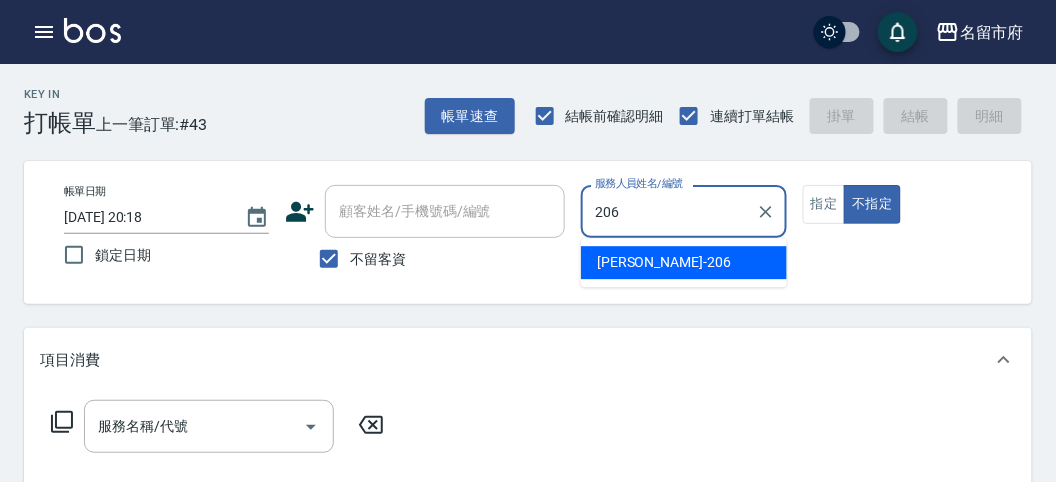 type on "206" 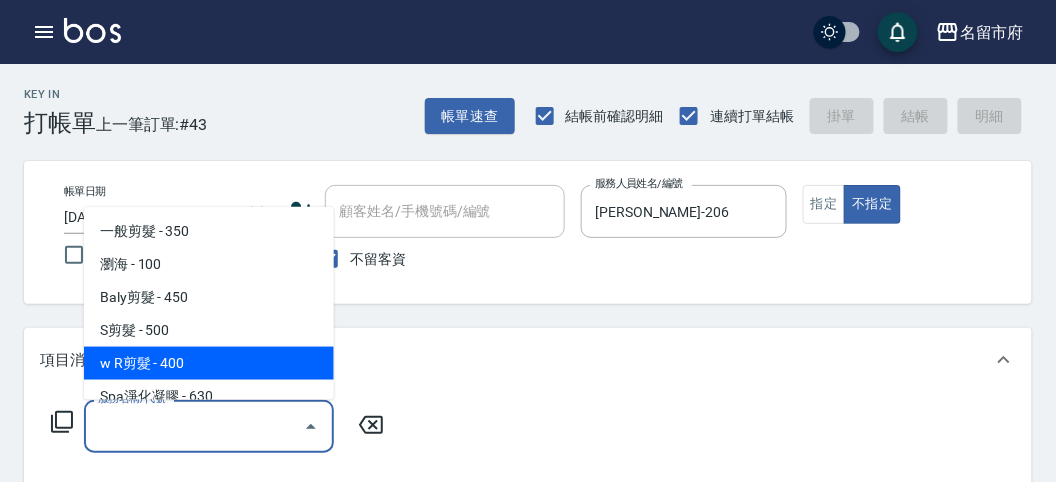type on "w R剪髮(C011)" 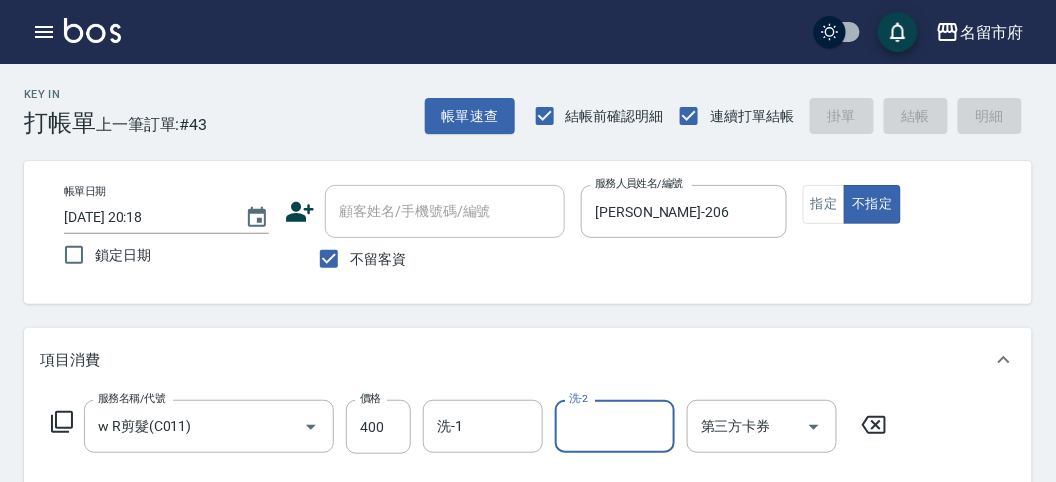 type 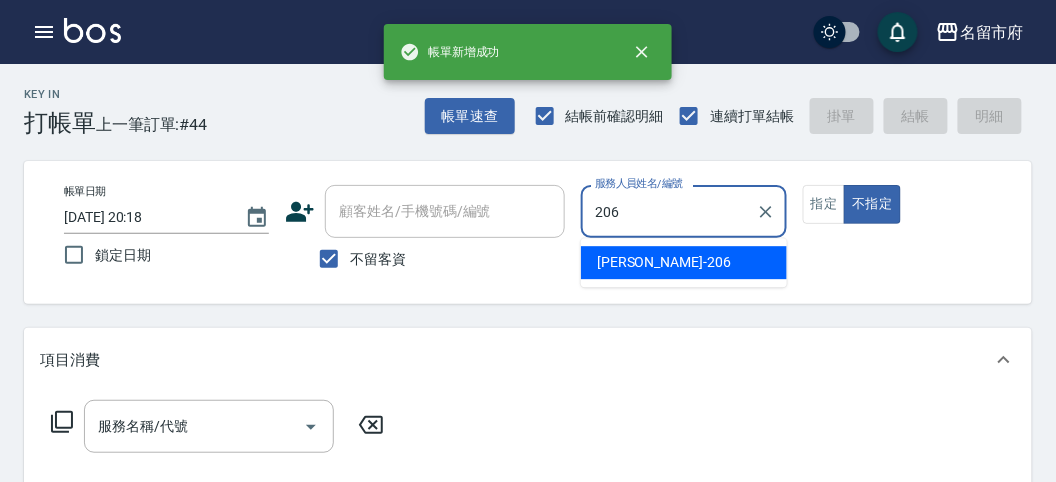 type on "[PERSON_NAME]-206" 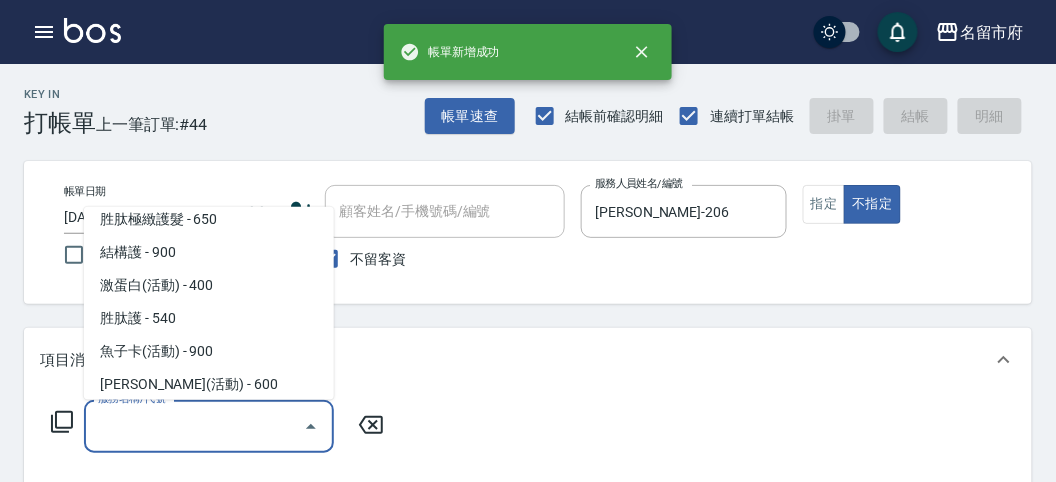 scroll, scrollTop: 7, scrollLeft: 0, axis: vertical 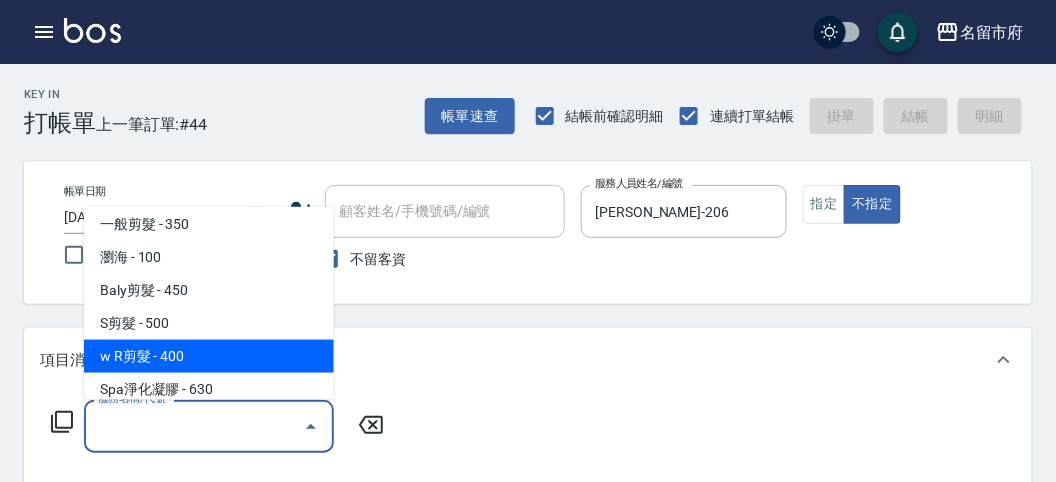 type on "w R剪髮(C011)" 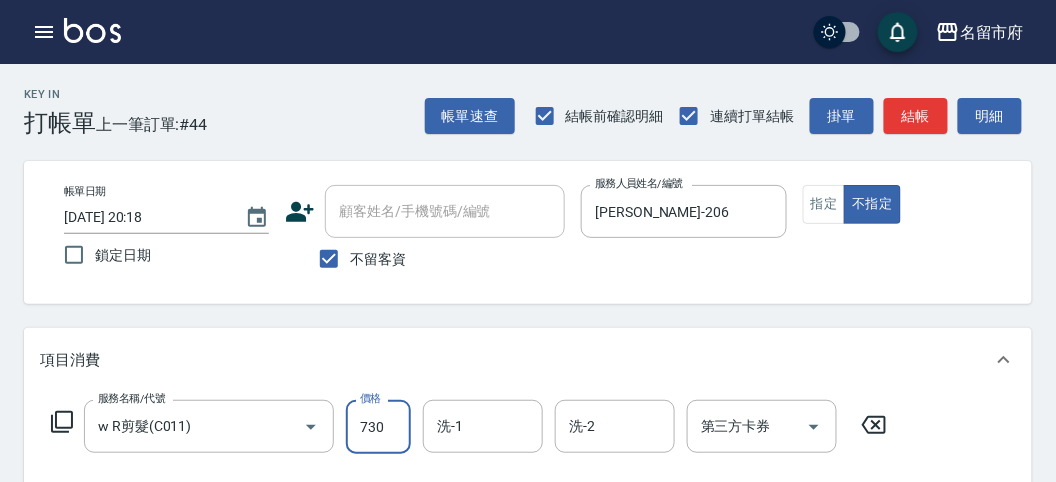 type on "730" 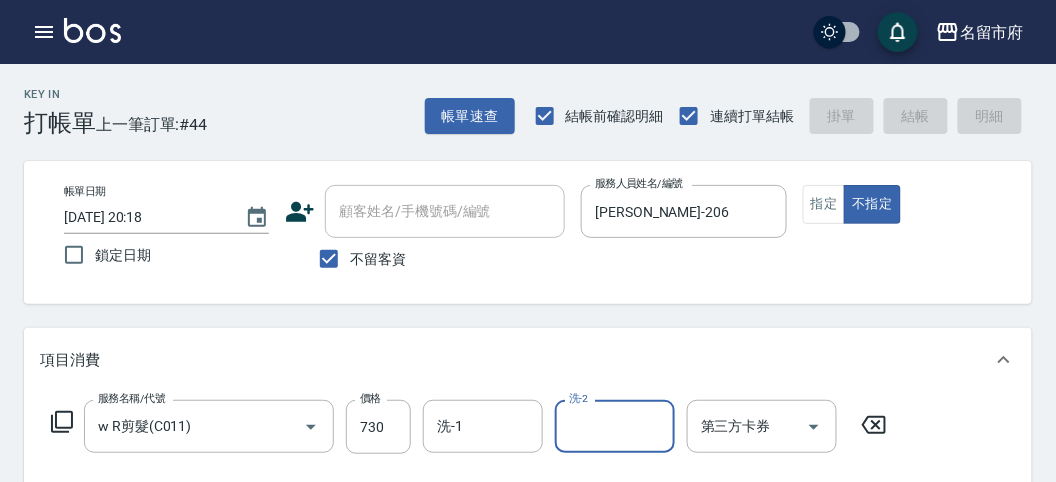 type 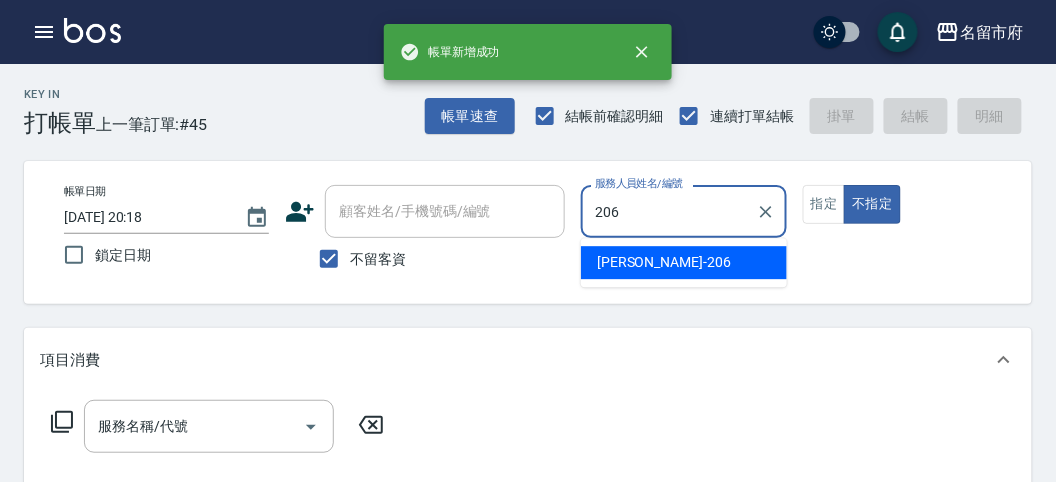 type on "[PERSON_NAME]-206" 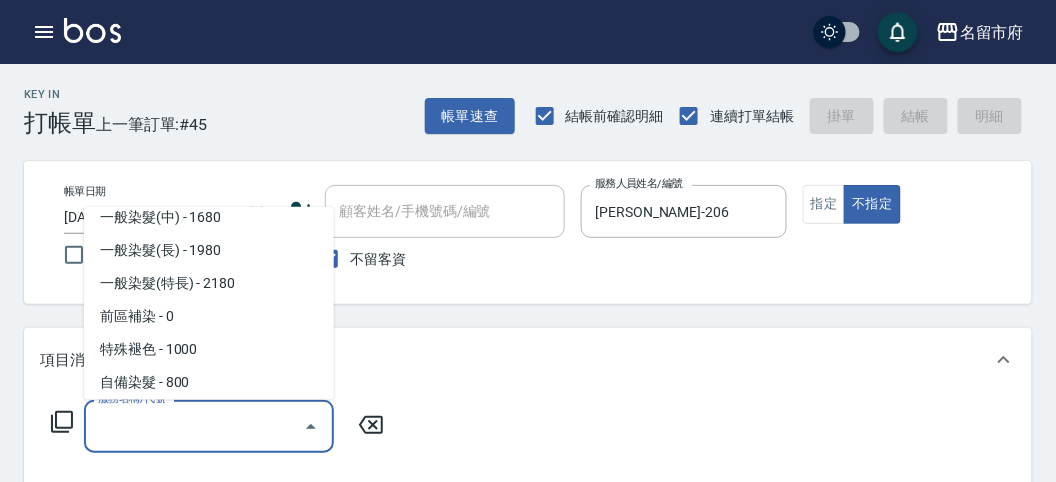 scroll, scrollTop: 837, scrollLeft: 0, axis: vertical 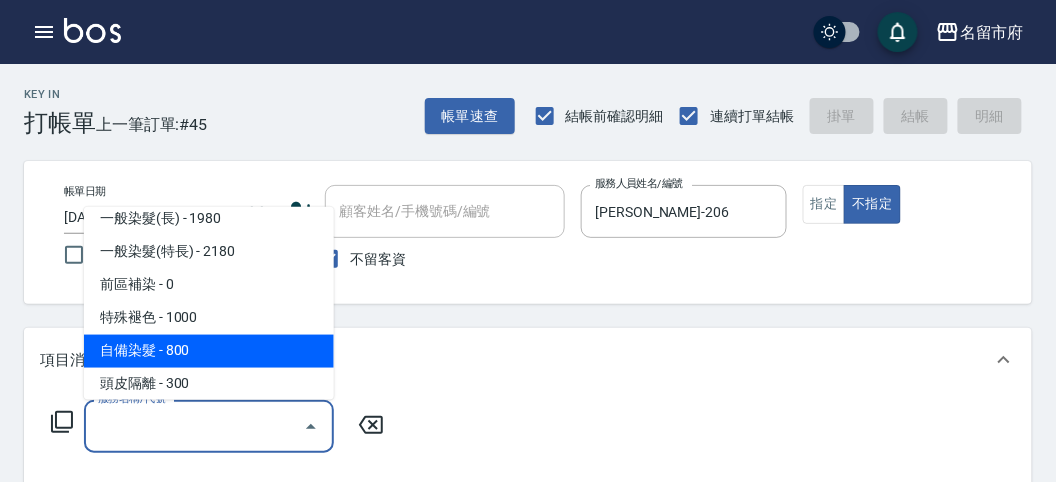 type on "自備染髮(R010)" 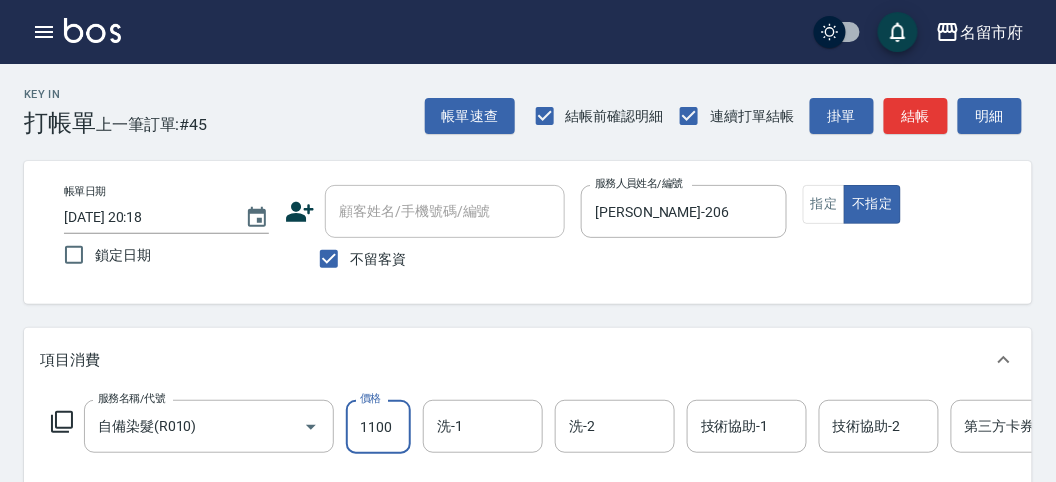 type on "1100" 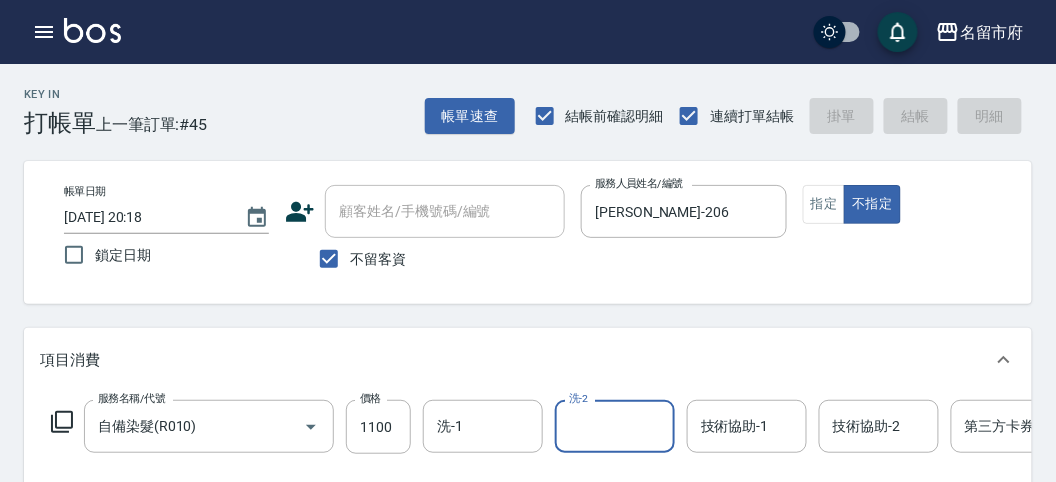 type 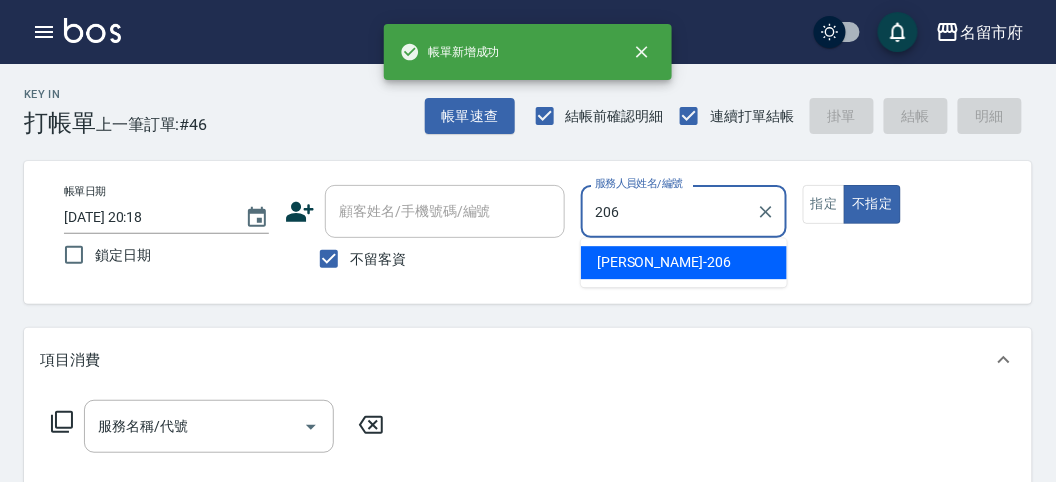 type on "[PERSON_NAME]-206" 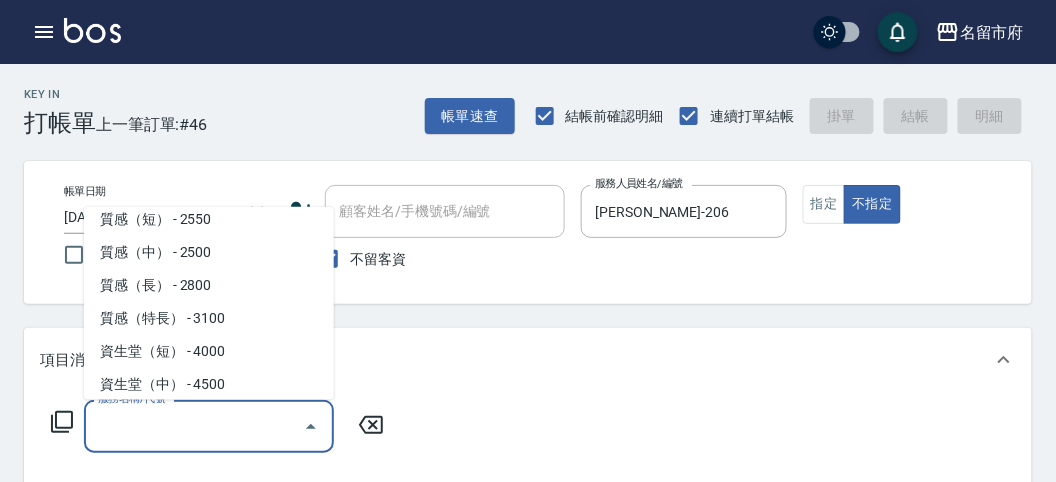scroll, scrollTop: 606, scrollLeft: 0, axis: vertical 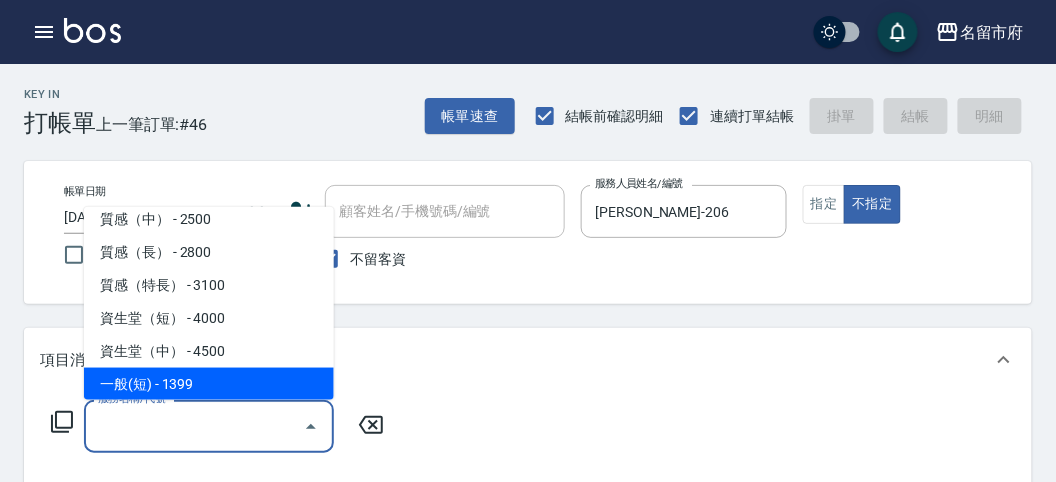 type on "一般(短)(R000)" 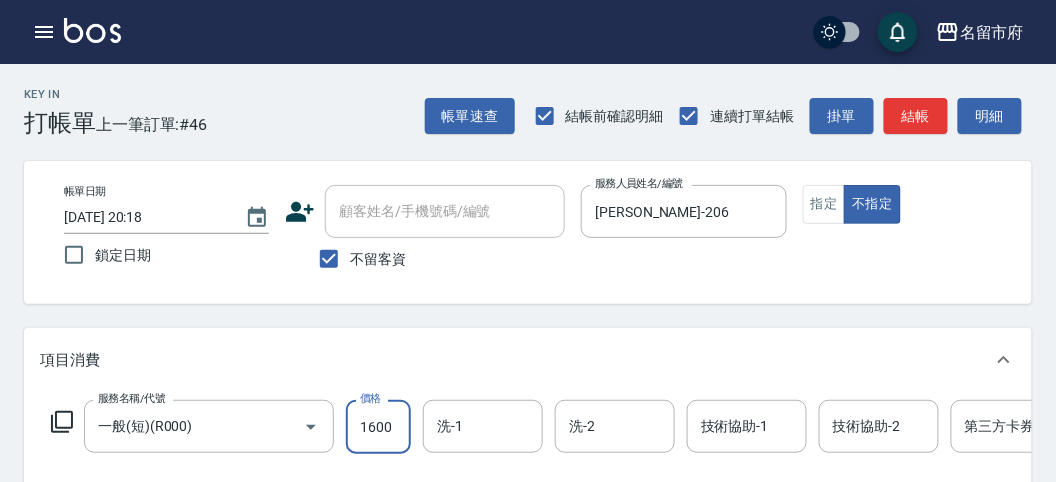 type on "1600" 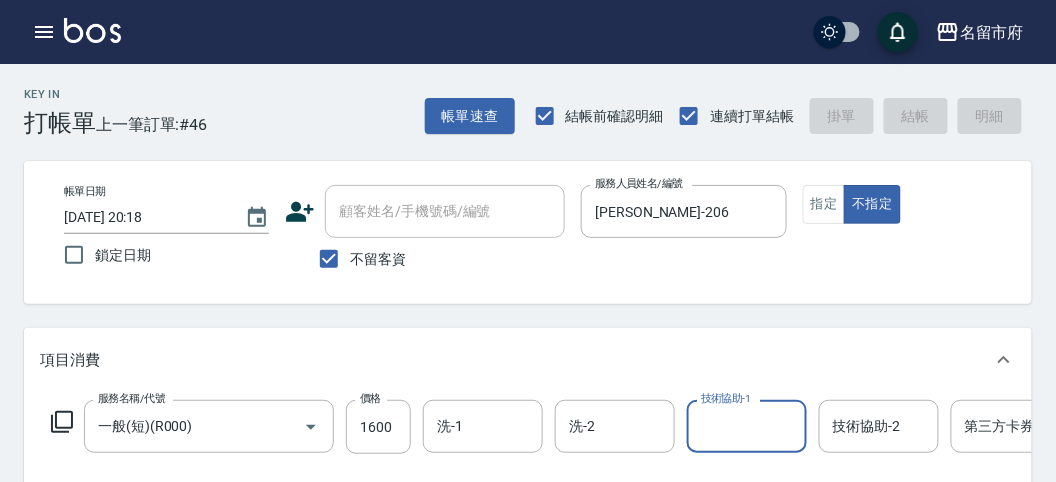 type 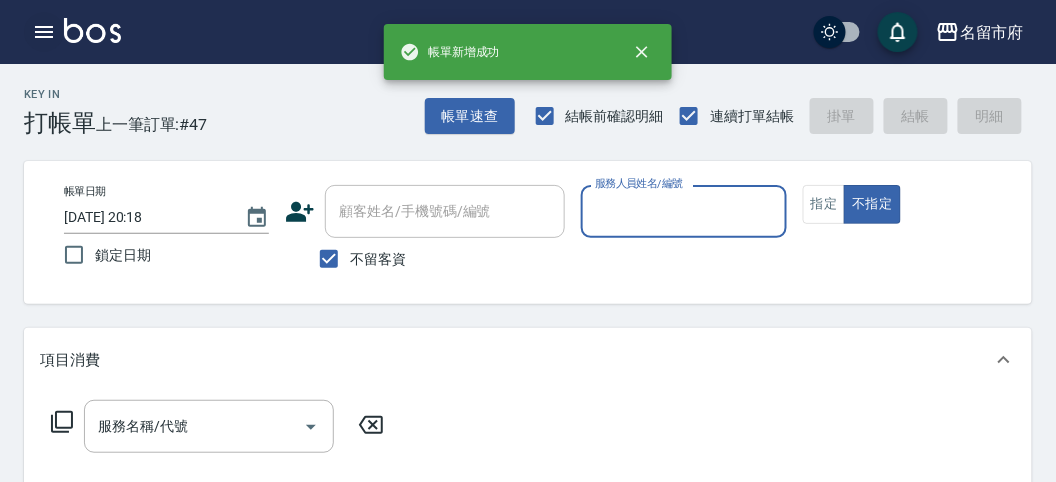 click 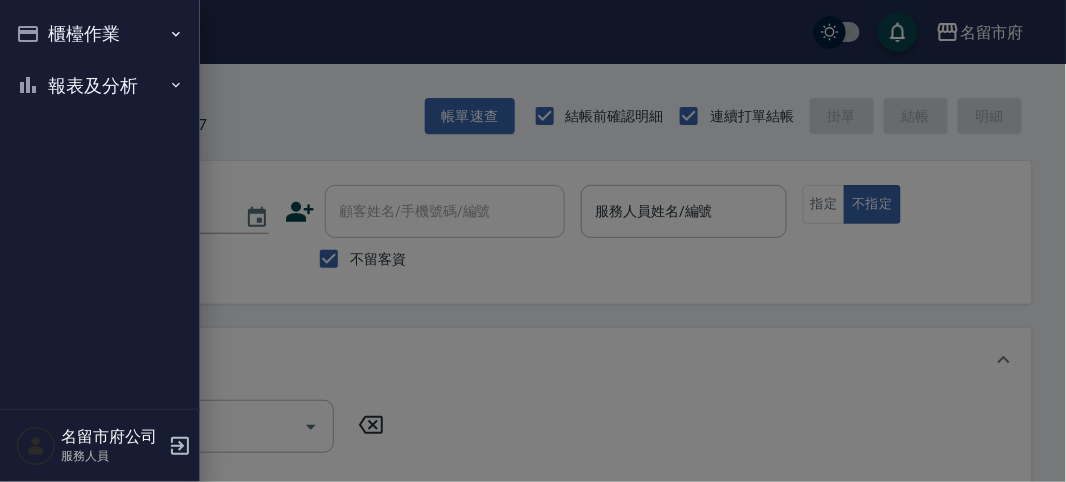 click on "櫃檯作業" at bounding box center [100, 34] 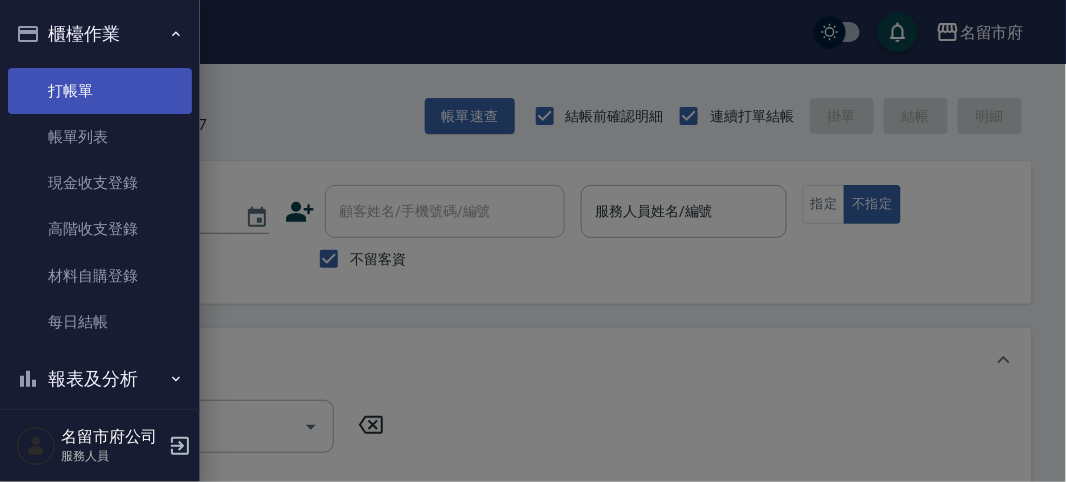 click on "打帳單" at bounding box center [100, 91] 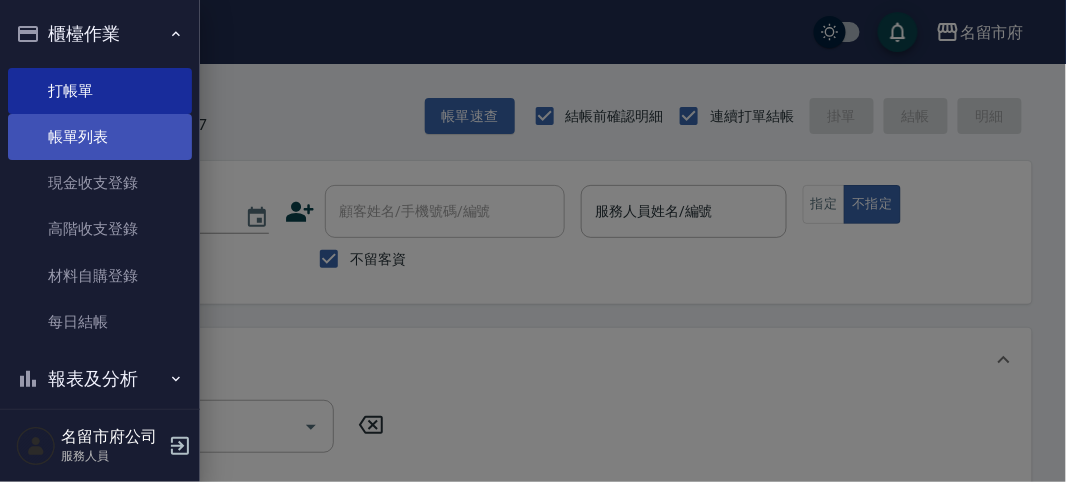 click on "帳單列表" at bounding box center [100, 137] 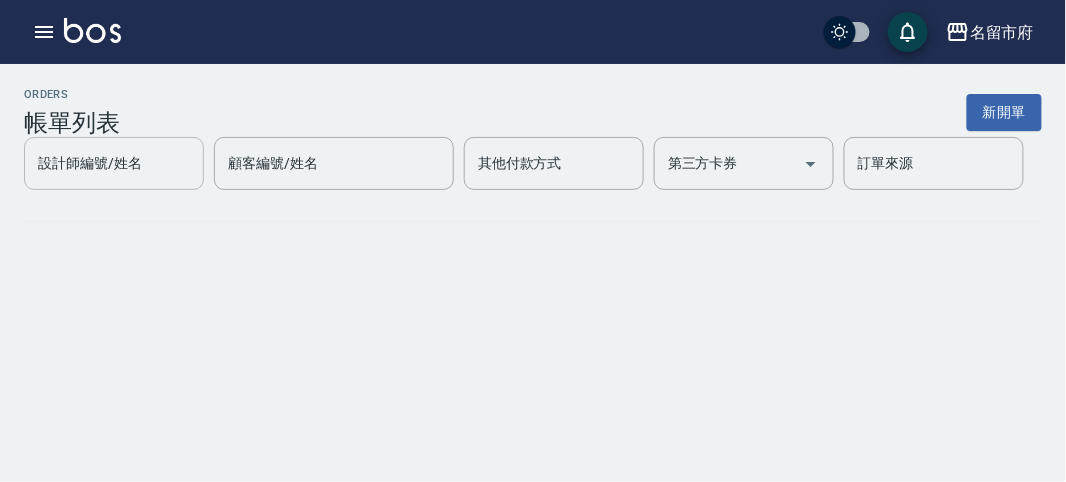 click on "設計師編號/姓名" at bounding box center [114, 163] 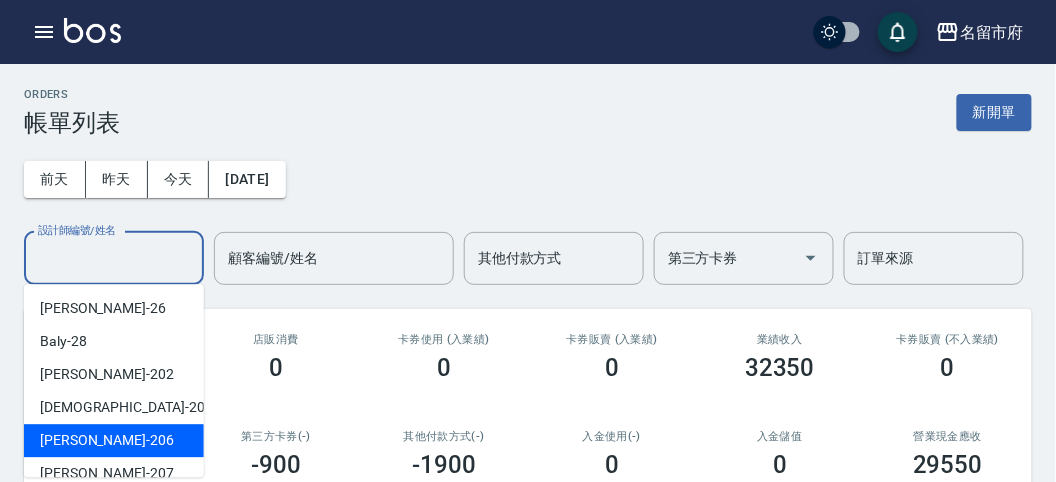 click on "[PERSON_NAME] -206" at bounding box center (114, 440) 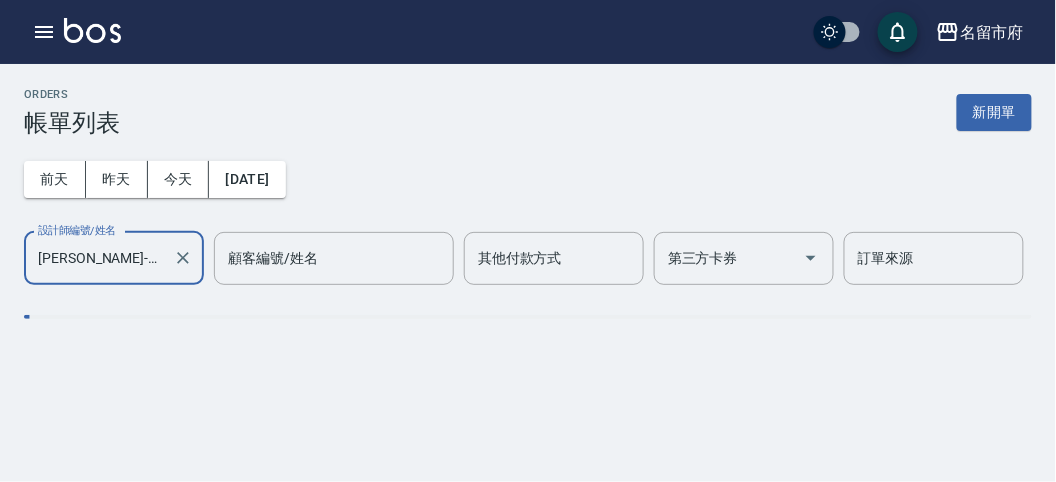 type on "[PERSON_NAME]-206" 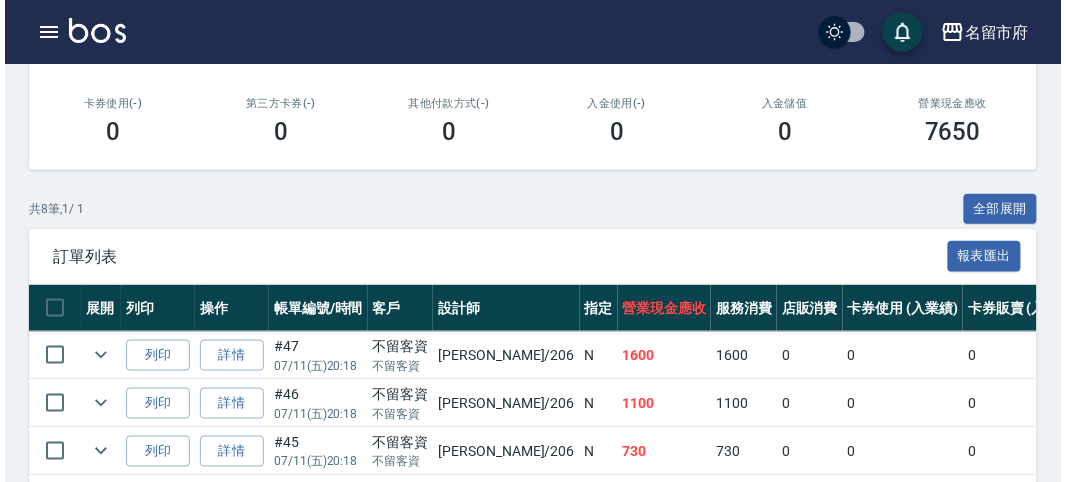 scroll, scrollTop: 0, scrollLeft: 0, axis: both 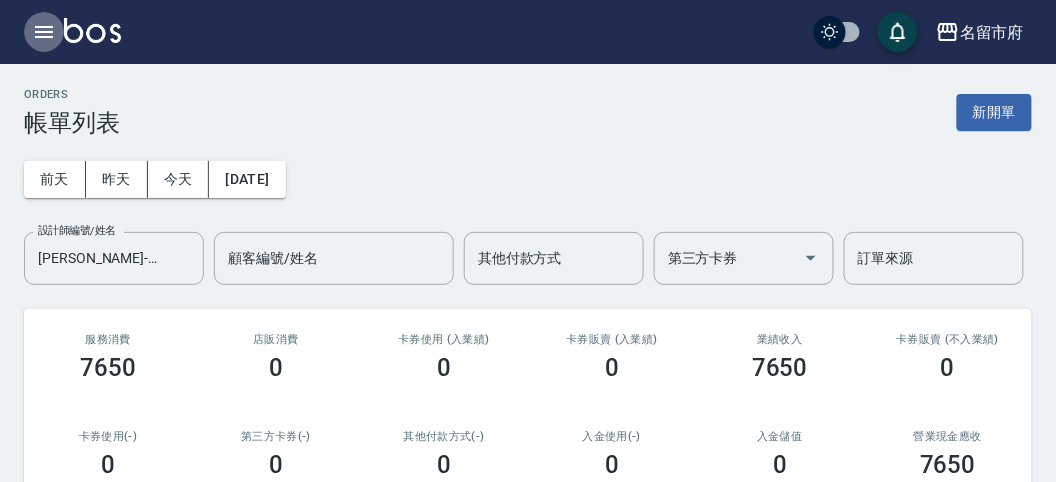click 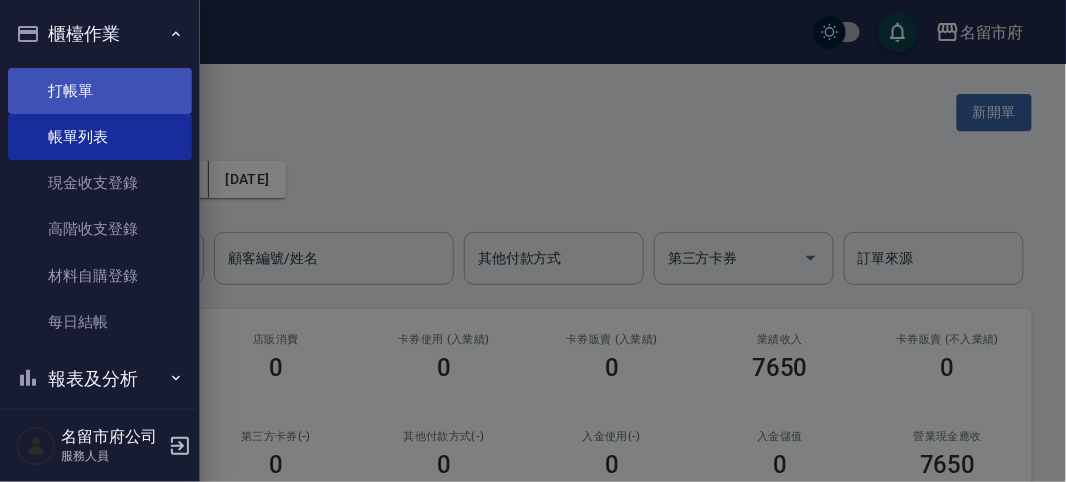 click on "打帳單" at bounding box center (100, 91) 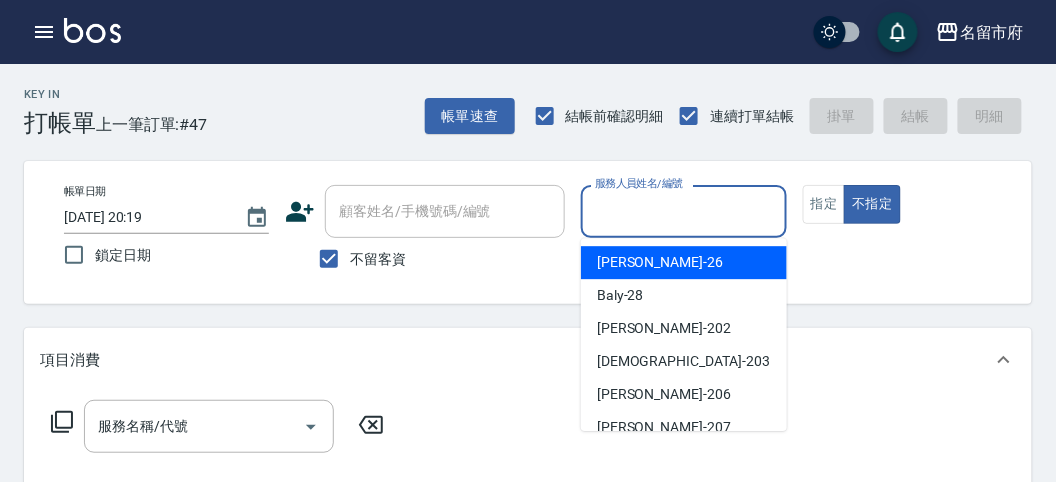 click on "服務人員姓名/編號" at bounding box center [683, 211] 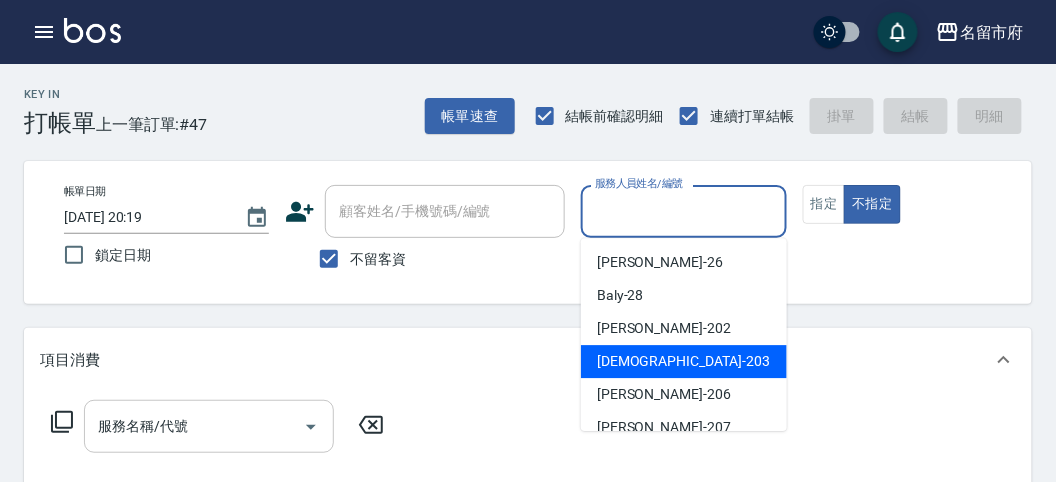 drag, startPoint x: 652, startPoint y: 364, endPoint x: 237, endPoint y: 417, distance: 418.37064 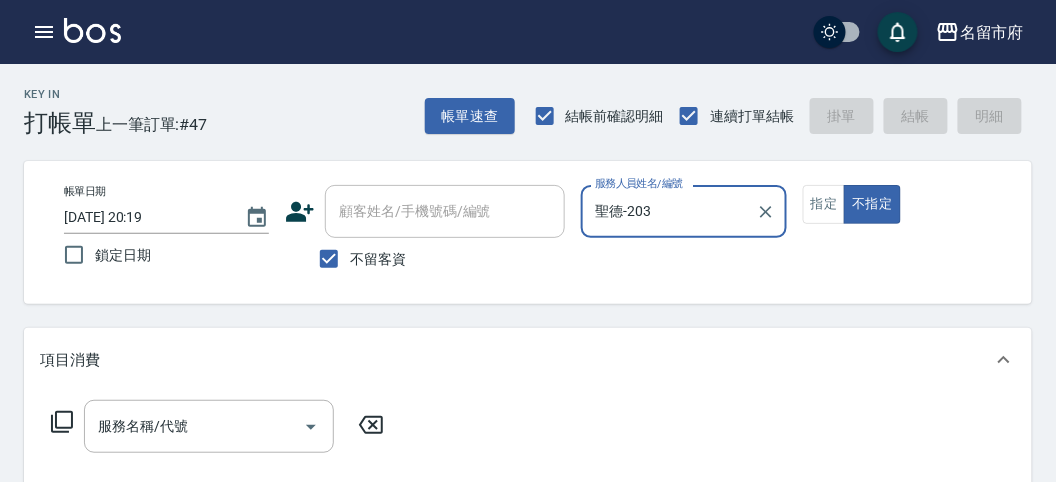 click 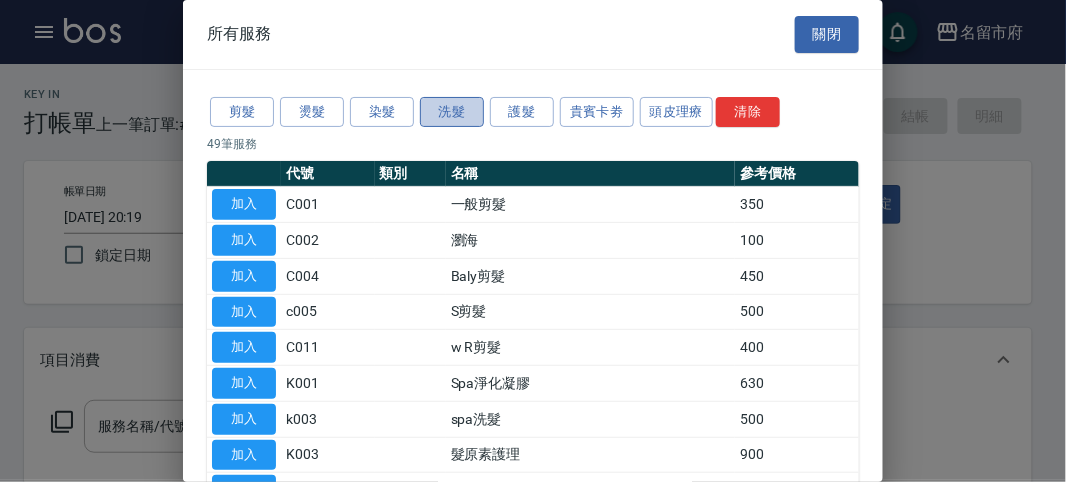 click on "洗髮" at bounding box center [452, 112] 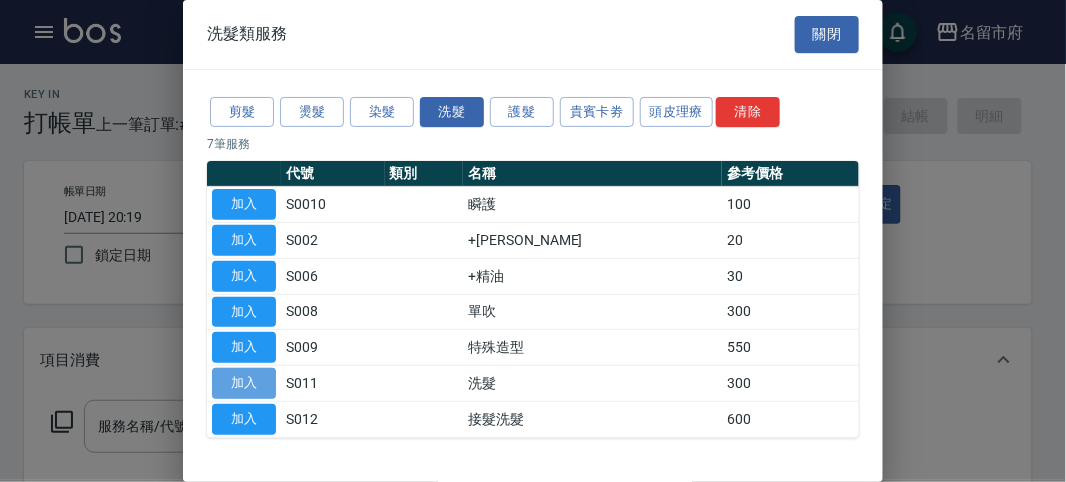 click on "加入" at bounding box center (244, 383) 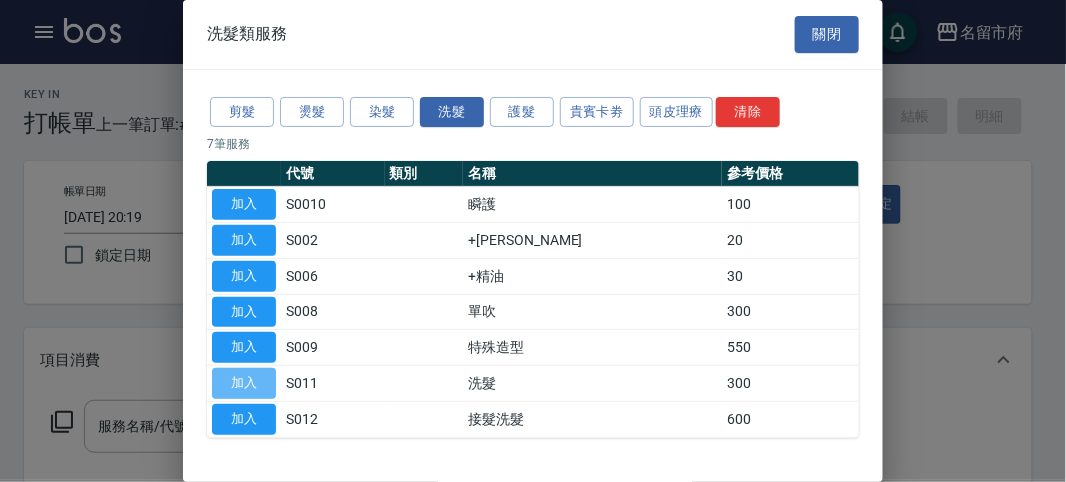 type on "洗髮(S011)" 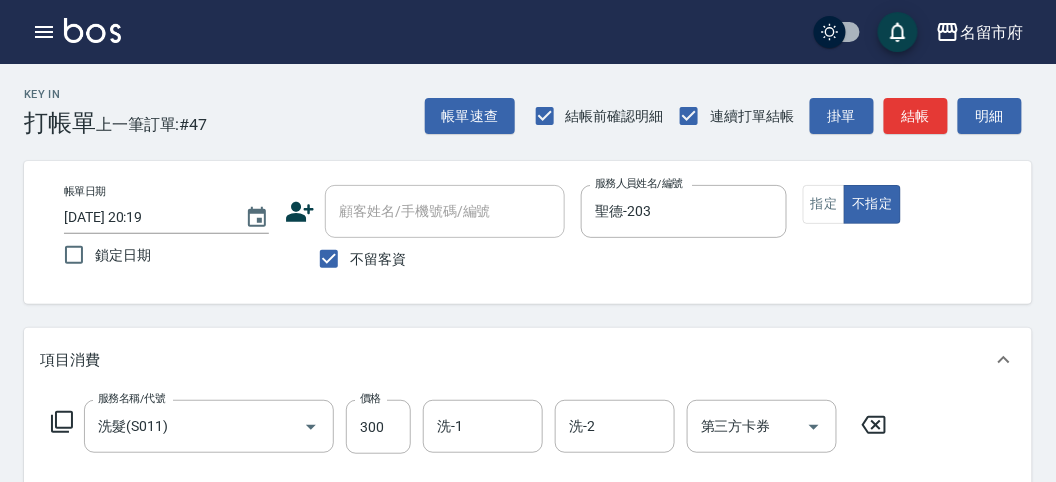 click 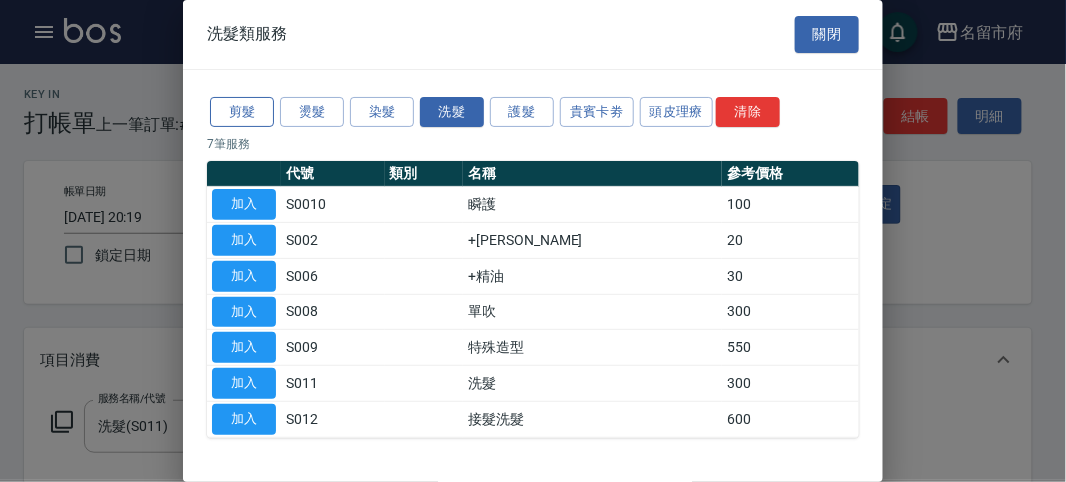 click on "剪髮" at bounding box center (242, 112) 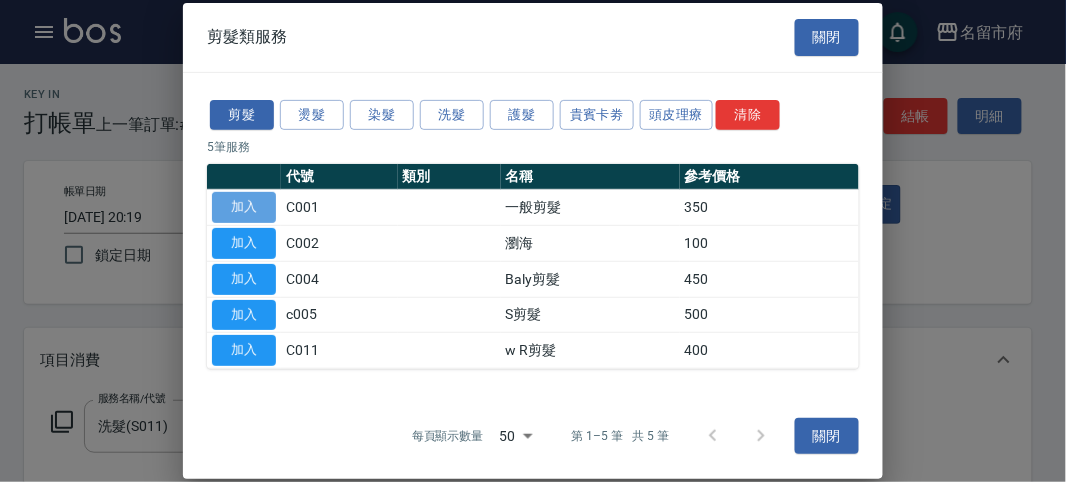click on "加入" at bounding box center (244, 207) 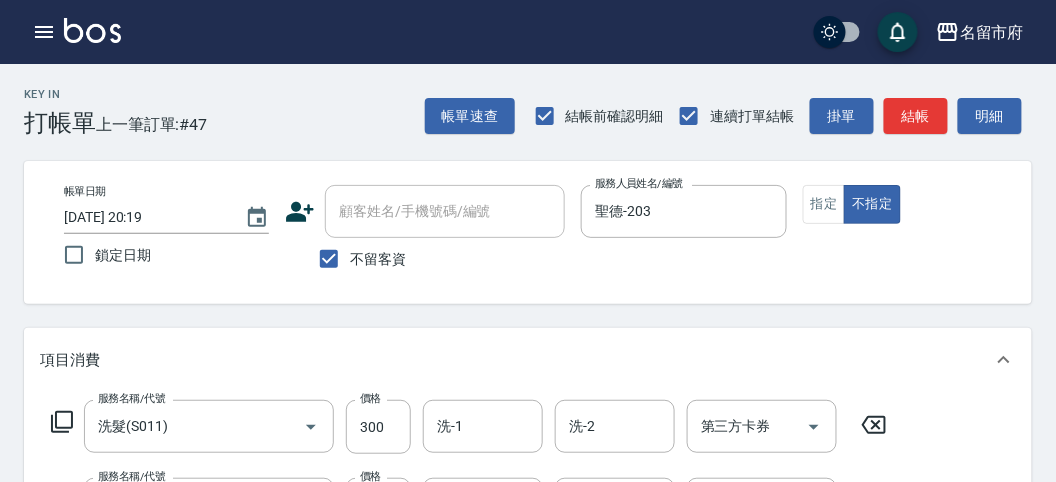 click on "明細" at bounding box center [990, 116] 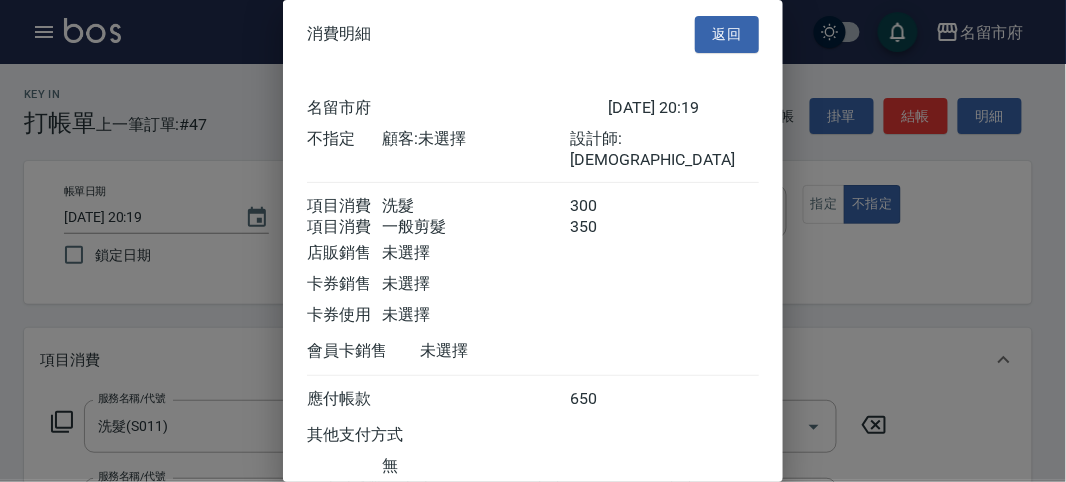 scroll, scrollTop: 133, scrollLeft: 0, axis: vertical 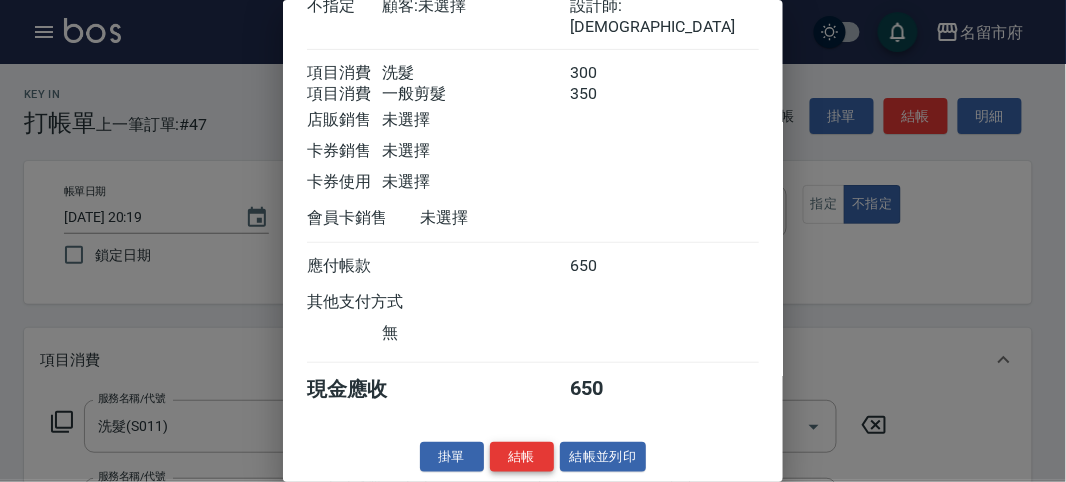 click on "結帳" at bounding box center [522, 457] 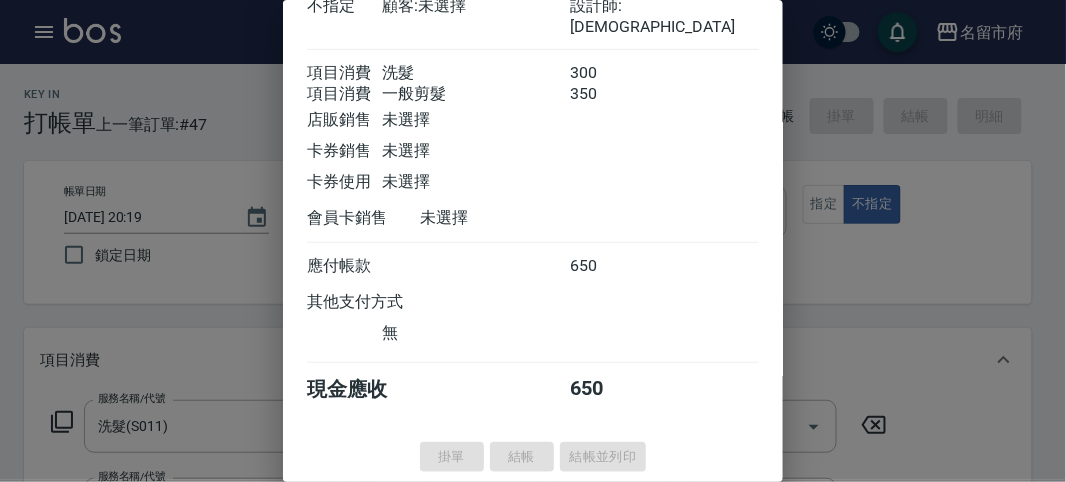 type 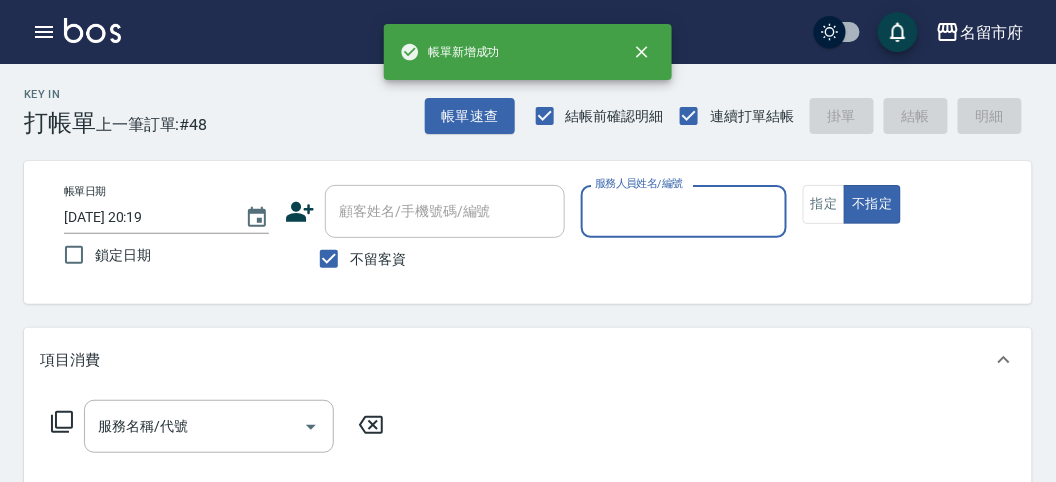 click on "服務人員姓名/編號" at bounding box center [683, 211] 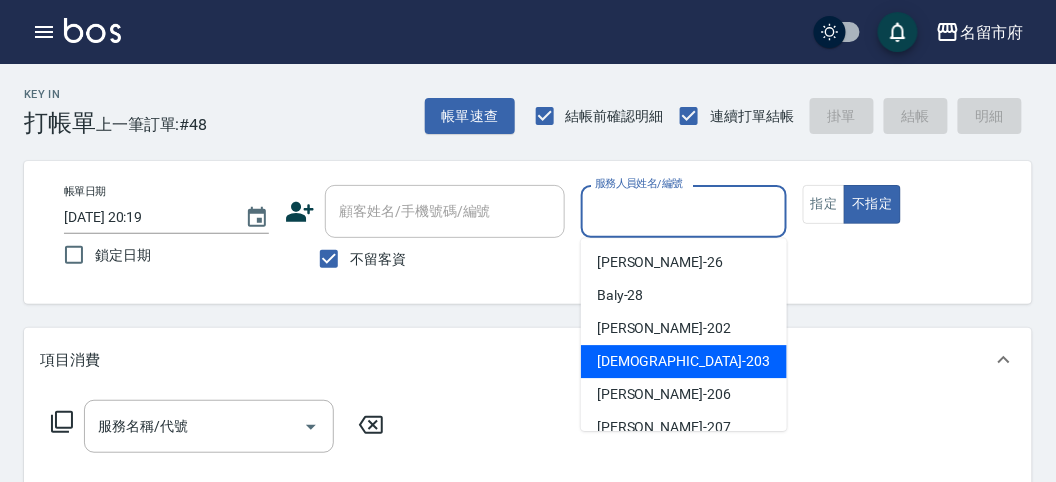 drag, startPoint x: 624, startPoint y: 373, endPoint x: 196, endPoint y: 394, distance: 428.51486 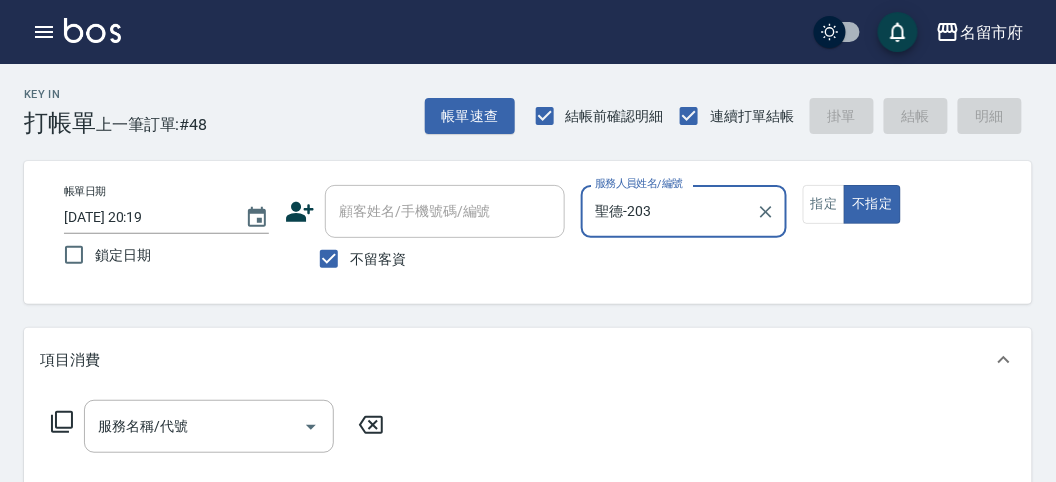 click 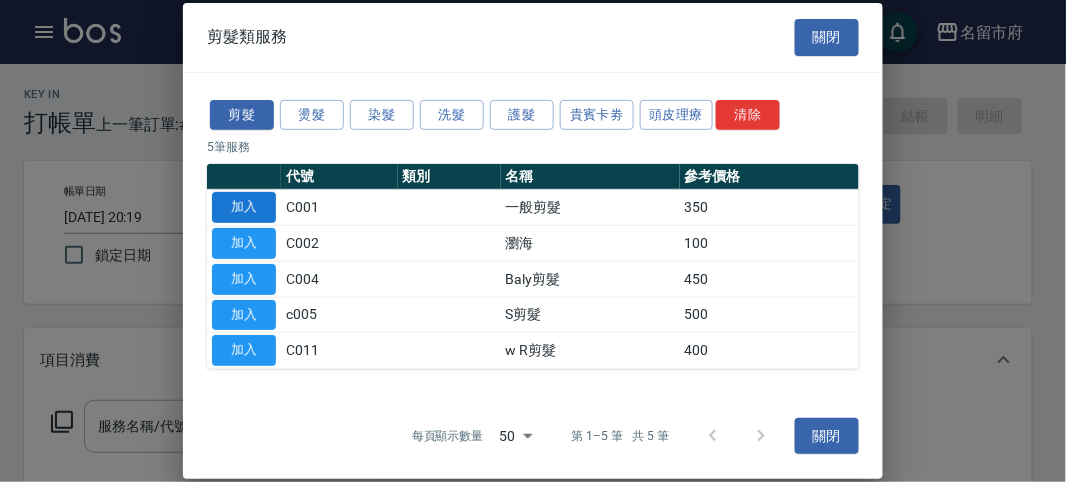 click on "加入" at bounding box center [244, 207] 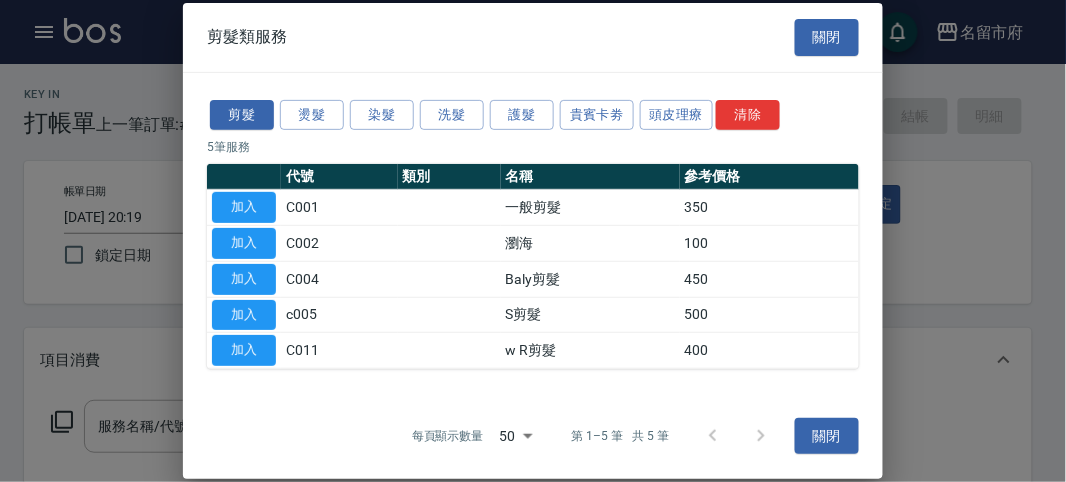 type on "一般剪髮(C001)" 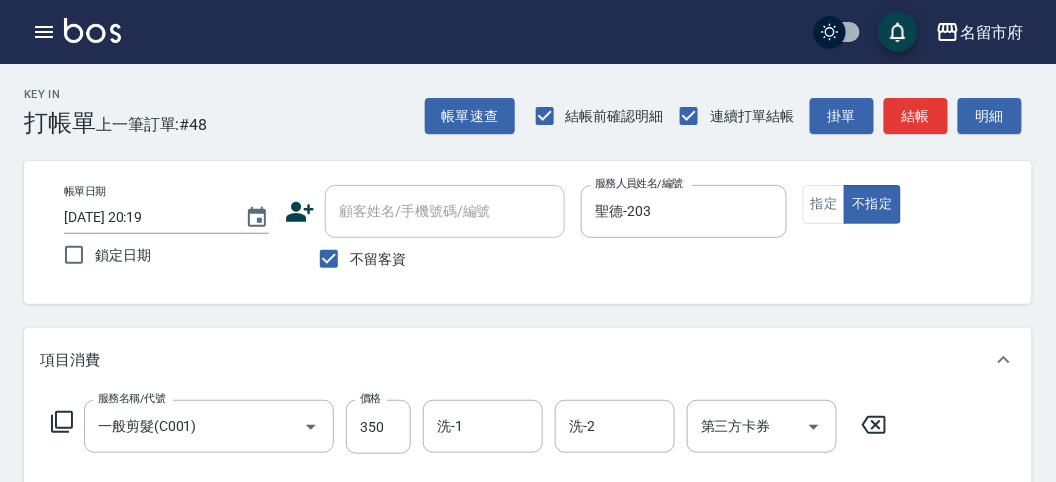click 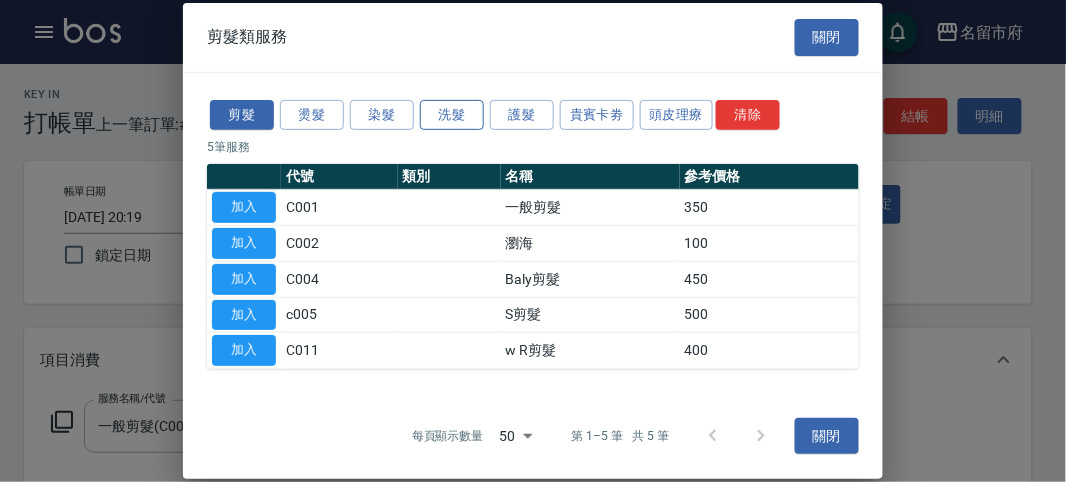 click on "洗髮" at bounding box center (452, 114) 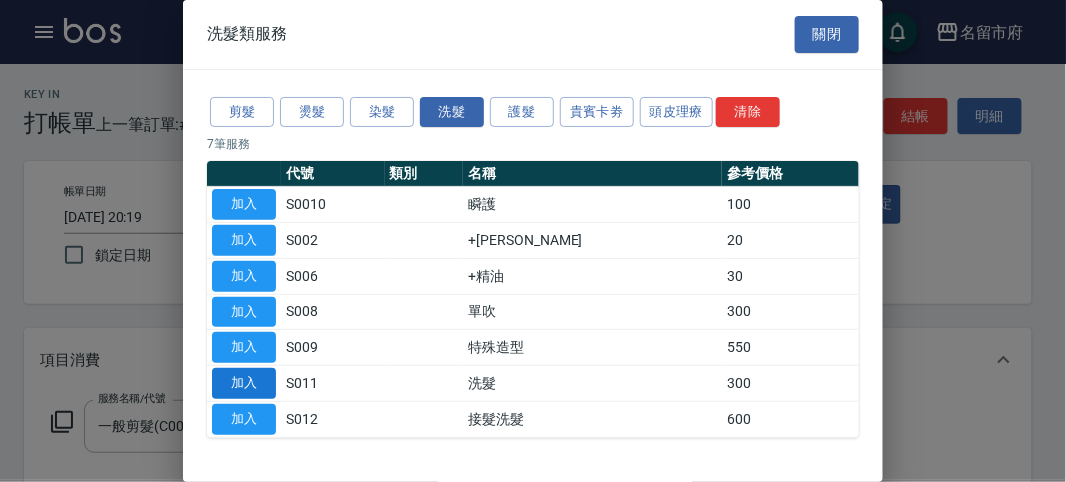 click on "加入" at bounding box center [244, 383] 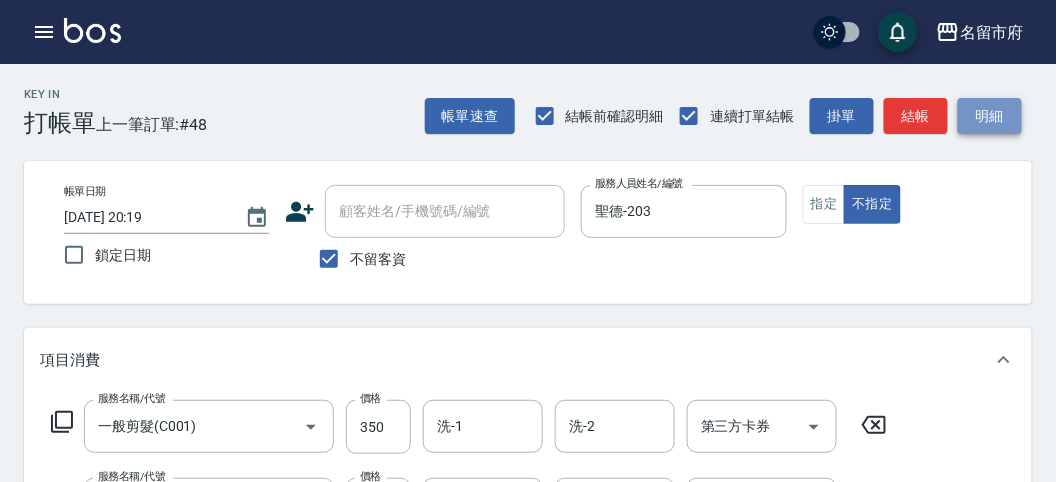 click on "明細" at bounding box center [990, 116] 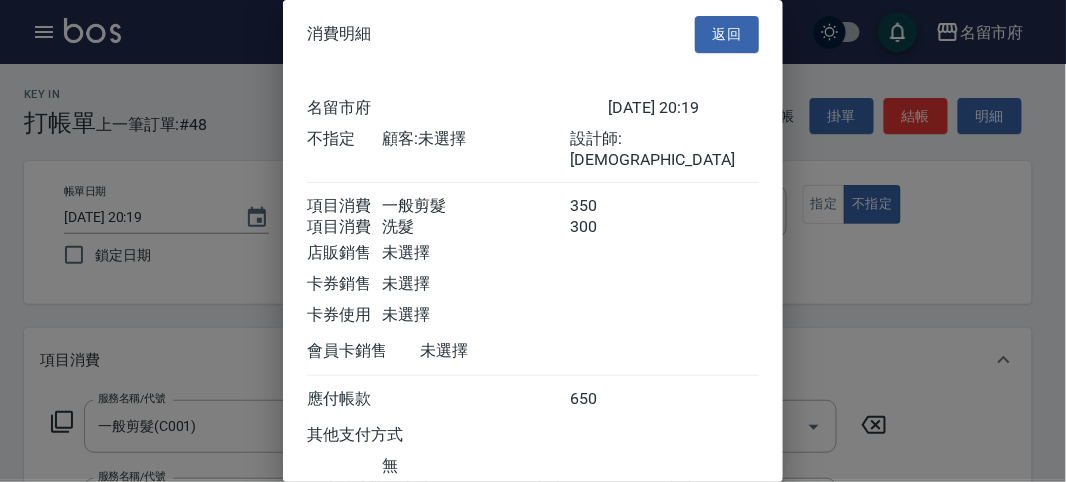 scroll, scrollTop: 133, scrollLeft: 0, axis: vertical 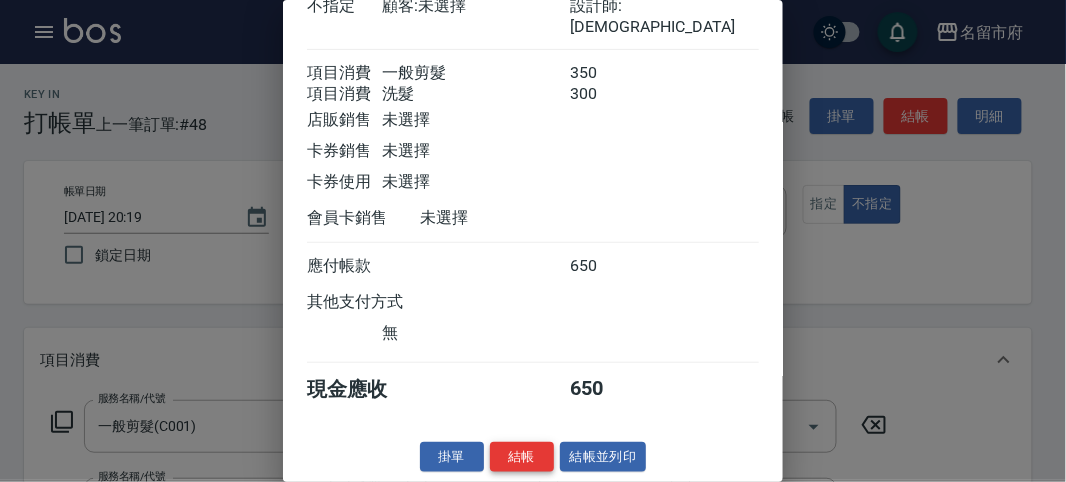 click on "結帳" at bounding box center (522, 457) 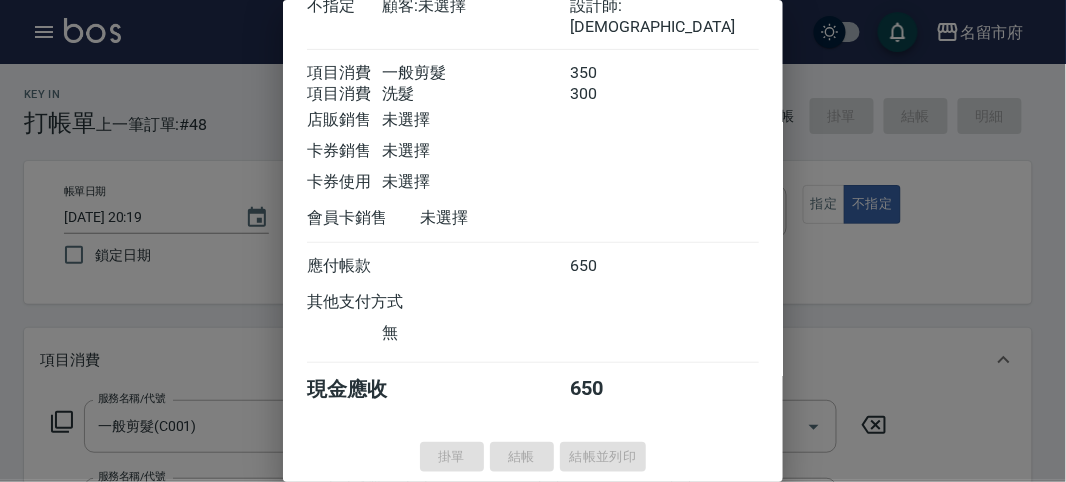 type 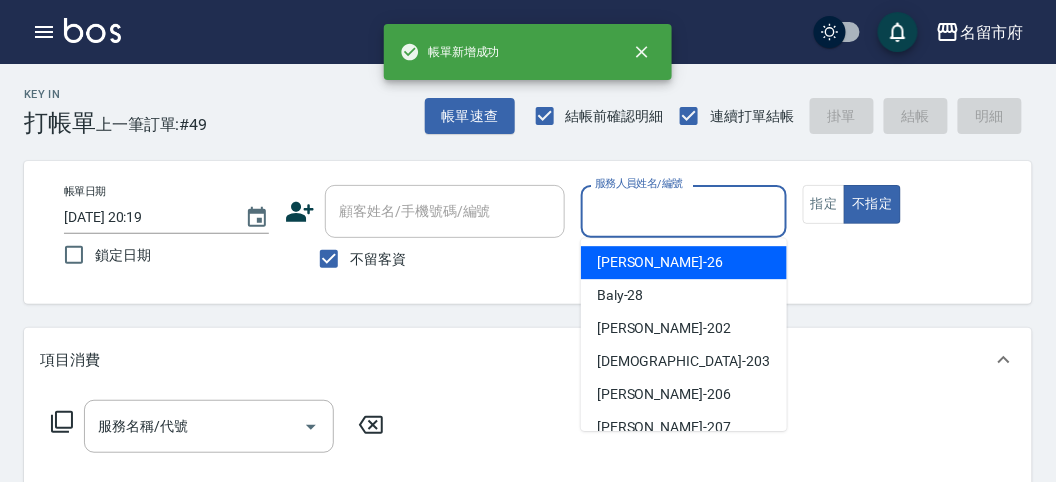 click on "服務人員姓名/編號" at bounding box center (683, 211) 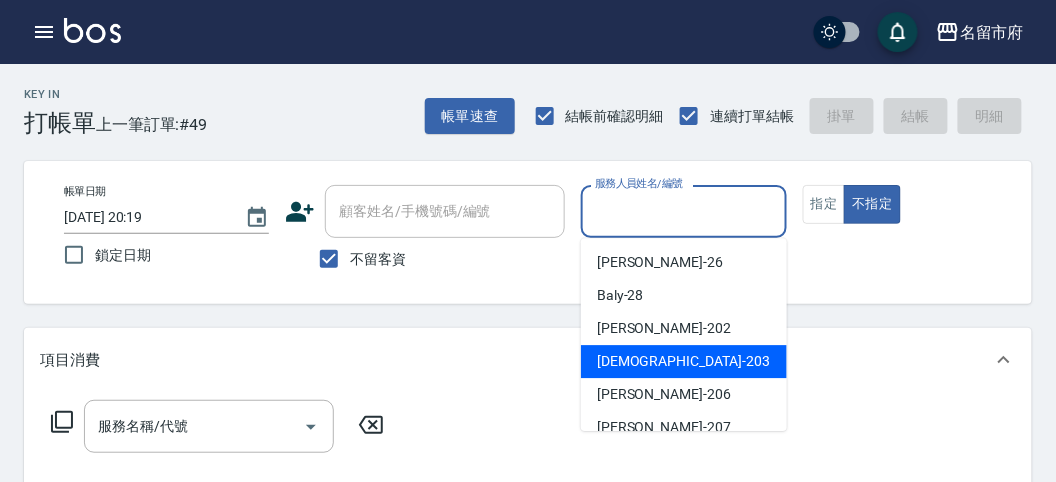 drag, startPoint x: 630, startPoint y: 357, endPoint x: 489, endPoint y: 385, distance: 143.75327 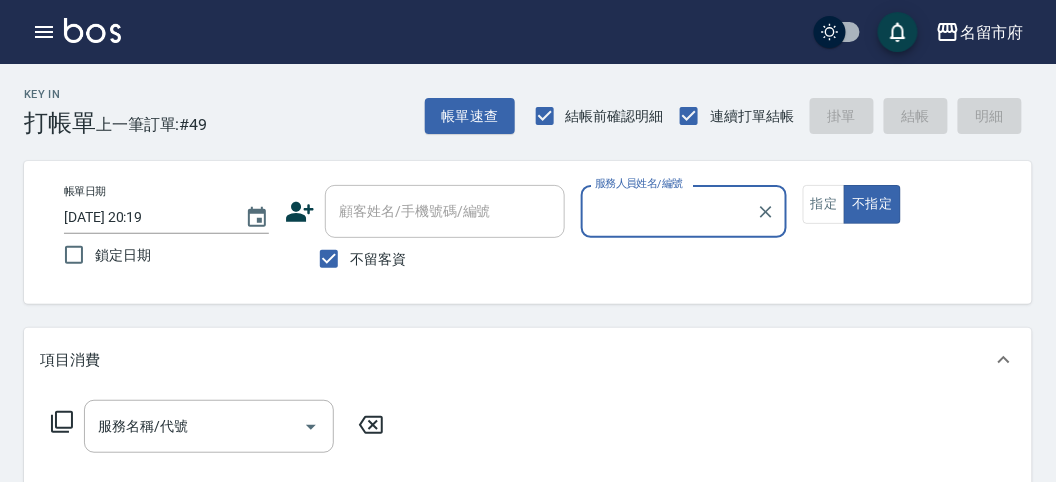 type on "聖德-203" 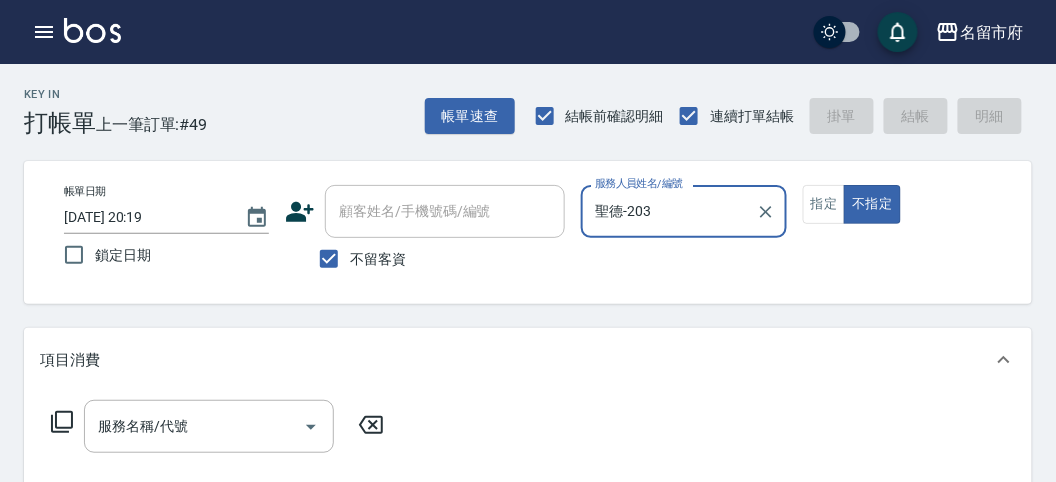 click 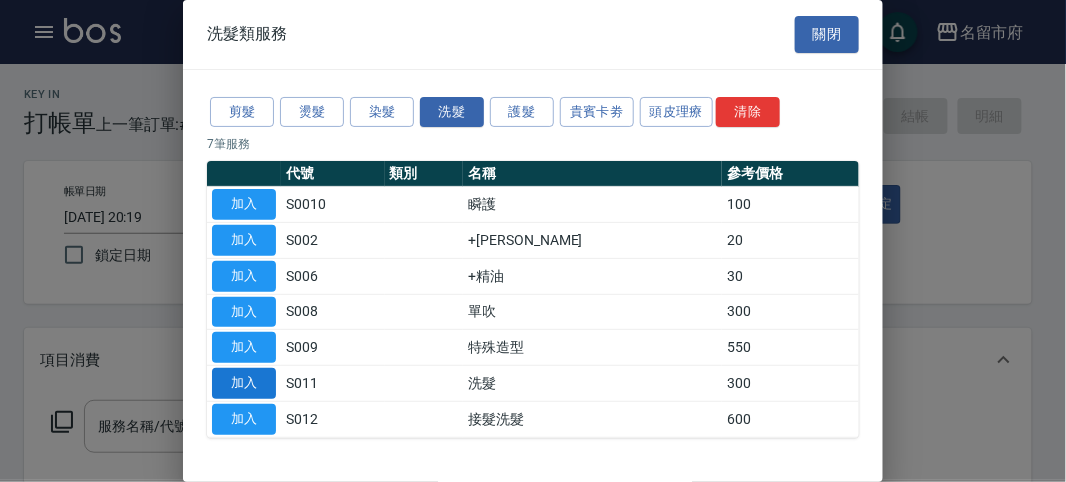 click on "加入" at bounding box center [244, 383] 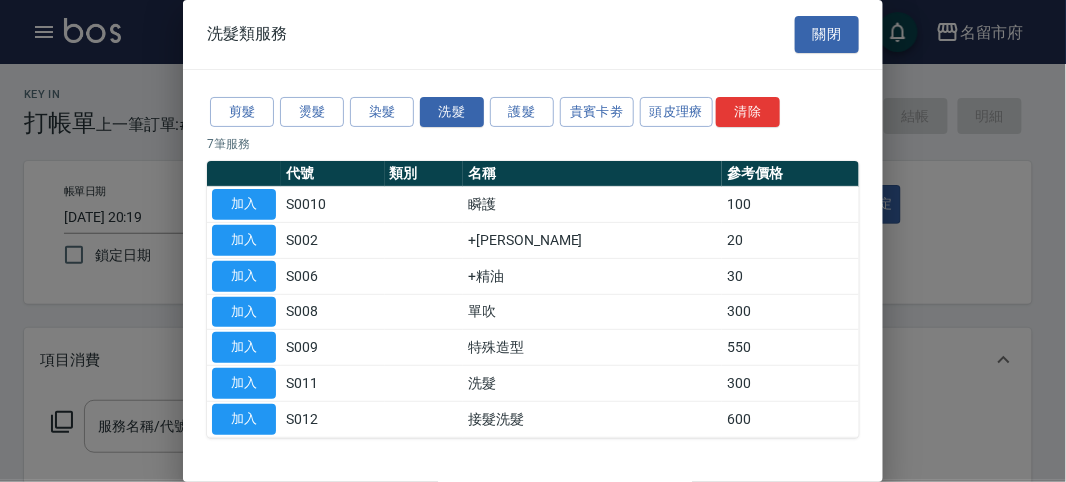 type on "洗髮(S011)" 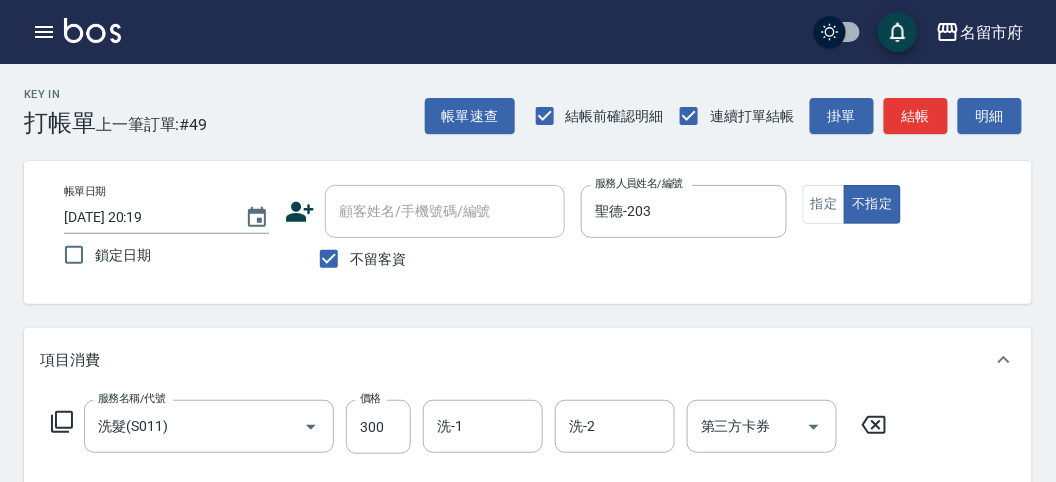 click 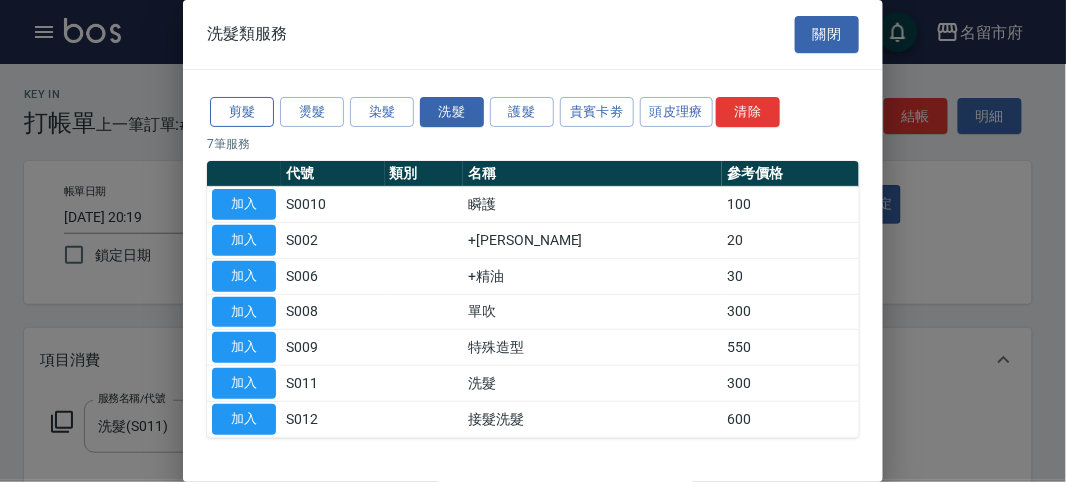 click on "剪髮" at bounding box center [242, 112] 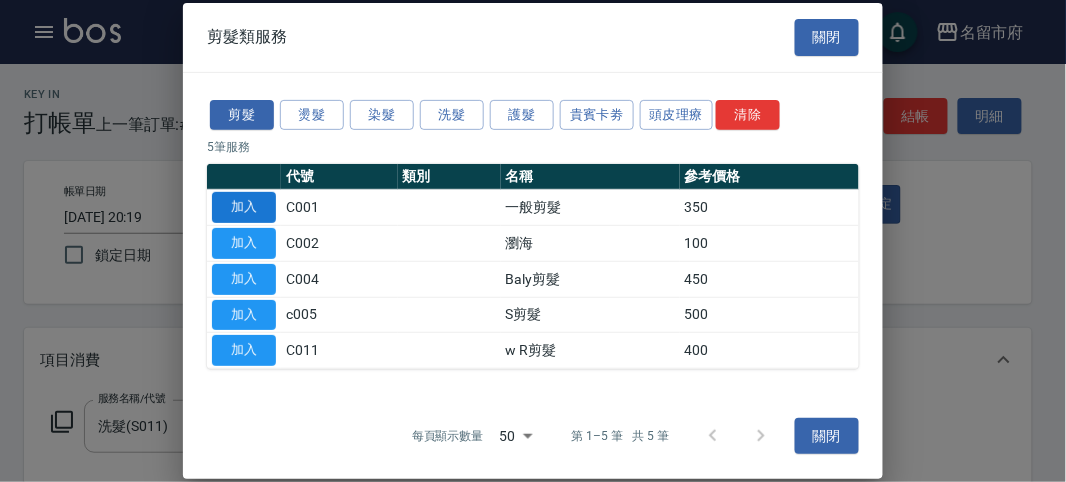 click on "加入" at bounding box center [244, 207] 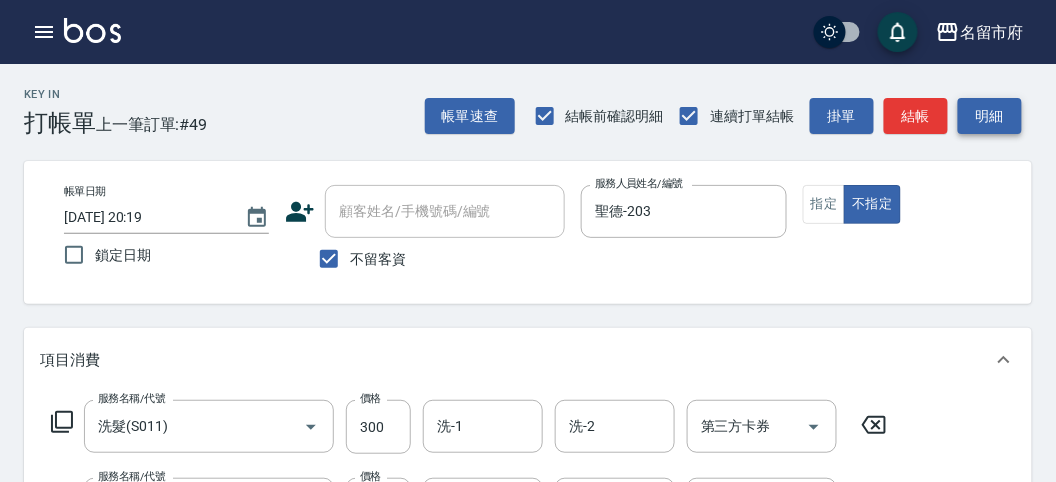 click on "明細" at bounding box center [990, 116] 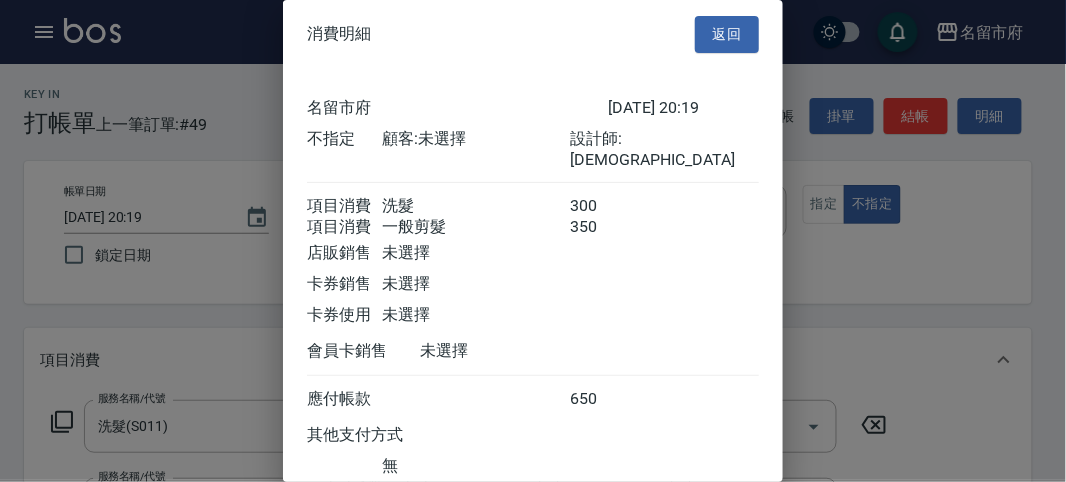 scroll, scrollTop: 133, scrollLeft: 0, axis: vertical 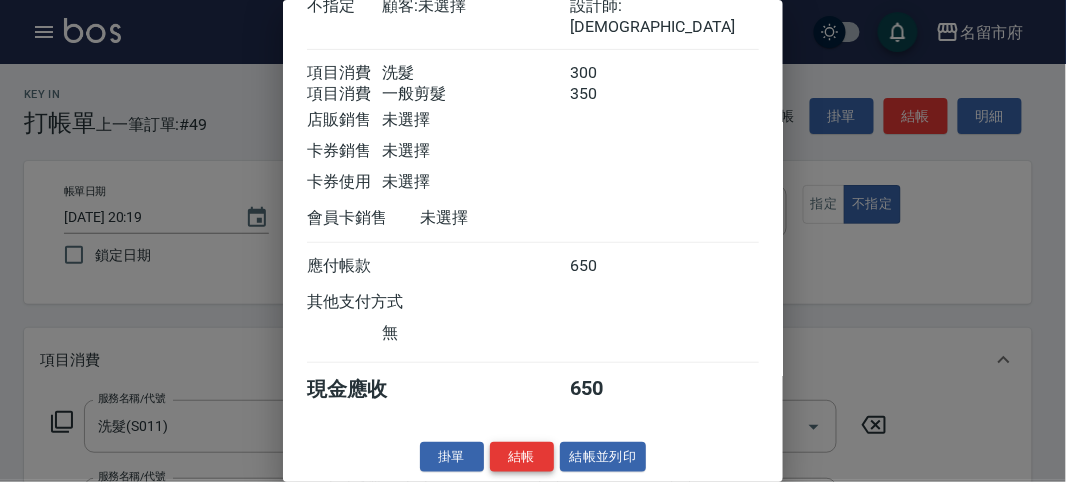 click on "結帳" at bounding box center (522, 457) 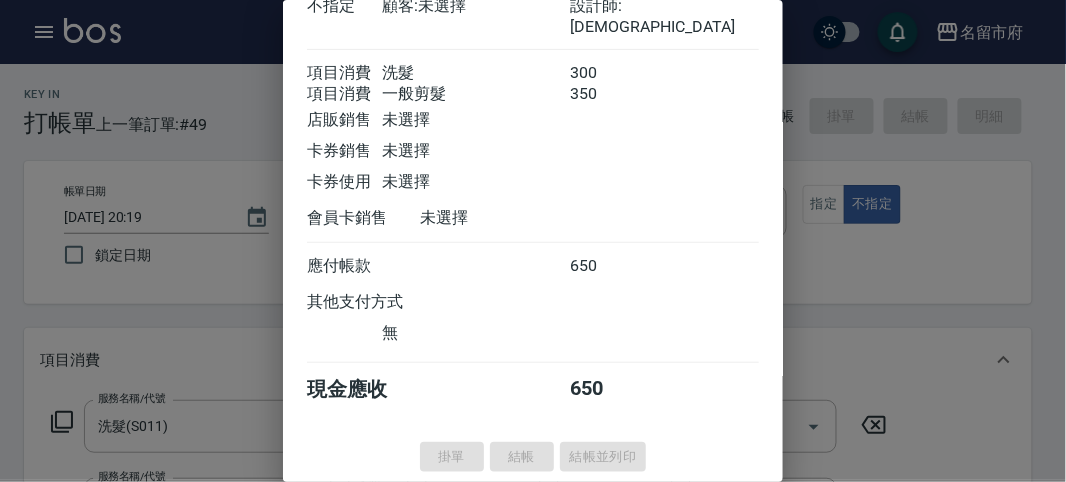type on "[DATE] 20:20" 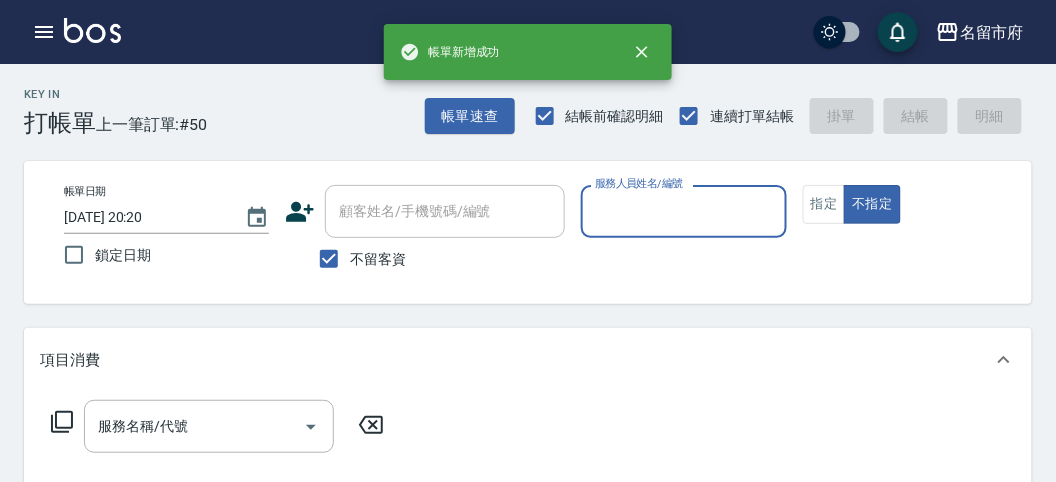 click on "服務人員姓名/編號" at bounding box center [683, 211] 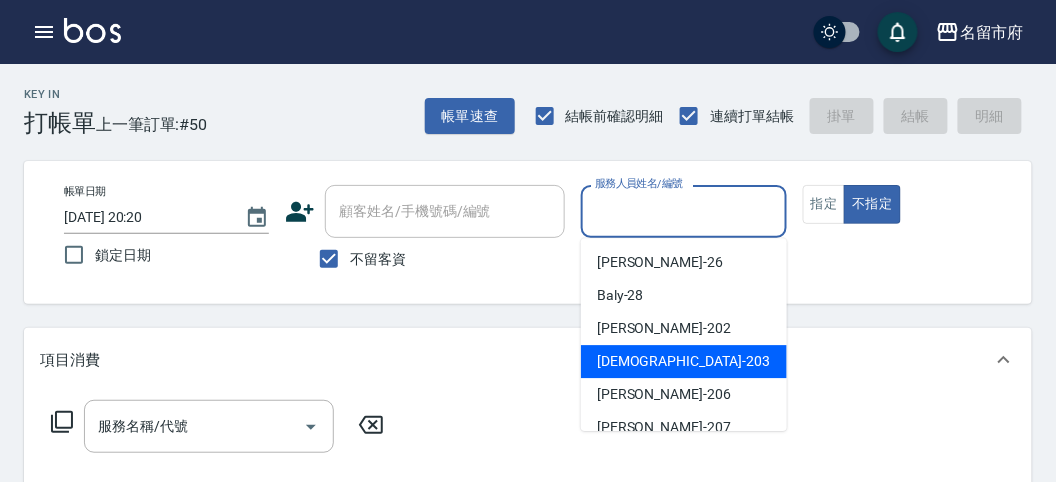 click on "聖德 -203" at bounding box center (684, 361) 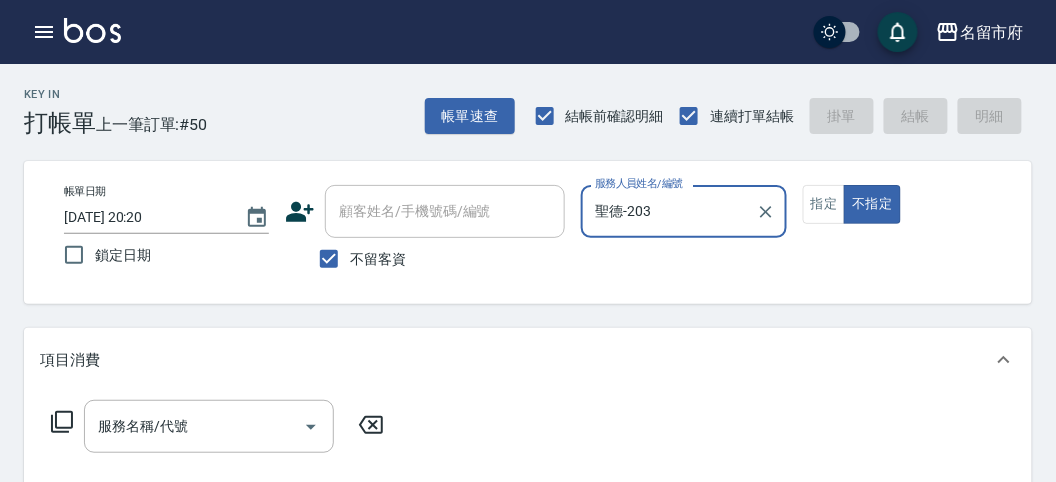click 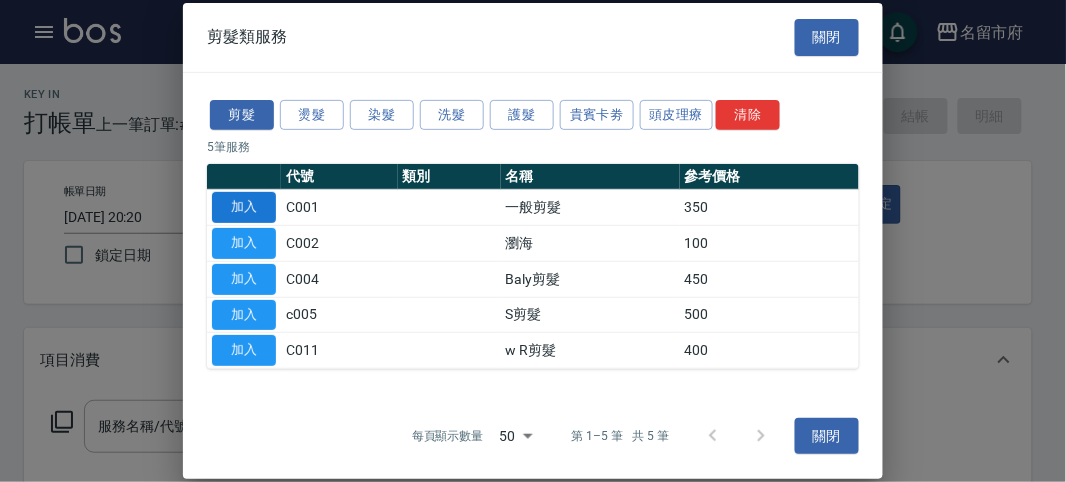 click on "加入" at bounding box center (244, 207) 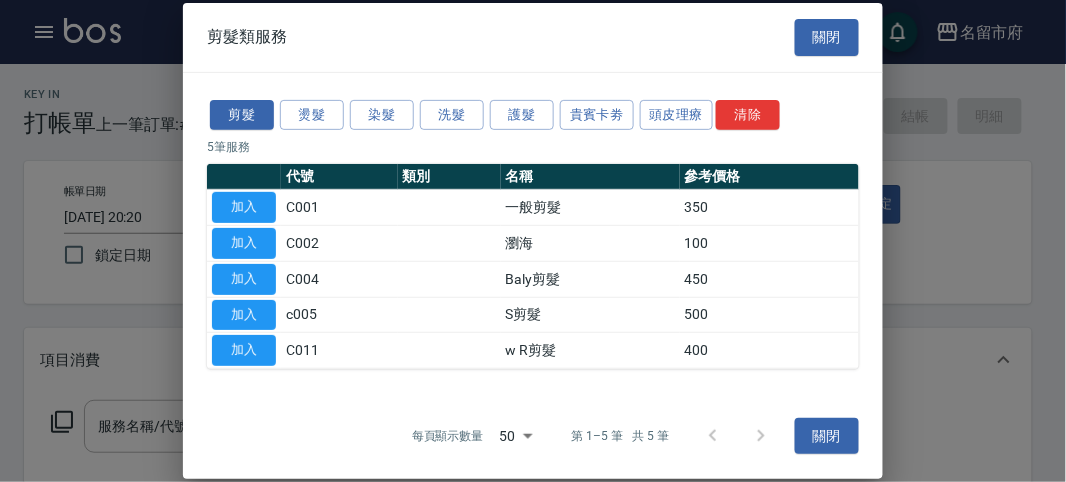 type on "一般剪髮(C001)" 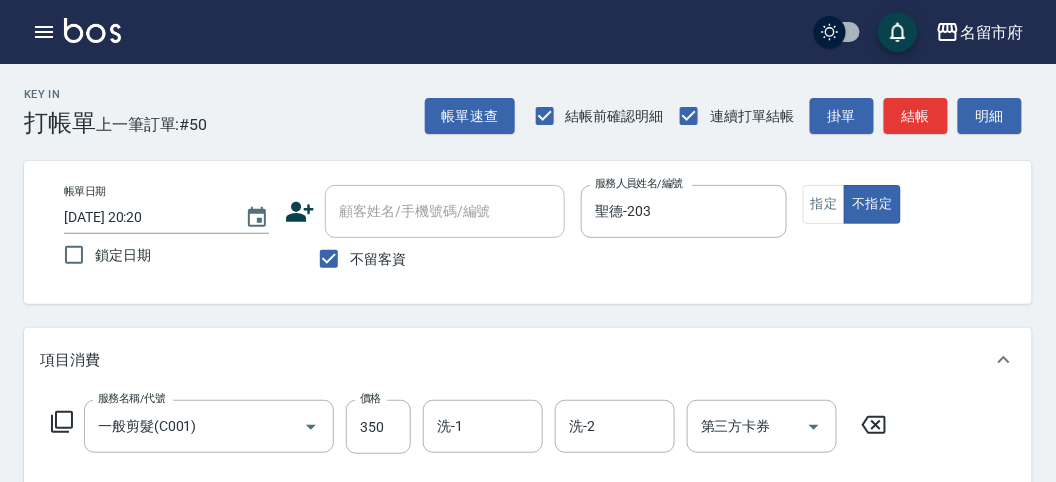 drag, startPoint x: 1002, startPoint y: 118, endPoint x: 922, endPoint y: 158, distance: 89.44272 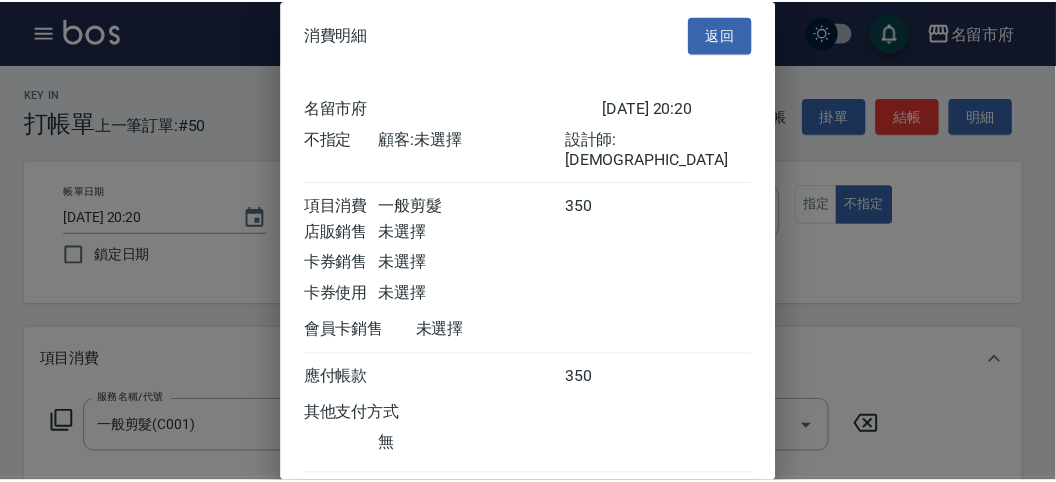 scroll, scrollTop: 111, scrollLeft: 0, axis: vertical 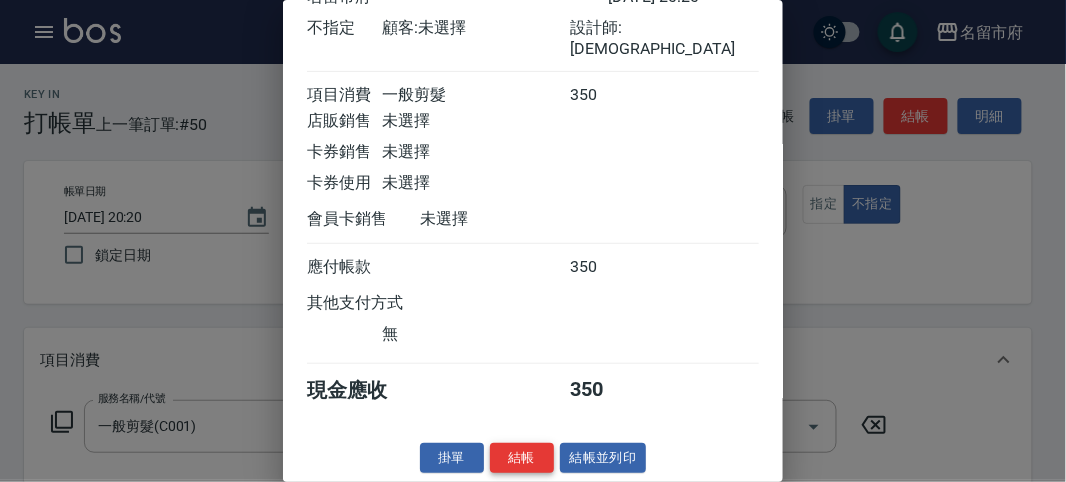 click on "結帳" at bounding box center [522, 458] 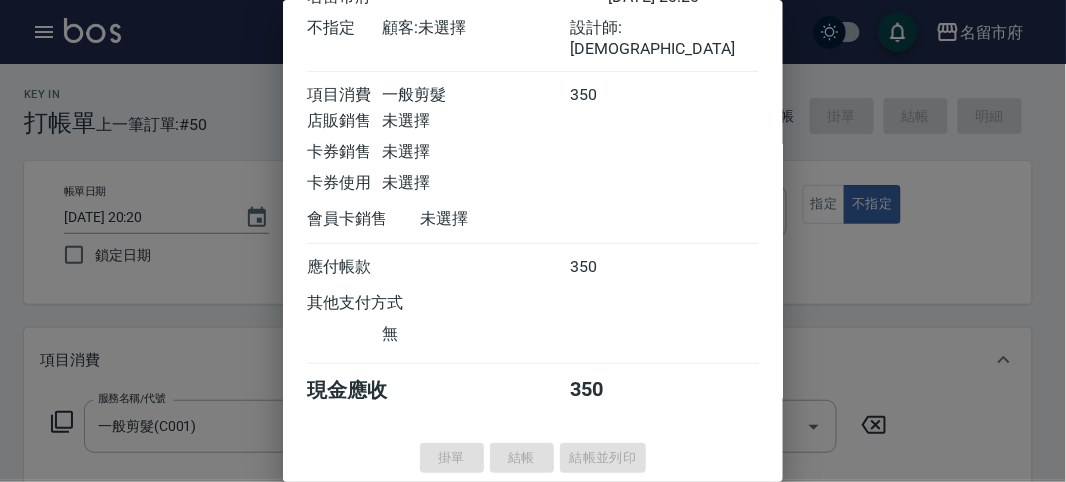 type 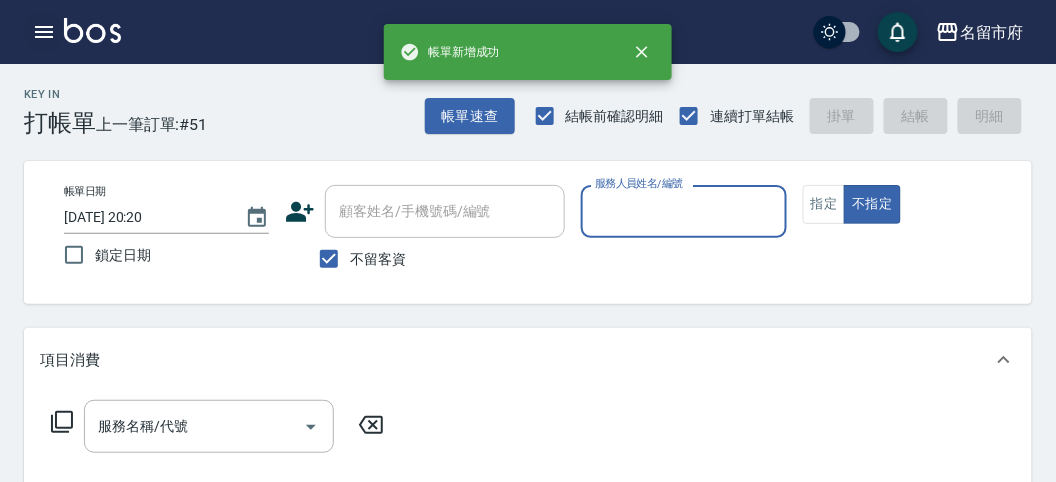 click 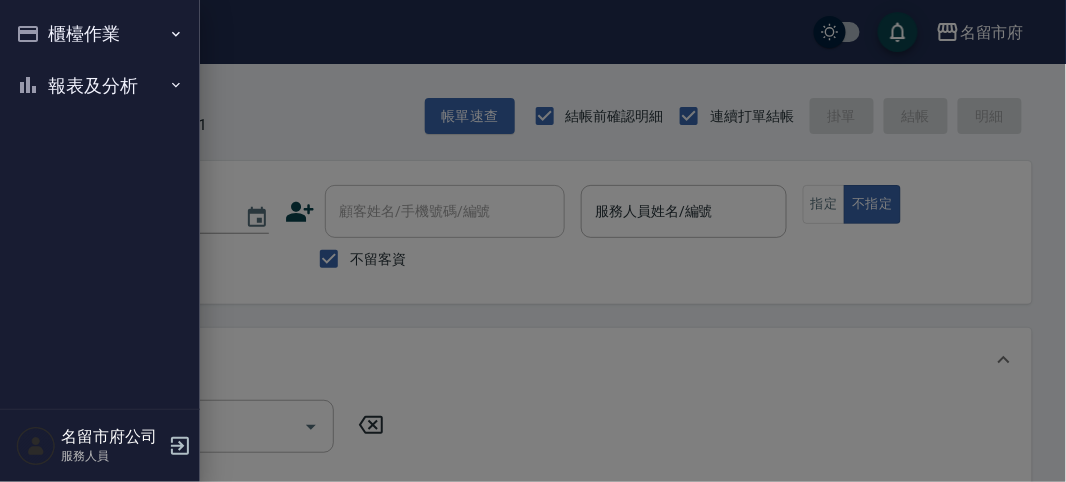 click on "報表及分析" at bounding box center [100, 86] 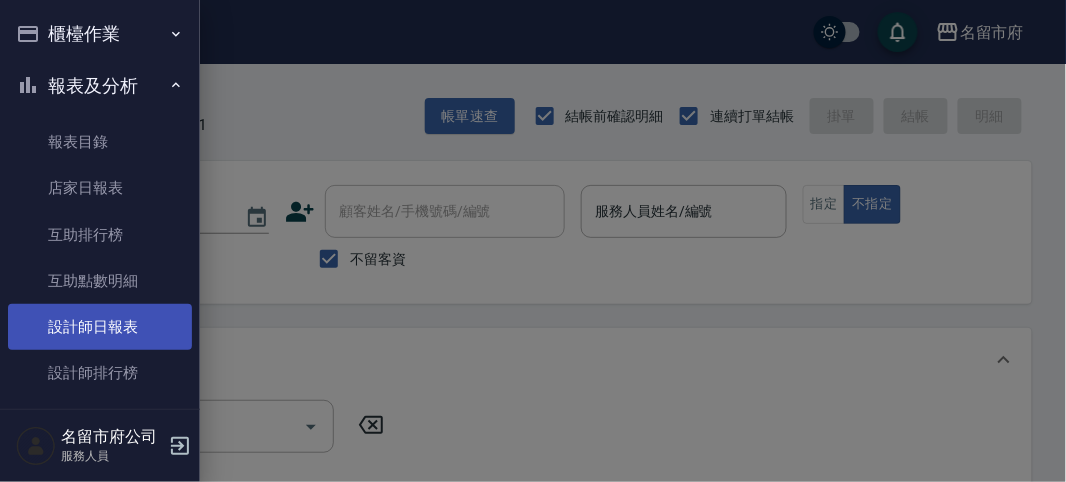 click on "設計師日報表" at bounding box center [100, 327] 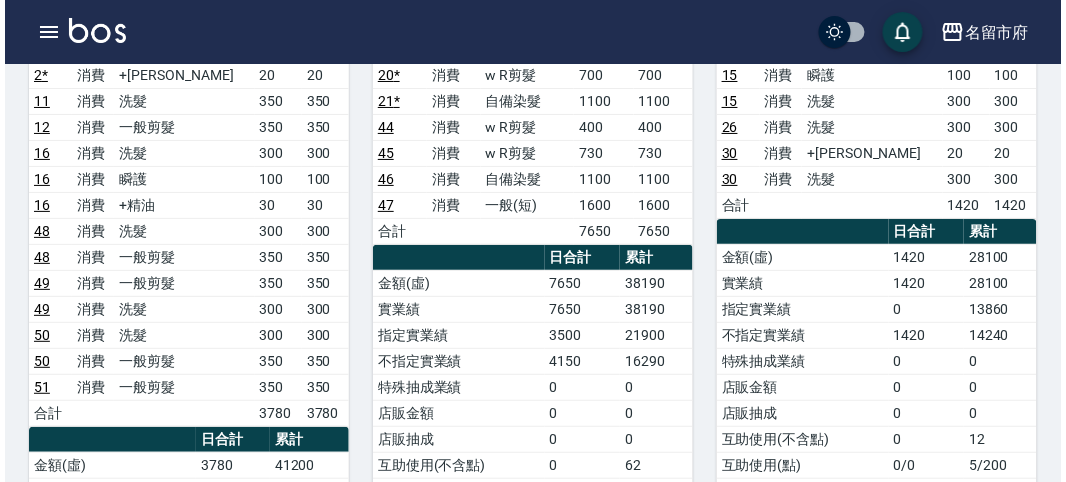 scroll, scrollTop: 1444, scrollLeft: 0, axis: vertical 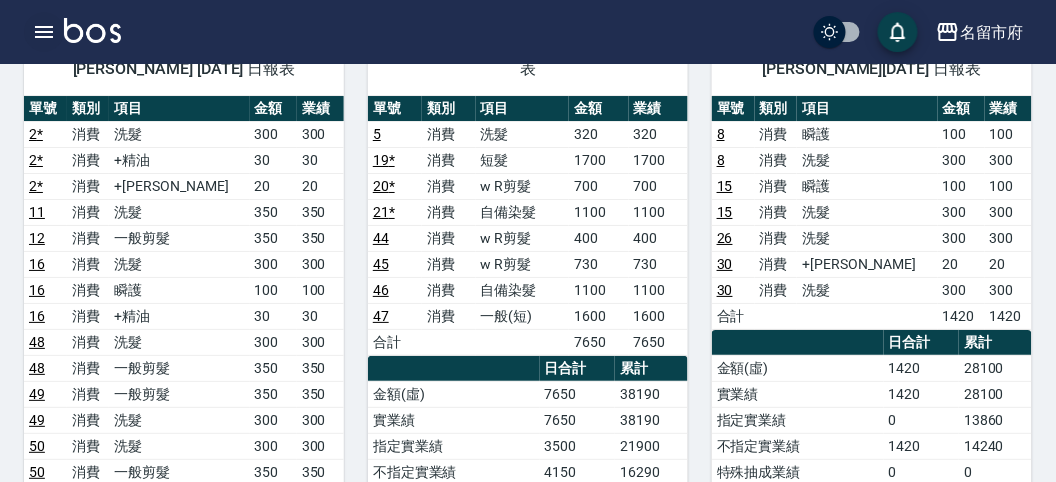 click 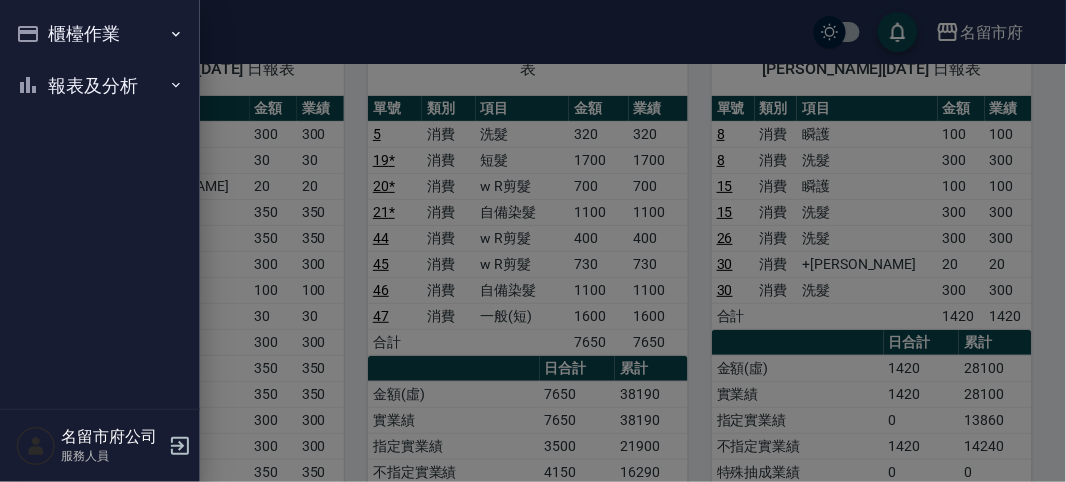 drag, startPoint x: 36, startPoint y: 30, endPoint x: 43, endPoint y: 53, distance: 24.04163 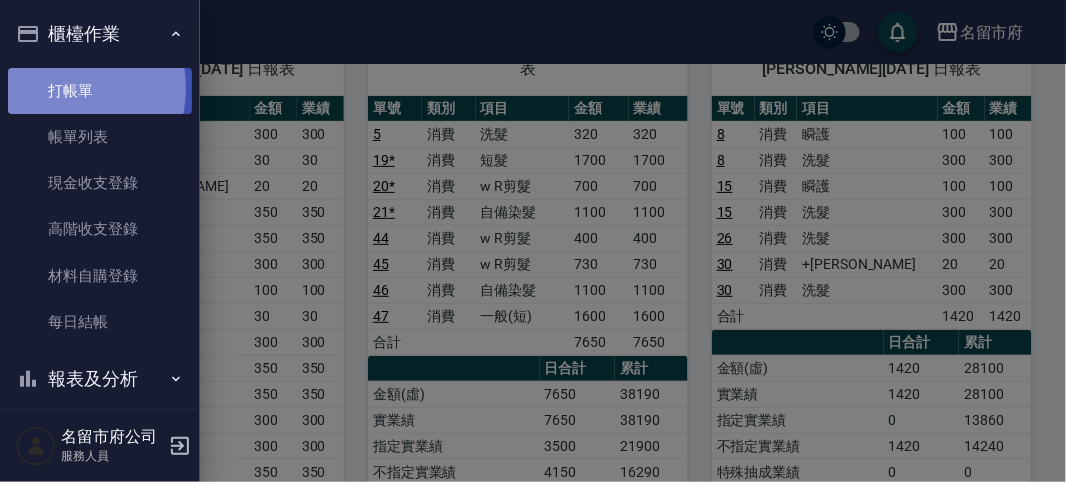 click on "打帳單" at bounding box center (100, 91) 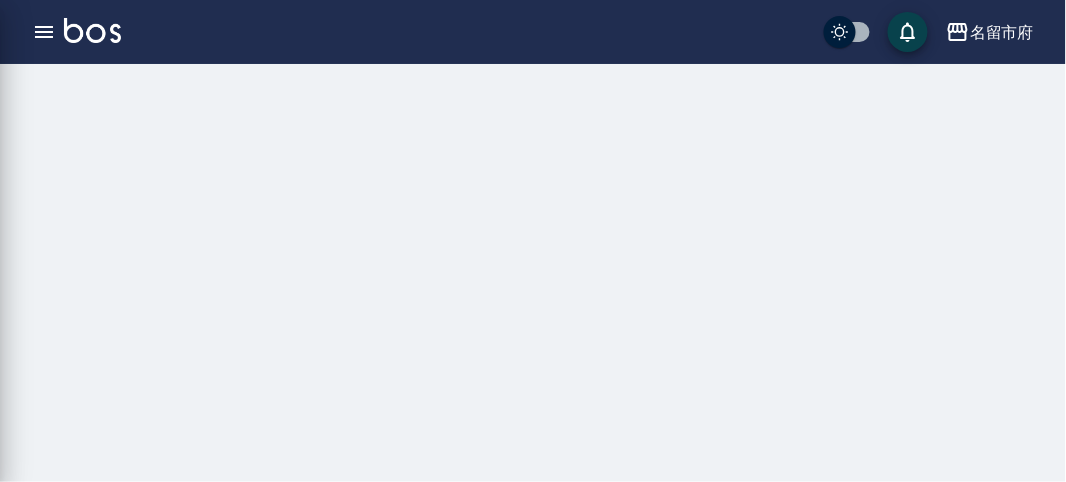 scroll, scrollTop: 0, scrollLeft: 0, axis: both 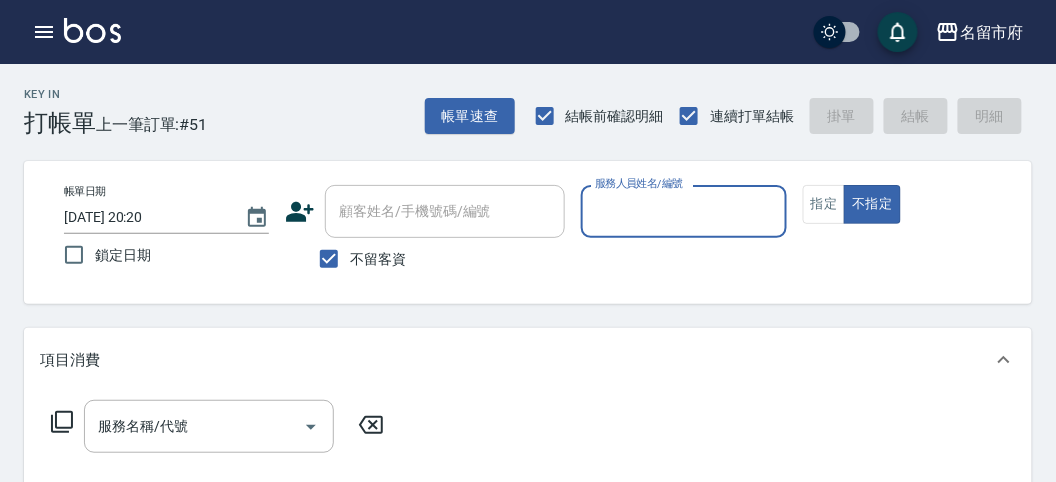 click on "服務人員姓名/編號" at bounding box center [683, 211] 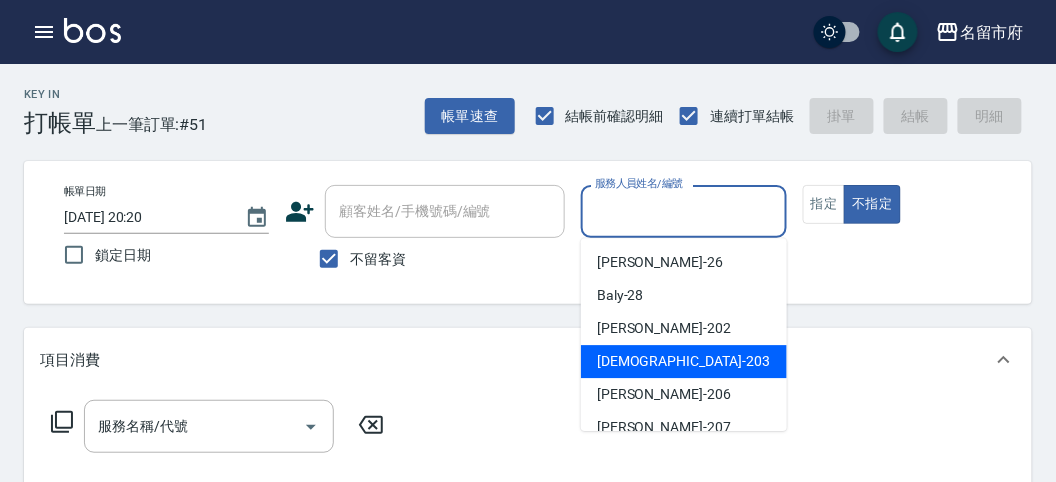 drag, startPoint x: 647, startPoint y: 353, endPoint x: 2, endPoint y: 425, distance: 649.00616 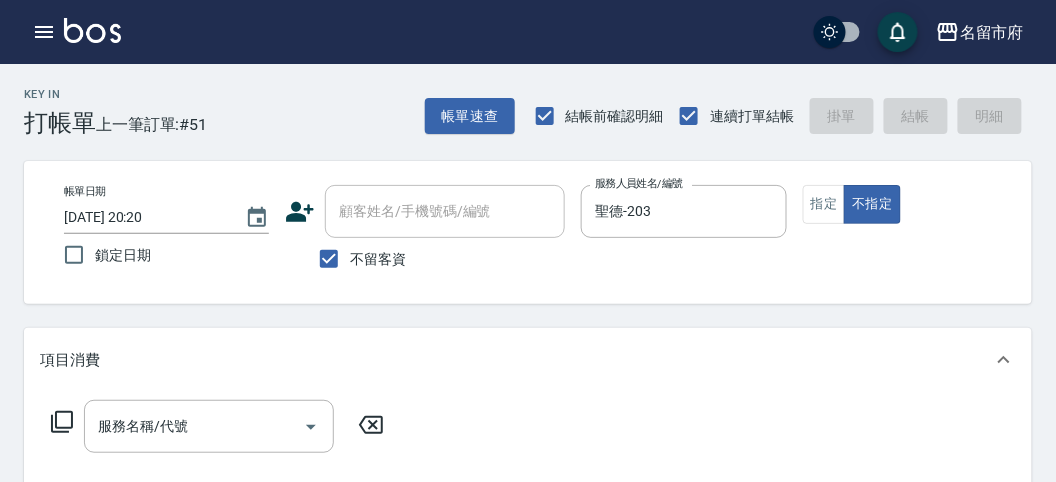 click 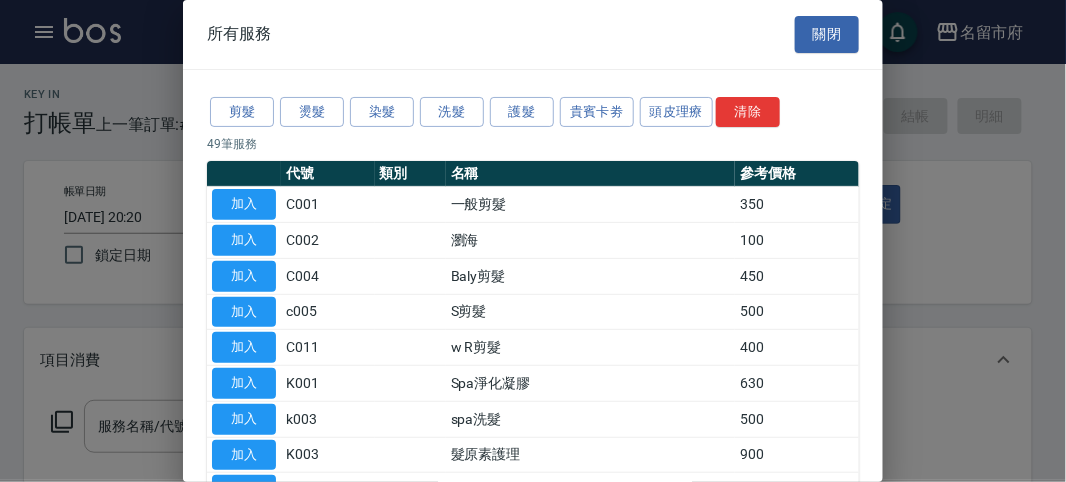 click on "剪髮" at bounding box center (242, 112) 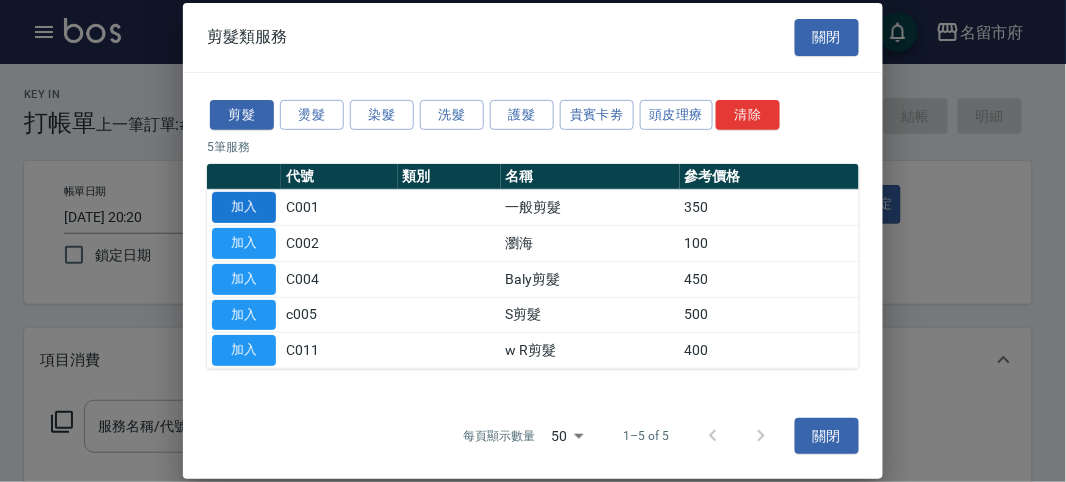 click on "加入" at bounding box center [244, 207] 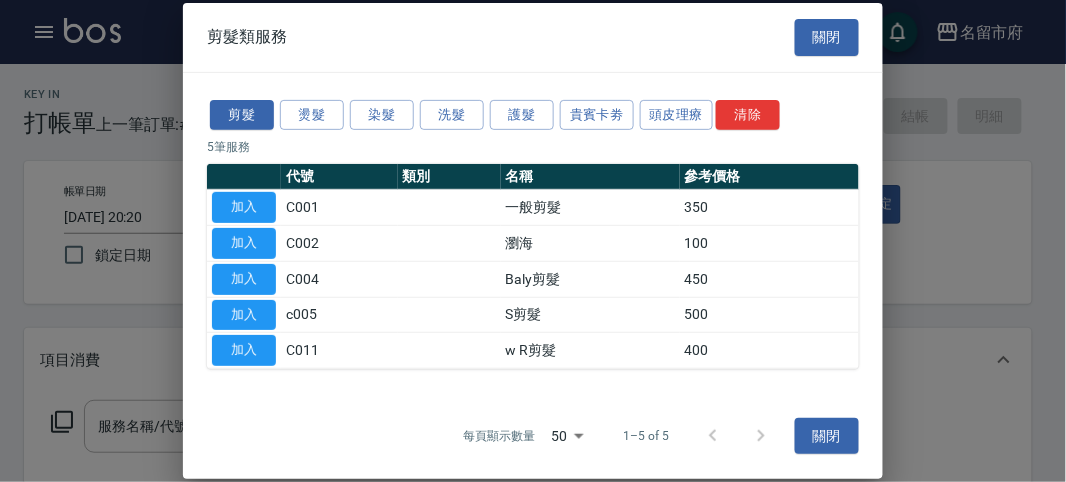 type on "一般剪髮(C001)" 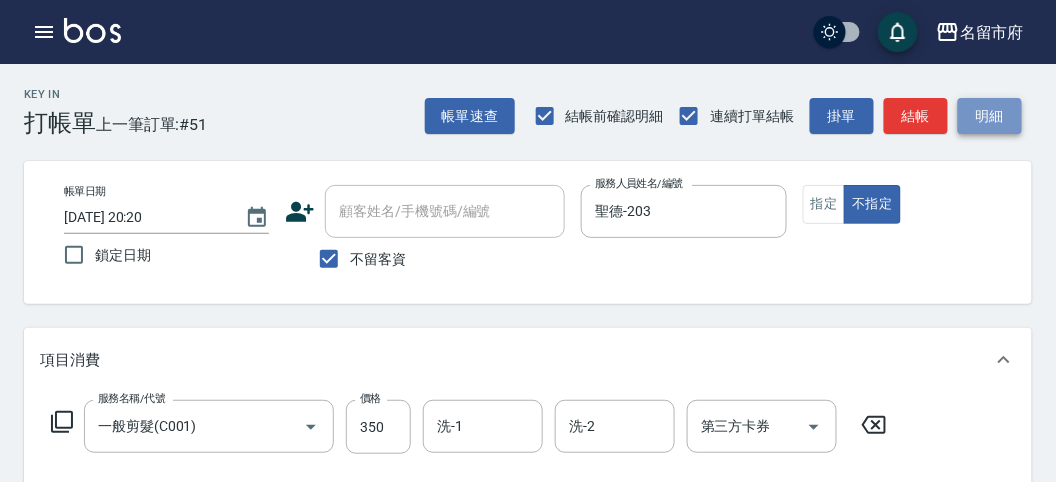 click on "明細" at bounding box center [990, 116] 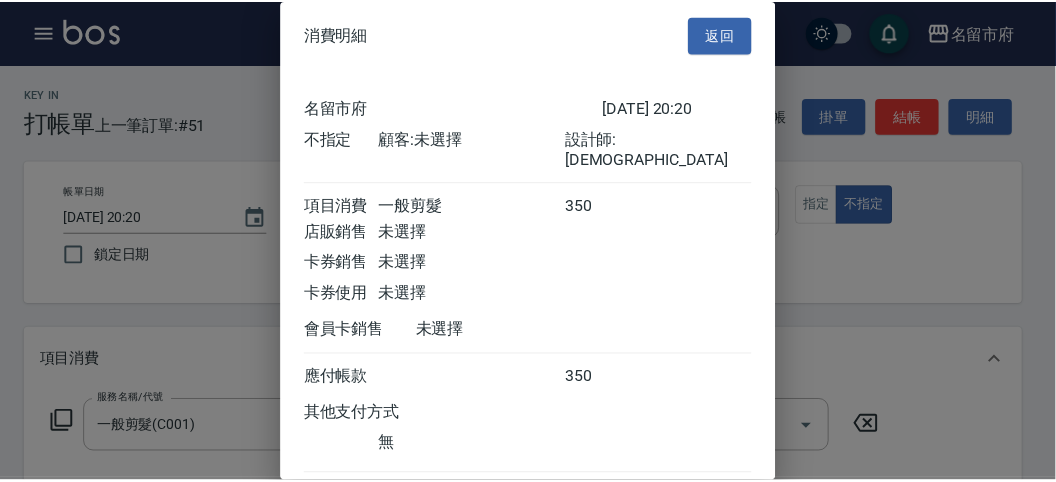 scroll, scrollTop: 111, scrollLeft: 0, axis: vertical 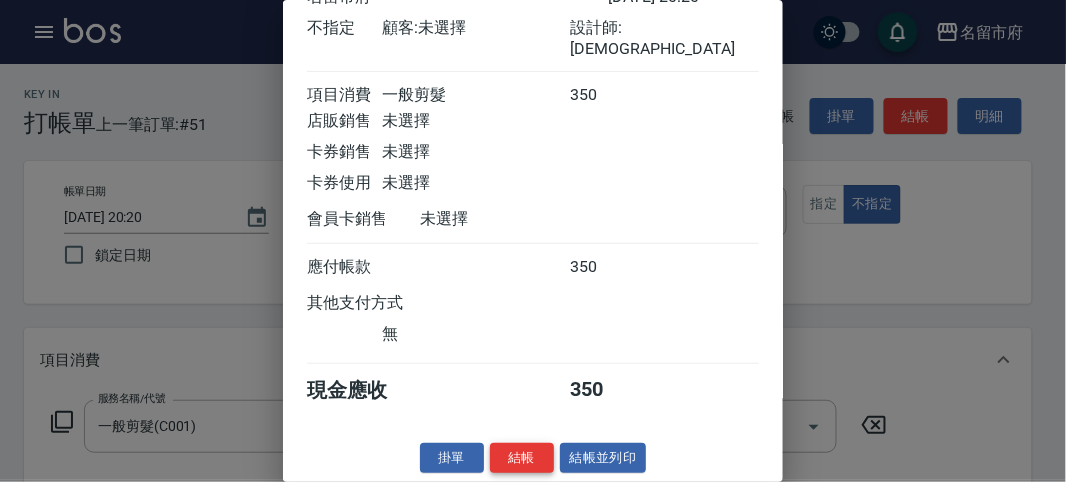 click on "結帳" at bounding box center (522, 458) 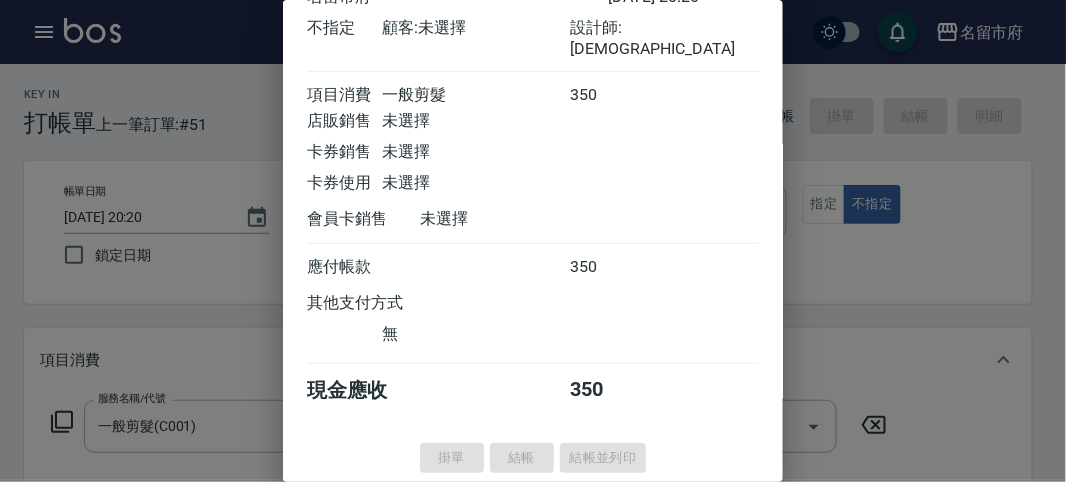 type 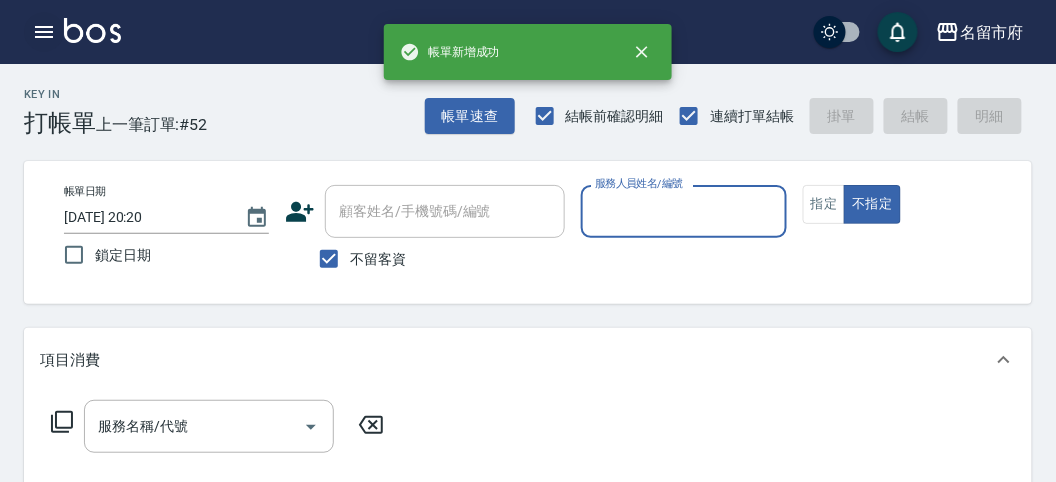 click 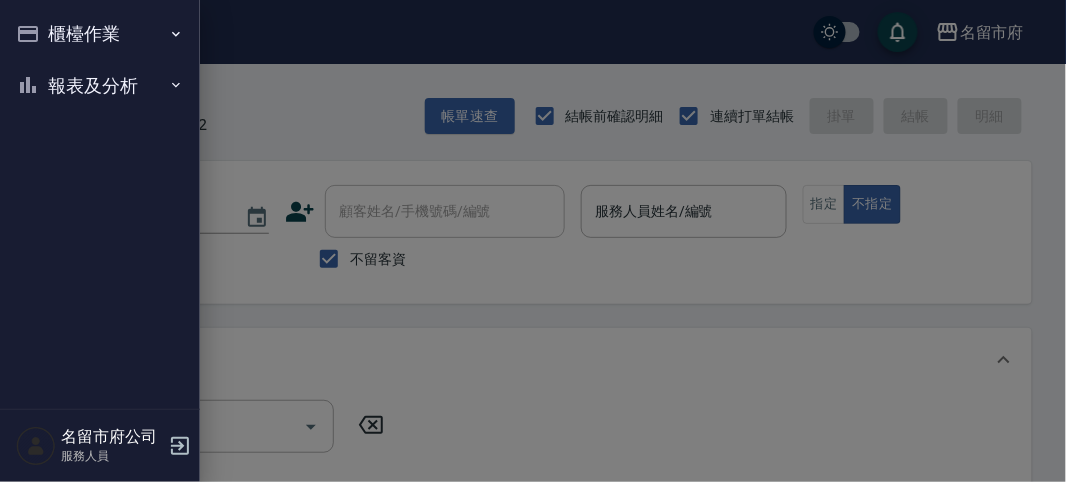 click on "報表及分析" at bounding box center [100, 86] 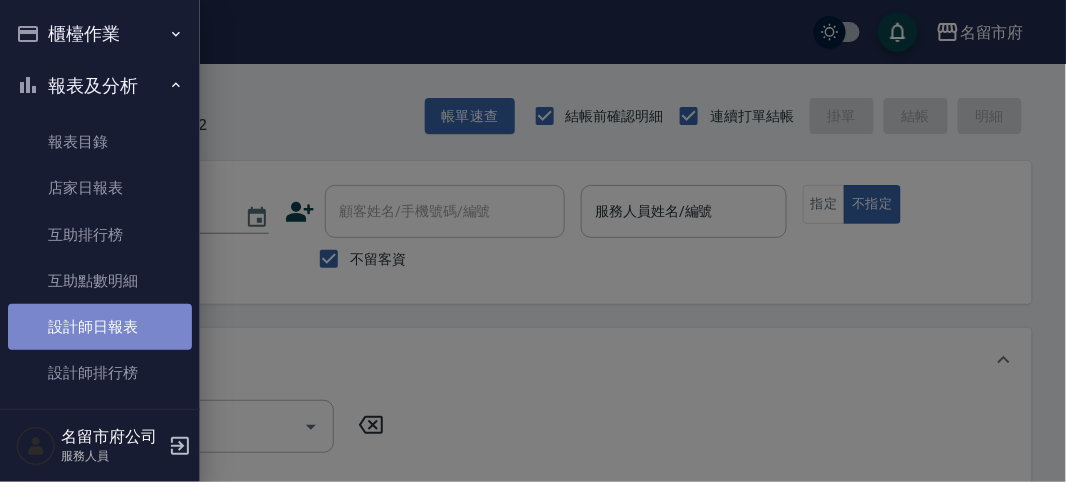 click on "設計師日報表" at bounding box center [100, 327] 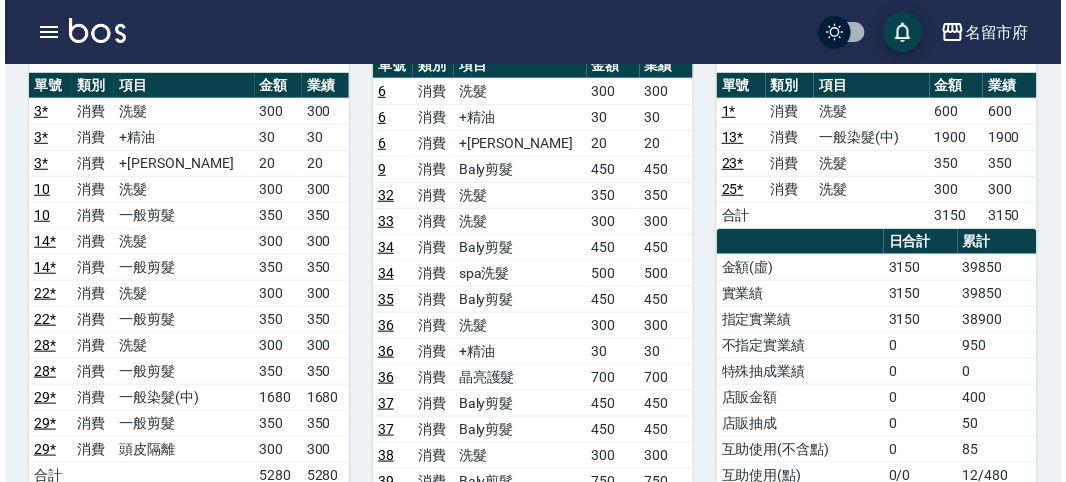 scroll, scrollTop: 111, scrollLeft: 0, axis: vertical 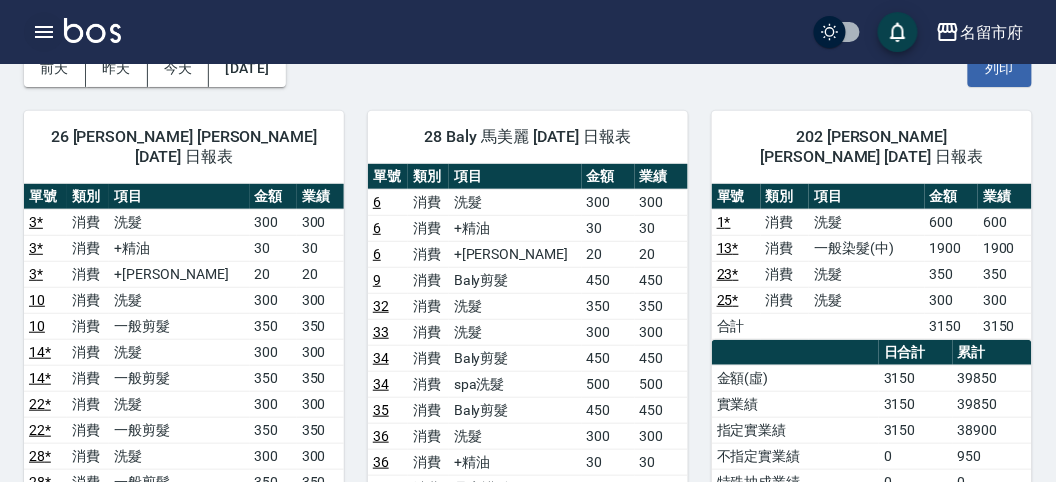 click 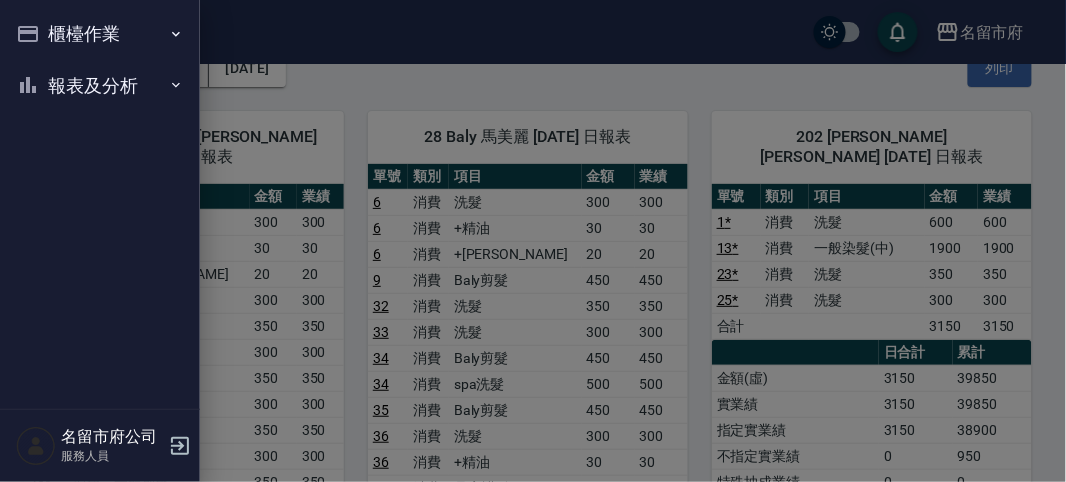 click on "報表及分析" at bounding box center [100, 86] 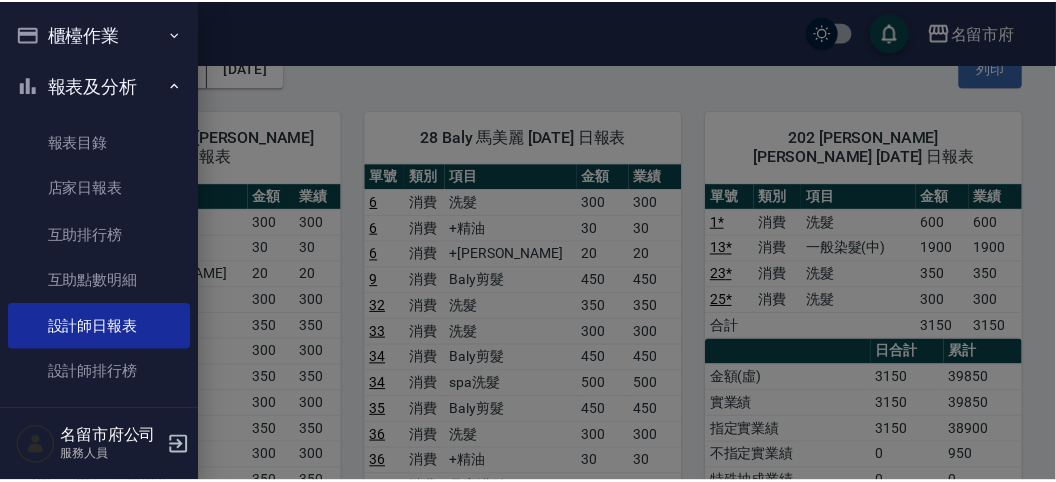 scroll, scrollTop: 65, scrollLeft: 0, axis: vertical 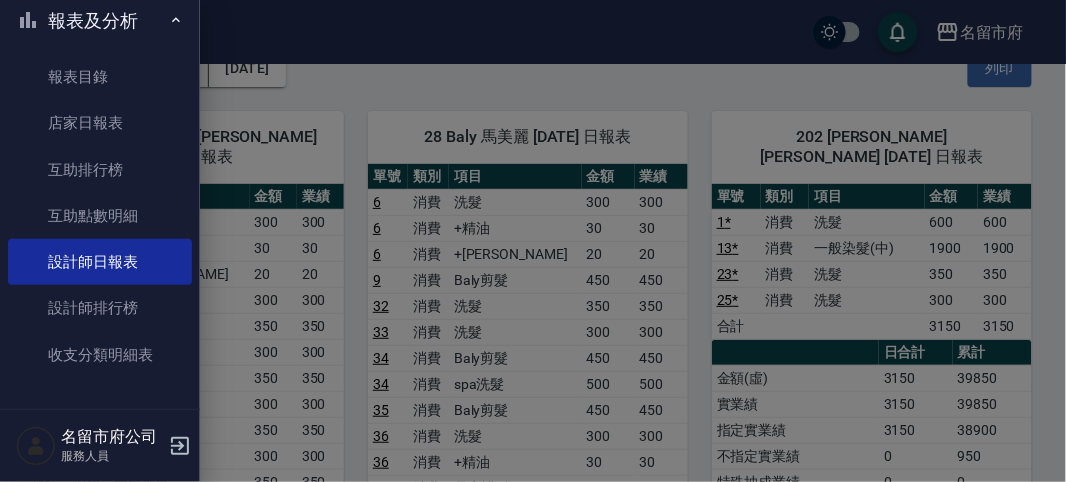 click at bounding box center [533, 241] 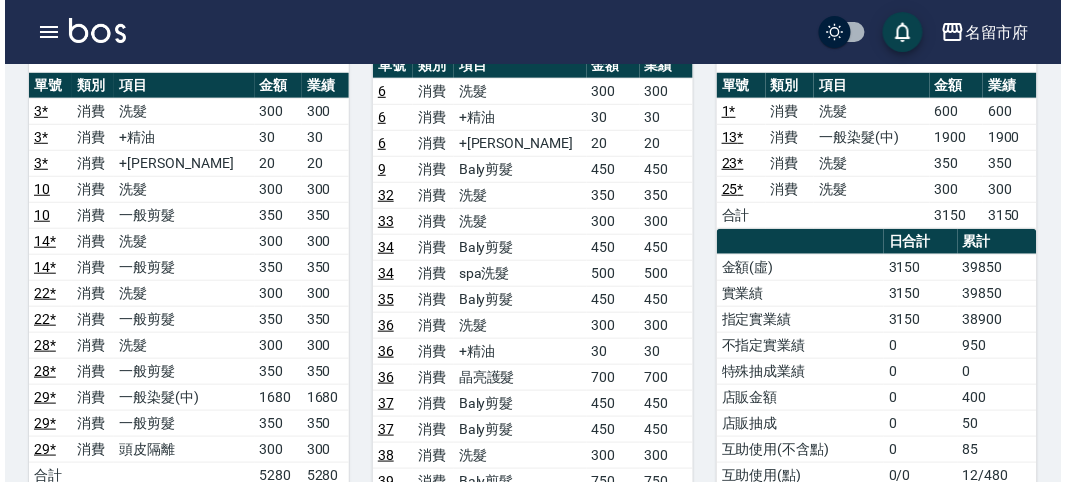 scroll, scrollTop: 444, scrollLeft: 0, axis: vertical 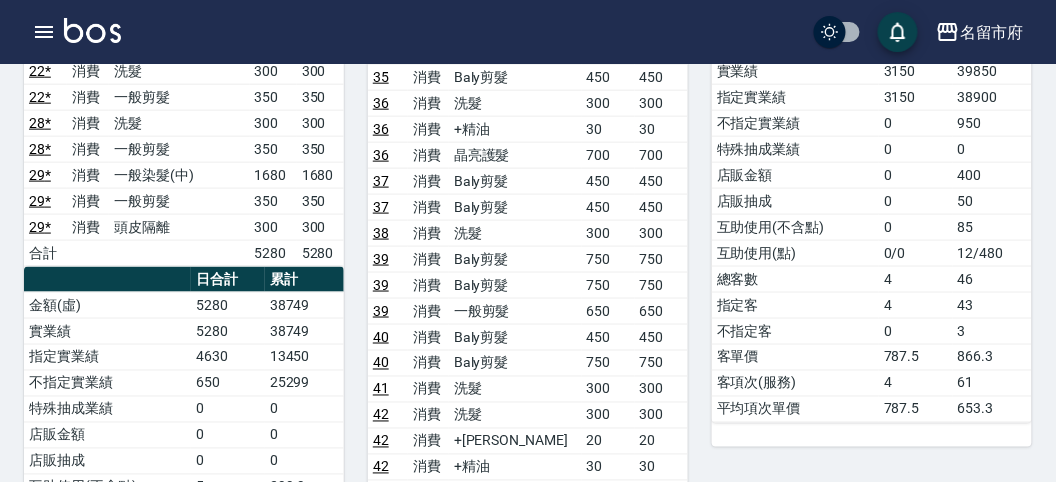 click on "名留市府 登出" at bounding box center (528, 32) 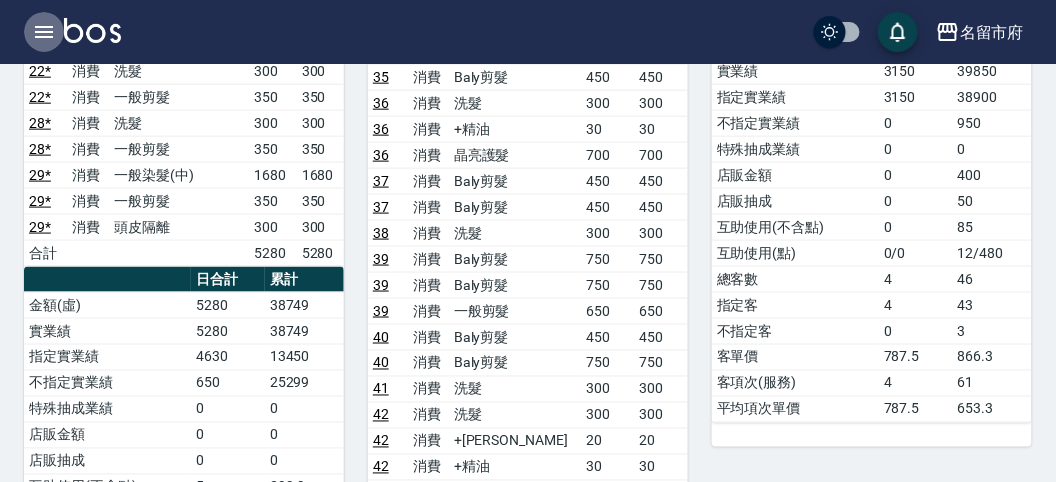 click at bounding box center (44, 32) 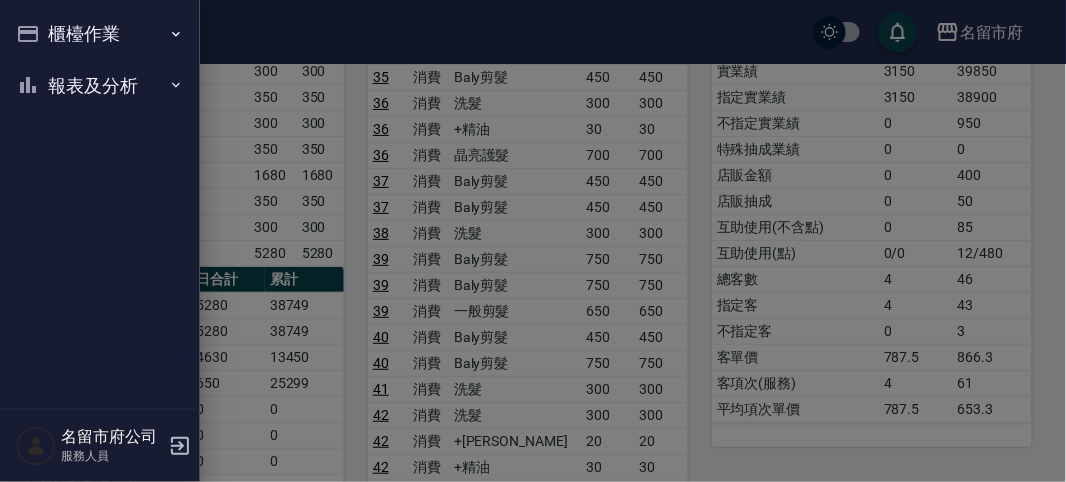 click on "報表及分析" at bounding box center [100, 86] 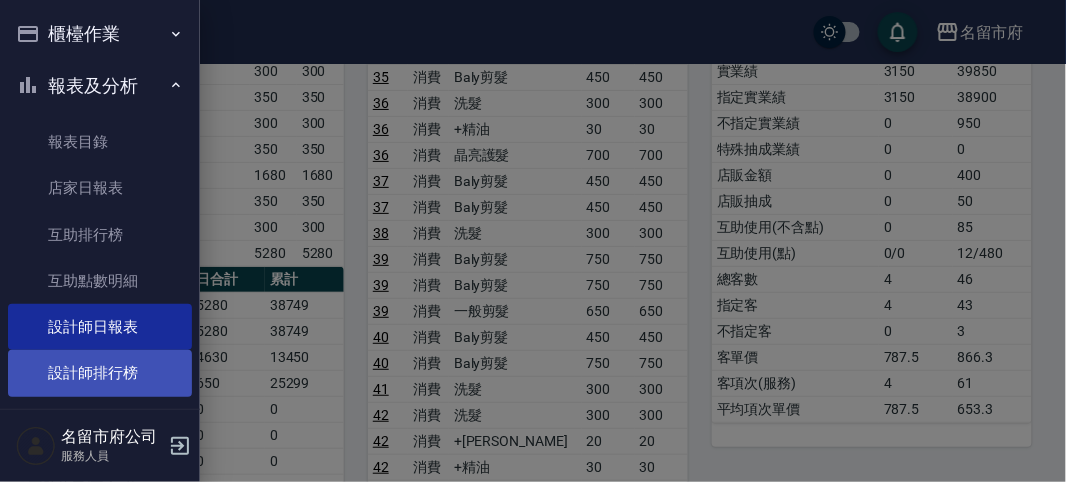 click on "設計師排行榜" at bounding box center [100, 373] 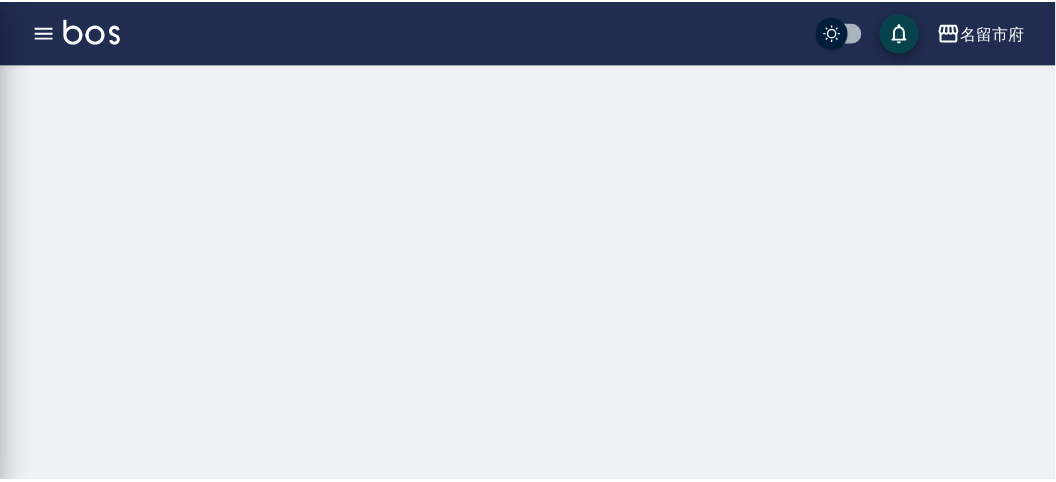 scroll, scrollTop: 0, scrollLeft: 0, axis: both 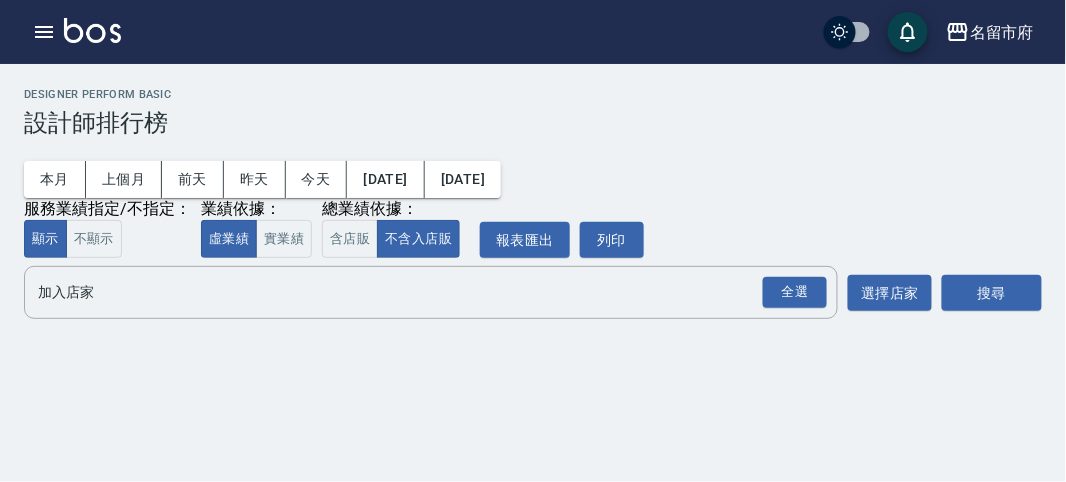 drag, startPoint x: 255, startPoint y: 242, endPoint x: 456, endPoint y: 241, distance: 201.00249 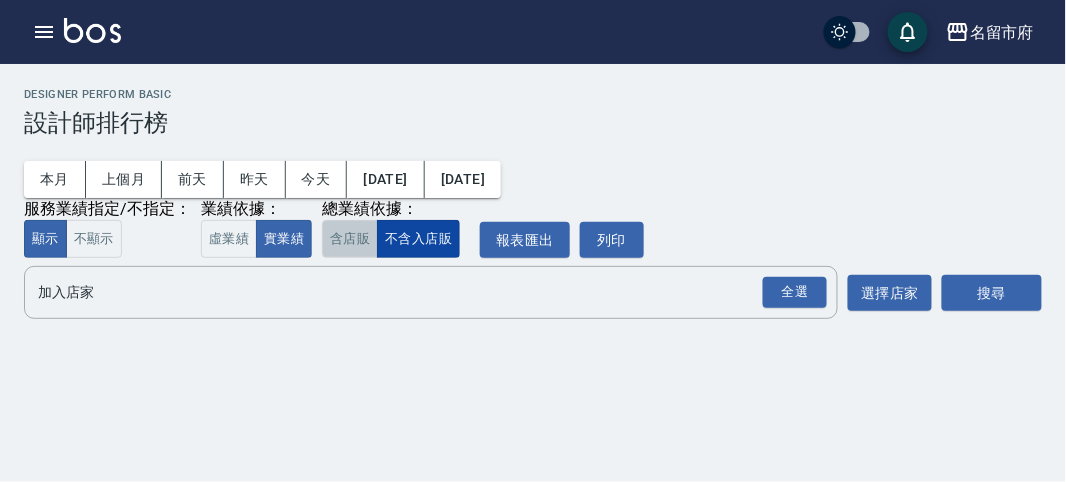drag, startPoint x: 319, startPoint y: 242, endPoint x: 413, endPoint y: 243, distance: 94.00532 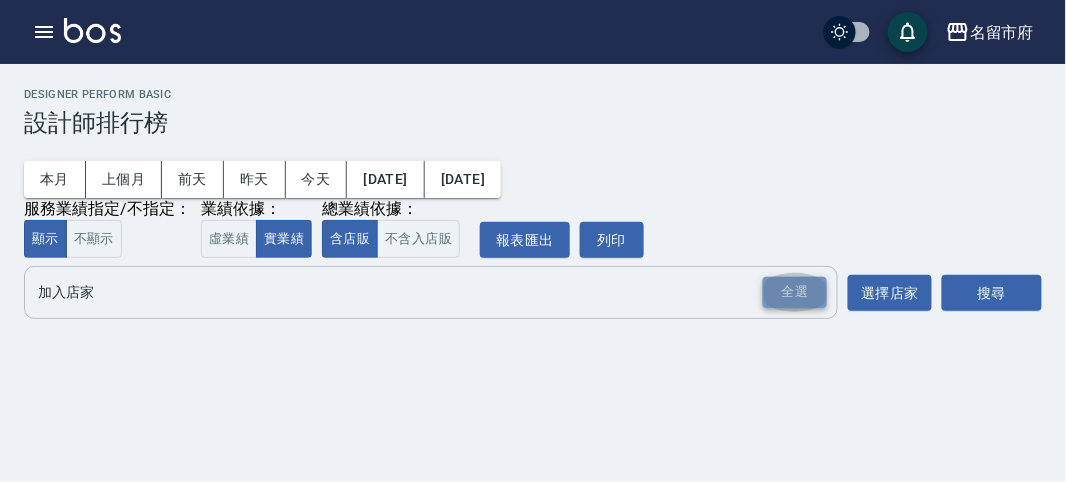 click on "全選" at bounding box center [795, 292] 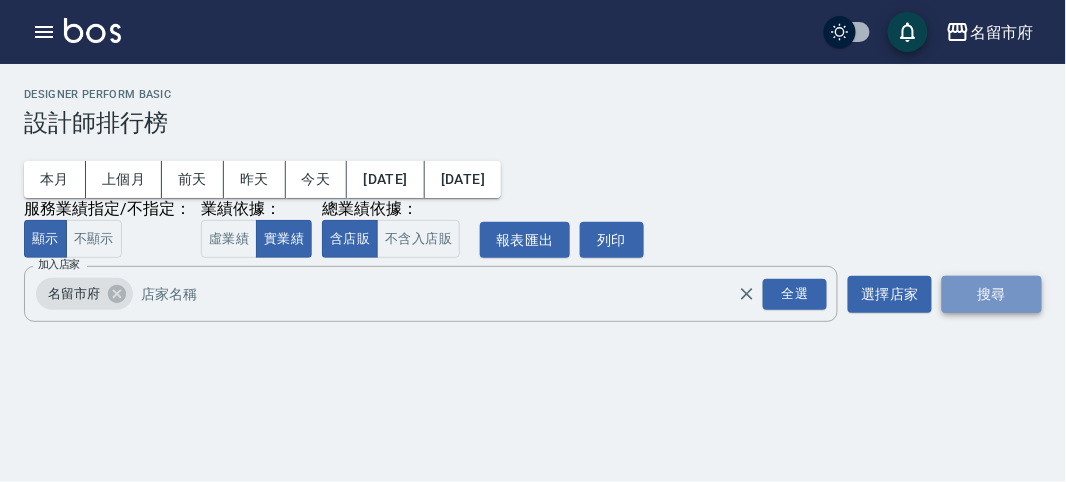 click on "搜尋" at bounding box center [992, 294] 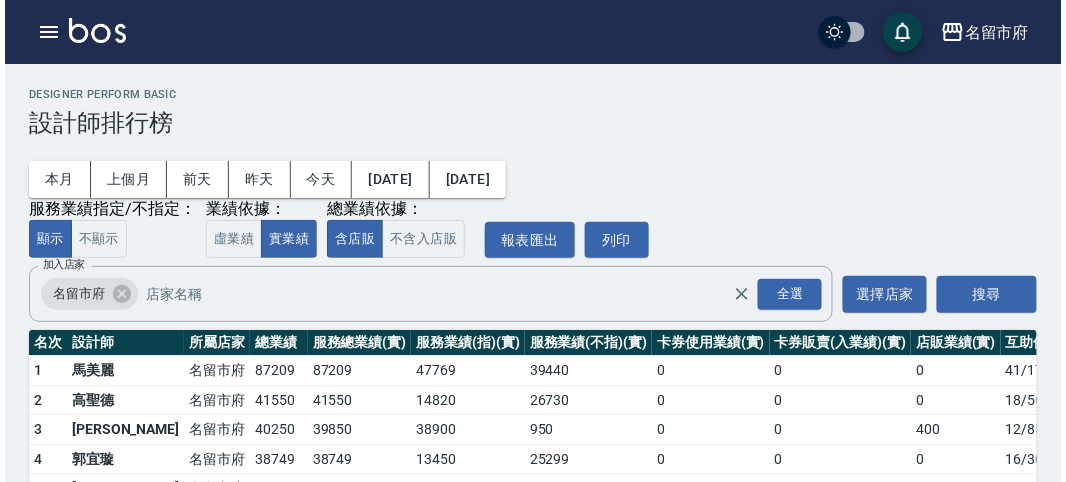 scroll, scrollTop: 204, scrollLeft: 0, axis: vertical 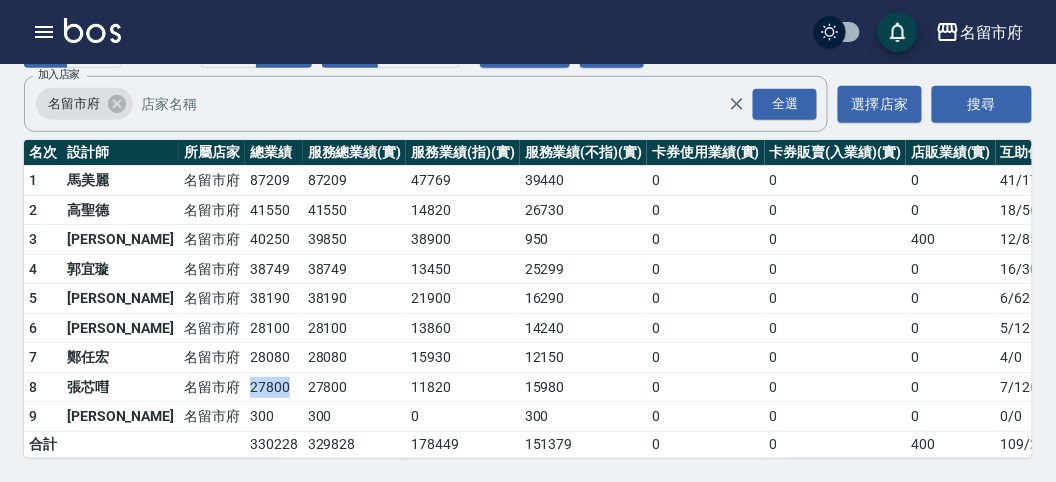 drag, startPoint x: 184, startPoint y: 364, endPoint x: 220, endPoint y: 367, distance: 36.124783 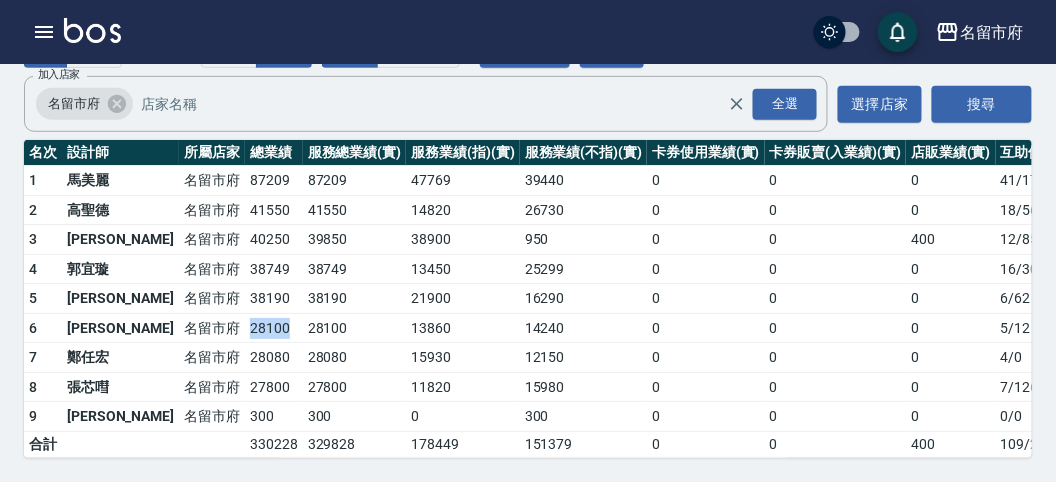 drag, startPoint x: 182, startPoint y: 307, endPoint x: 222, endPoint y: 306, distance: 40.012497 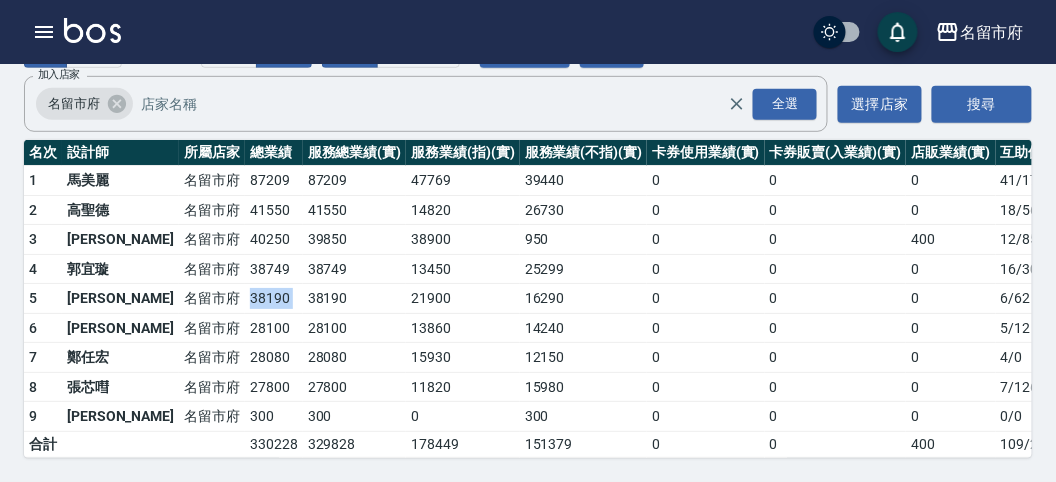 drag, startPoint x: 179, startPoint y: 279, endPoint x: 241, endPoint y: 278, distance: 62.008064 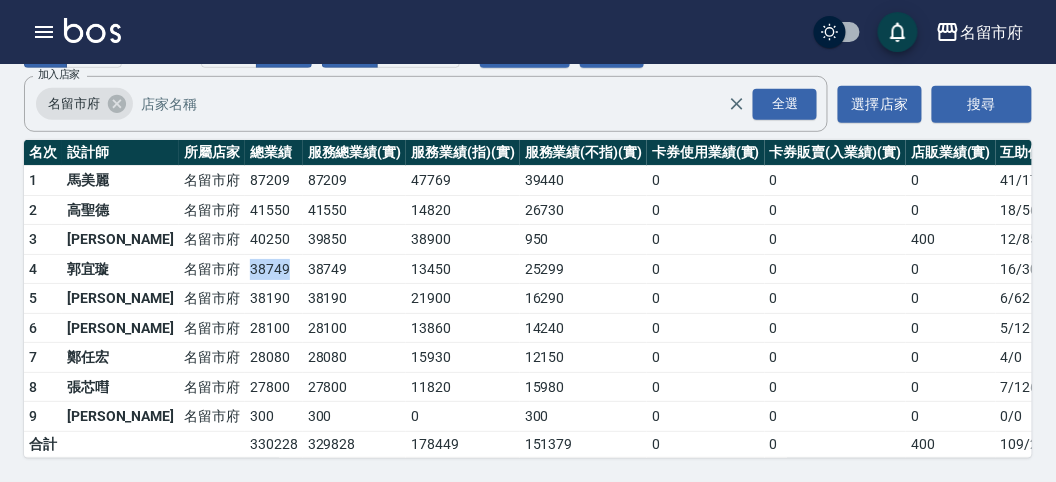 drag, startPoint x: 183, startPoint y: 248, endPoint x: 230, endPoint y: 251, distance: 47.095646 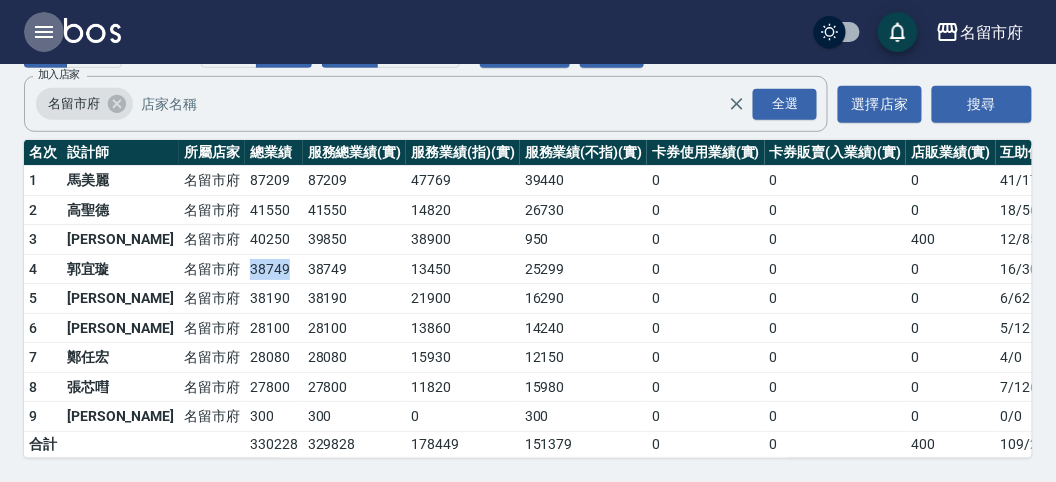 click 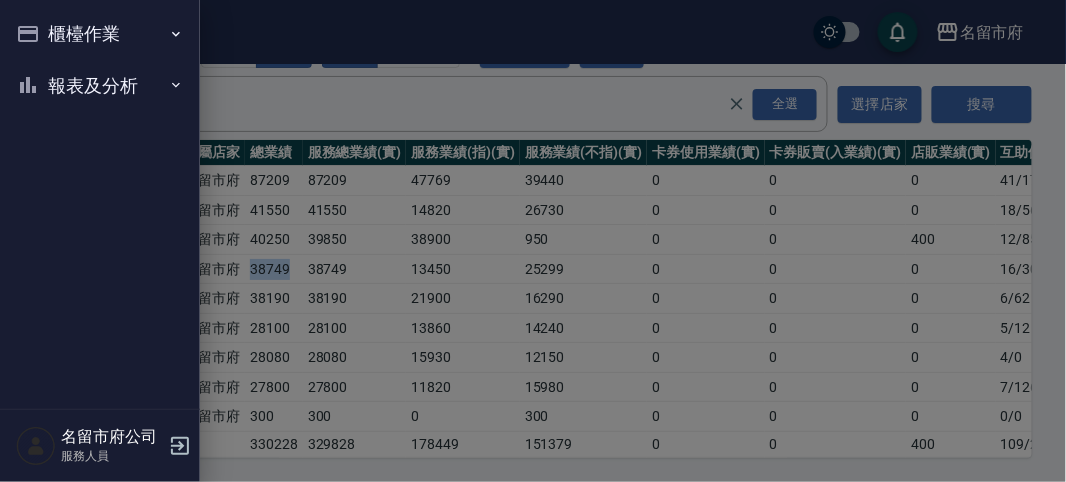 click on "報表及分析" at bounding box center [100, 86] 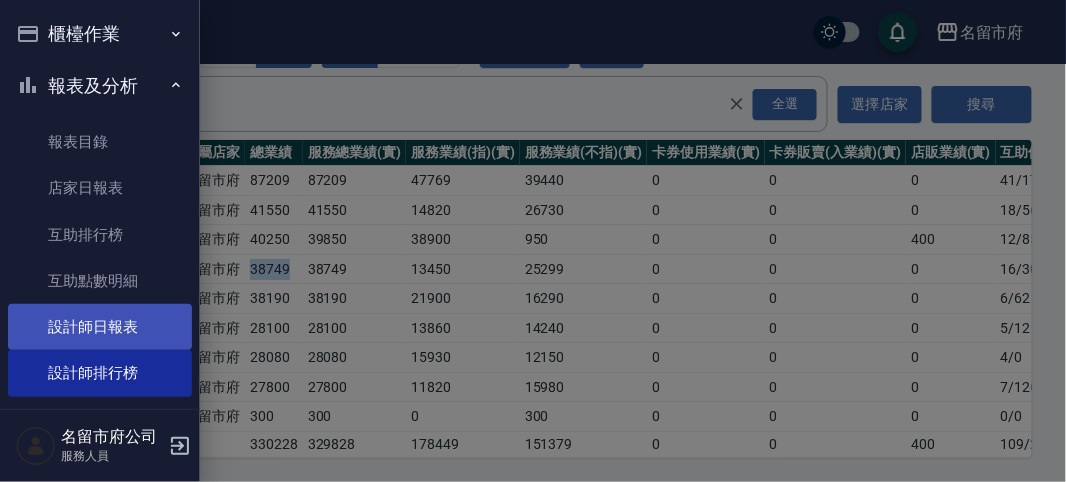 click on "設計師日報表" at bounding box center (100, 327) 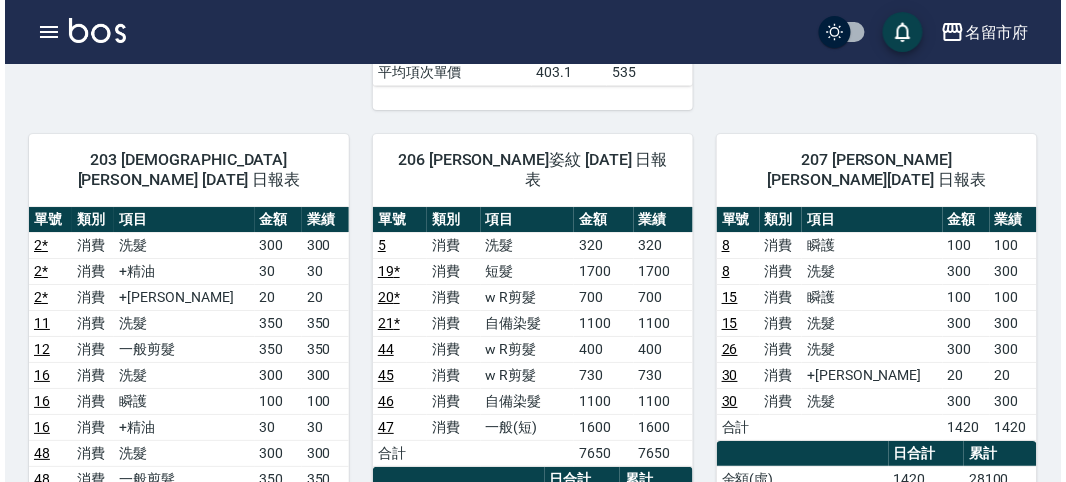 scroll, scrollTop: 1444, scrollLeft: 0, axis: vertical 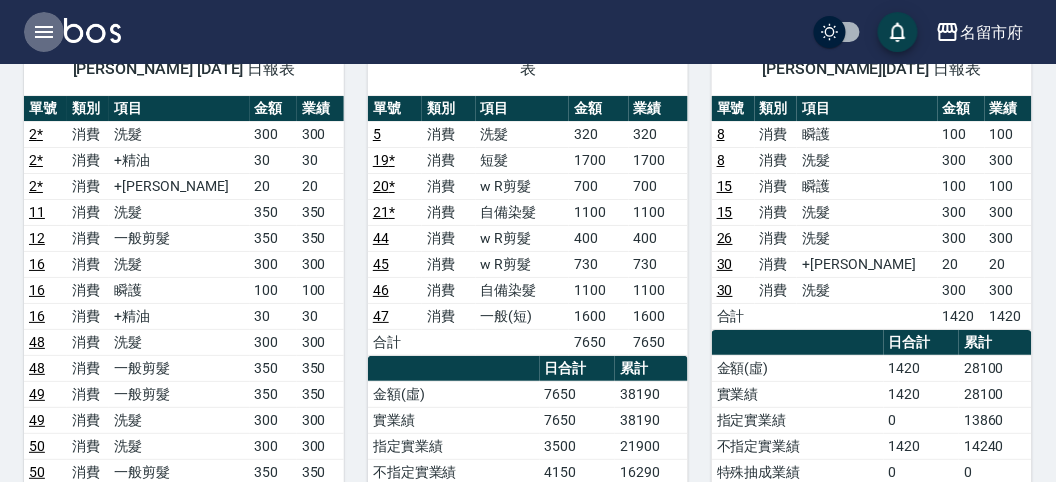 click at bounding box center (44, 32) 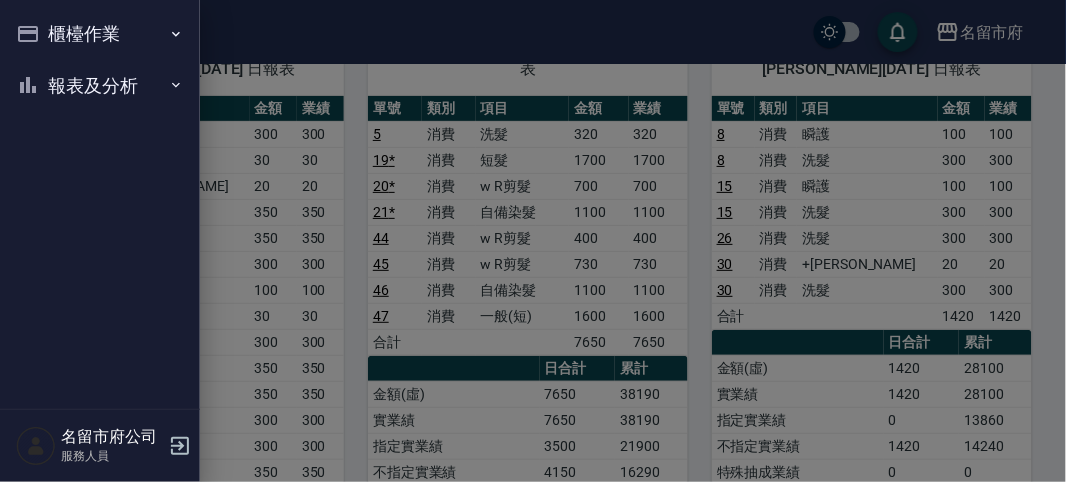 click on "櫃檯作業" at bounding box center [100, 34] 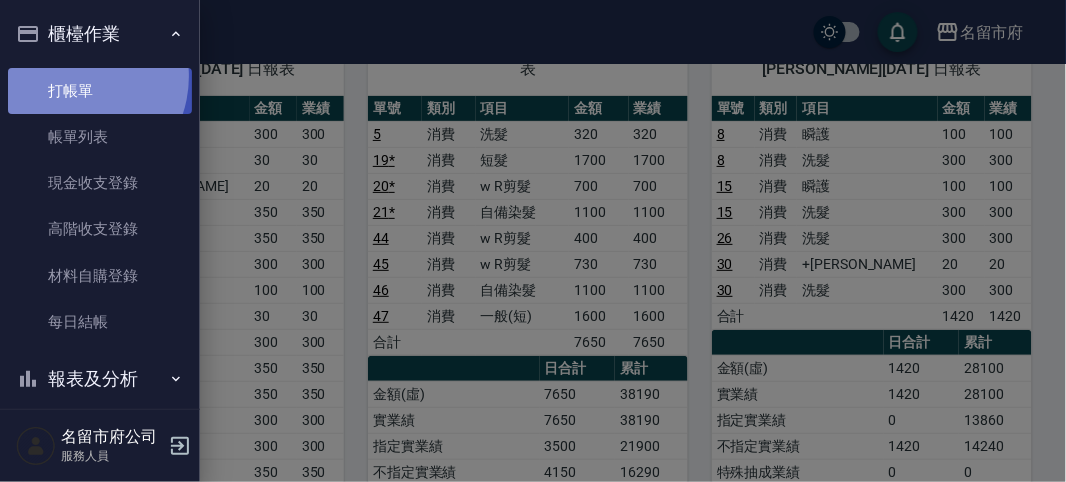 click on "打帳單" at bounding box center [100, 91] 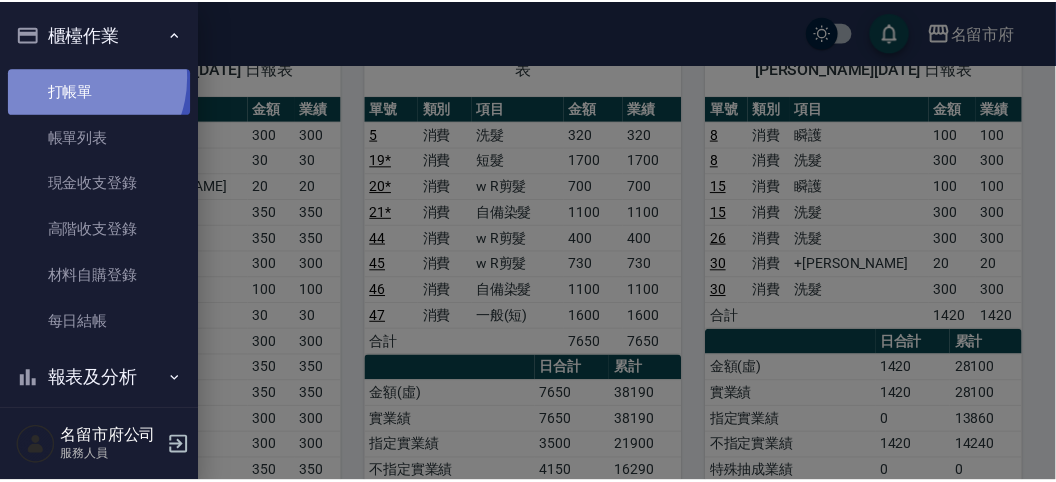 scroll, scrollTop: 0, scrollLeft: 0, axis: both 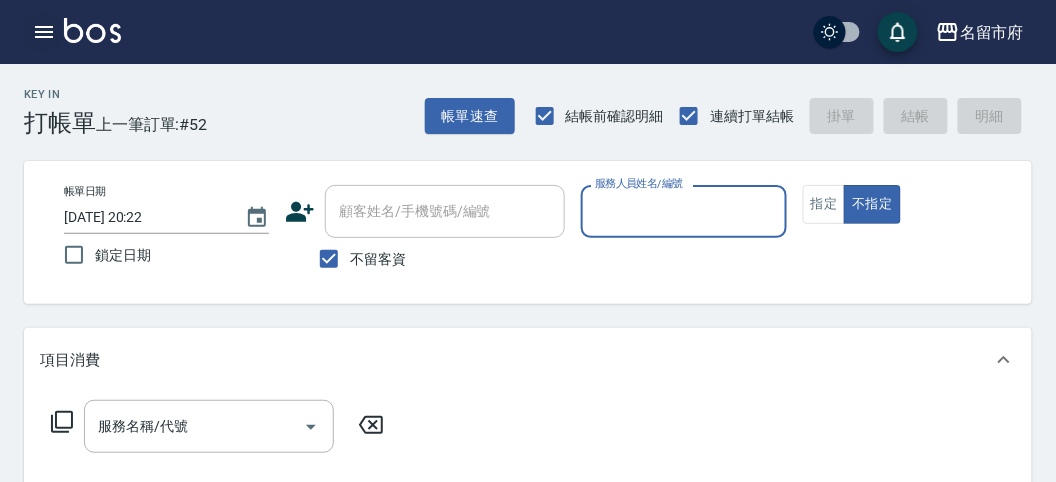 click 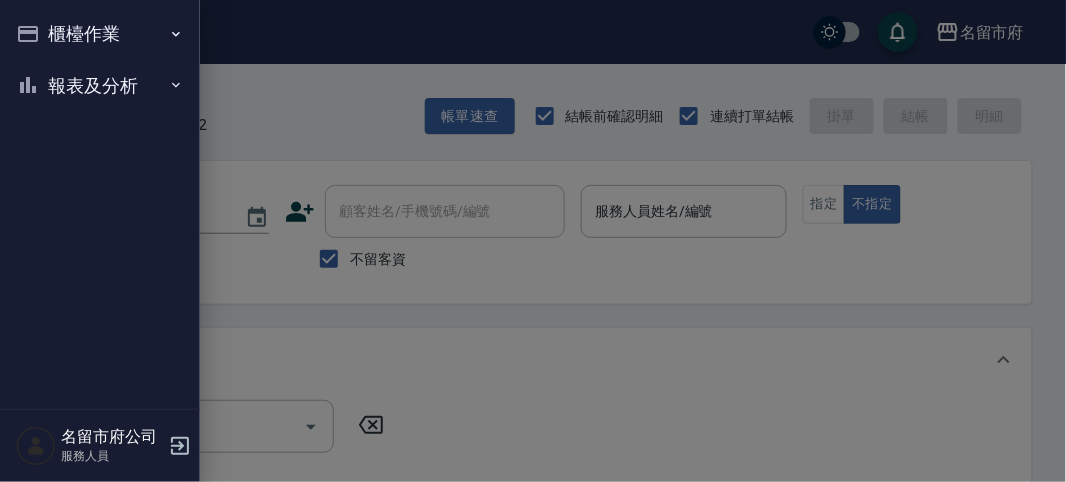 click on "報表及分析" at bounding box center [100, 86] 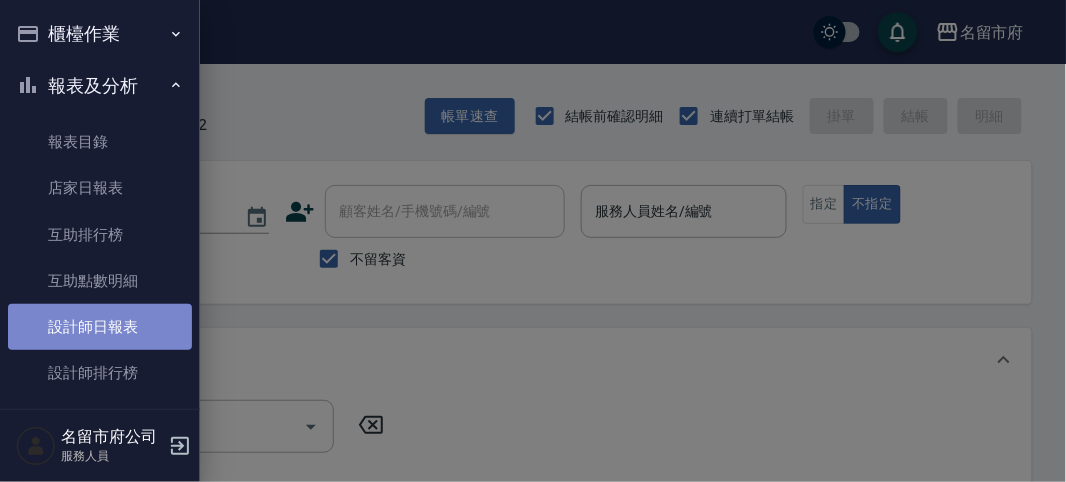 click on "設計師日報表" at bounding box center [100, 327] 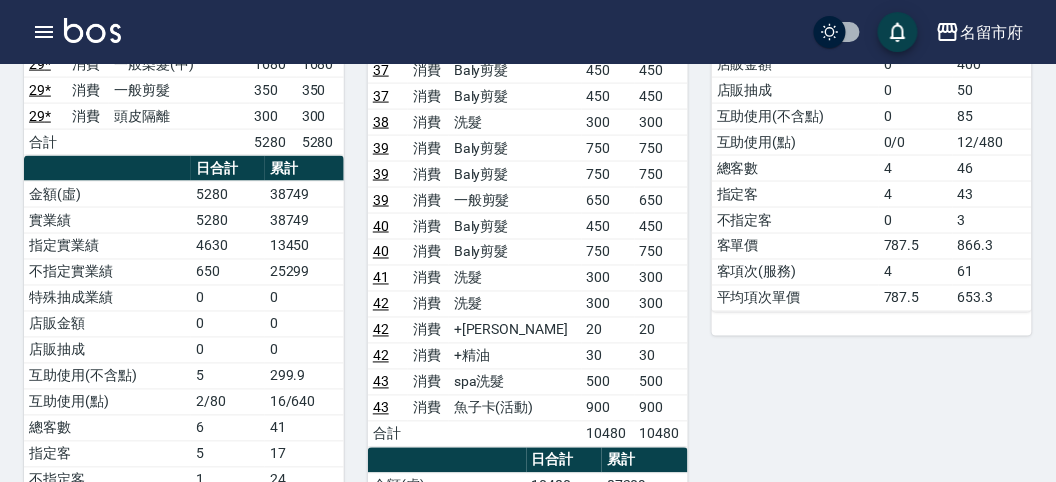 scroll, scrollTop: 444, scrollLeft: 0, axis: vertical 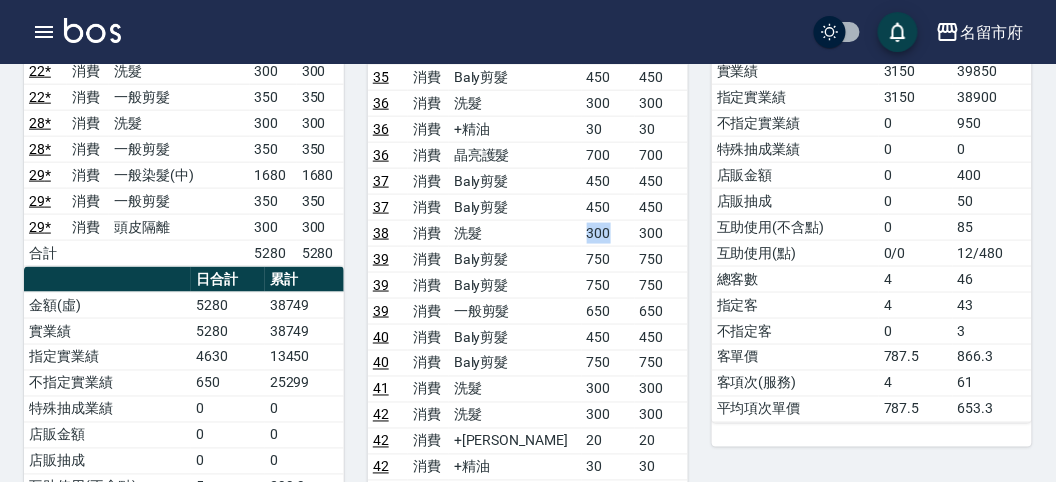drag, startPoint x: 567, startPoint y: 235, endPoint x: 600, endPoint y: 235, distance: 33 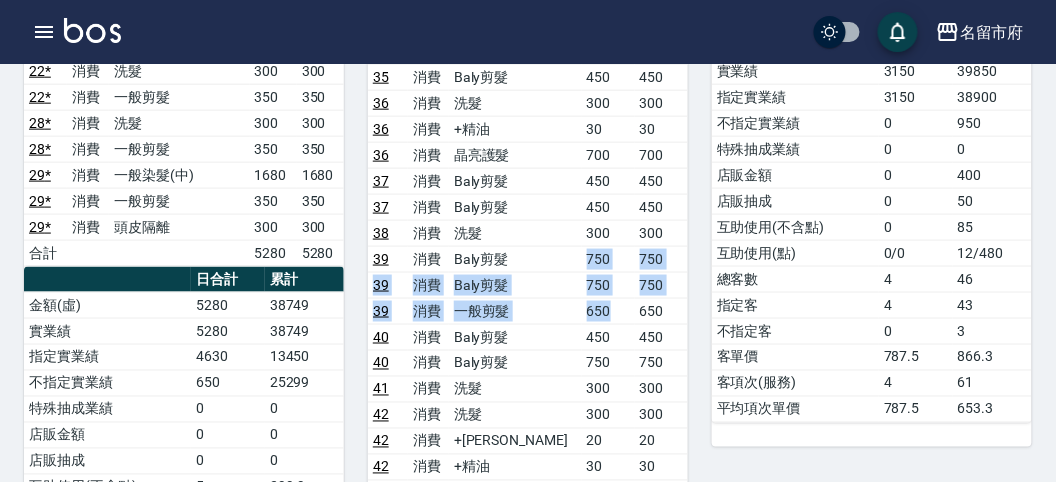 drag, startPoint x: 565, startPoint y: 256, endPoint x: 603, endPoint y: 288, distance: 49.67897 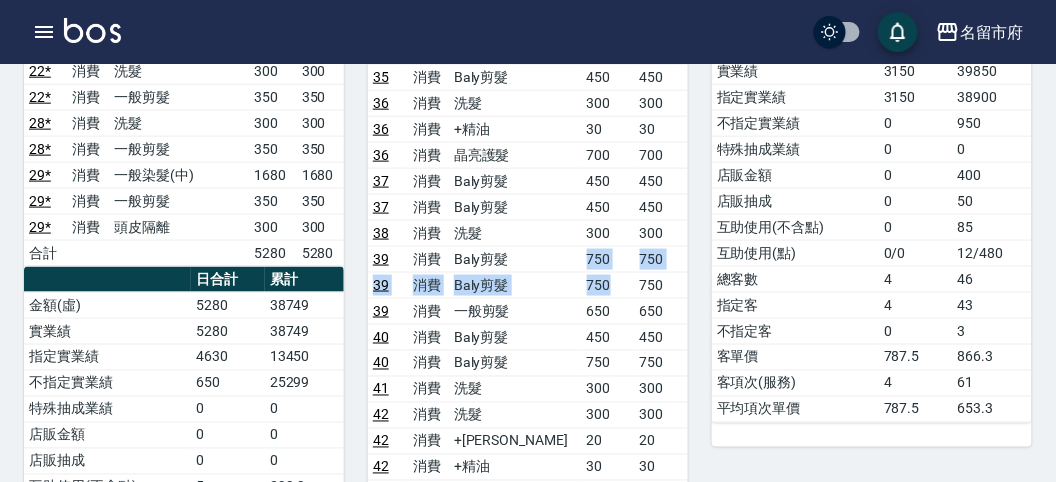 drag, startPoint x: 565, startPoint y: 251, endPoint x: 599, endPoint y: 282, distance: 46.010868 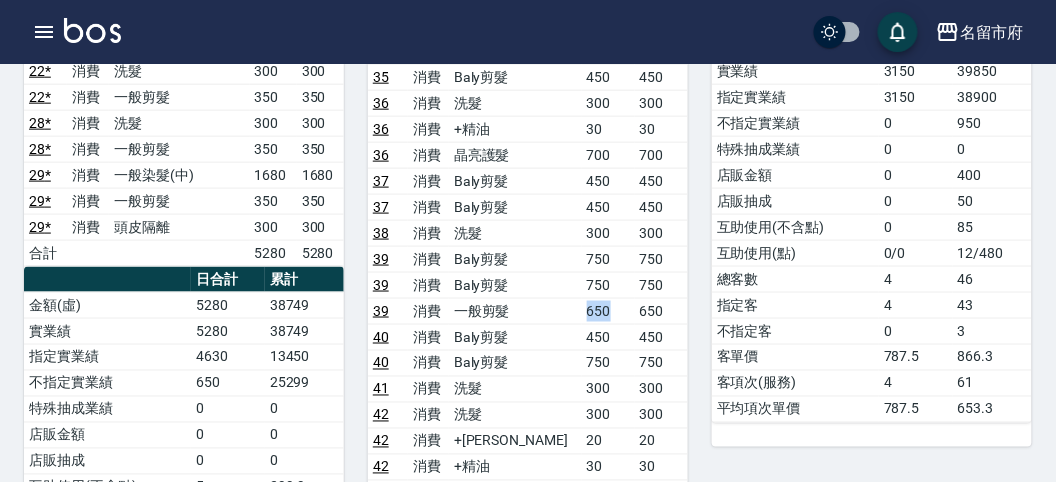 drag, startPoint x: 571, startPoint y: 305, endPoint x: 605, endPoint y: 305, distance: 34 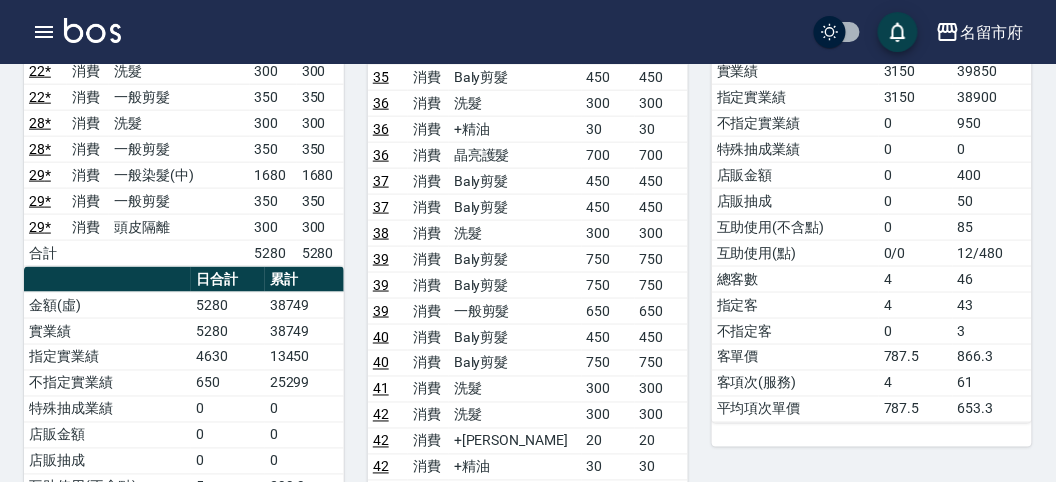 click on "Baly剪髮" at bounding box center (515, 259) 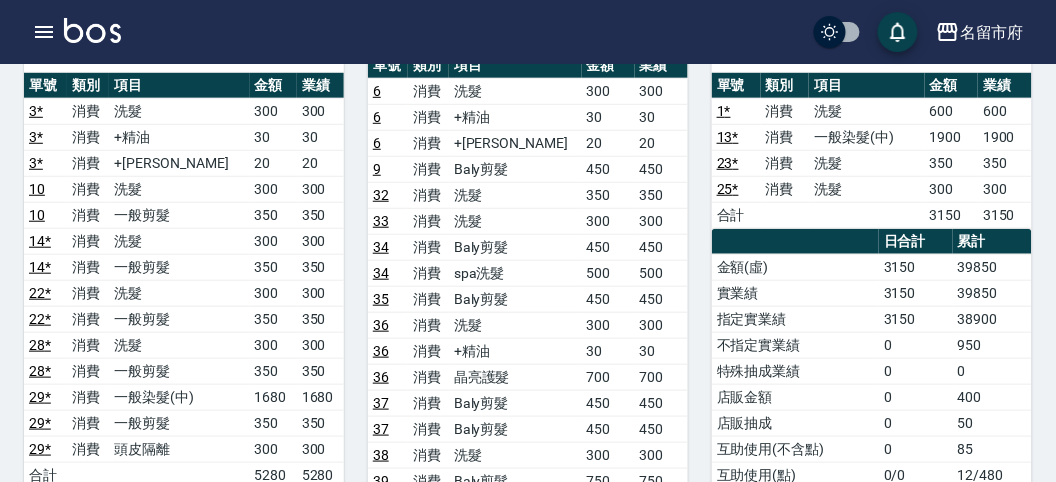 scroll, scrollTop: 333, scrollLeft: 0, axis: vertical 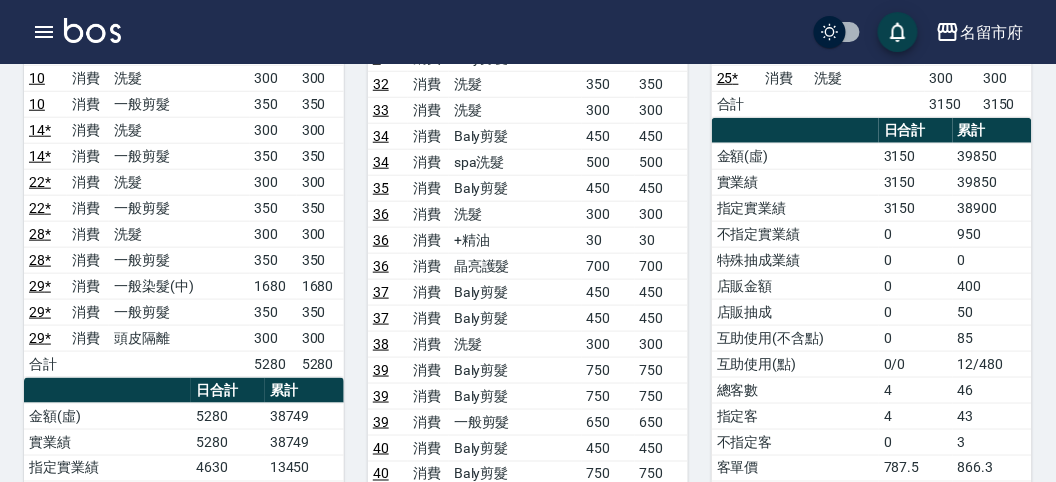 click on "39" at bounding box center [381, 370] 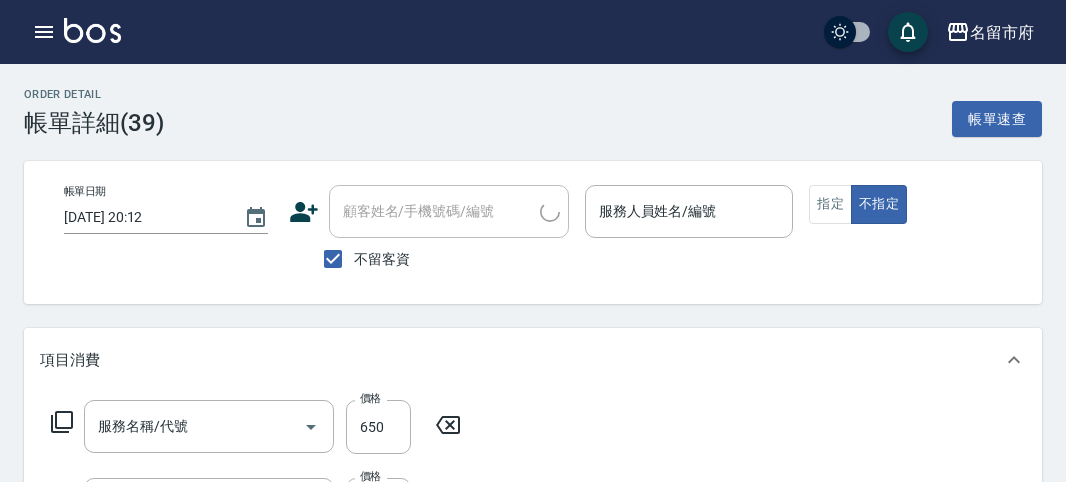 type on "[DATE] 20:12" 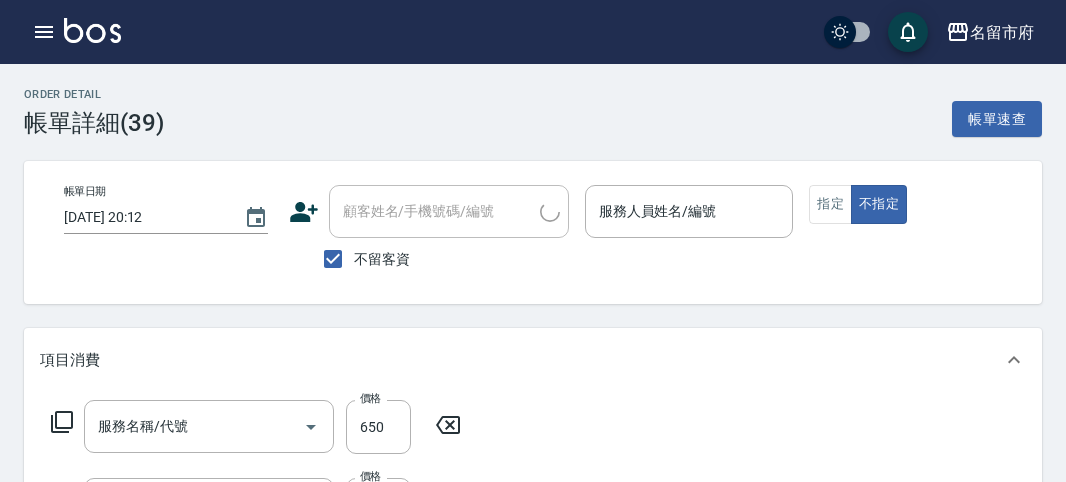 checkbox on "true" 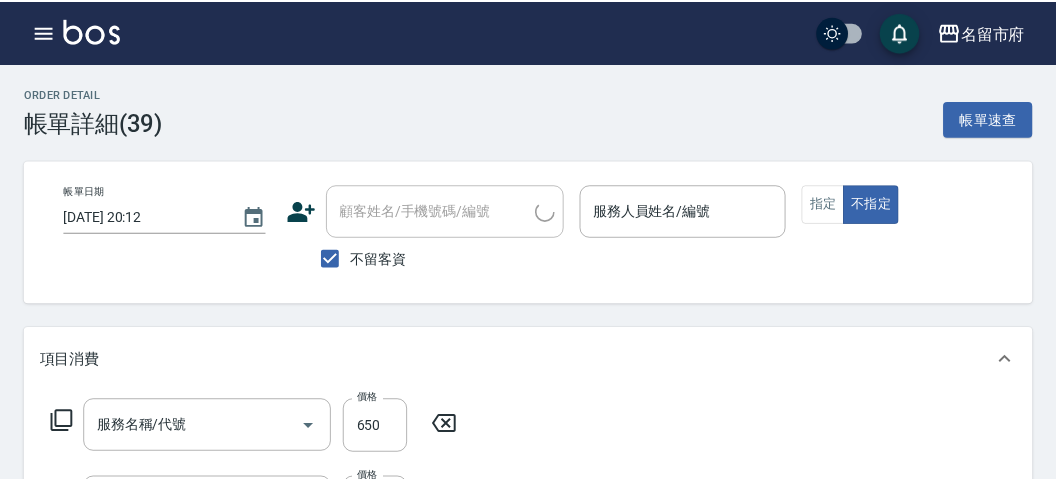 scroll, scrollTop: 0, scrollLeft: 0, axis: both 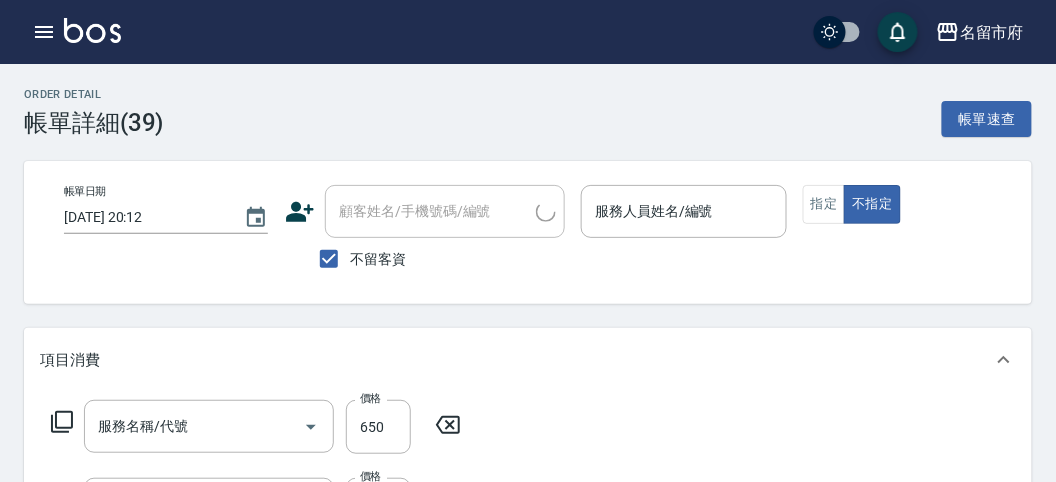 type on "Baly-28" 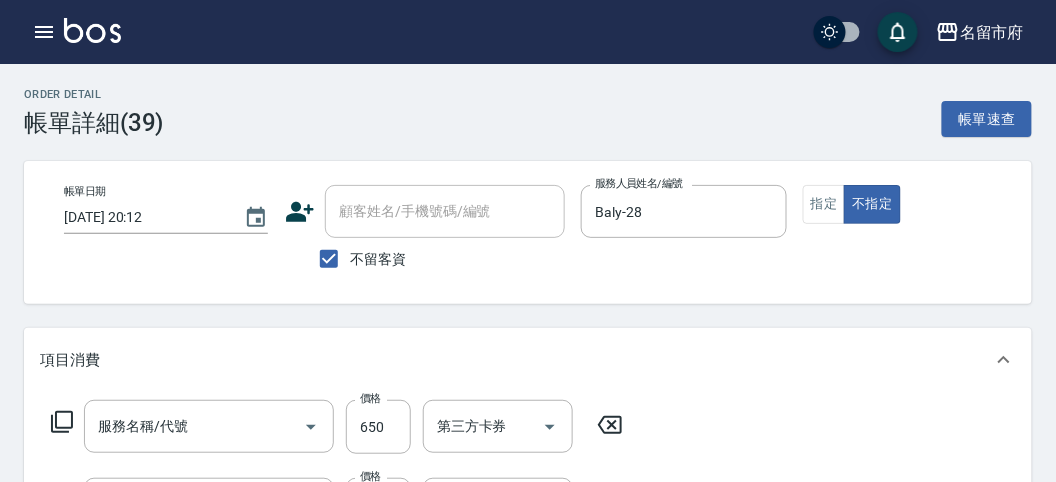 type on "一般剪髮(C001)" 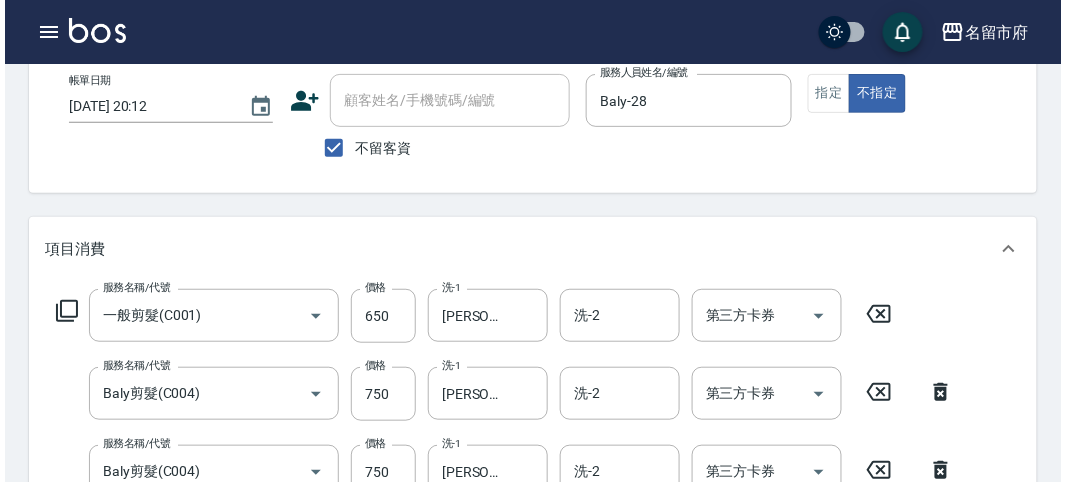 scroll, scrollTop: 222, scrollLeft: 0, axis: vertical 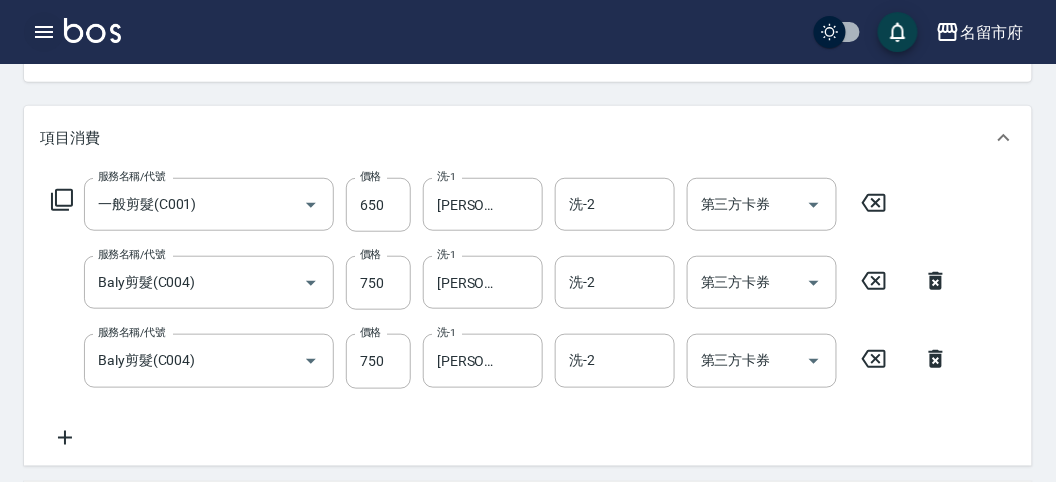 click 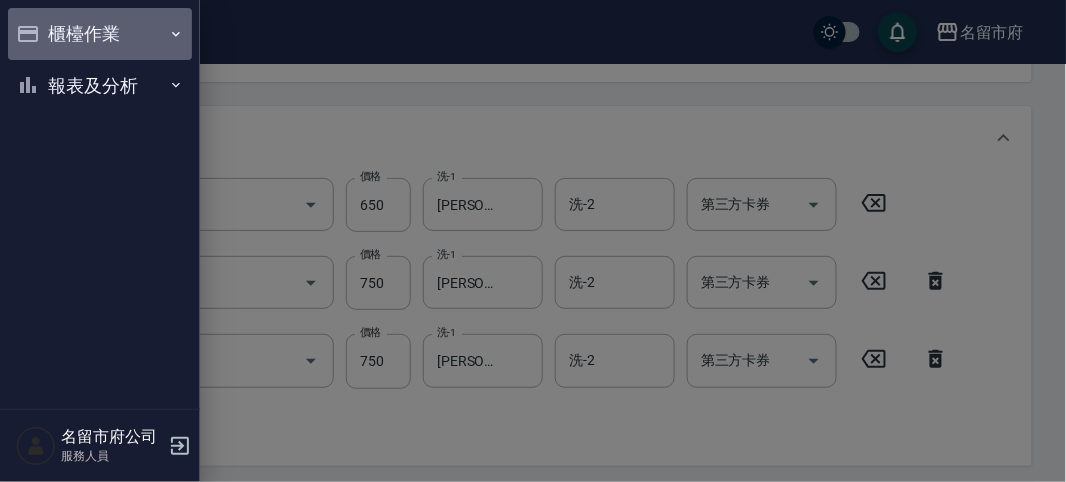 click on "櫃檯作業" at bounding box center [100, 34] 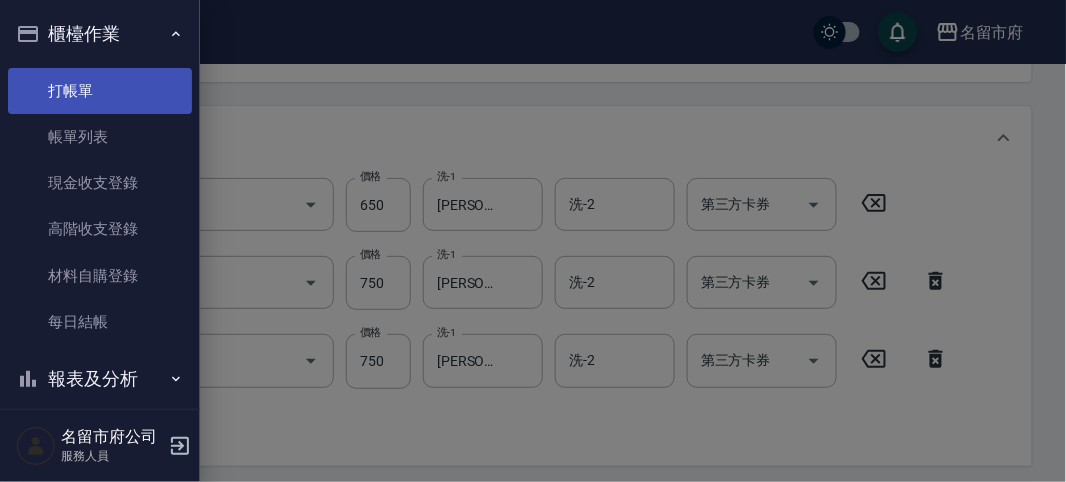click on "打帳單" at bounding box center [100, 91] 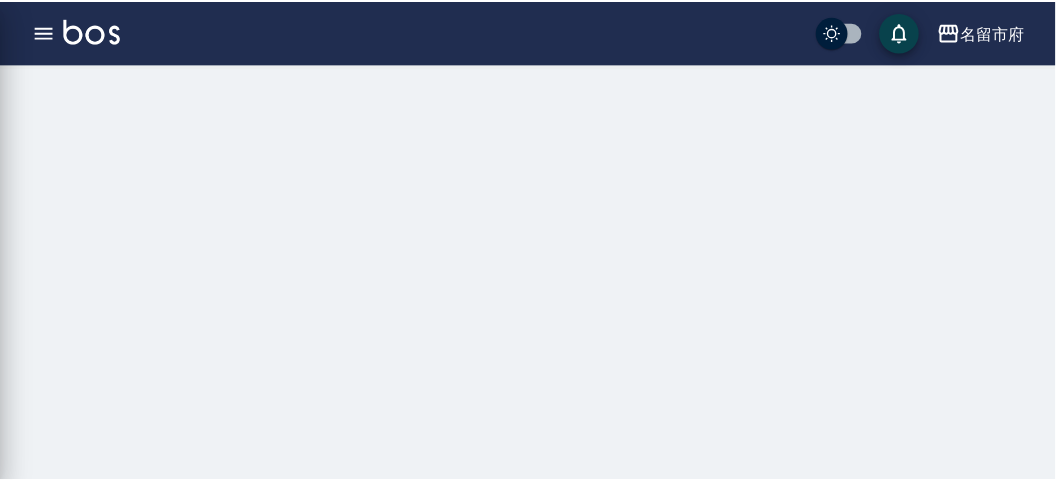 scroll, scrollTop: 0, scrollLeft: 0, axis: both 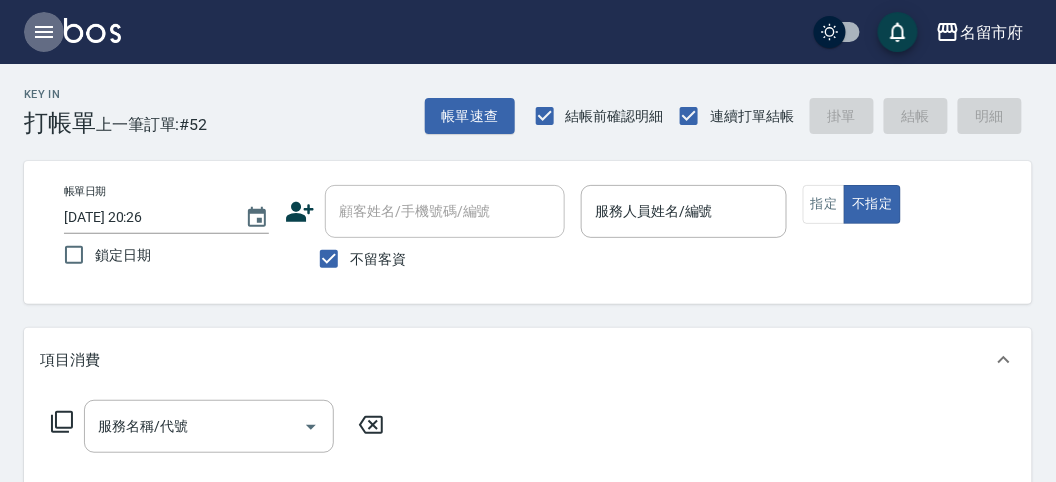 click 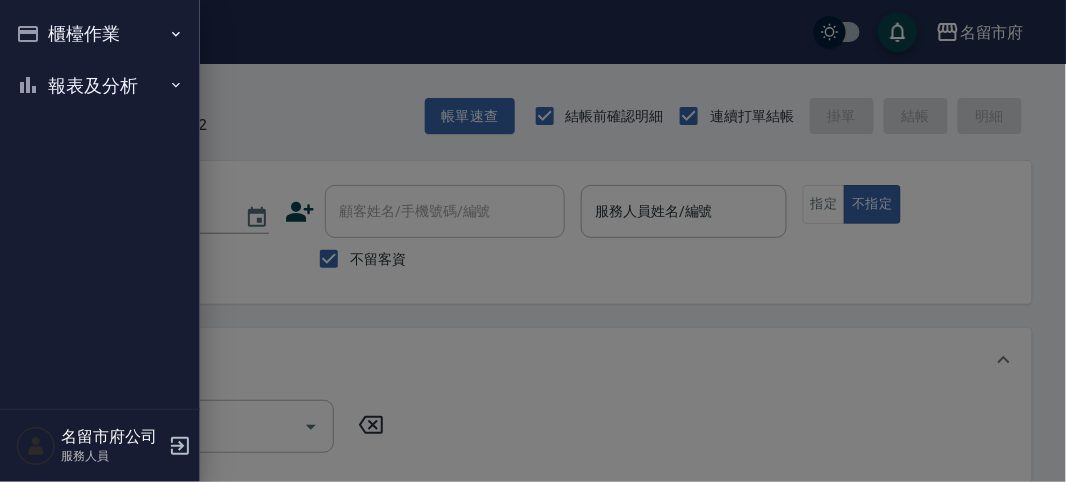 click on "報表及分析" at bounding box center (100, 86) 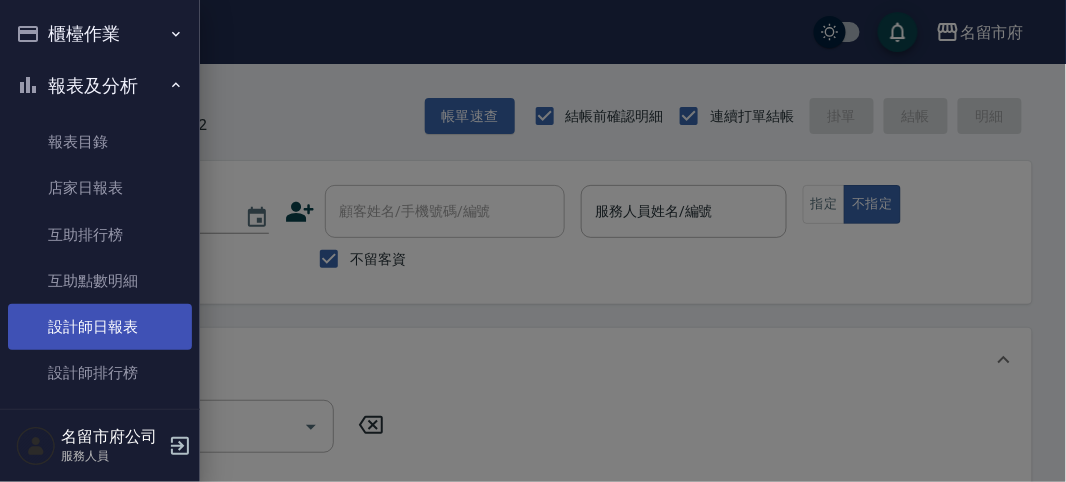 click on "設計師日報表" at bounding box center (100, 327) 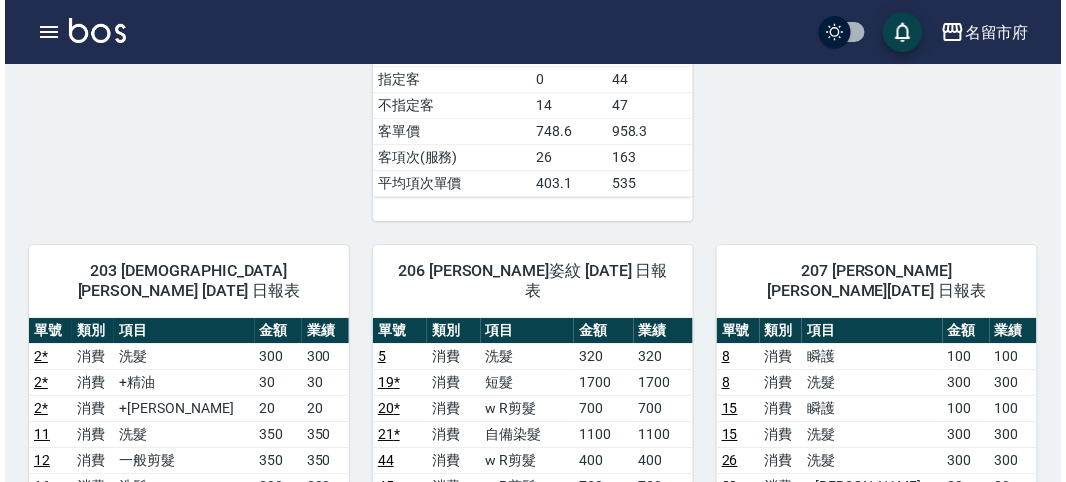 scroll, scrollTop: 1555, scrollLeft: 0, axis: vertical 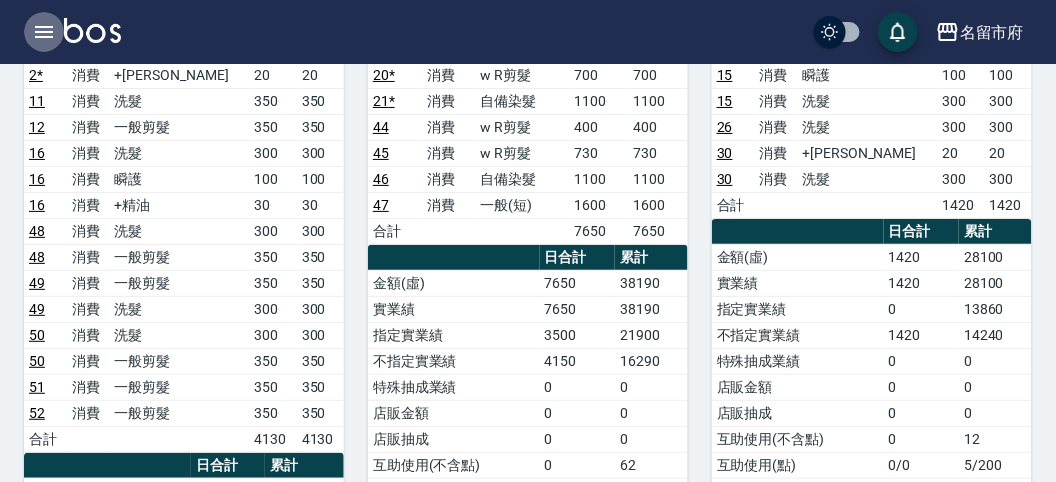click at bounding box center [44, 32] 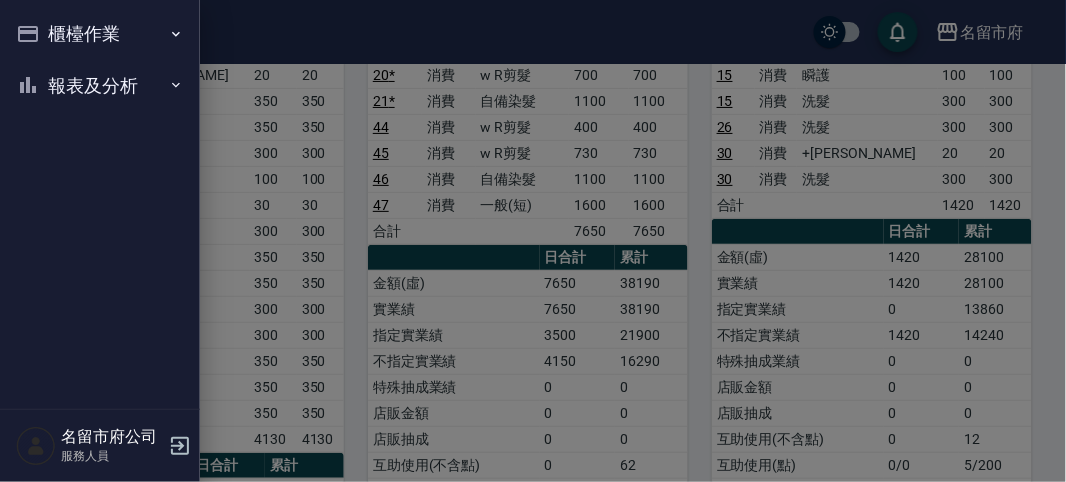 click on "櫃檯作業" at bounding box center (100, 34) 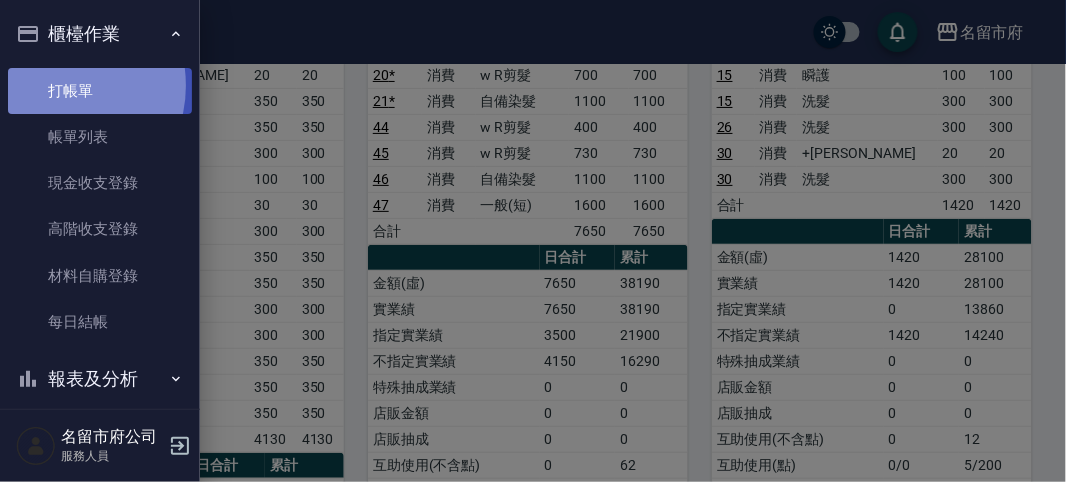 click on "打帳單" at bounding box center (100, 91) 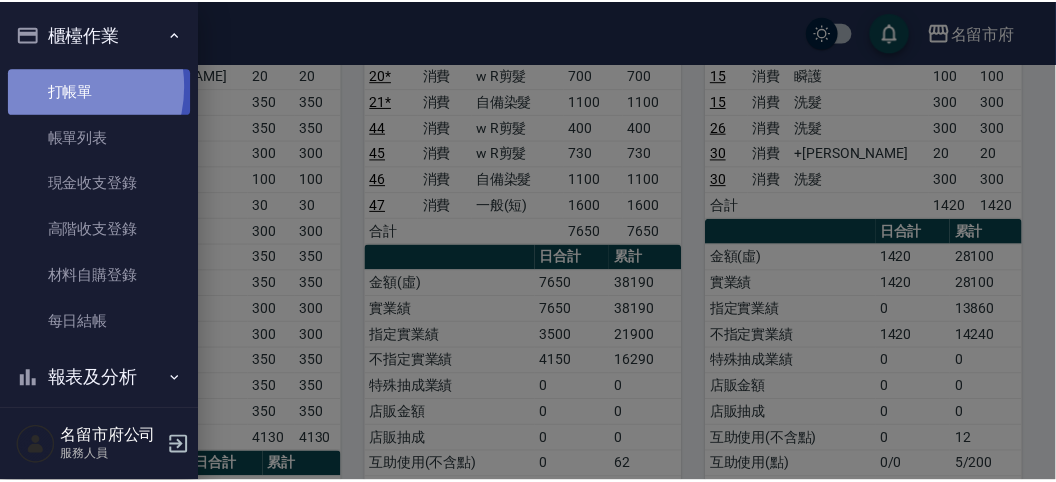 scroll, scrollTop: 0, scrollLeft: 0, axis: both 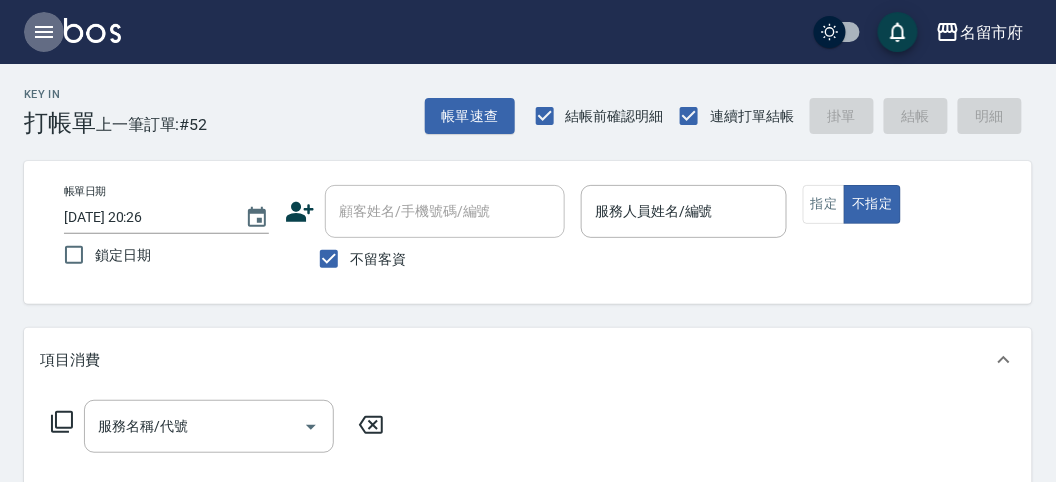 click 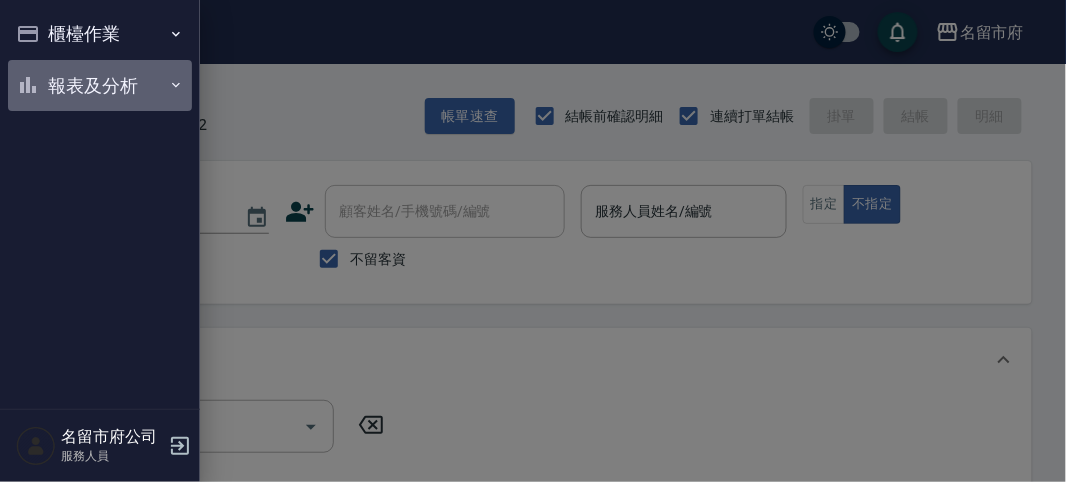 click on "報表及分析" at bounding box center [100, 86] 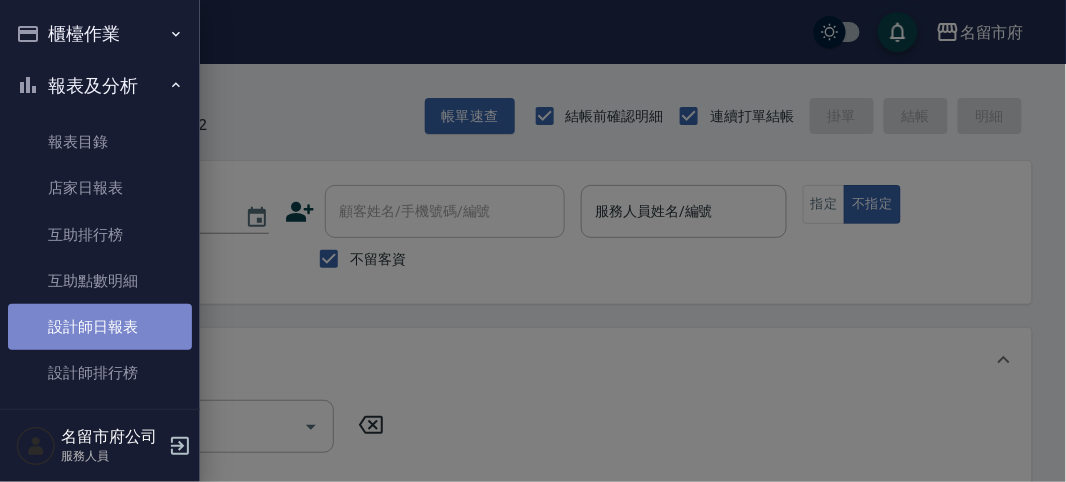 click on "設計師日報表" at bounding box center (100, 327) 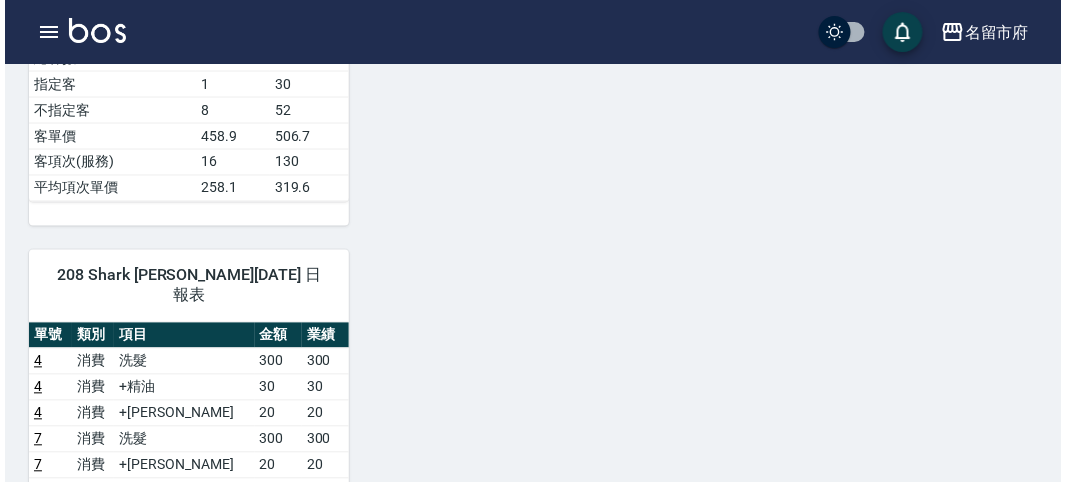scroll, scrollTop: 2333, scrollLeft: 0, axis: vertical 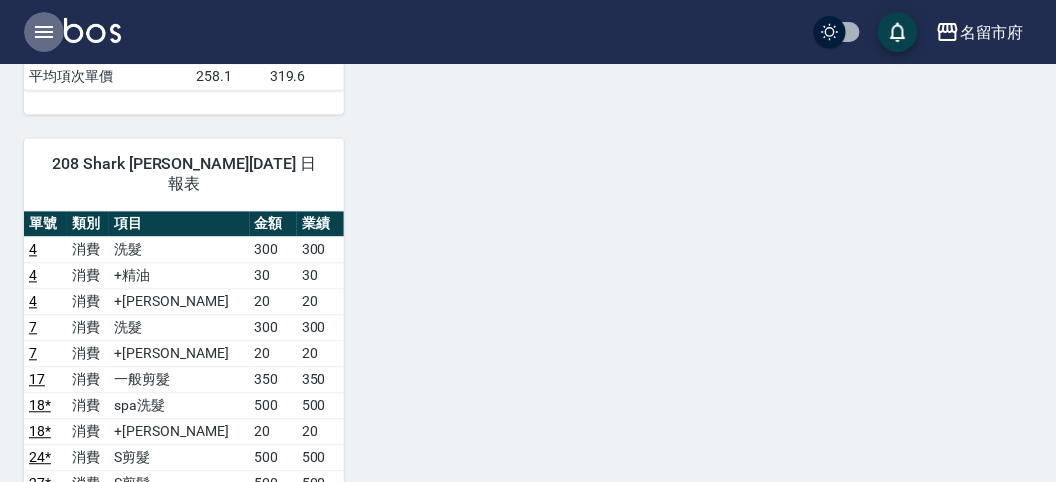 click 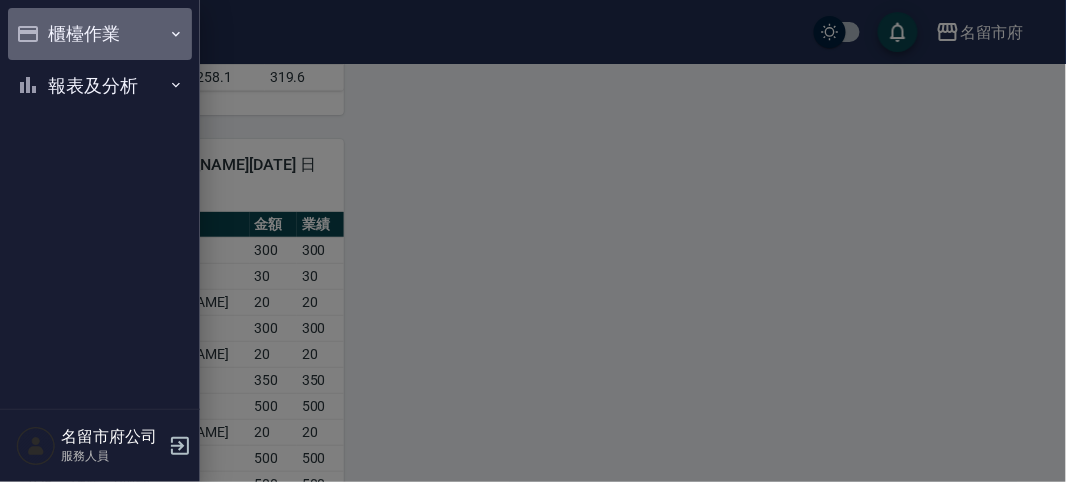 click on "櫃檯作業" at bounding box center [100, 34] 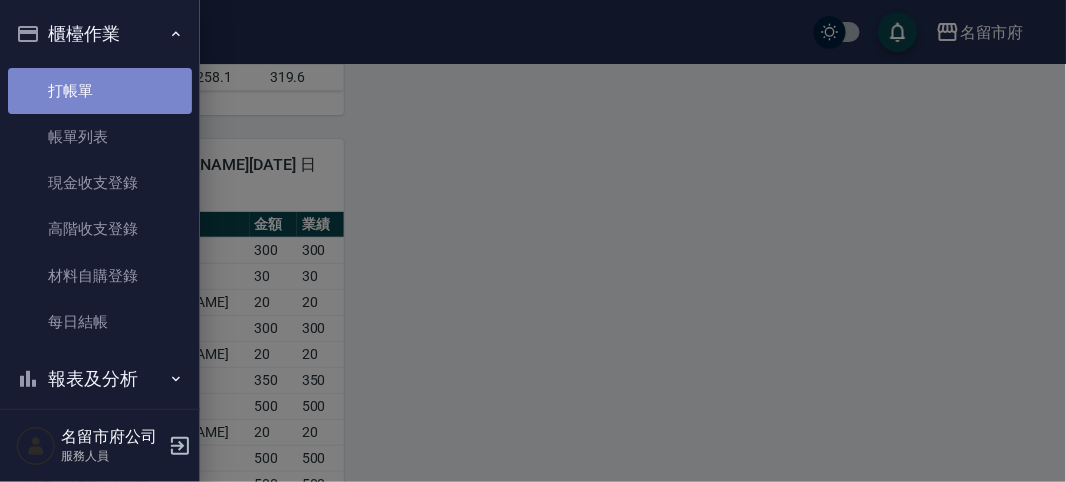 click on "打帳單" at bounding box center (100, 91) 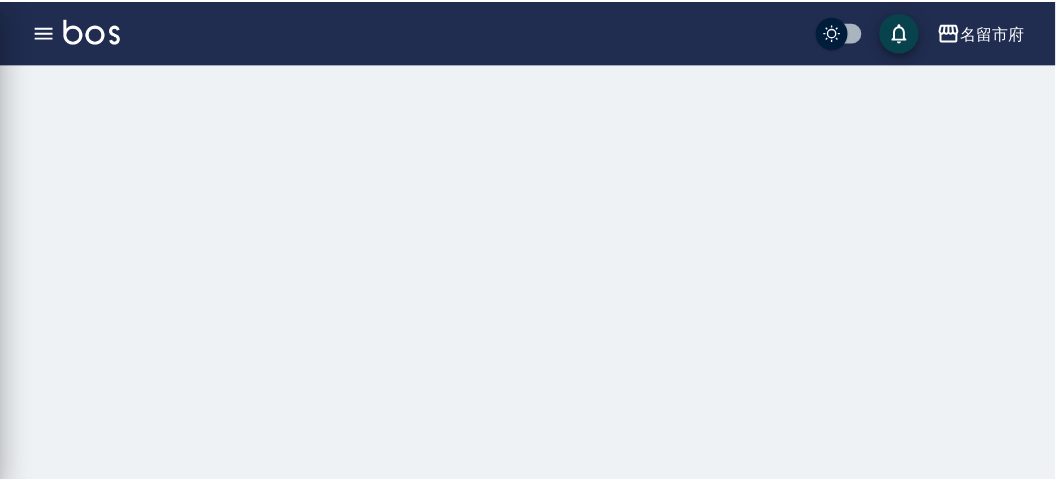 scroll, scrollTop: 0, scrollLeft: 0, axis: both 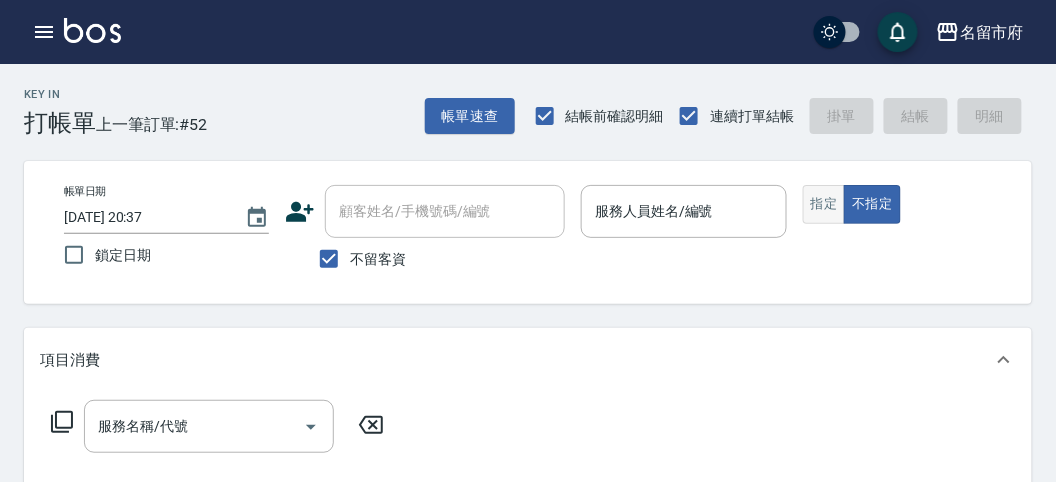 click on "指定" at bounding box center (824, 204) 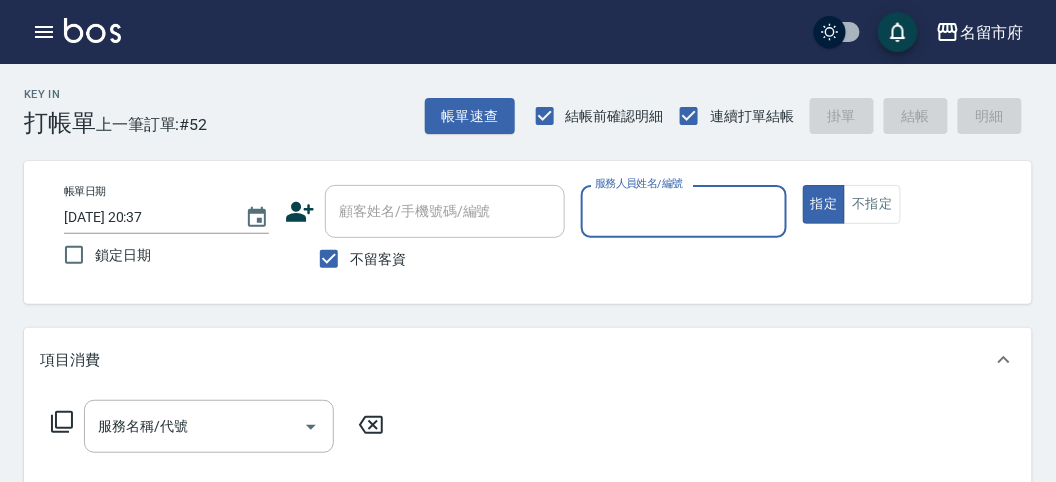 click on "服務人員姓名/編號" at bounding box center [683, 211] 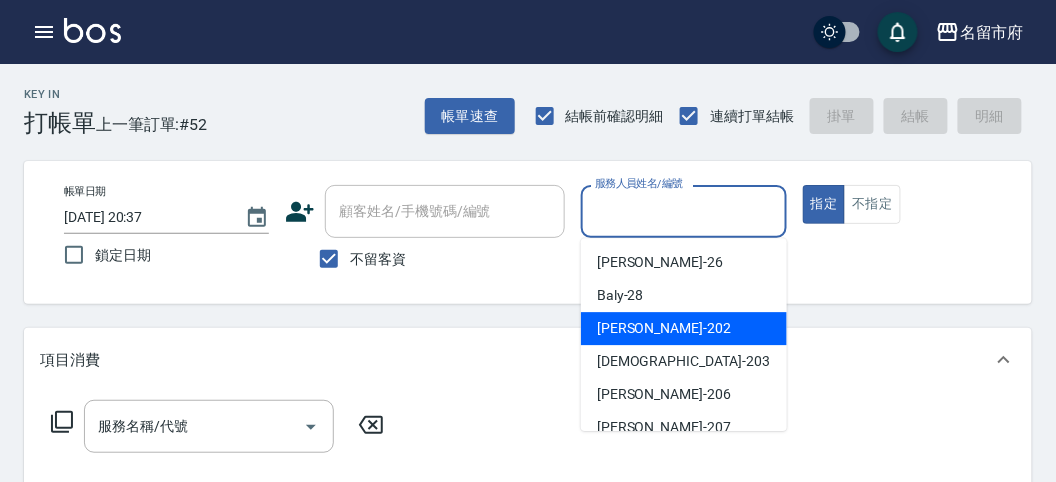 drag, startPoint x: 690, startPoint y: 327, endPoint x: 670, endPoint y: 332, distance: 20.615528 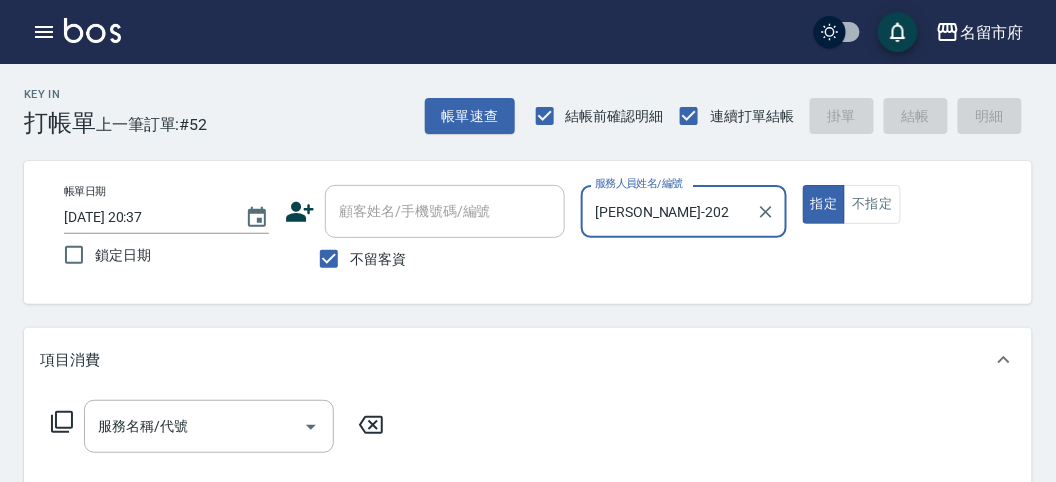 click 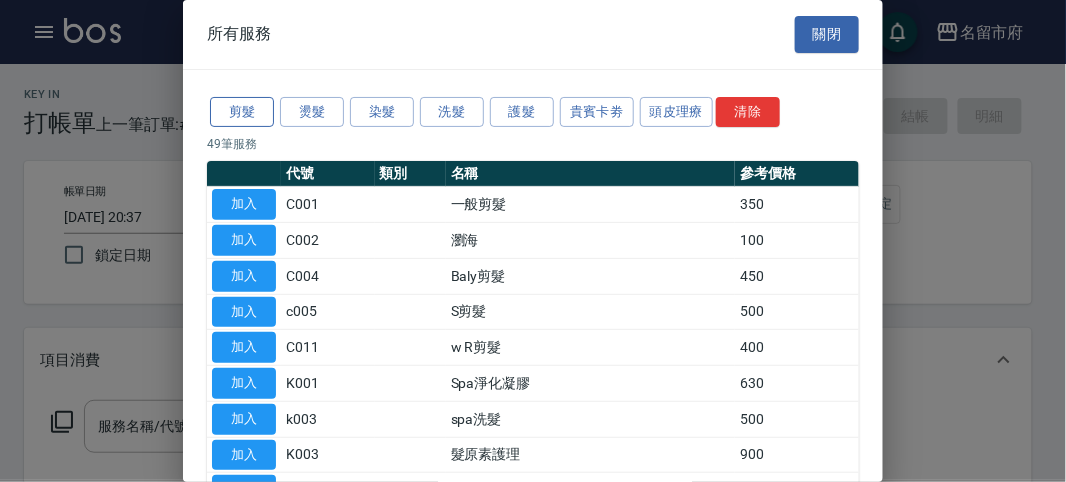 click on "剪髮" at bounding box center (242, 112) 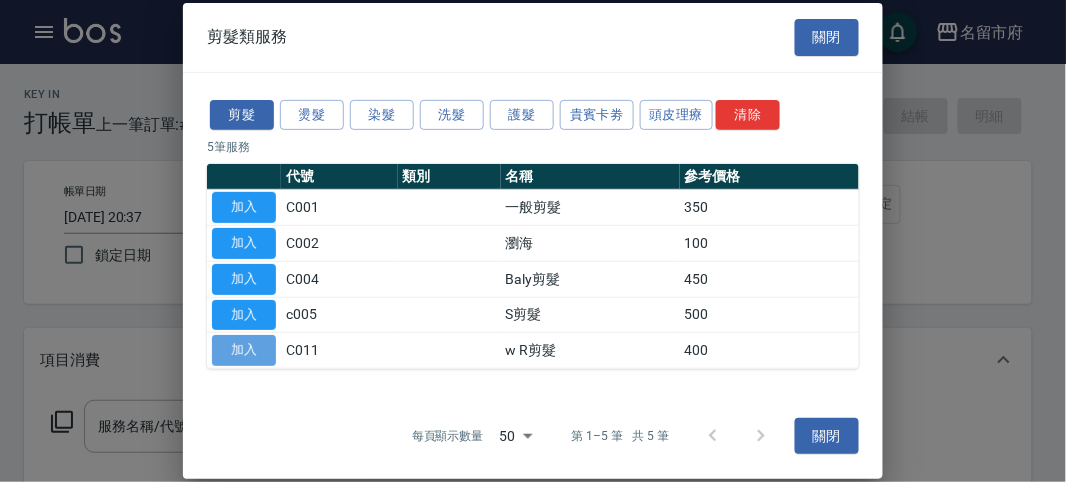 drag, startPoint x: 245, startPoint y: 347, endPoint x: 267, endPoint y: 344, distance: 22.203604 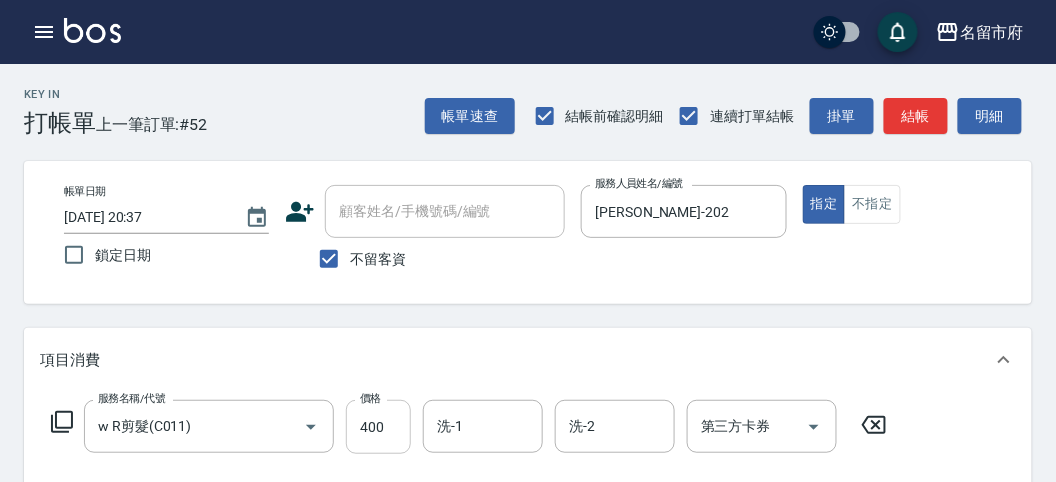 click on "400" at bounding box center [378, 427] 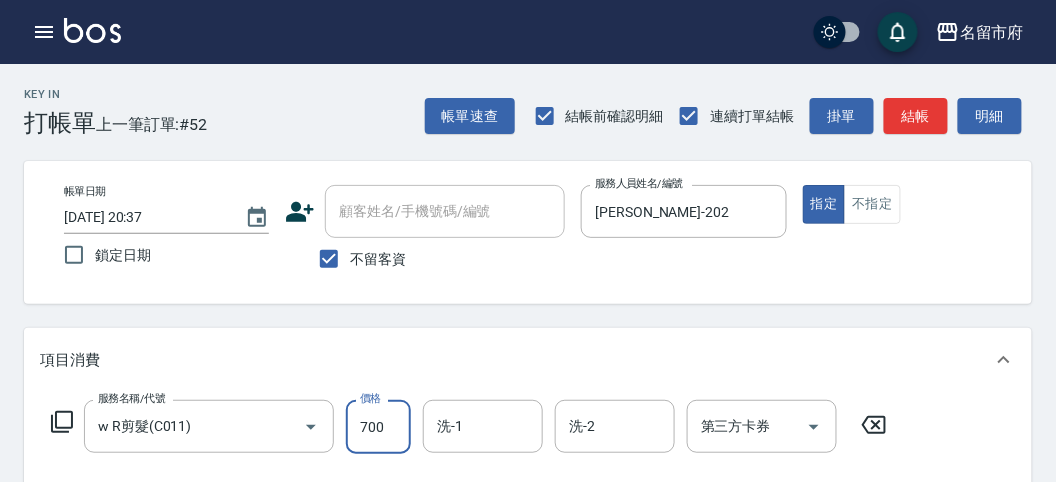 type on "700" 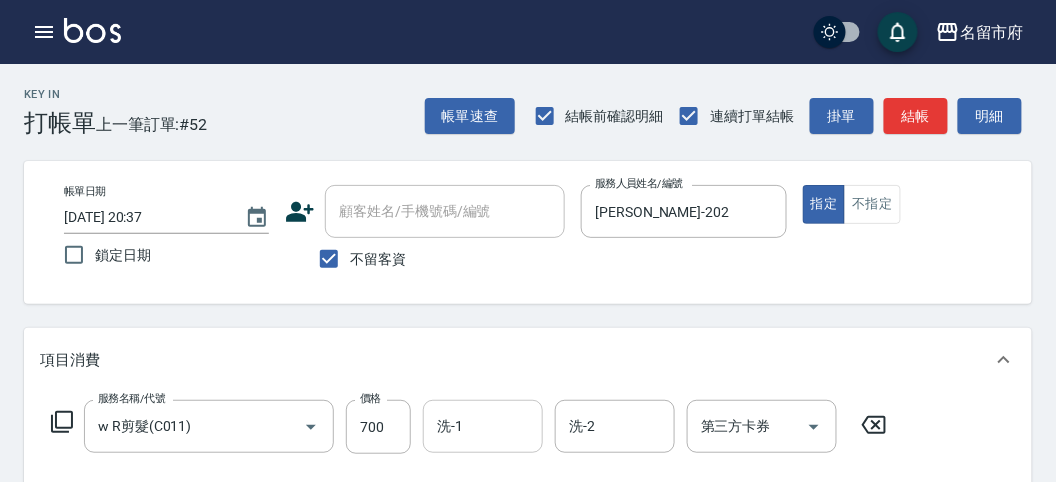 drag, startPoint x: 480, startPoint y: 453, endPoint x: 481, endPoint y: 438, distance: 15.033297 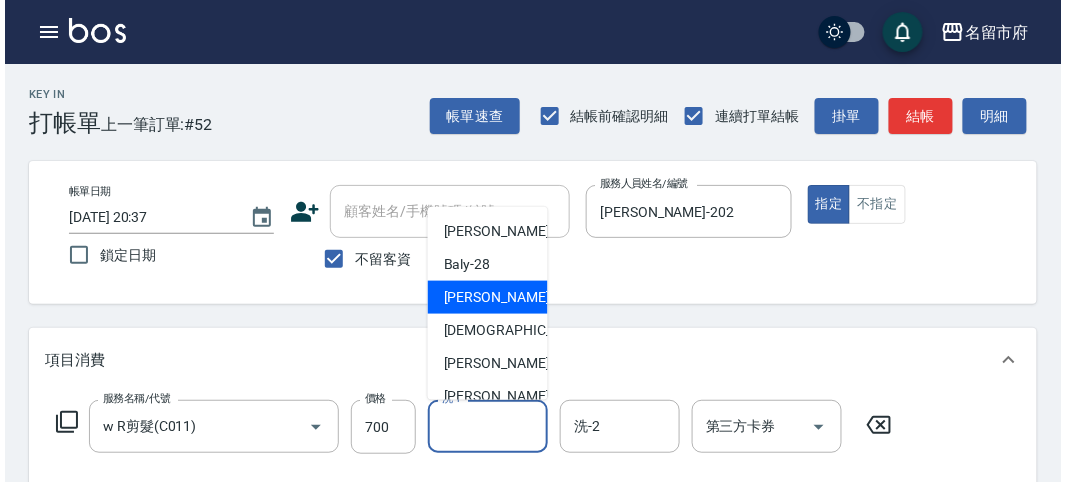 scroll, scrollTop: 153, scrollLeft: 0, axis: vertical 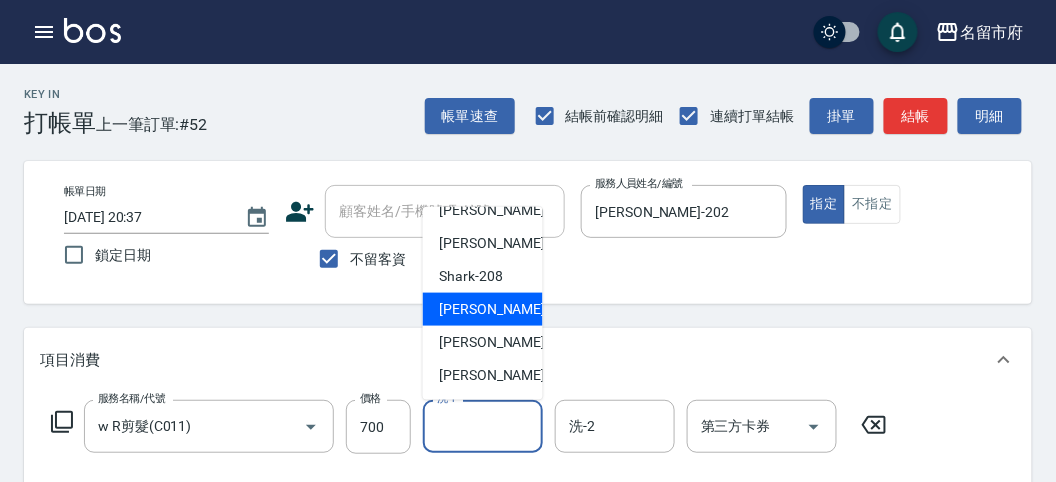 click on "小雲 -214" at bounding box center (483, 309) 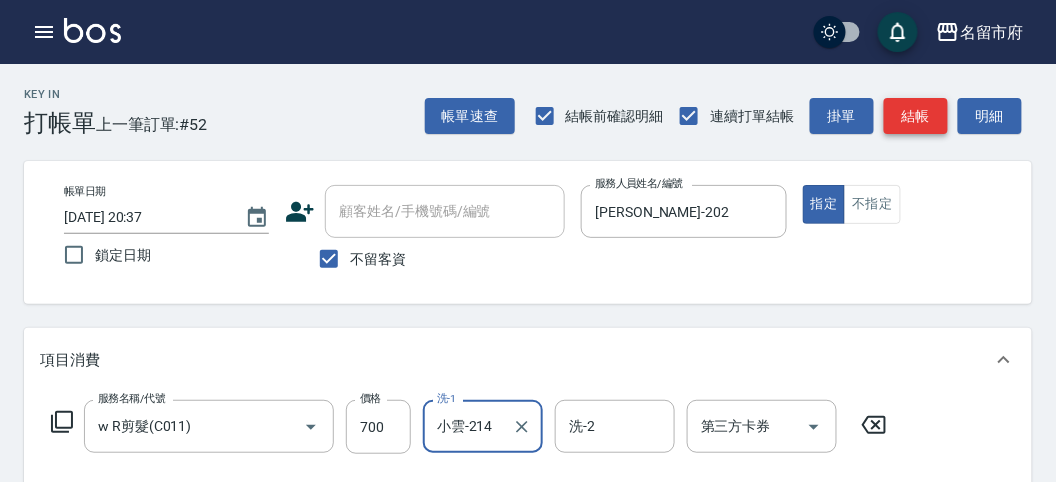 click on "結帳" at bounding box center [916, 116] 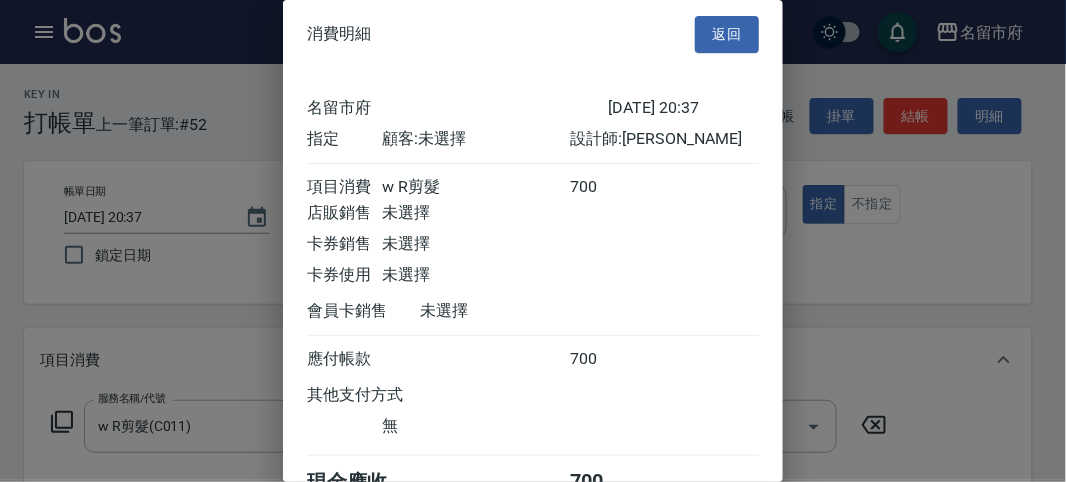 scroll, scrollTop: 111, scrollLeft: 0, axis: vertical 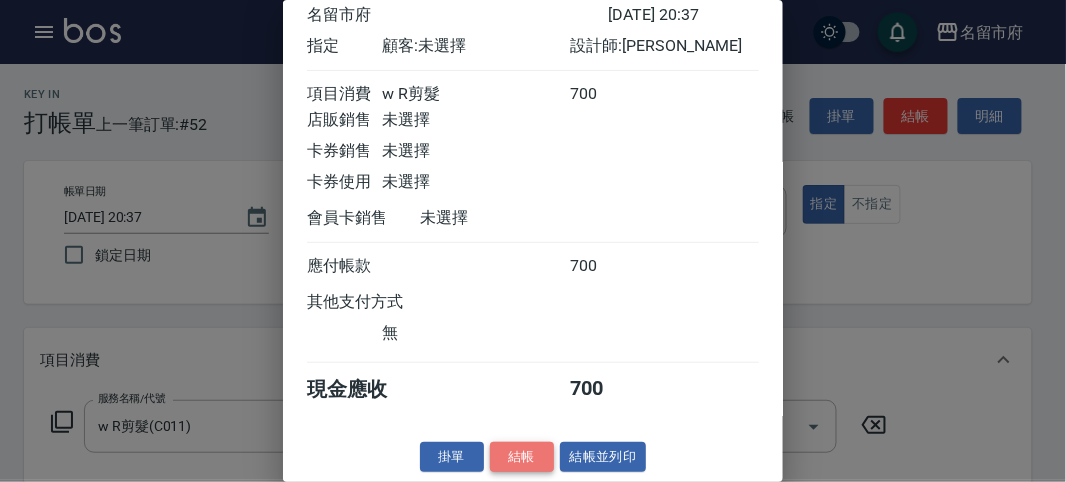 click on "結帳" at bounding box center [522, 457] 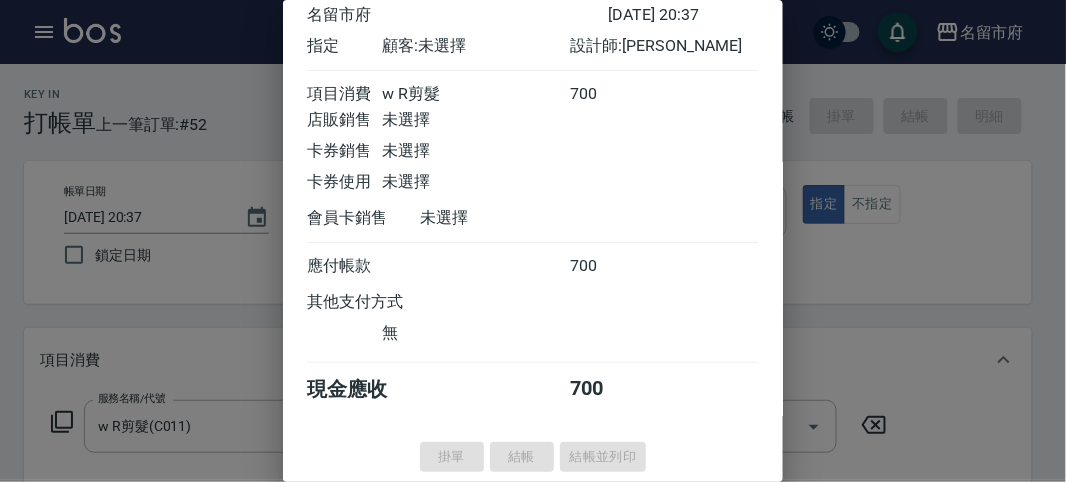 type on "2025/07/11 21:06" 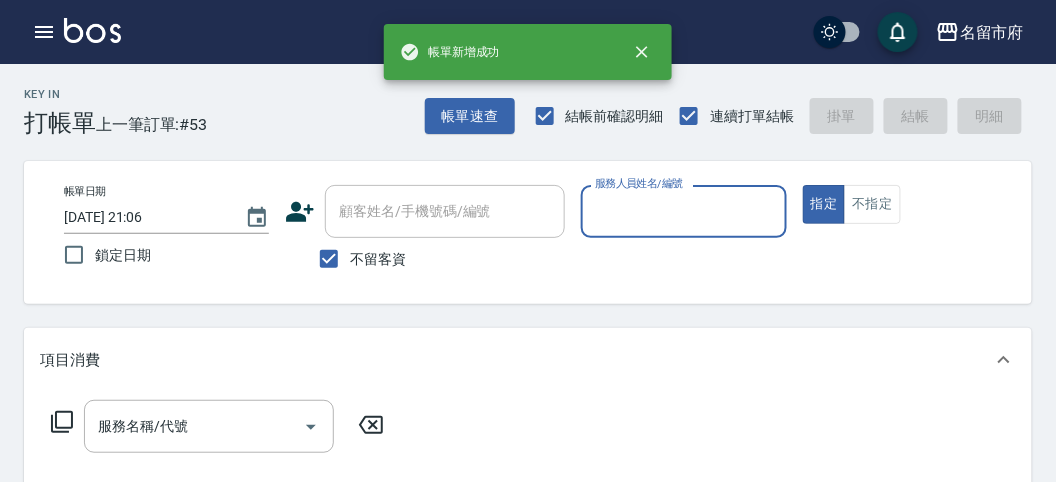 click on "服務人員姓名/編號" at bounding box center [683, 211] 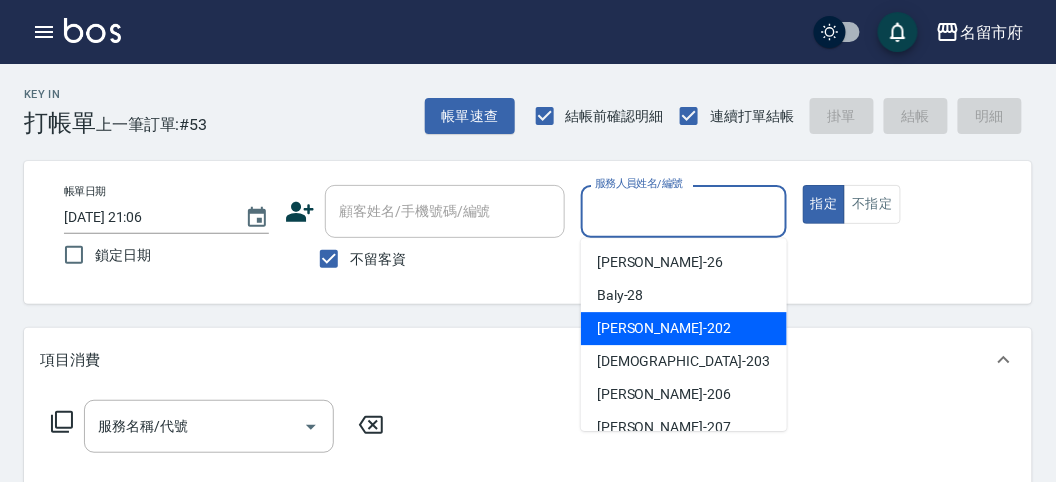 drag, startPoint x: 660, startPoint y: 317, endPoint x: 380, endPoint y: 417, distance: 297.32138 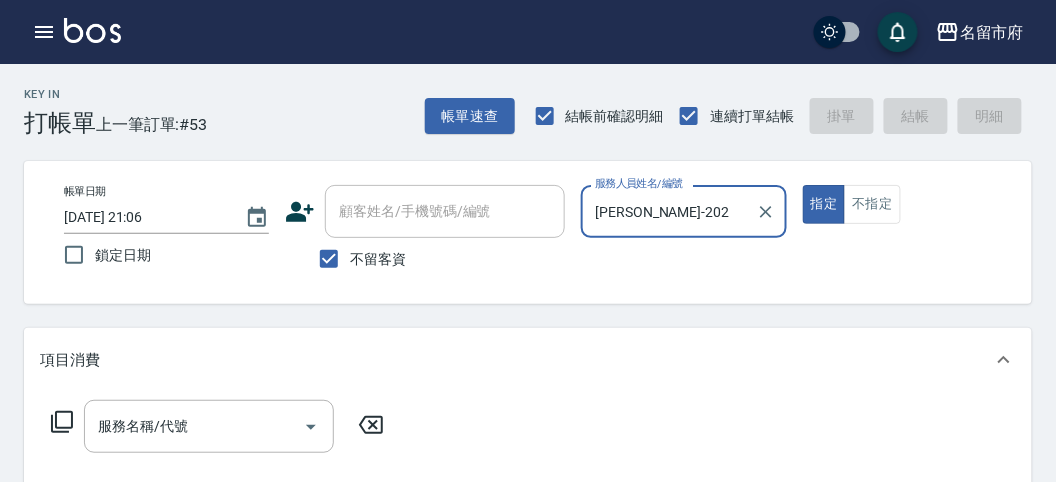 click 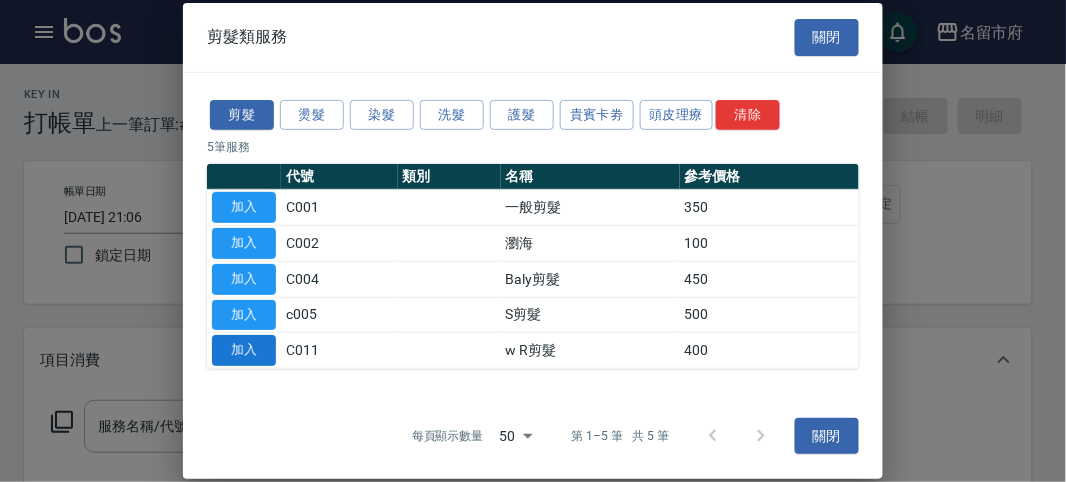 click on "加入" at bounding box center (244, 350) 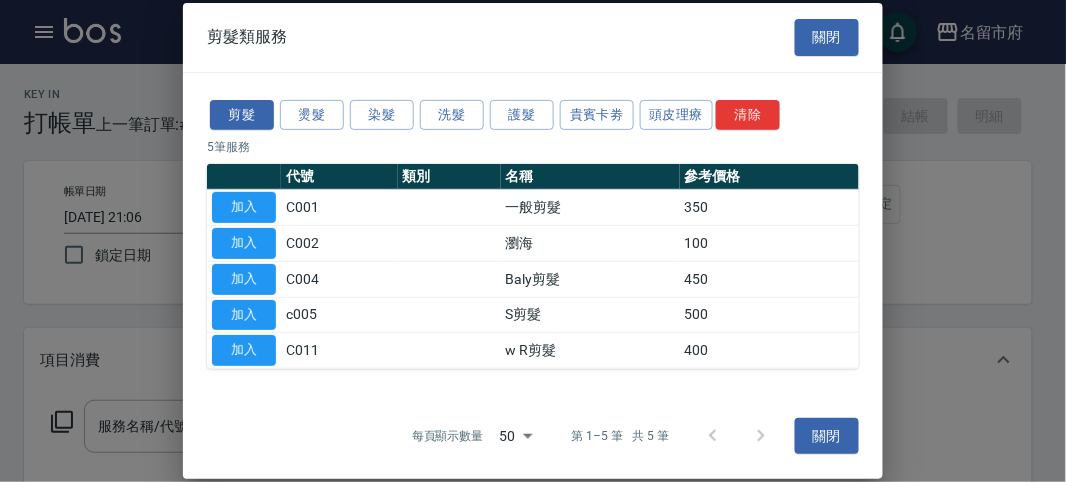 type on "w R剪髮(C011)" 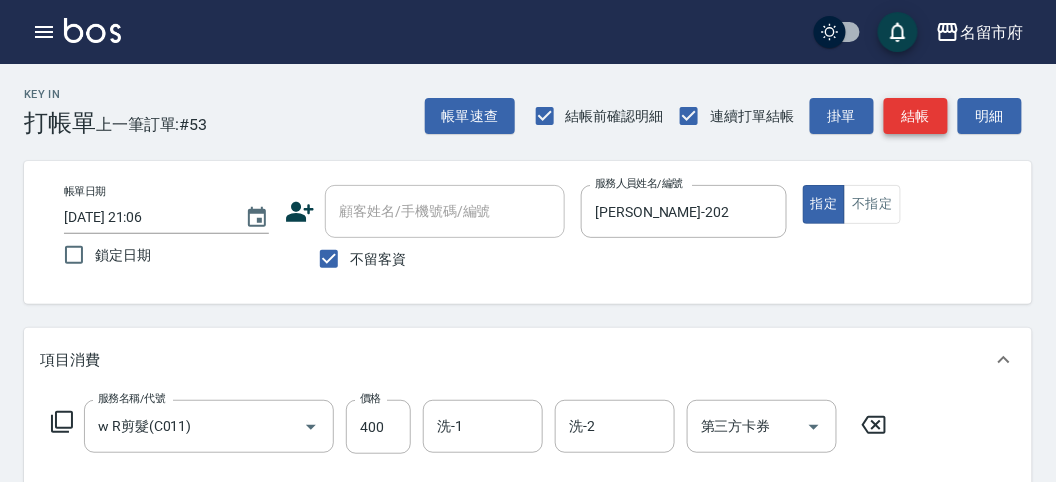 click on "結帳" at bounding box center [916, 116] 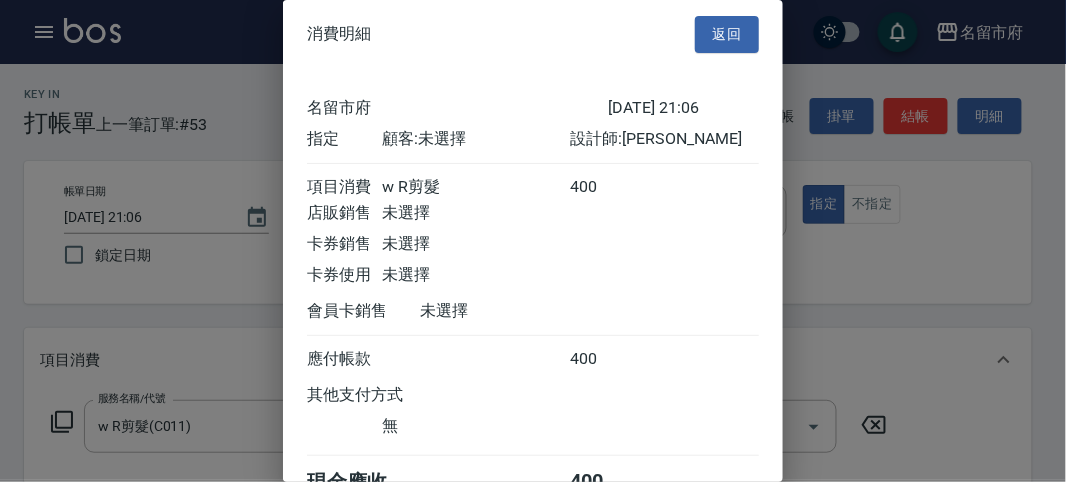 scroll, scrollTop: 111, scrollLeft: 0, axis: vertical 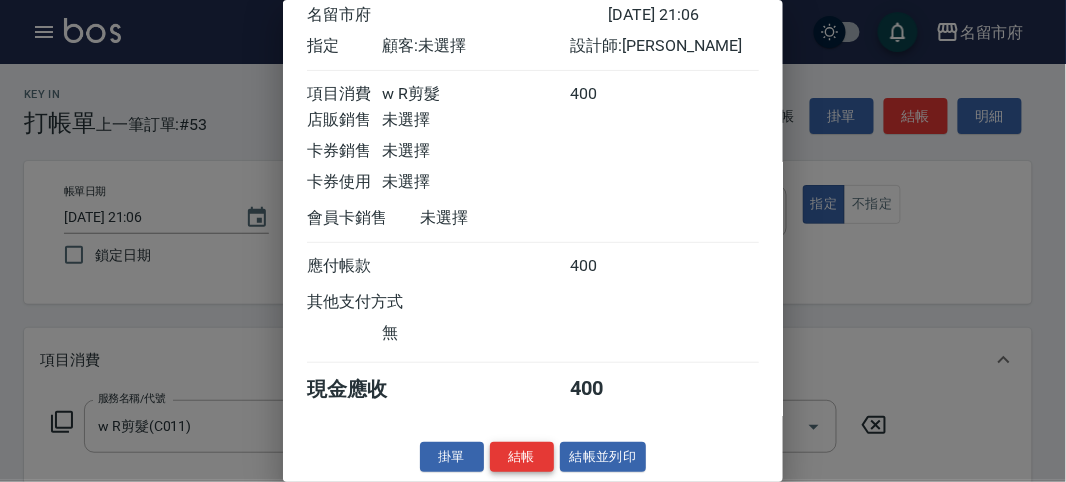 click on "結帳" at bounding box center [522, 457] 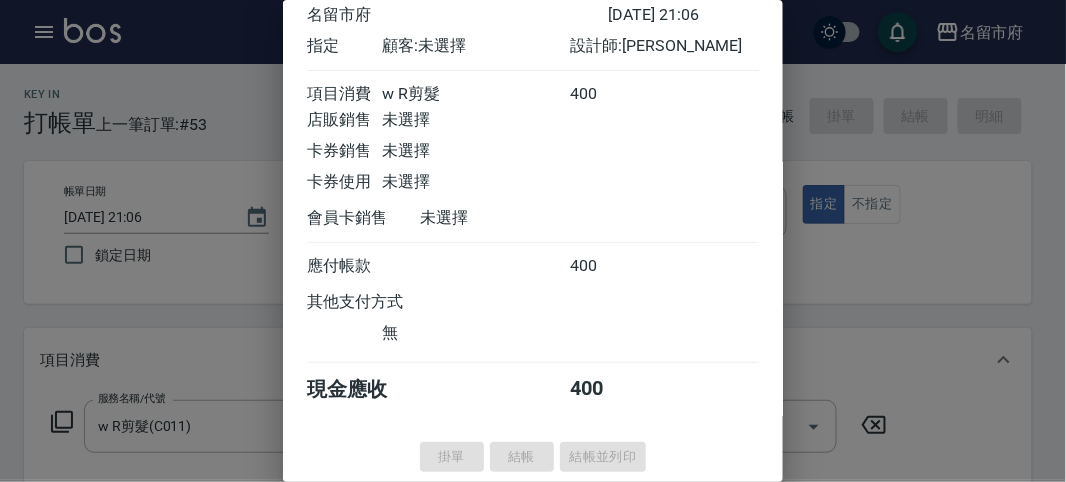 type 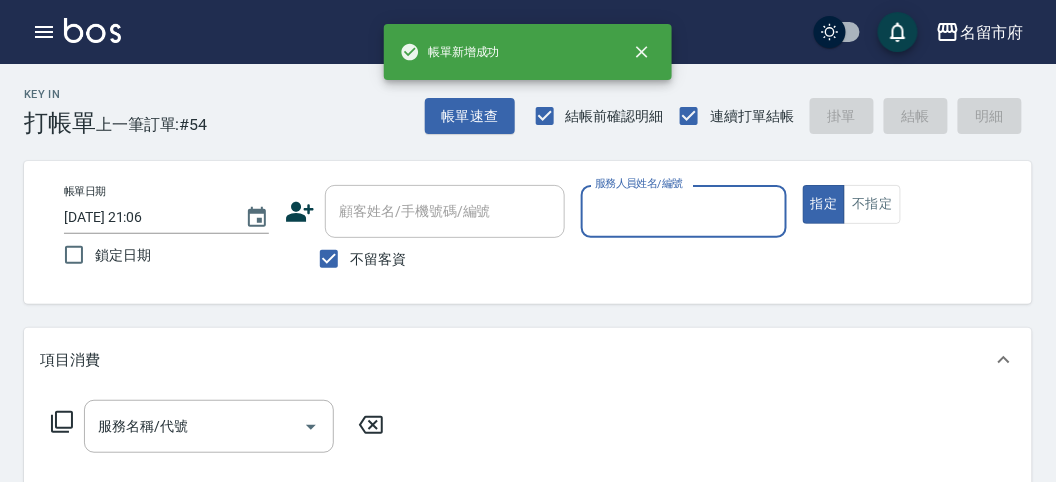 click on "服務人員姓名/編號" at bounding box center (683, 211) 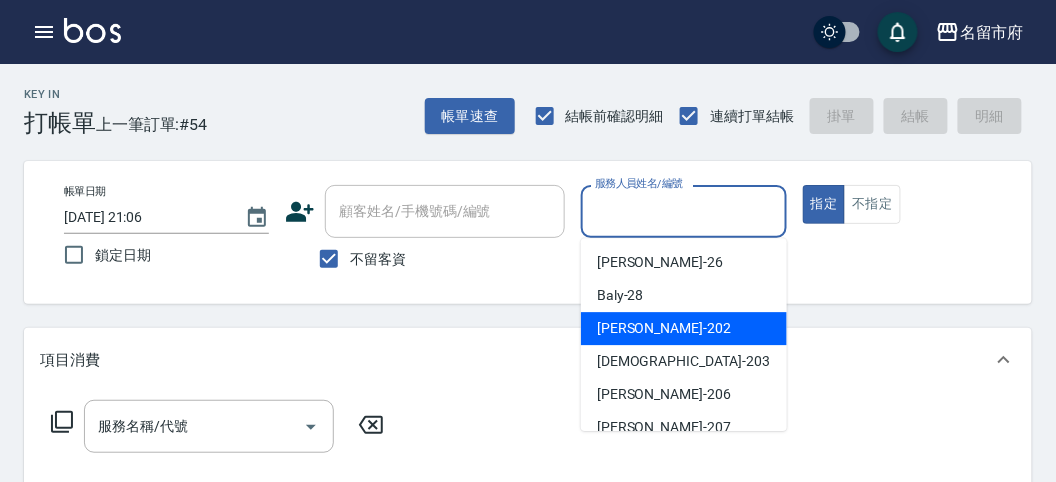 drag, startPoint x: 666, startPoint y: 322, endPoint x: 143, endPoint y: 387, distance: 527.02374 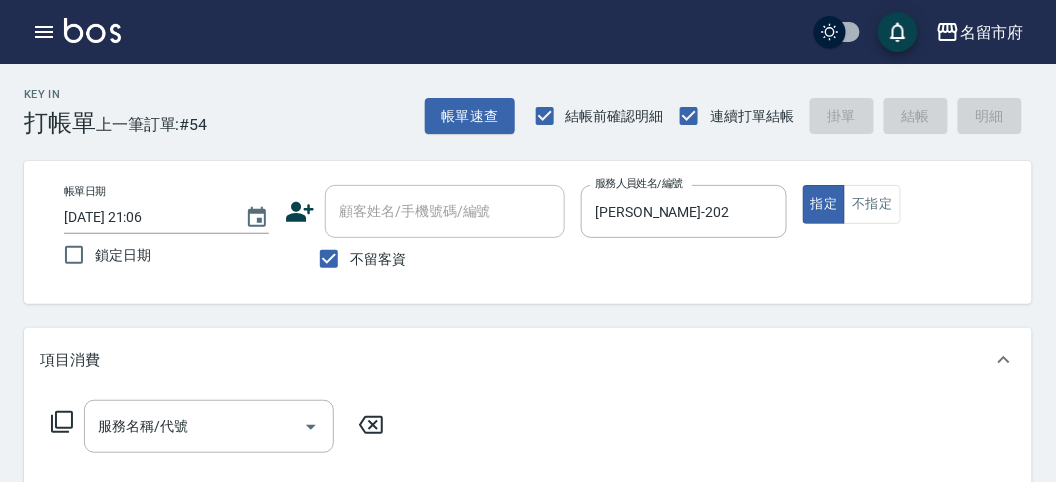 click 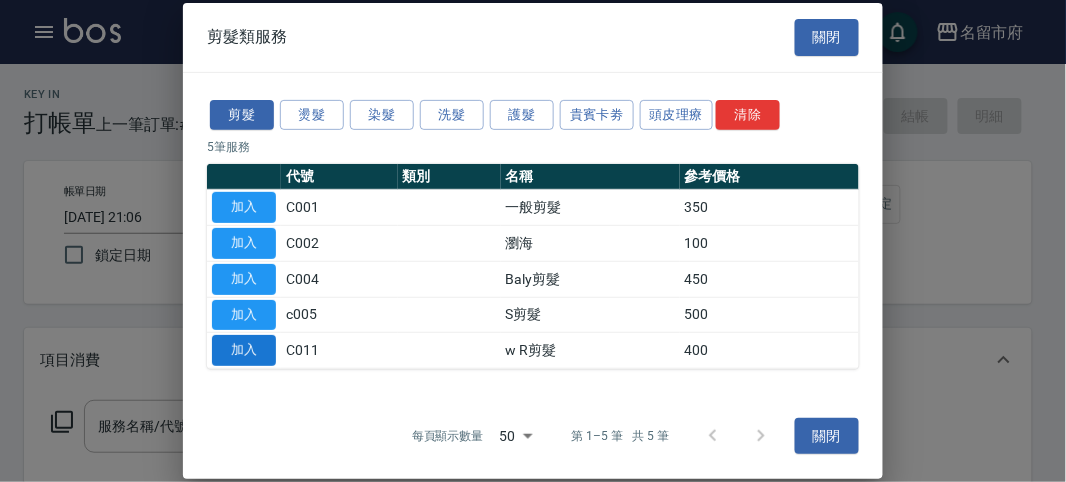 click on "加入" at bounding box center (244, 350) 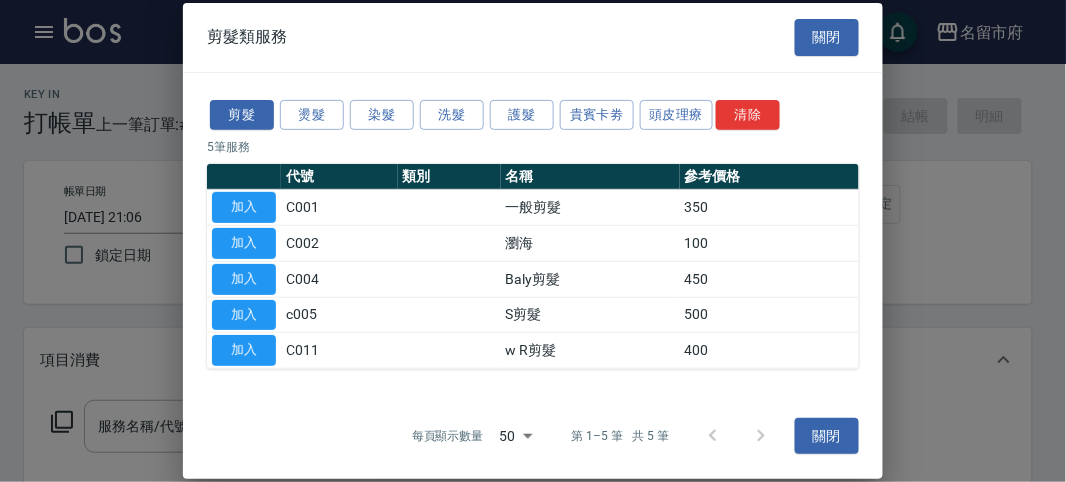 type on "w R剪髮(C011)" 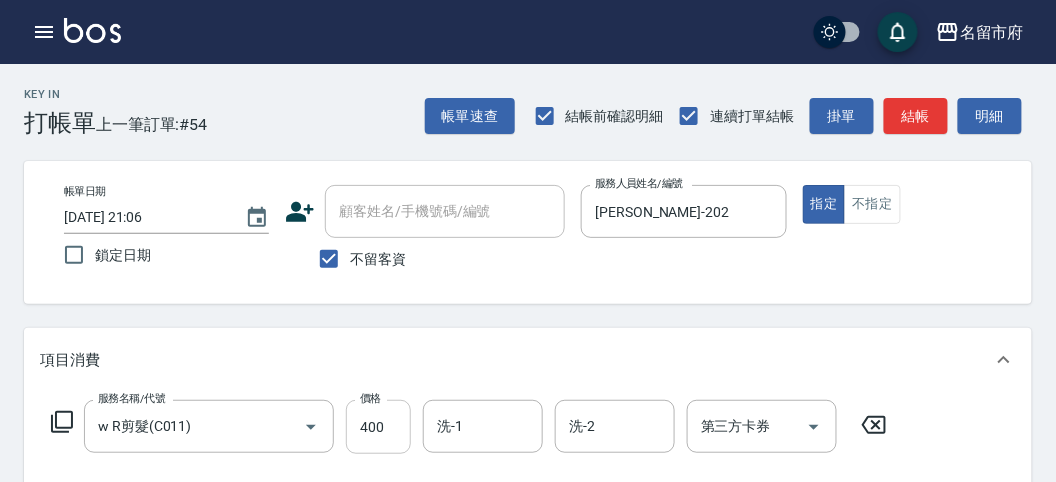 click on "400" at bounding box center (378, 427) 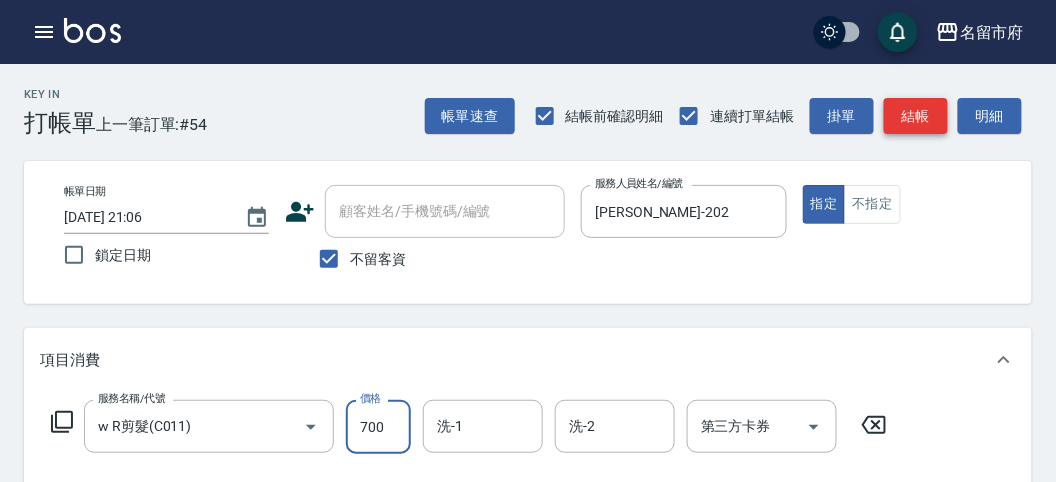 type on "700" 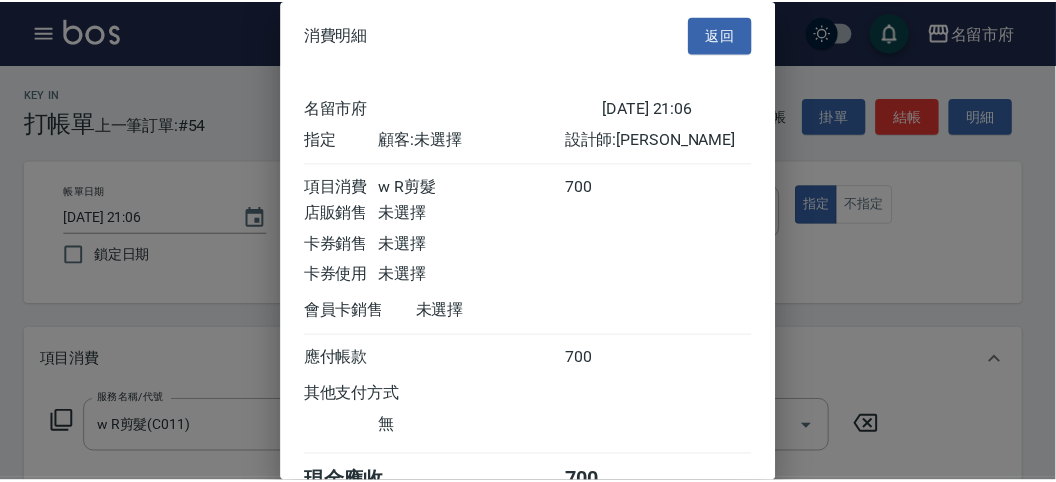 scroll, scrollTop: 111, scrollLeft: 0, axis: vertical 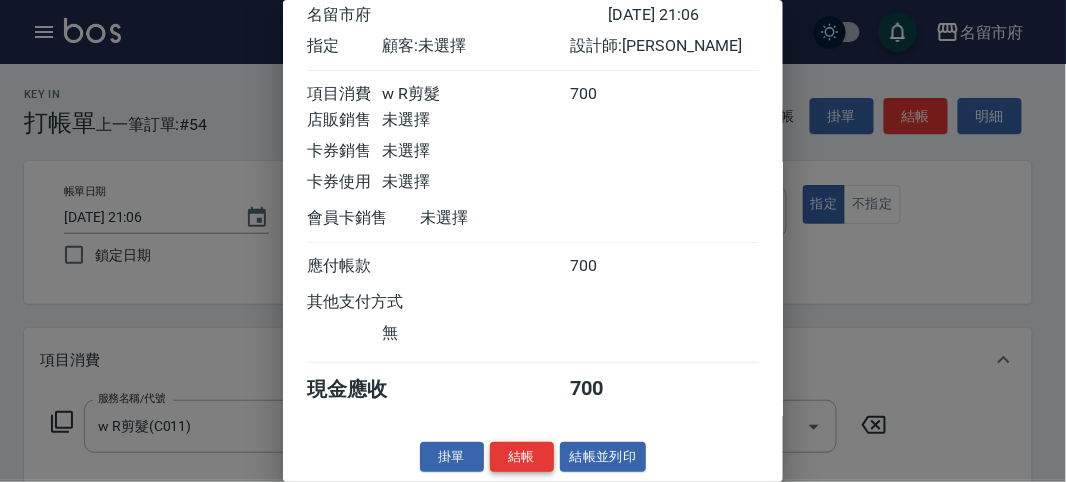 click on "結帳" at bounding box center [522, 457] 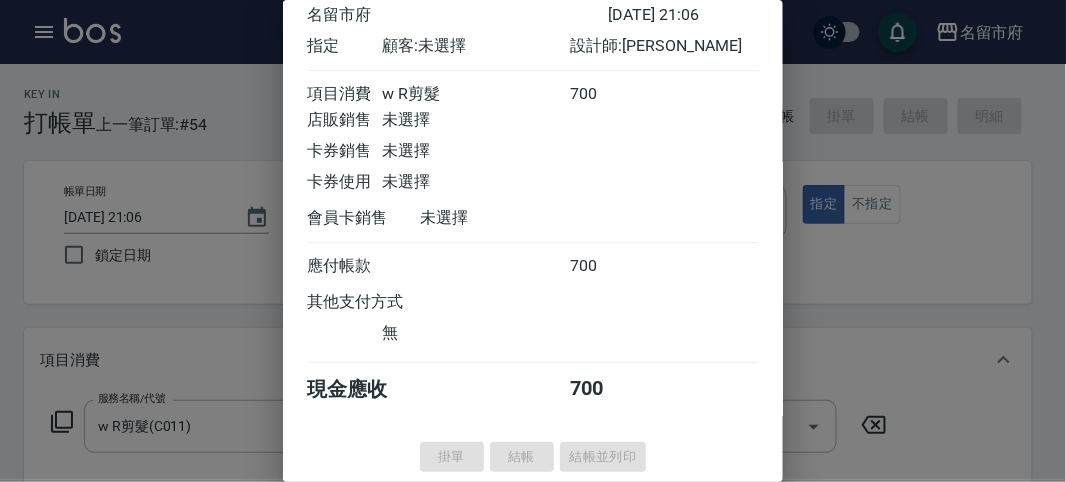 type 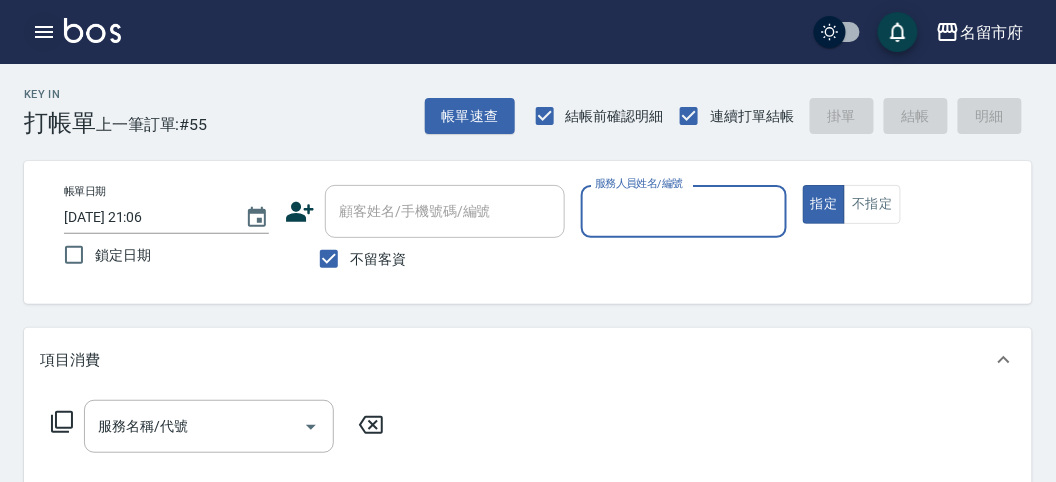 click 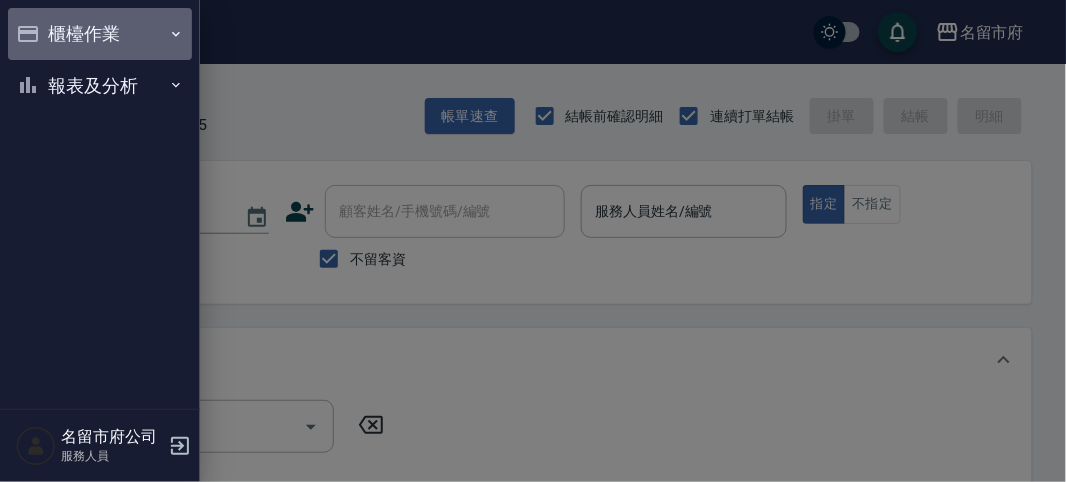 drag, startPoint x: 39, startPoint y: 40, endPoint x: 78, endPoint y: 62, distance: 44.777225 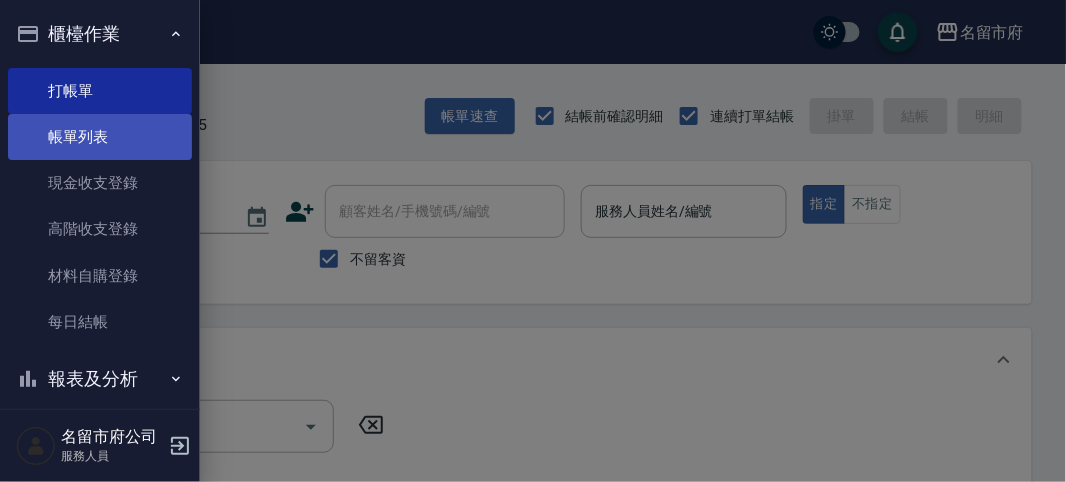 click on "帳單列表" at bounding box center (100, 137) 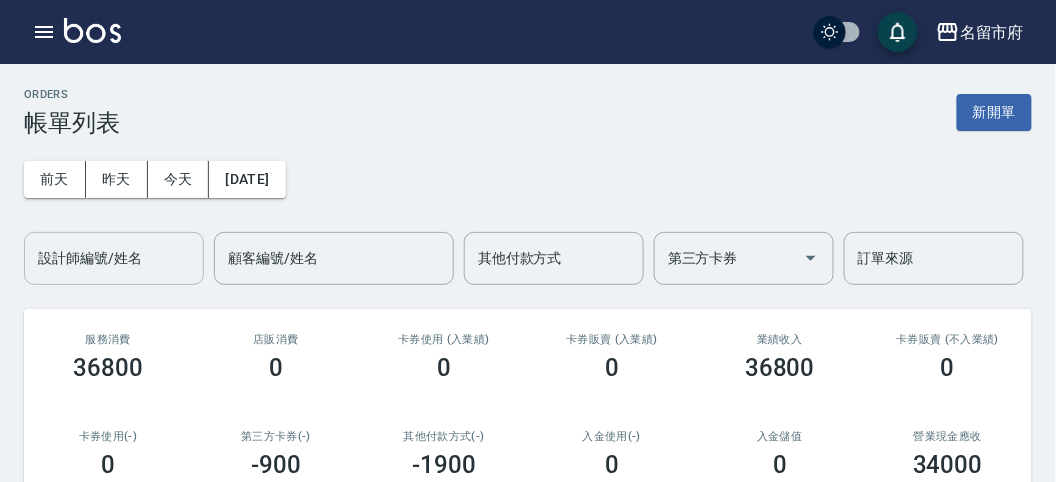 click on "設計師編號/姓名 設計師編號/姓名" at bounding box center (114, 258) 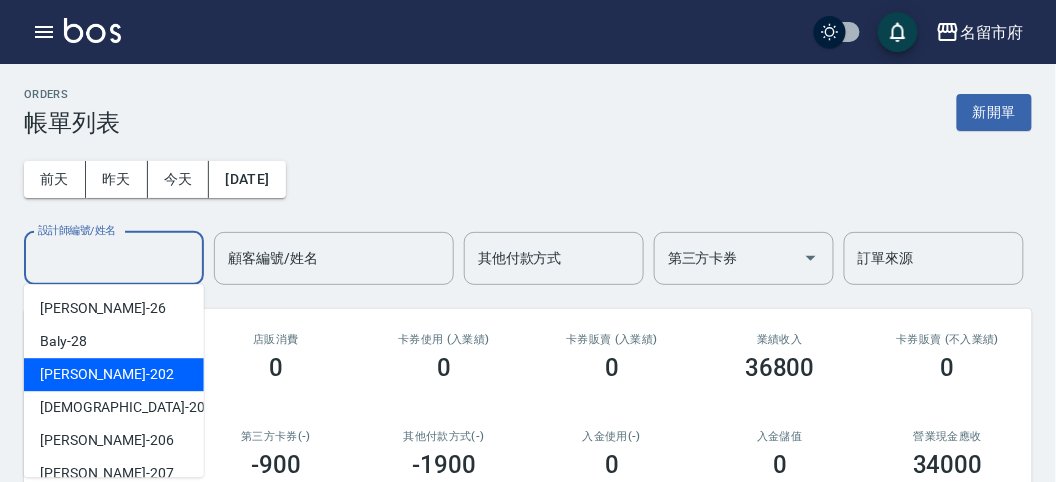 click on "Rita -202" at bounding box center (114, 374) 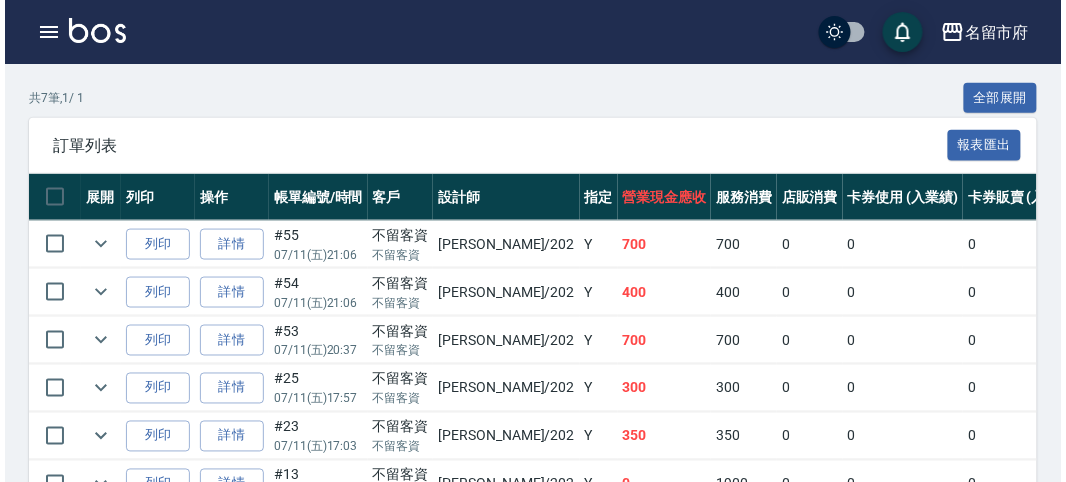 scroll, scrollTop: 555, scrollLeft: 0, axis: vertical 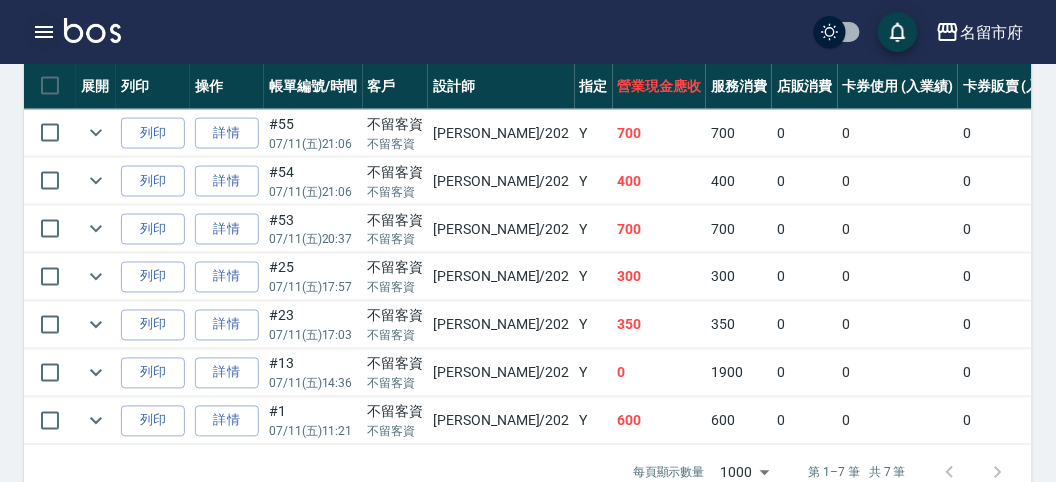 click 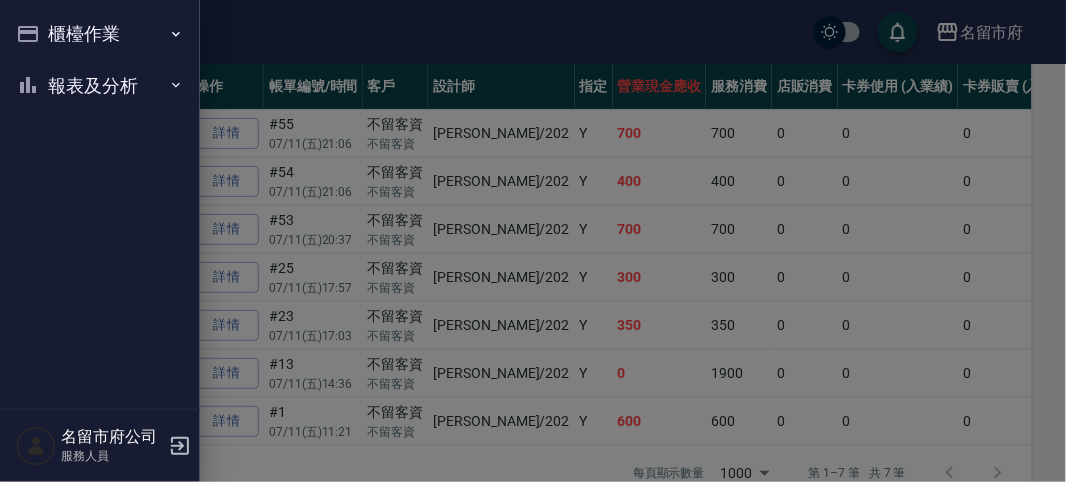 click 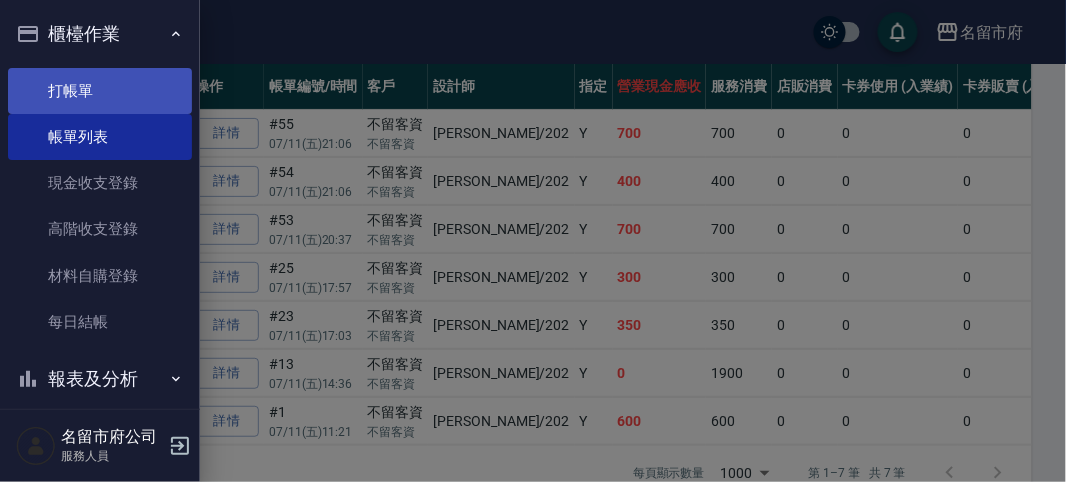 click on "打帳單" at bounding box center [100, 91] 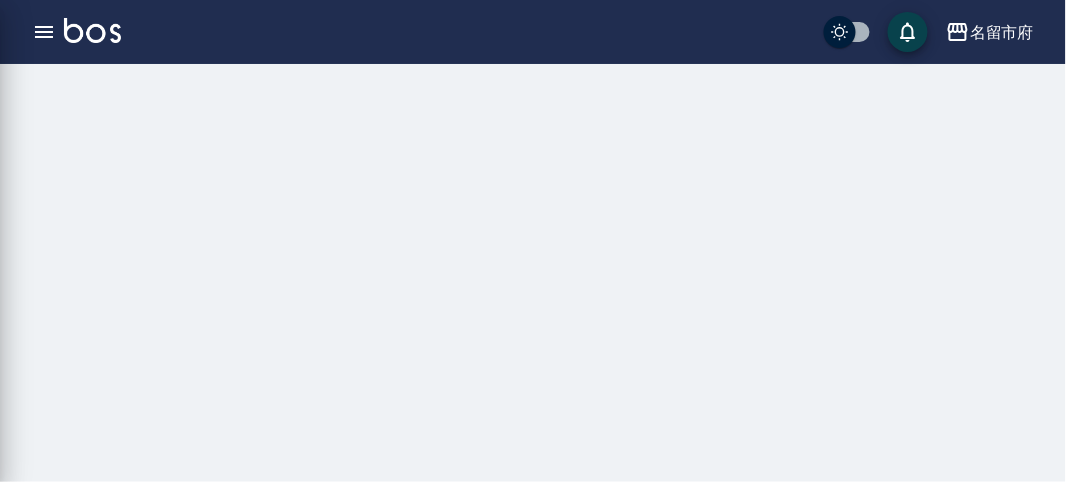 scroll, scrollTop: 0, scrollLeft: 0, axis: both 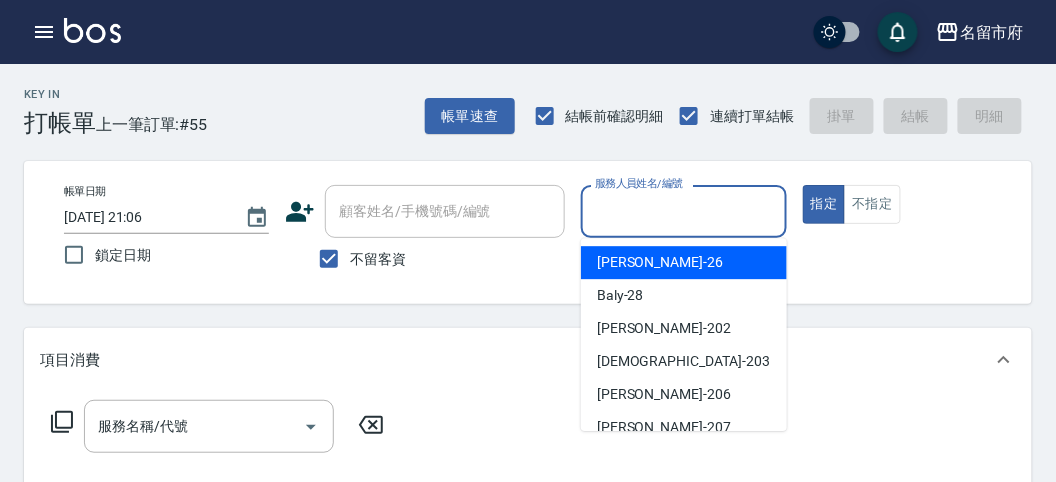 click on "服務人員姓名/編號" at bounding box center [683, 211] 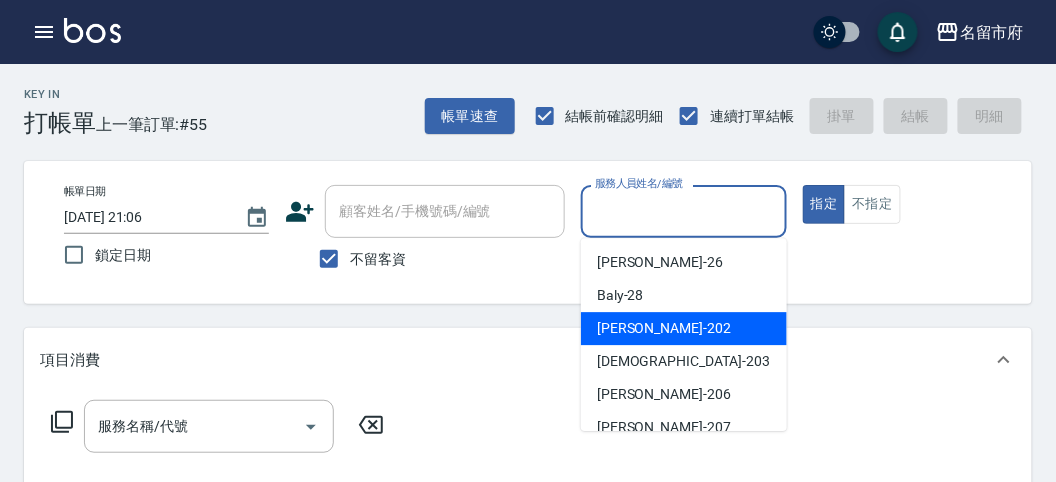 click on "Rita -202" at bounding box center [684, 328] 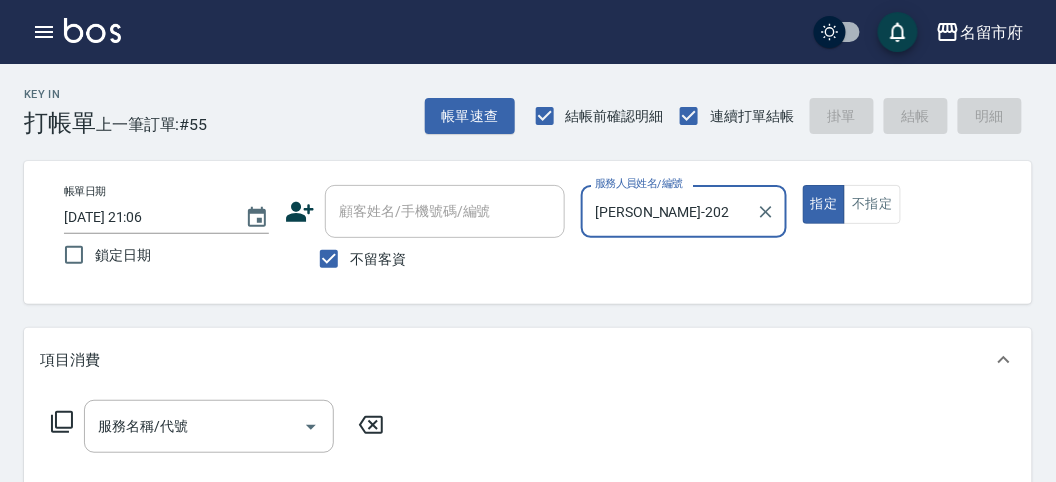click 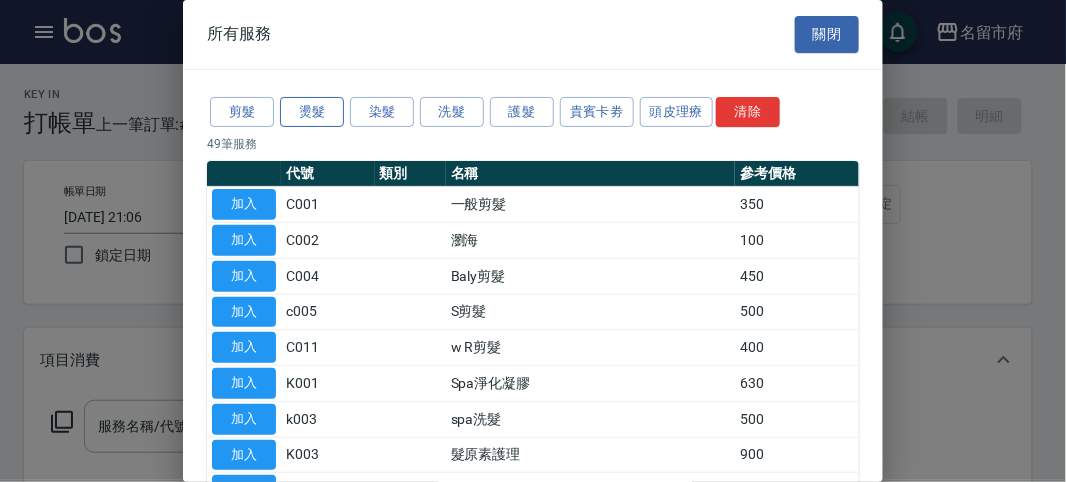 click on "燙髮" at bounding box center (312, 112) 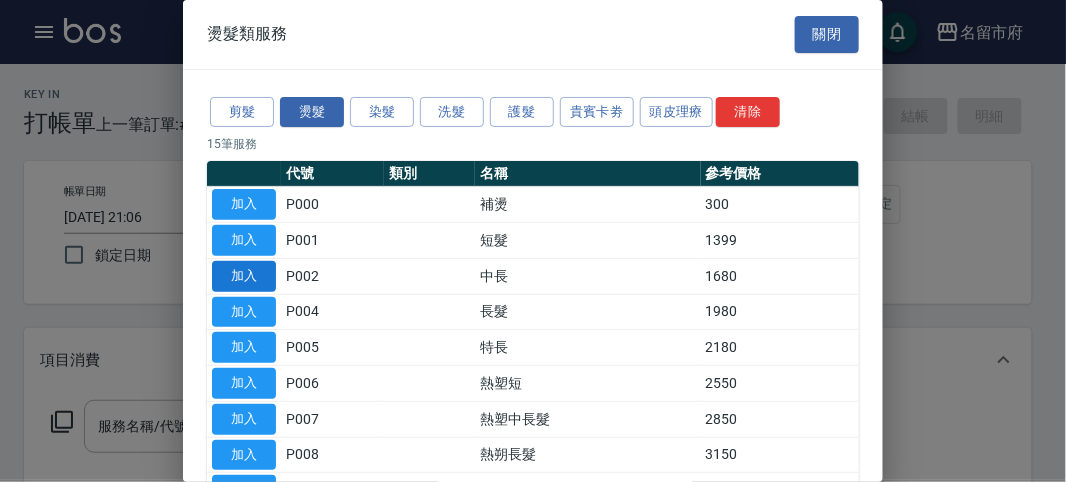 drag, startPoint x: 252, startPoint y: 237, endPoint x: 254, endPoint y: 262, distance: 25.079872 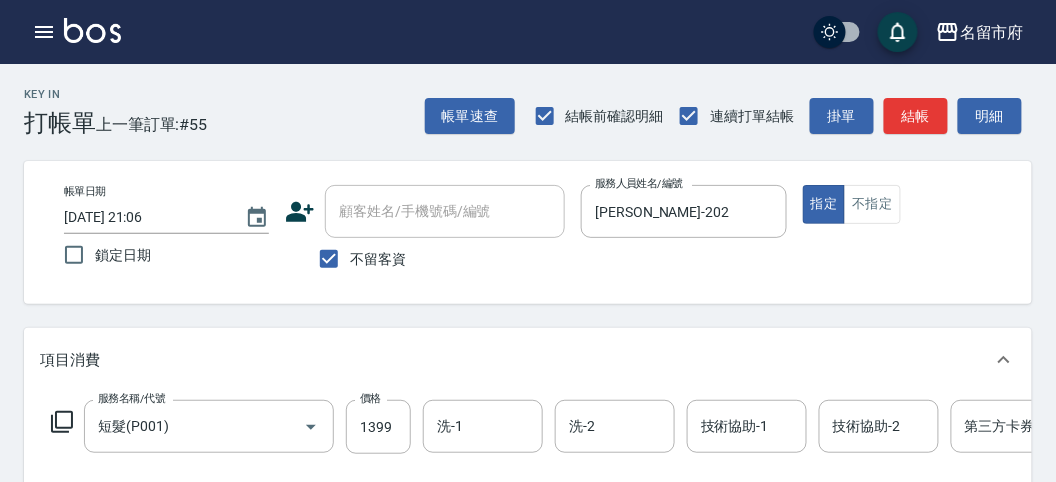 click 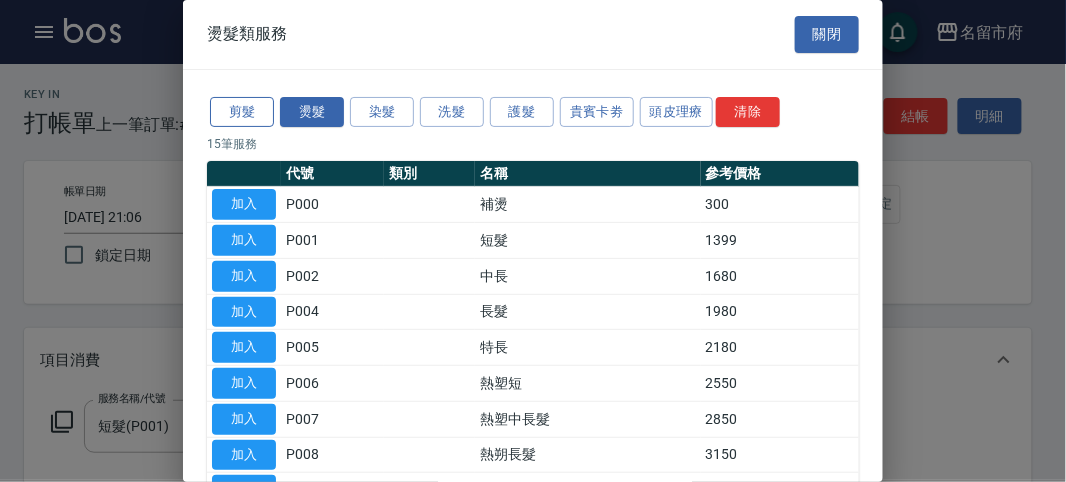 click on "剪髮" at bounding box center (242, 112) 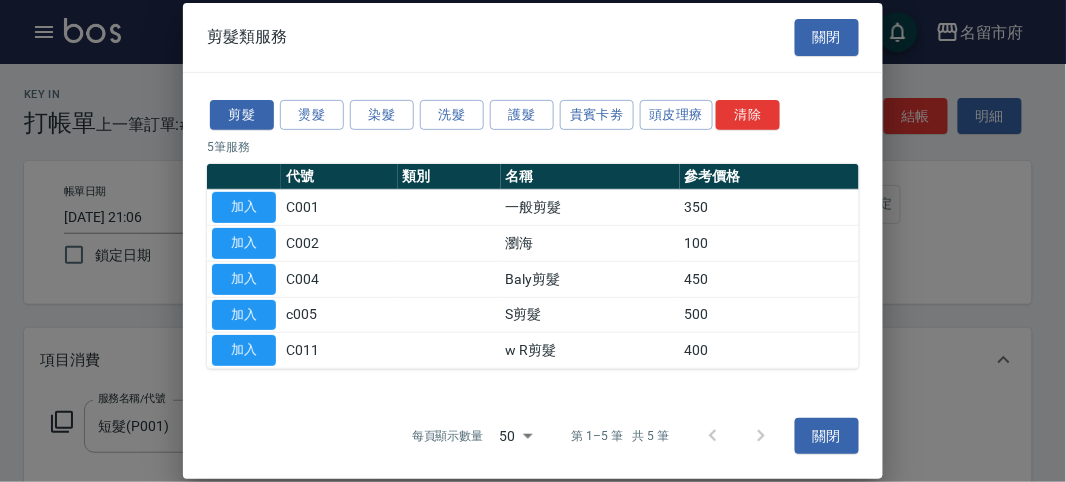 click on "加入" at bounding box center [244, 350] 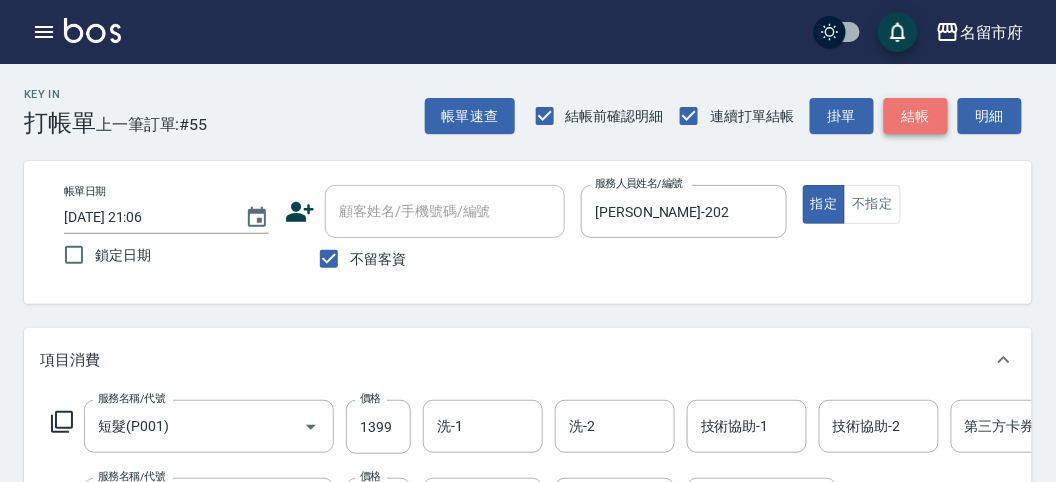 click on "結帳" at bounding box center [916, 116] 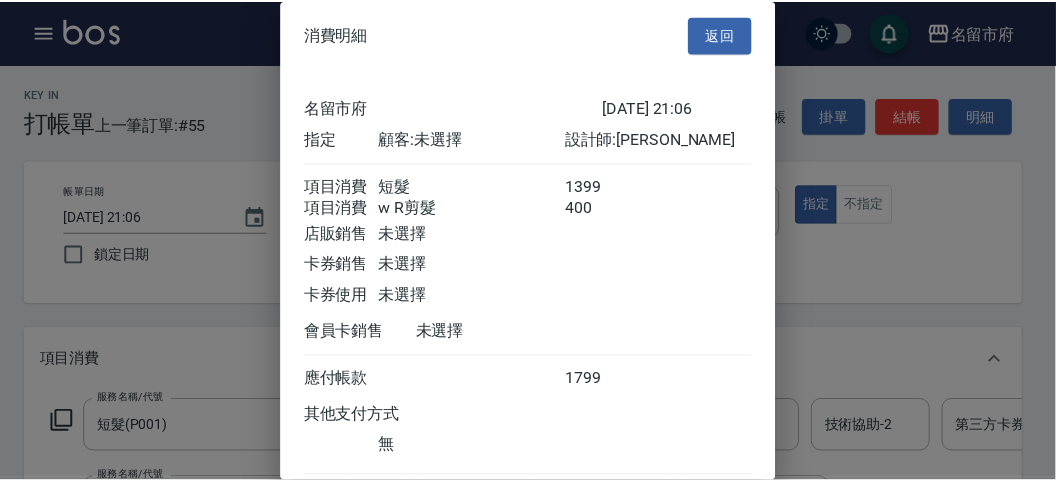 scroll, scrollTop: 133, scrollLeft: 0, axis: vertical 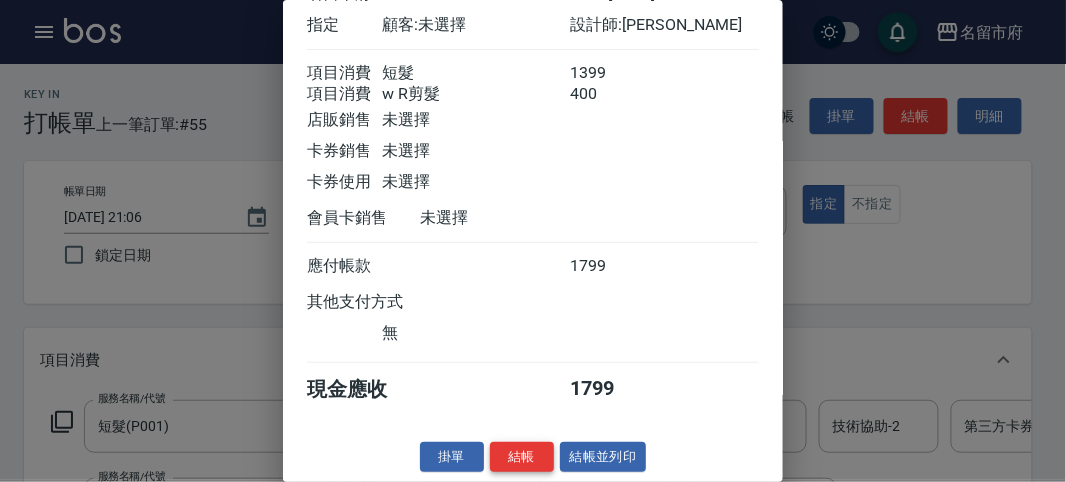 click on "結帳" at bounding box center (522, 457) 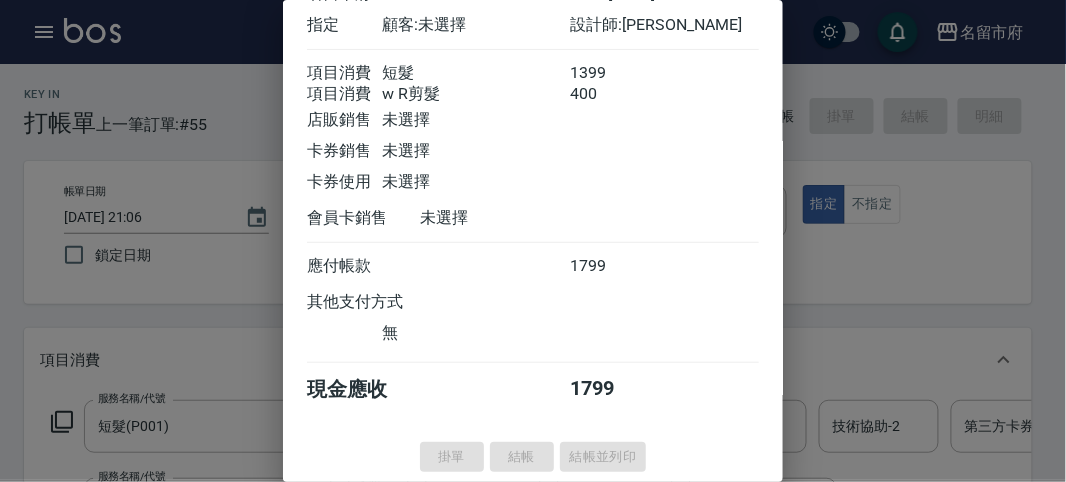 type 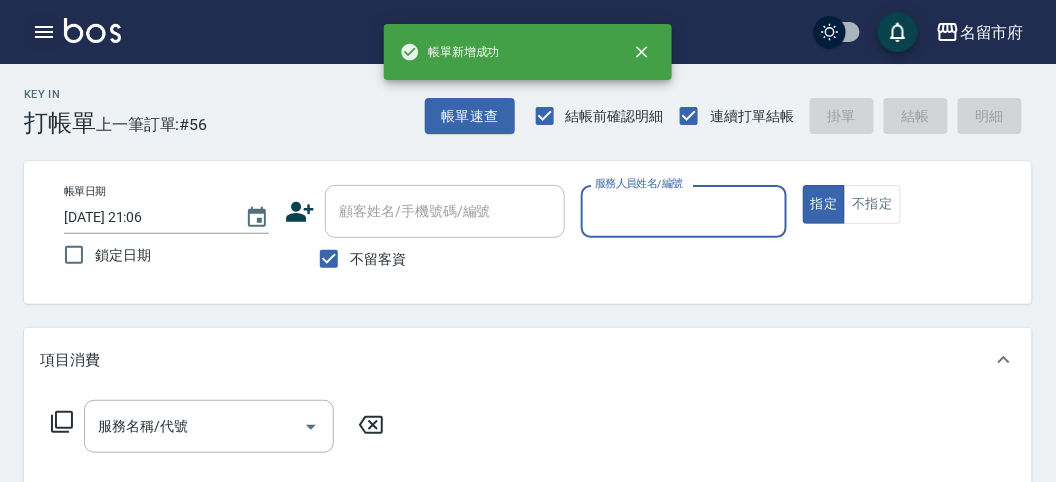 click 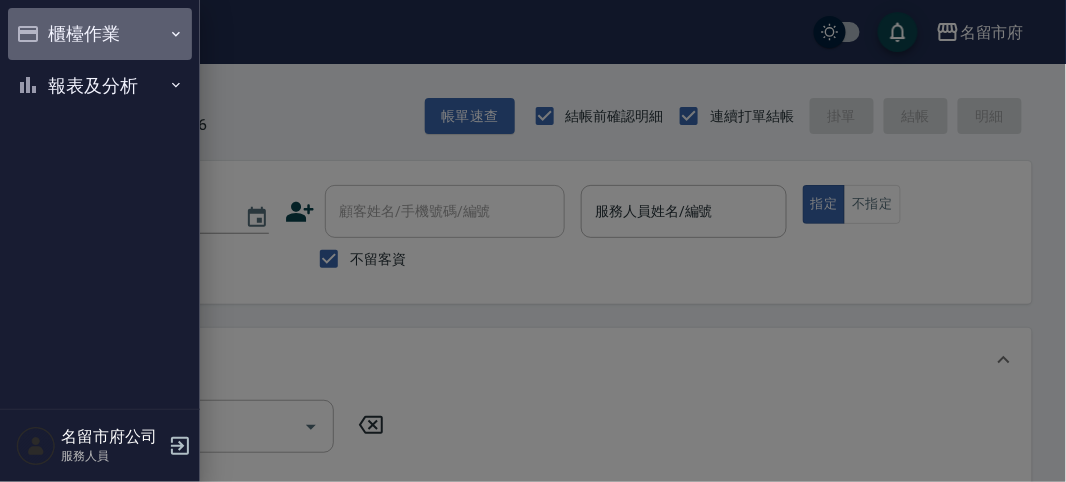 click on "櫃檯作業" at bounding box center [100, 34] 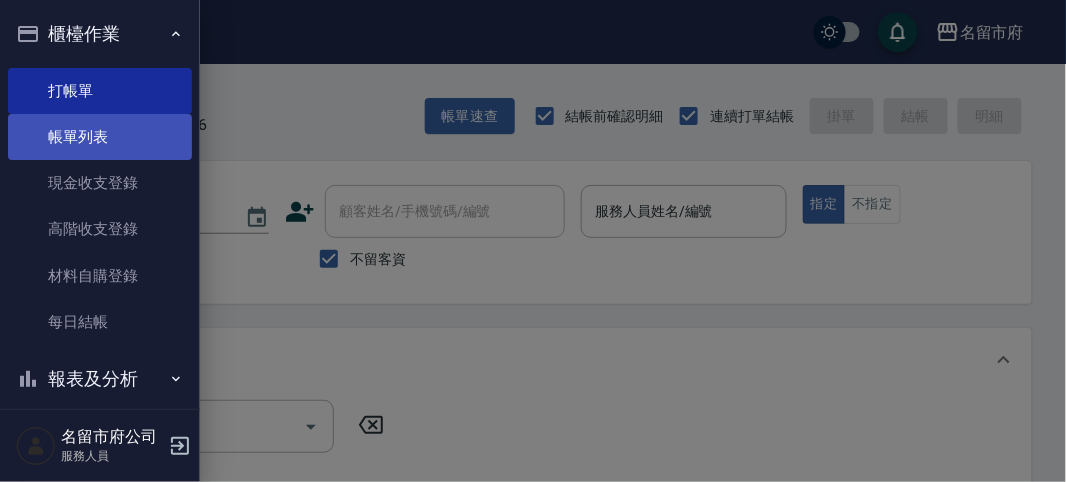 click on "帳單列表" at bounding box center (100, 137) 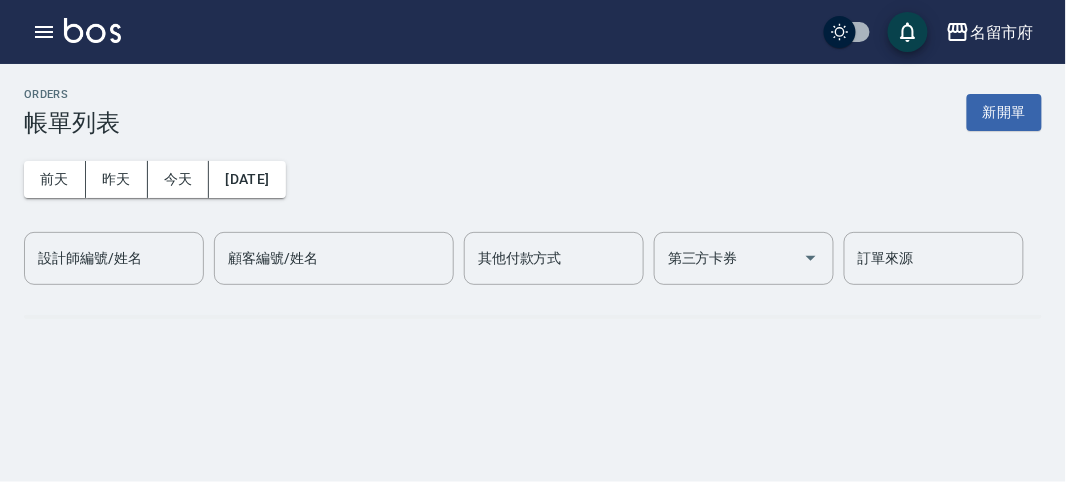 click on "前天 昨天 今天 2025/07/11 設計師編號/姓名 設計師編號/姓名 顧客編號/姓名 顧客編號/姓名 其他付款方式 其他付款方式 第三方卡券 第三方卡券 訂單來源 訂單來源" at bounding box center (533, 211) 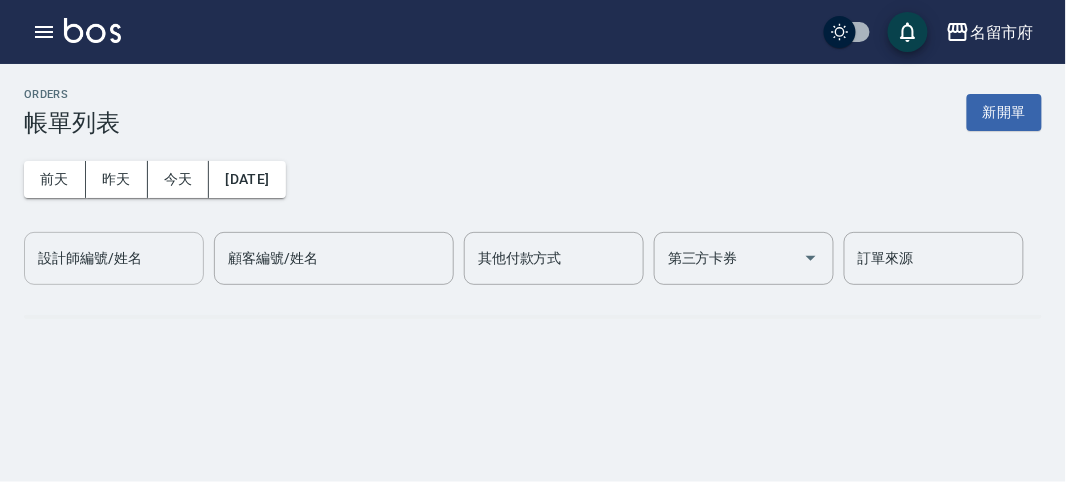 click on "設計師編號/姓名 設計師編號/姓名" at bounding box center [114, 258] 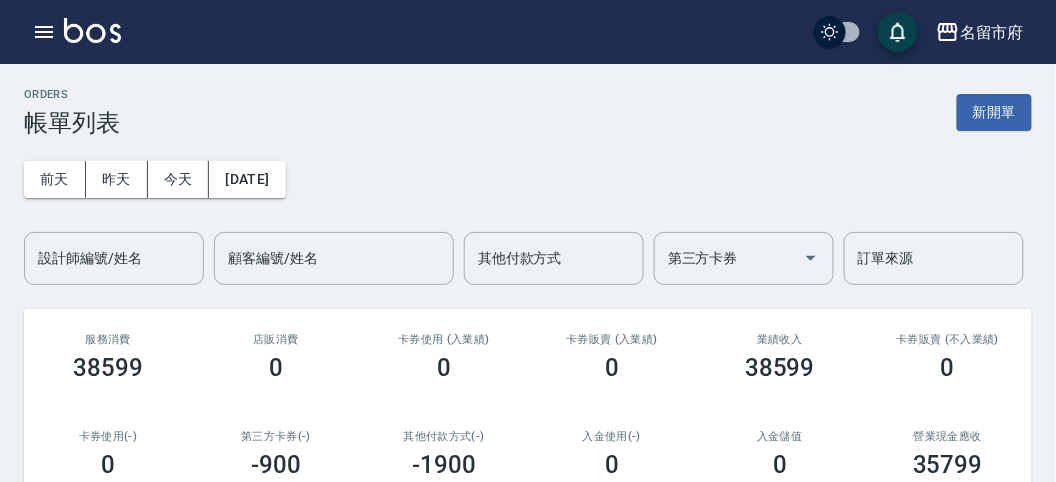 drag, startPoint x: 412, startPoint y: 205, endPoint x: 267, endPoint y: 242, distance: 149.64626 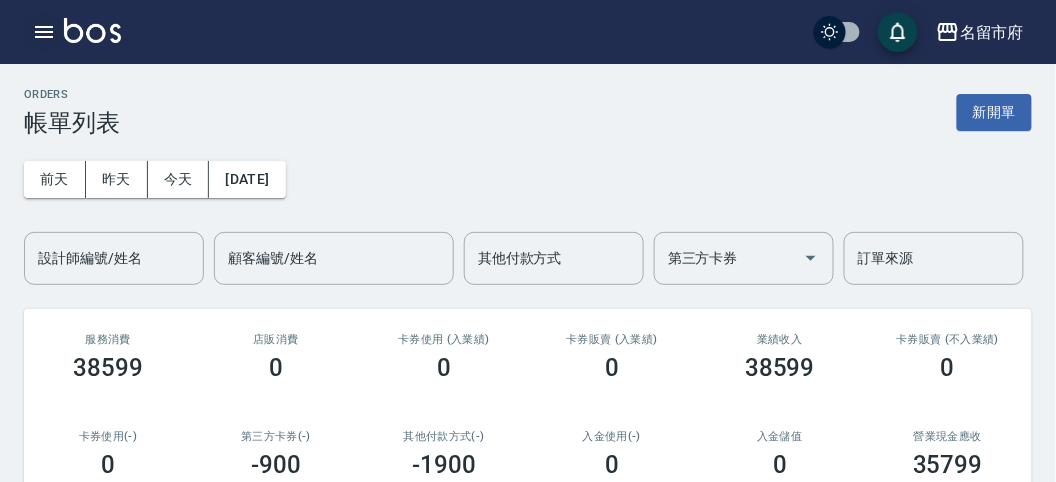 click 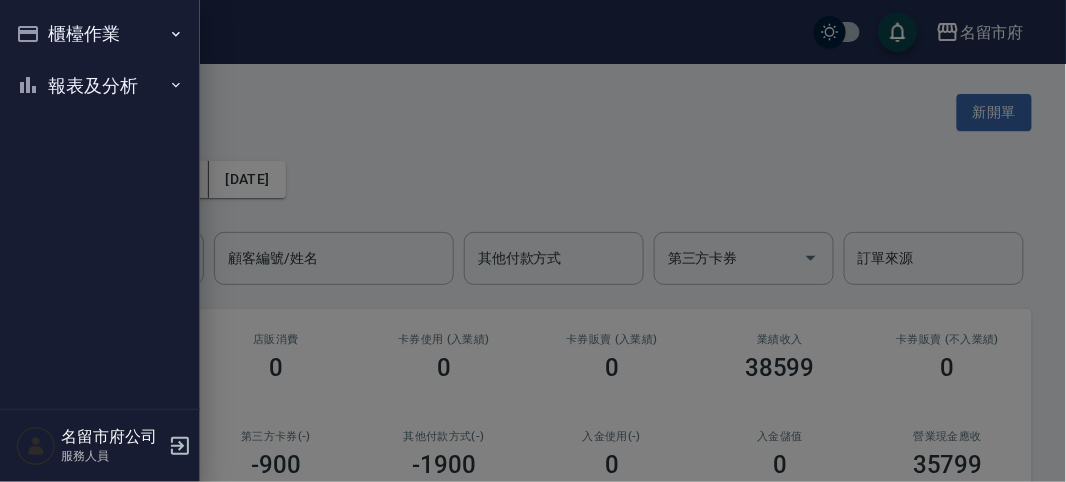 click on "櫃檯作業" at bounding box center [100, 34] 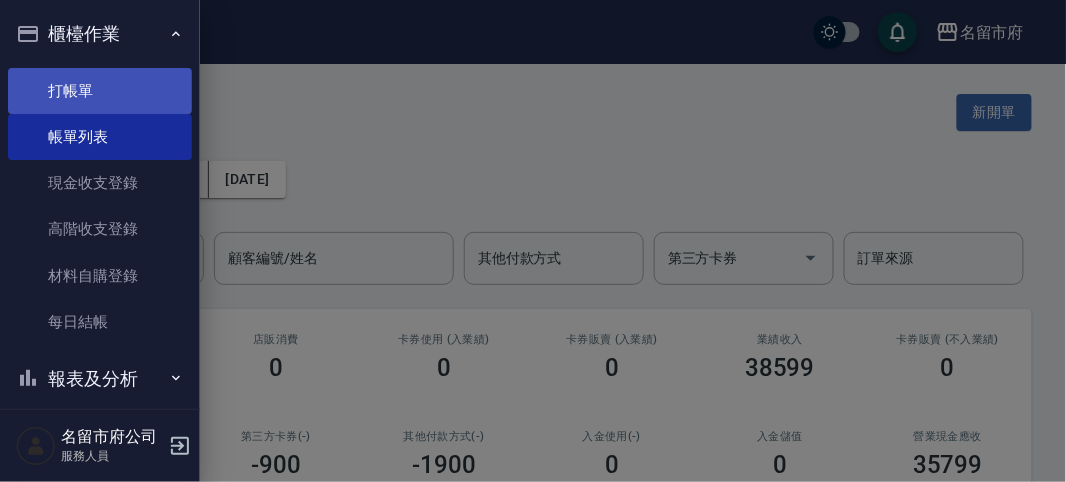 click on "打帳單" at bounding box center [100, 91] 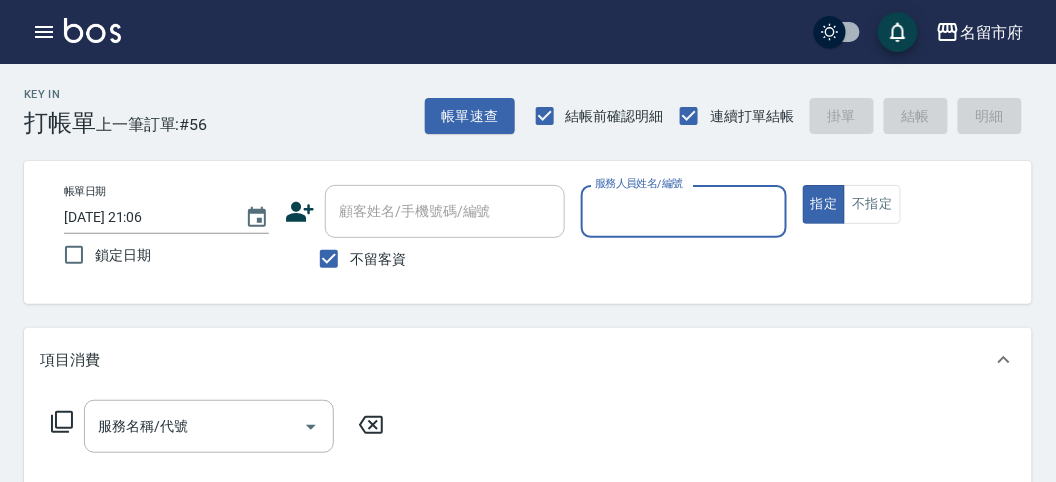 click on "服務人員姓名/編號" at bounding box center (683, 211) 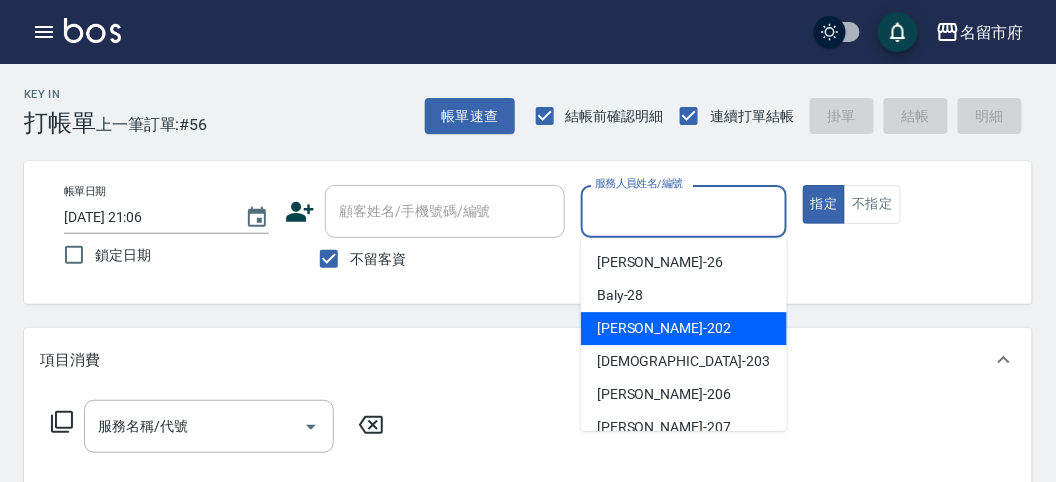click on "Rita -202" at bounding box center (664, 328) 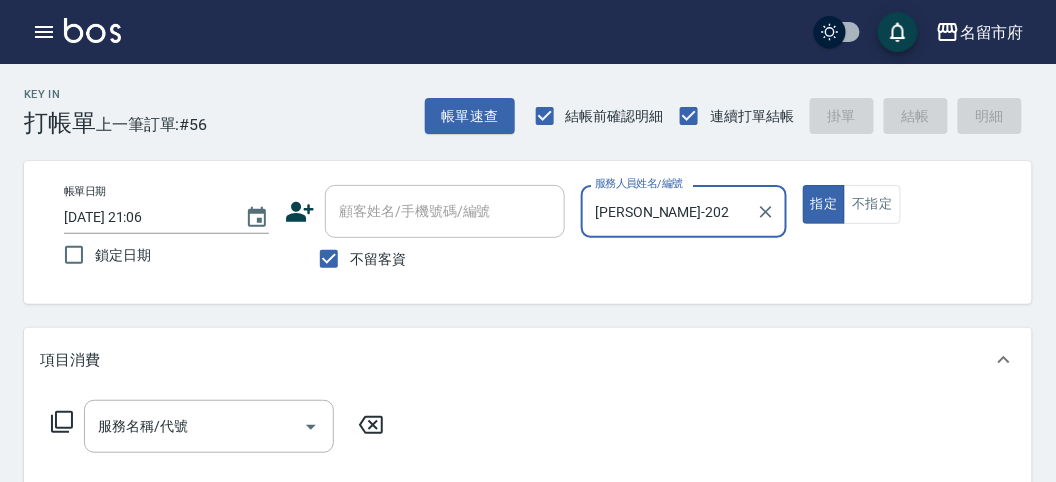 click 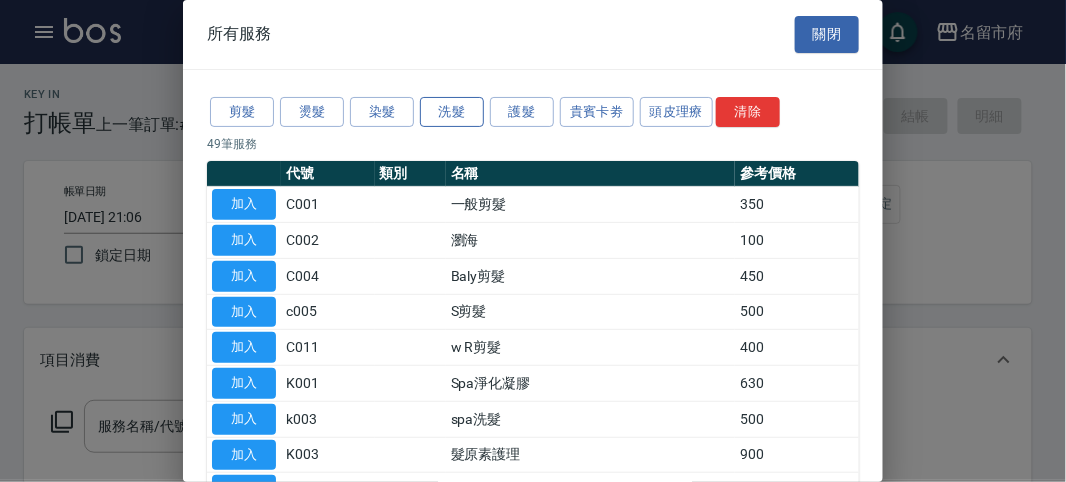 click on "洗髮" at bounding box center (452, 112) 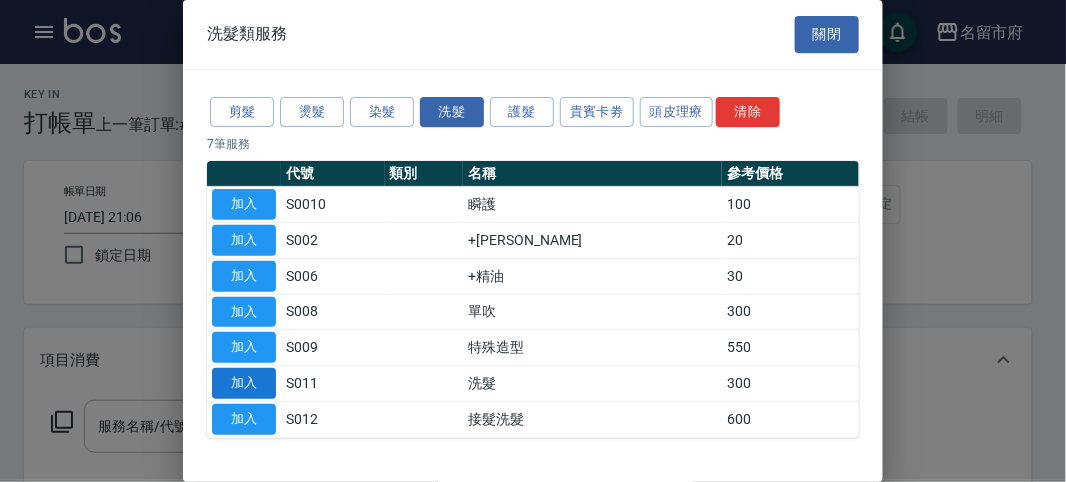 click on "加入" at bounding box center [244, 383] 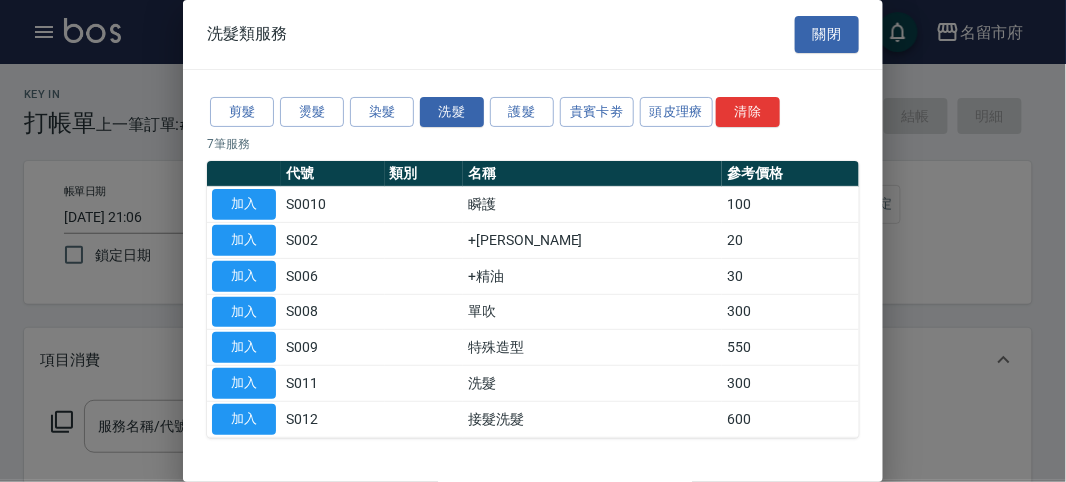 type on "洗髮(S011)" 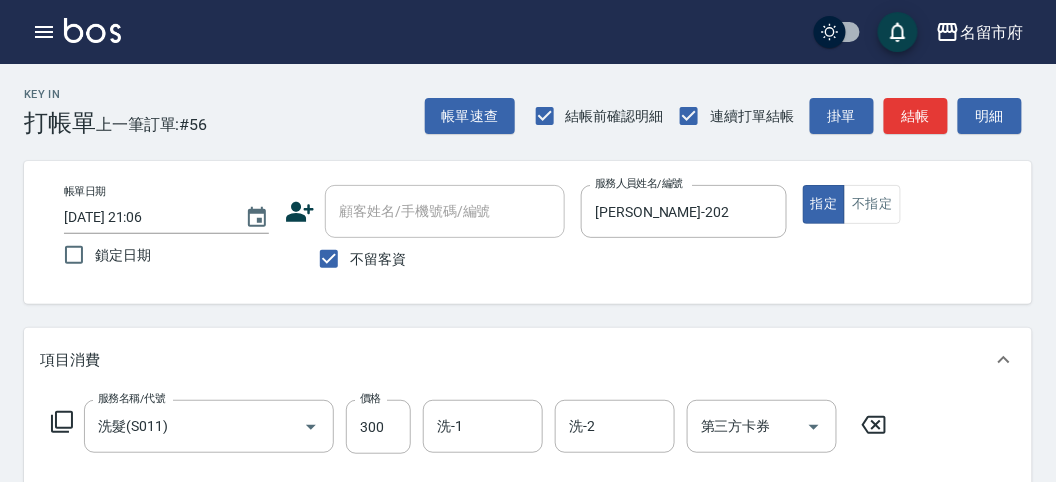 scroll, scrollTop: 111, scrollLeft: 0, axis: vertical 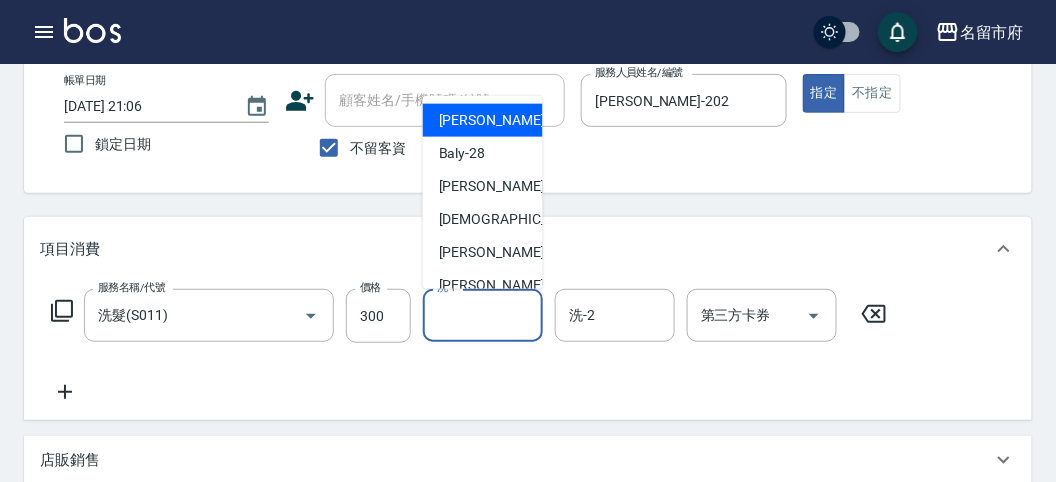 click on "洗-1" at bounding box center (483, 315) 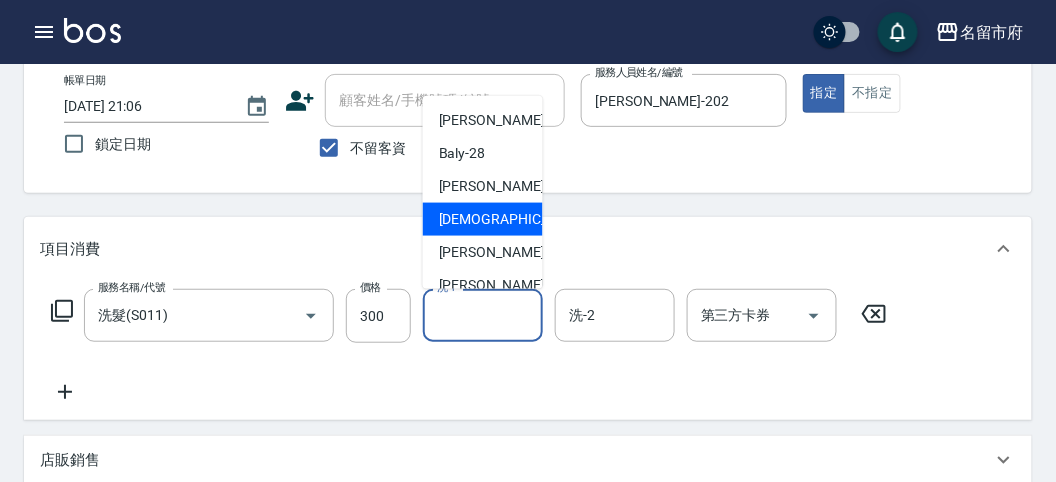 scroll, scrollTop: 153, scrollLeft: 0, axis: vertical 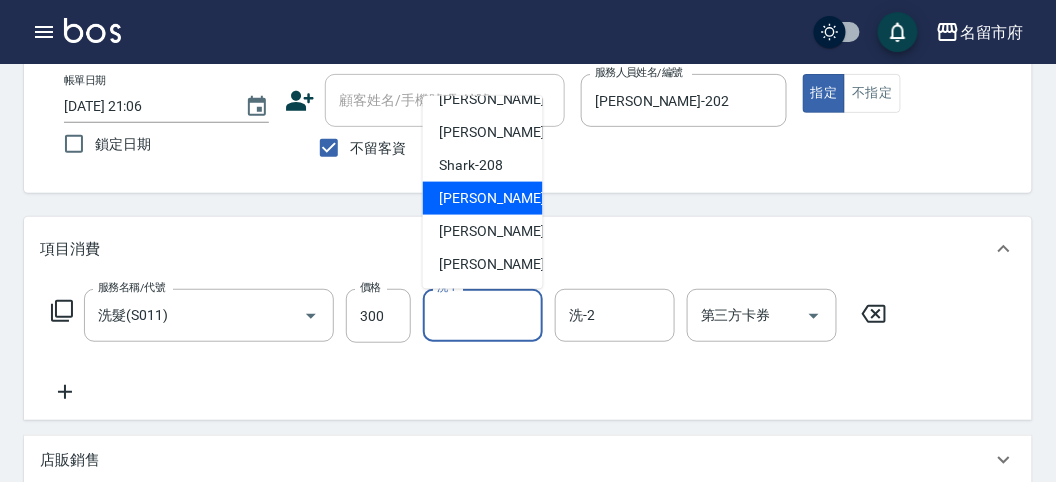 click on "小雲 -214" at bounding box center (506, 198) 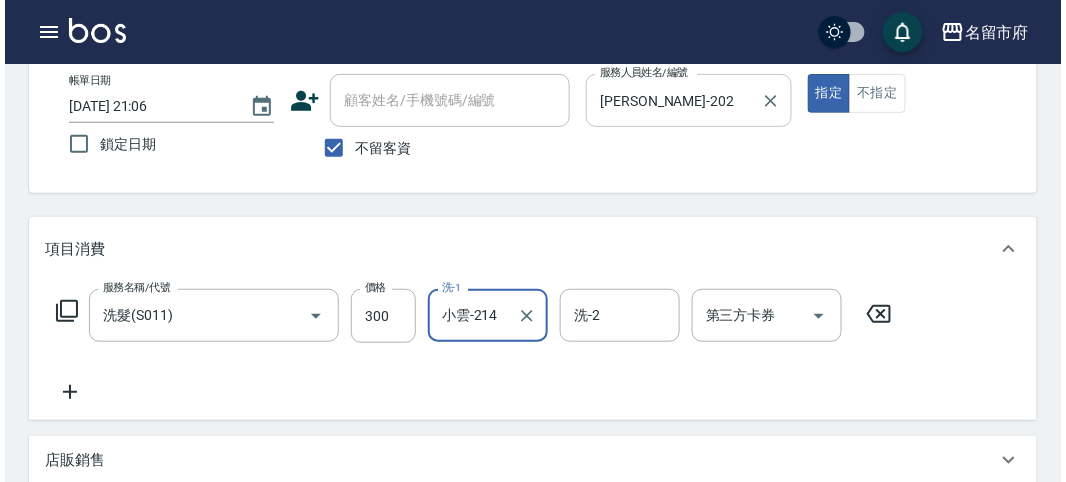 scroll, scrollTop: 0, scrollLeft: 0, axis: both 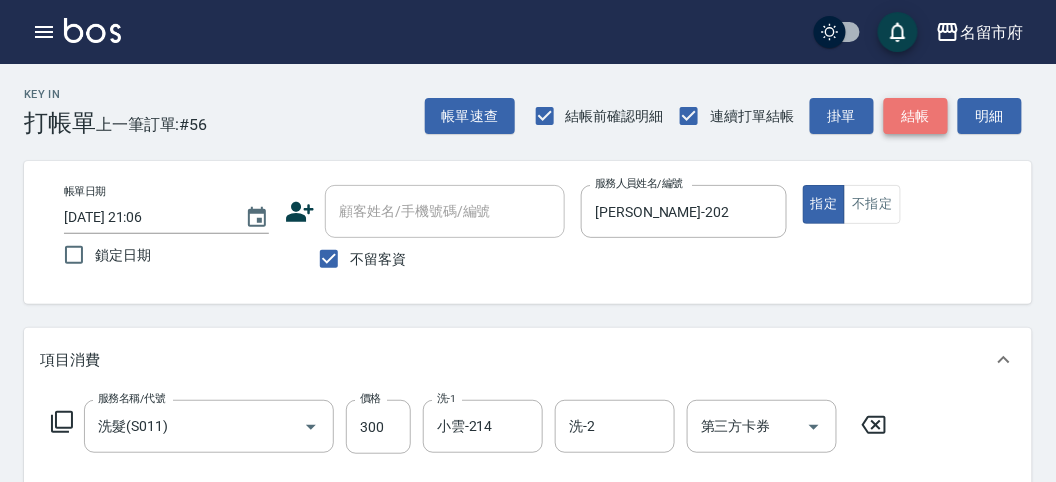 click on "結帳" at bounding box center [916, 116] 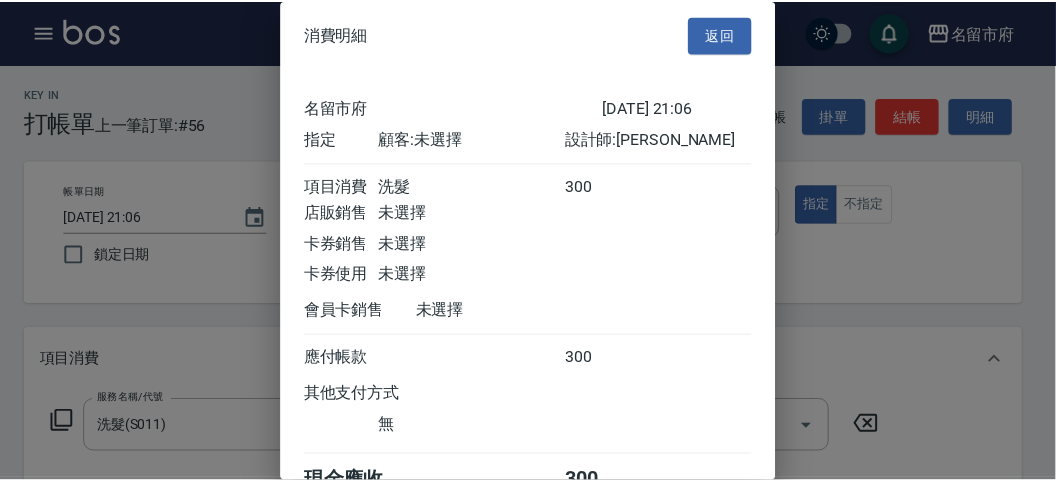 scroll, scrollTop: 111, scrollLeft: 0, axis: vertical 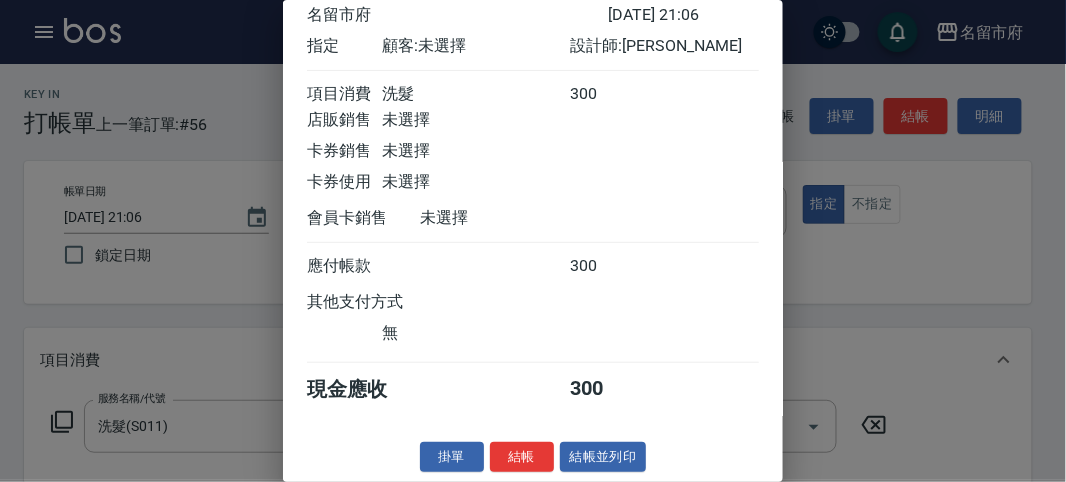 drag, startPoint x: 501, startPoint y: 449, endPoint x: 512, endPoint y: 440, distance: 14.21267 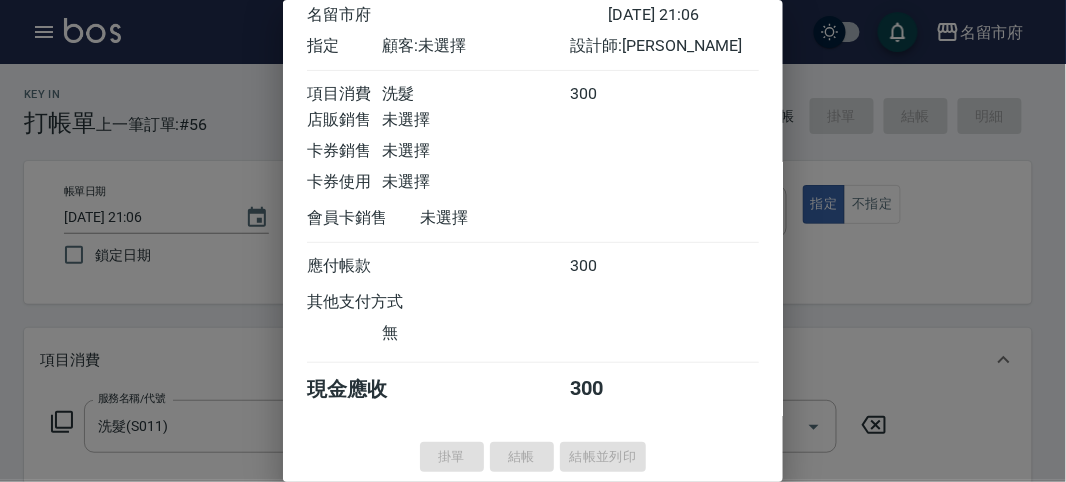type on "2025/07/11 21:07" 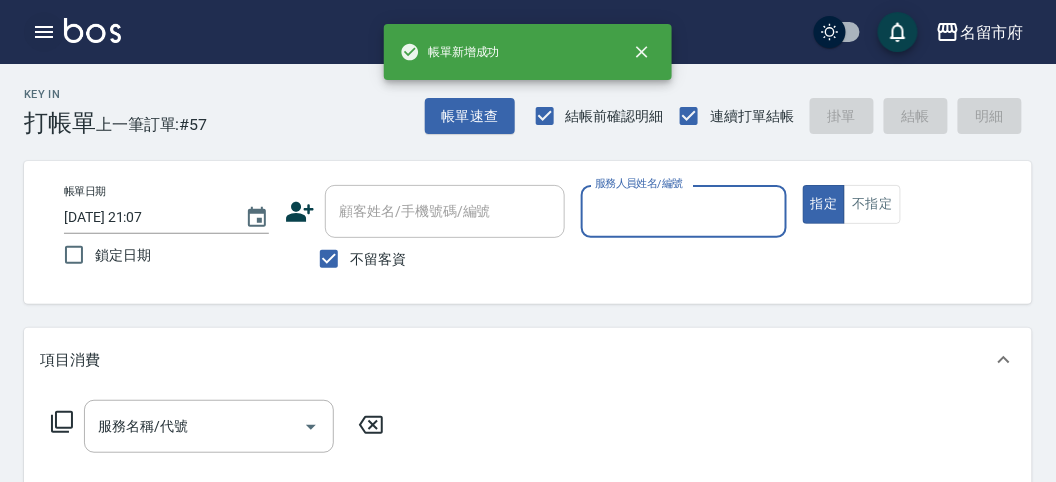 click 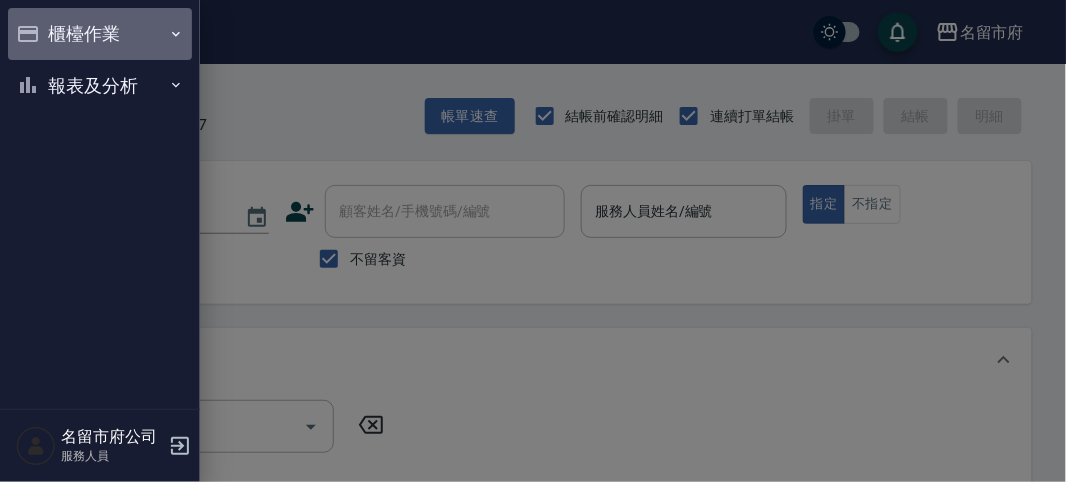 click on "櫃檯作業" at bounding box center [100, 34] 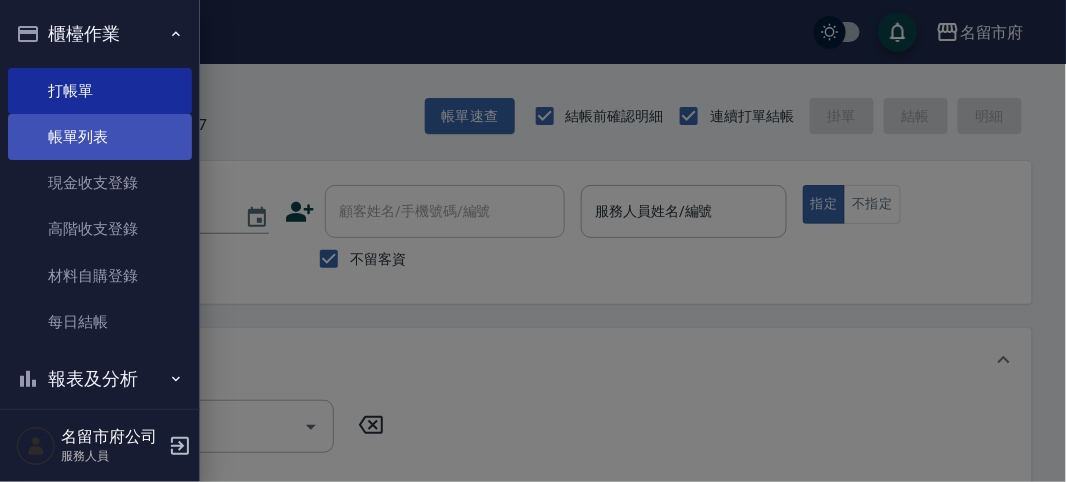 click on "帳單列表" at bounding box center (100, 137) 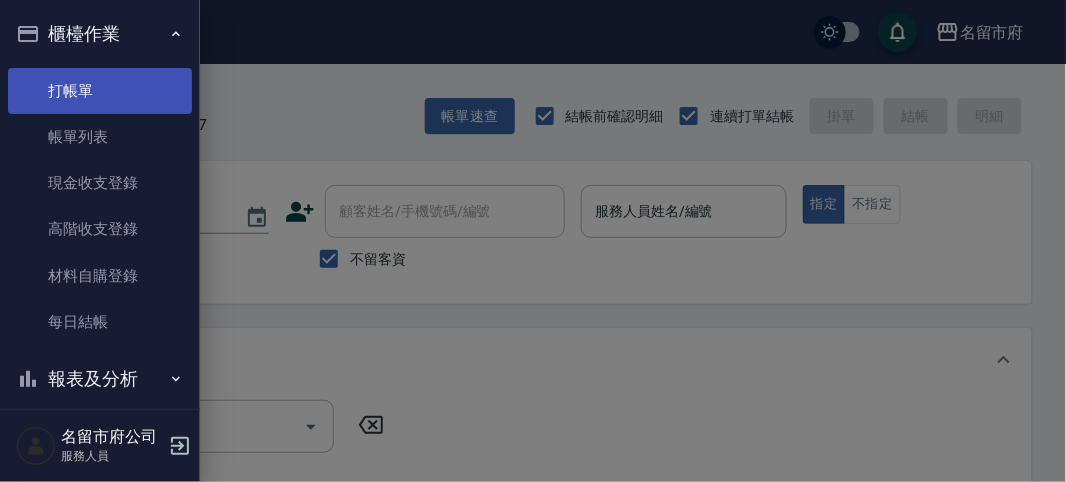click on "帳單列表" at bounding box center [100, 137] 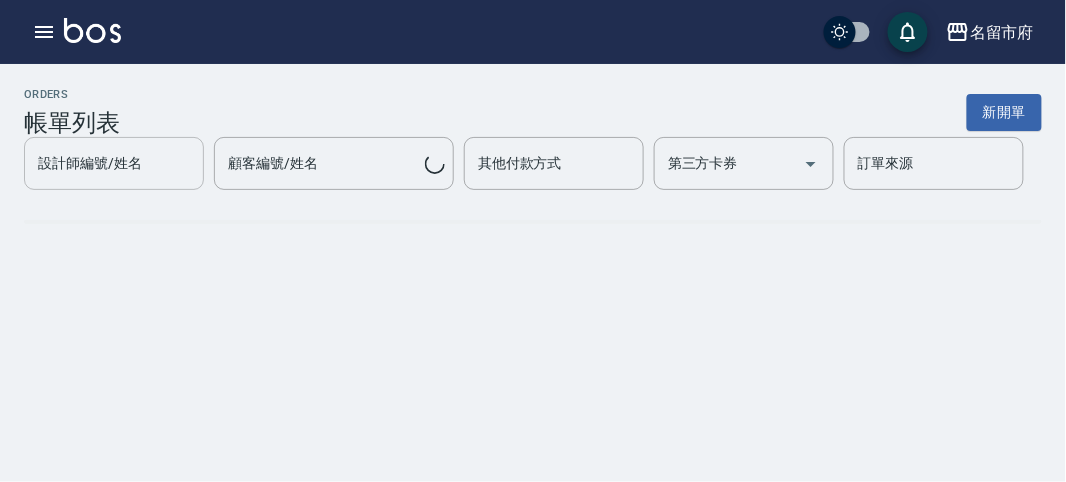 click on "設計師編號/姓名 設計師編號/姓名" at bounding box center [114, 163] 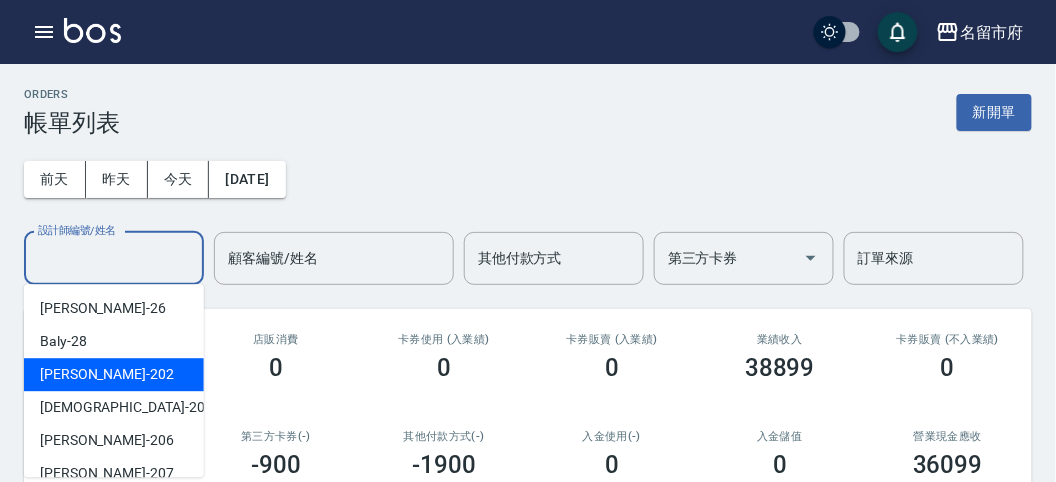 click on "Rita -202" at bounding box center [114, 374] 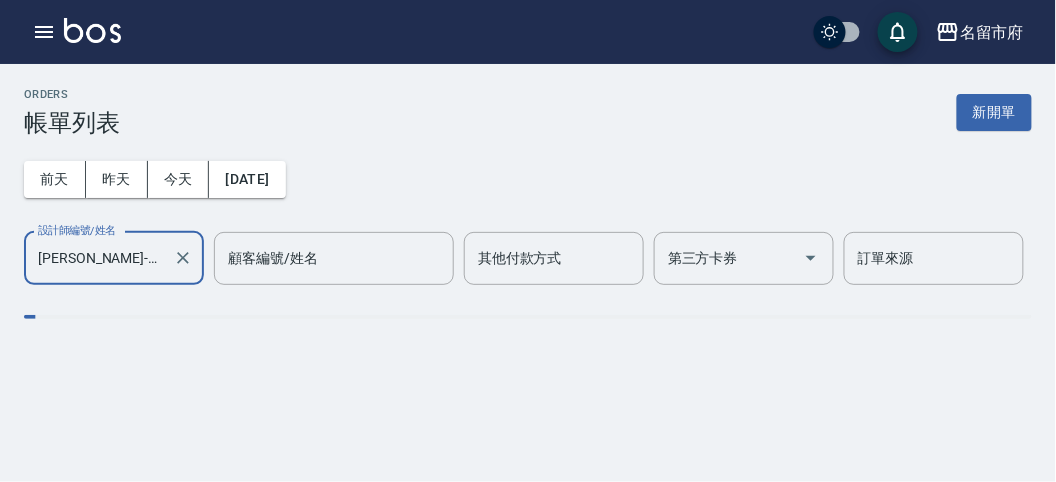 type on "Rita-202" 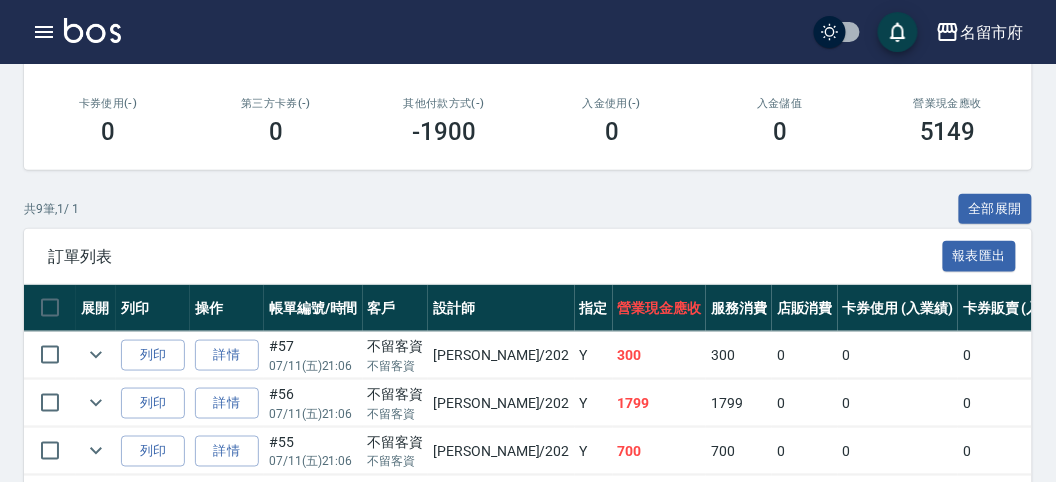scroll, scrollTop: 0, scrollLeft: 0, axis: both 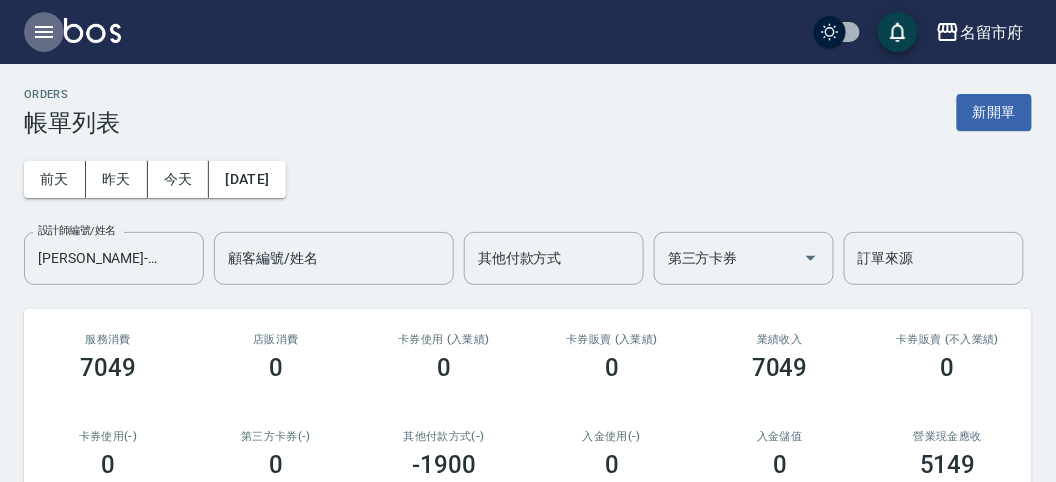 click 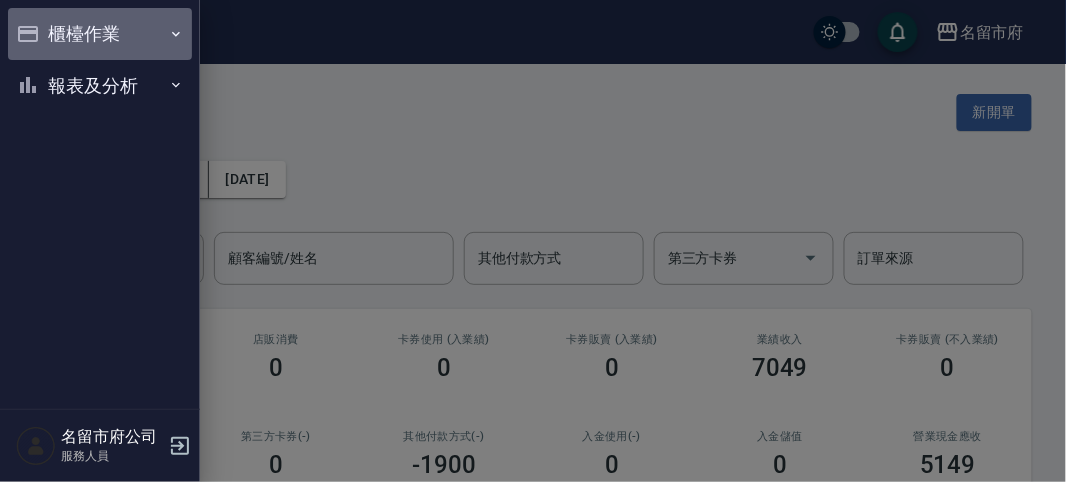 click on "櫃檯作業" at bounding box center [100, 34] 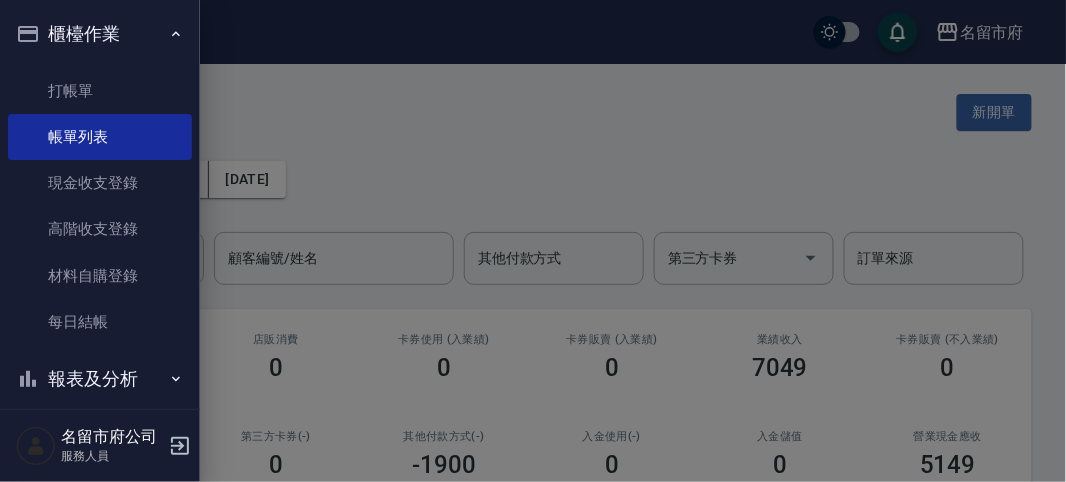 click at bounding box center [533, 241] 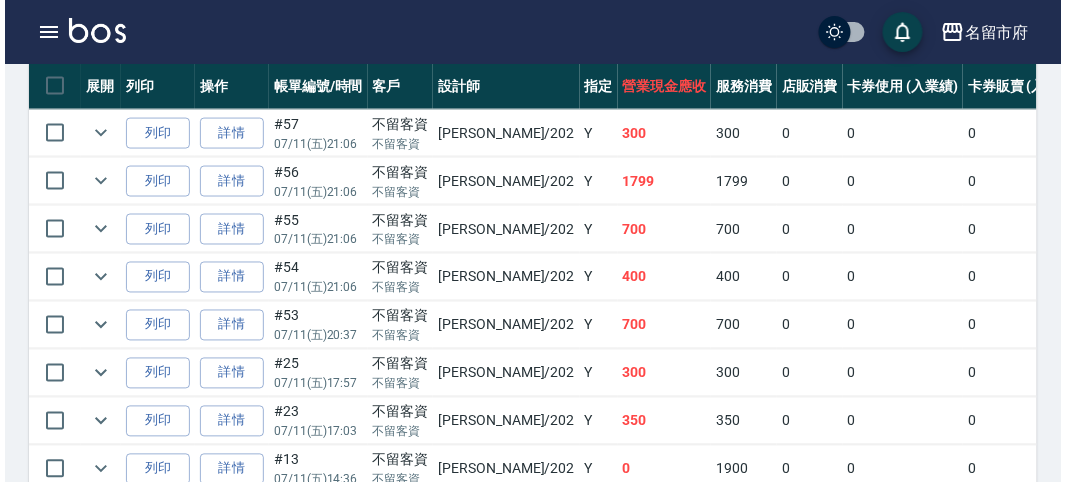 scroll, scrollTop: 111, scrollLeft: 0, axis: vertical 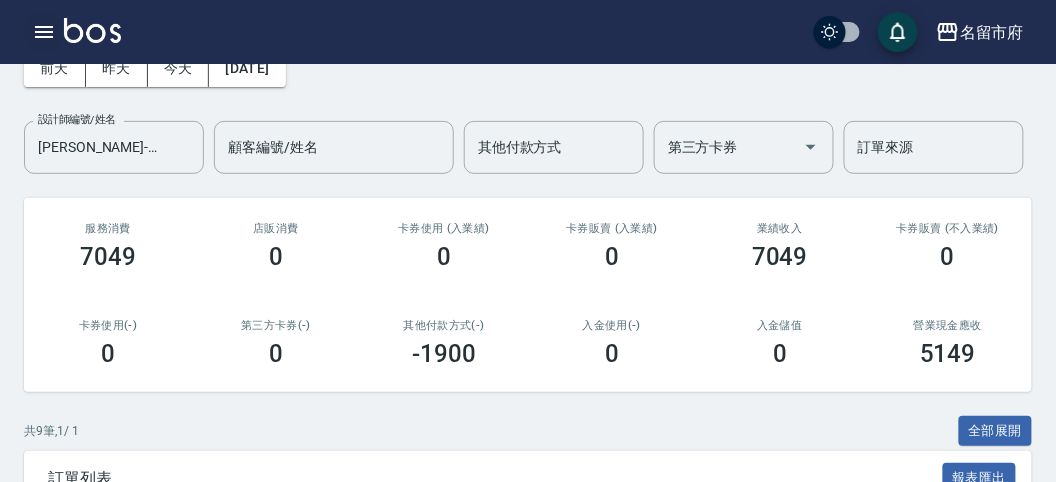 click at bounding box center [44, 32] 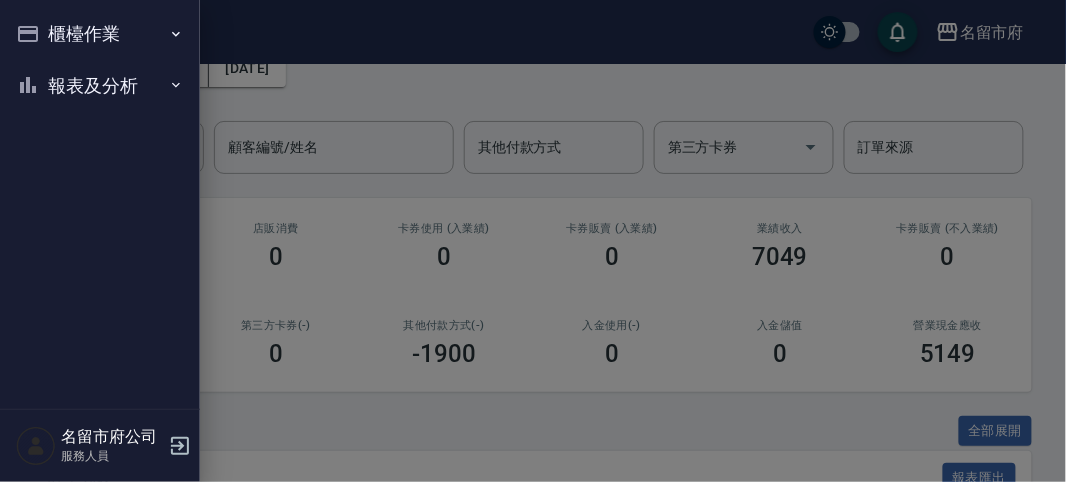 click on "櫃檯作業" at bounding box center (100, 34) 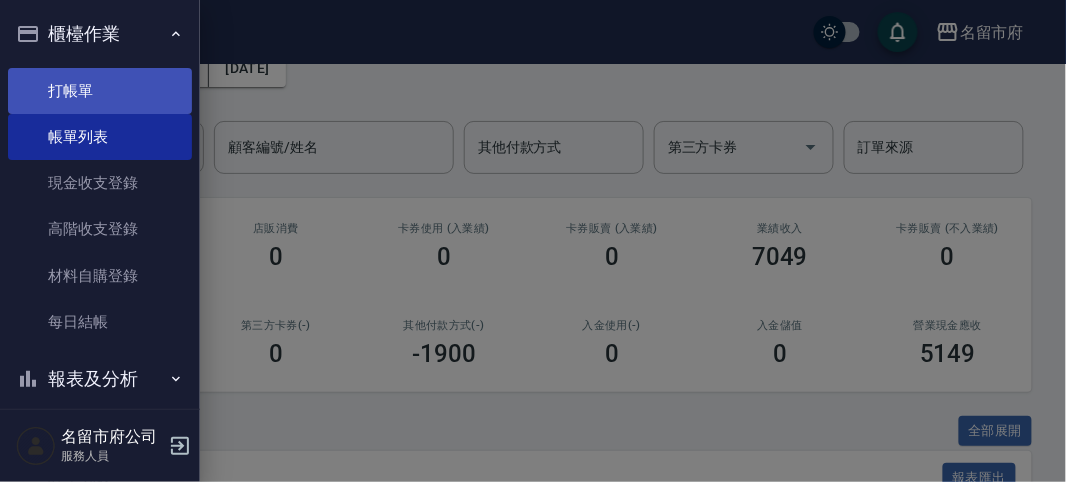 click on "打帳單" at bounding box center (100, 91) 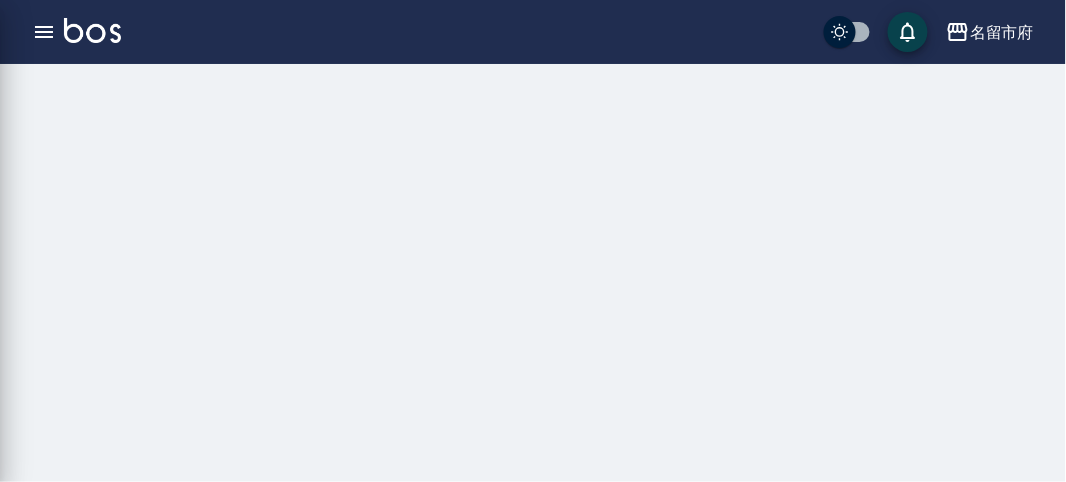 scroll, scrollTop: 0, scrollLeft: 0, axis: both 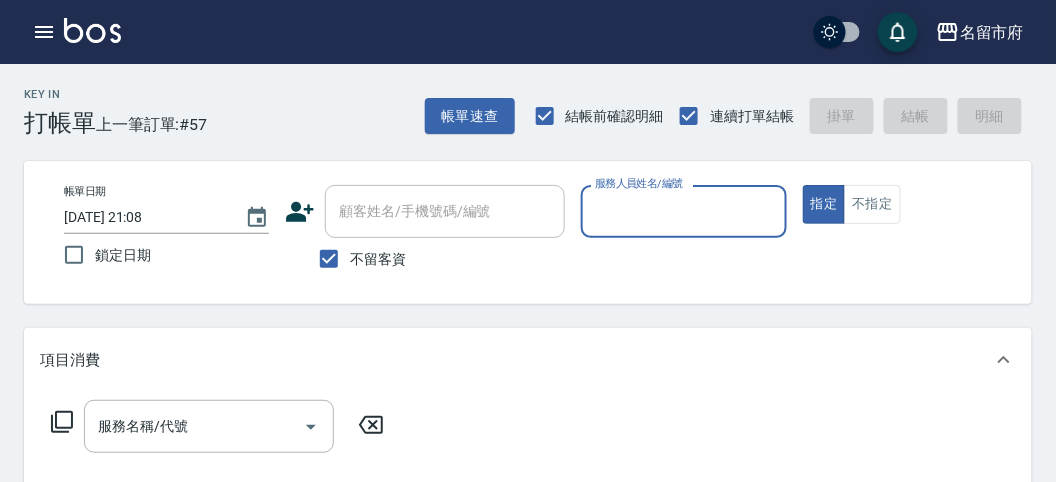 click on "服務人員姓名/編號" at bounding box center [683, 211] 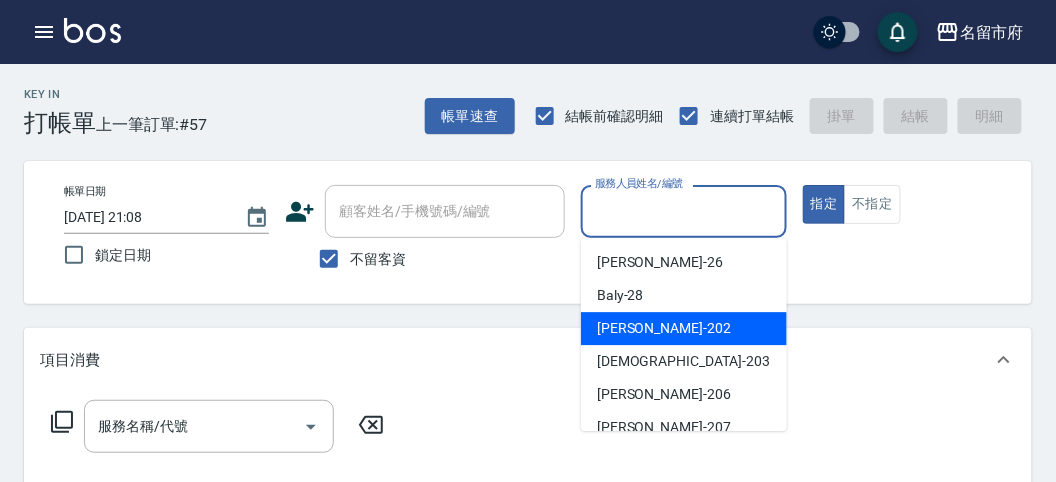click on "Rita -202" at bounding box center (684, 328) 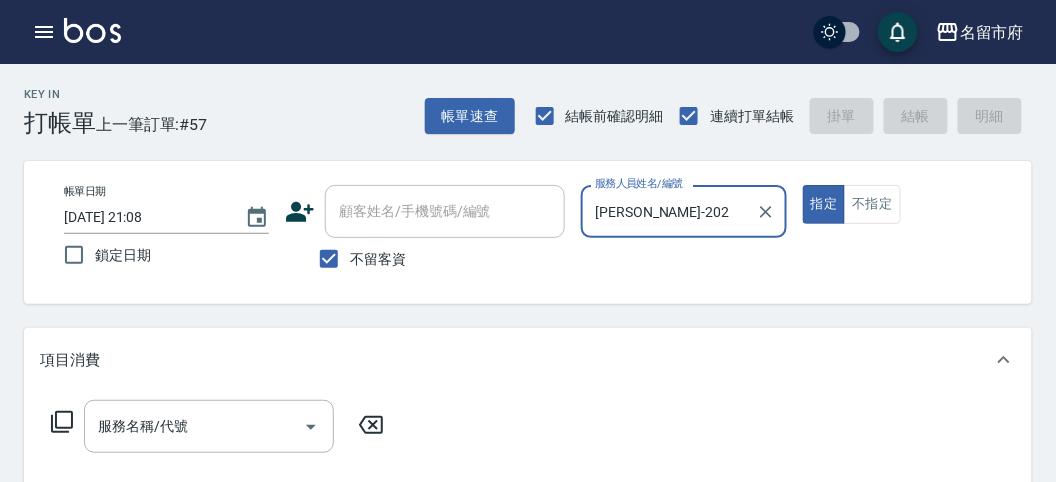 click 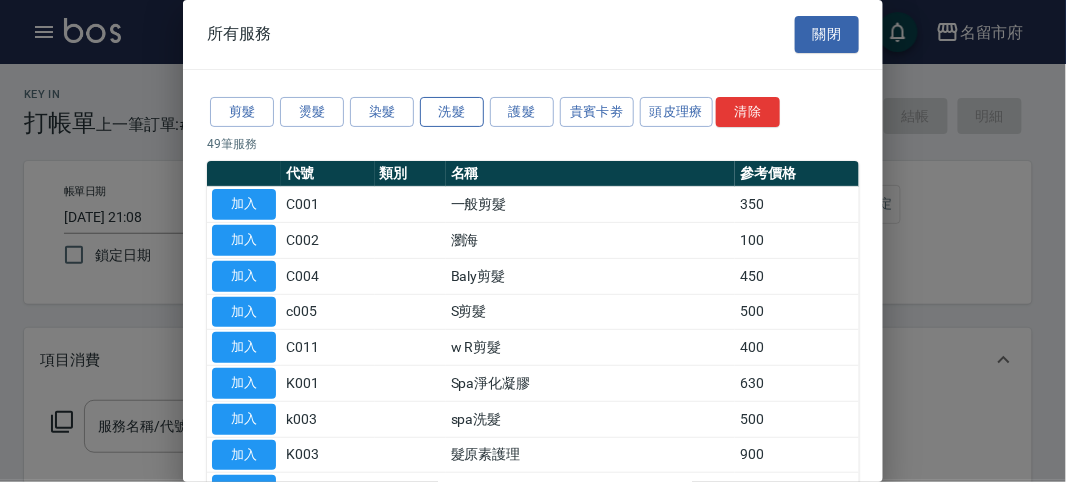 click on "洗髮" at bounding box center [452, 112] 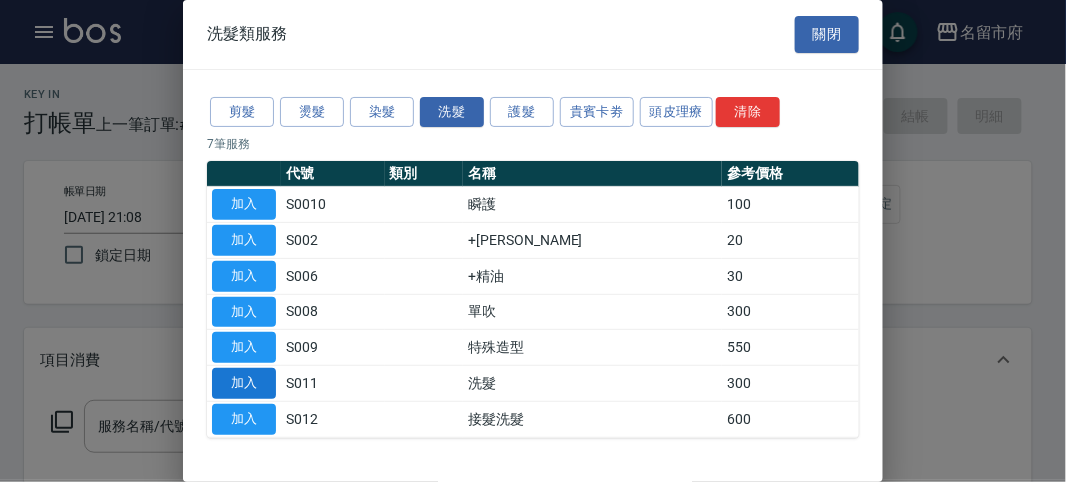 click on "加入" at bounding box center (244, 383) 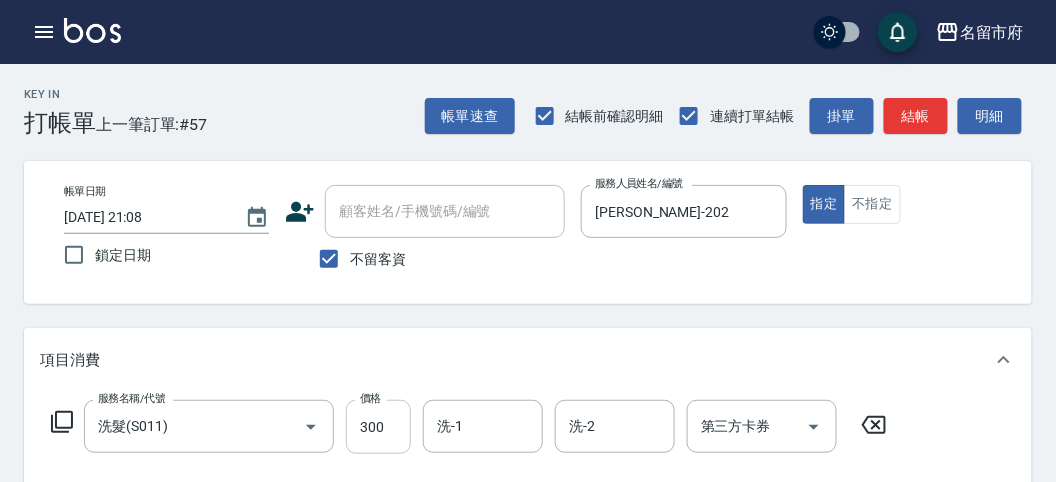 click on "300" at bounding box center [378, 427] 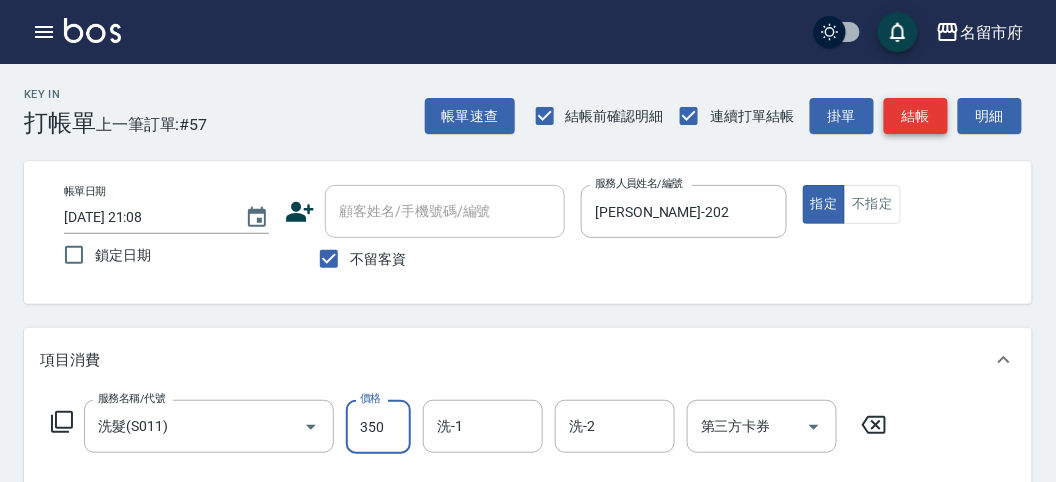type on "350" 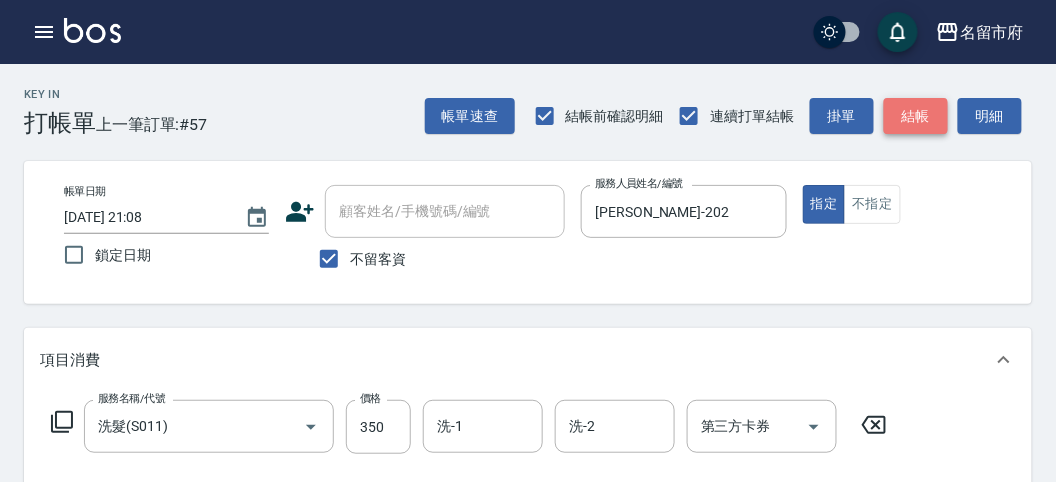 click on "結帳" at bounding box center [916, 116] 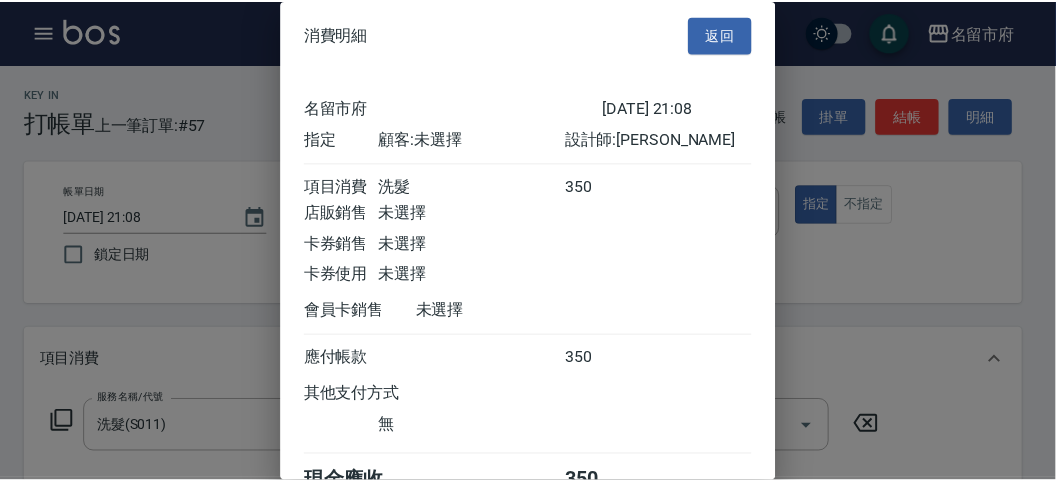 scroll, scrollTop: 111, scrollLeft: 0, axis: vertical 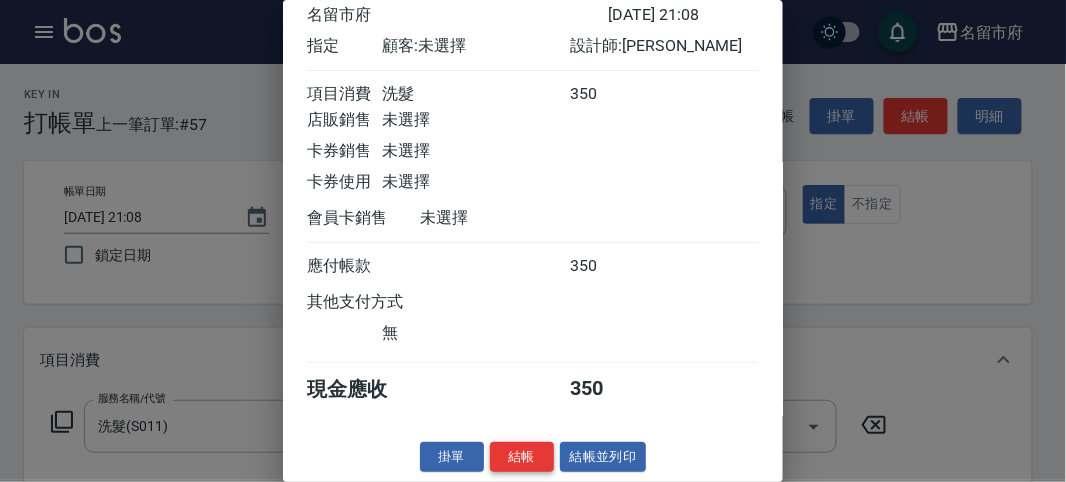 click on "結帳" at bounding box center (522, 457) 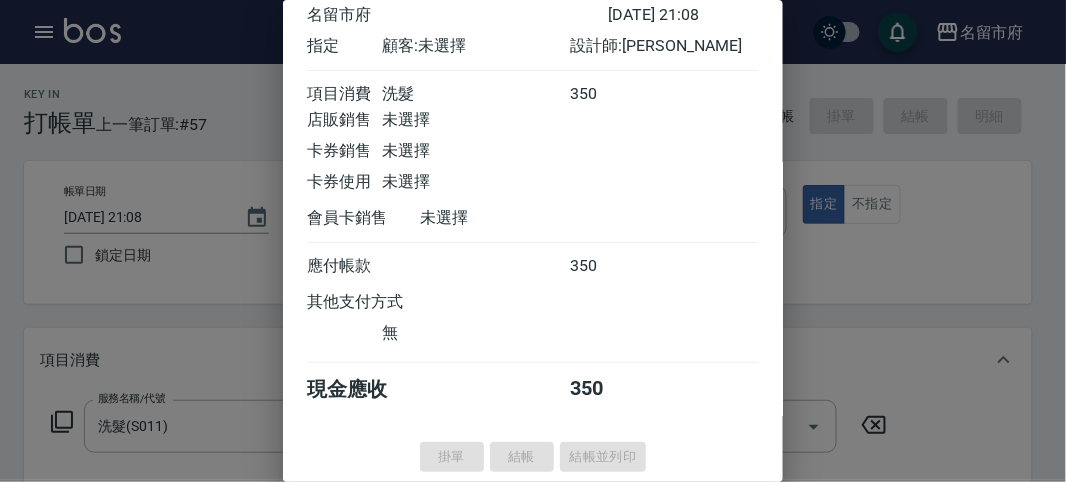 type 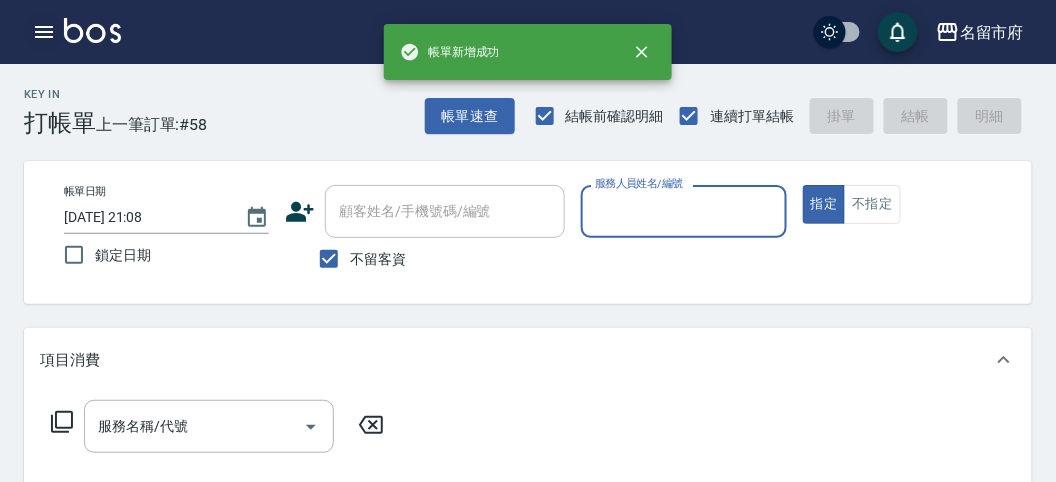 click 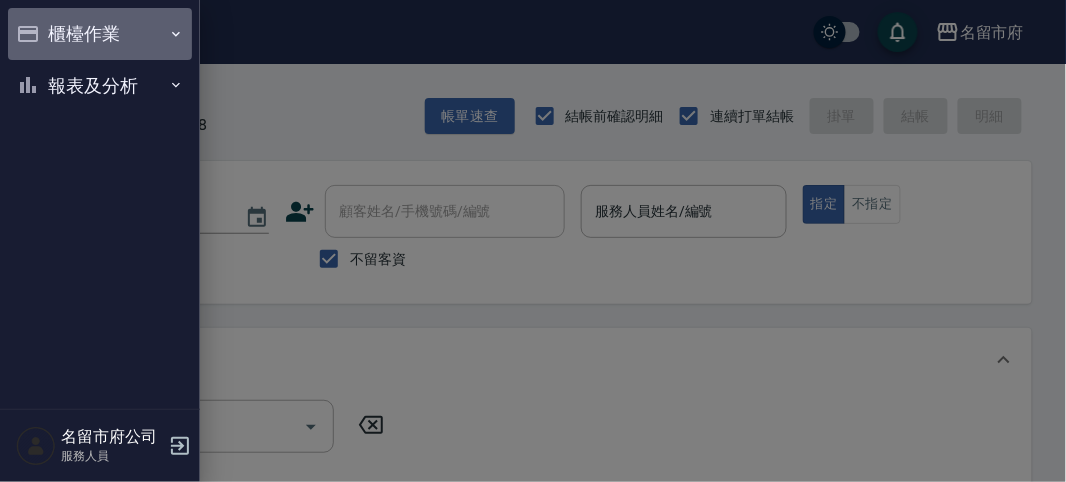 click on "櫃檯作業" at bounding box center [100, 34] 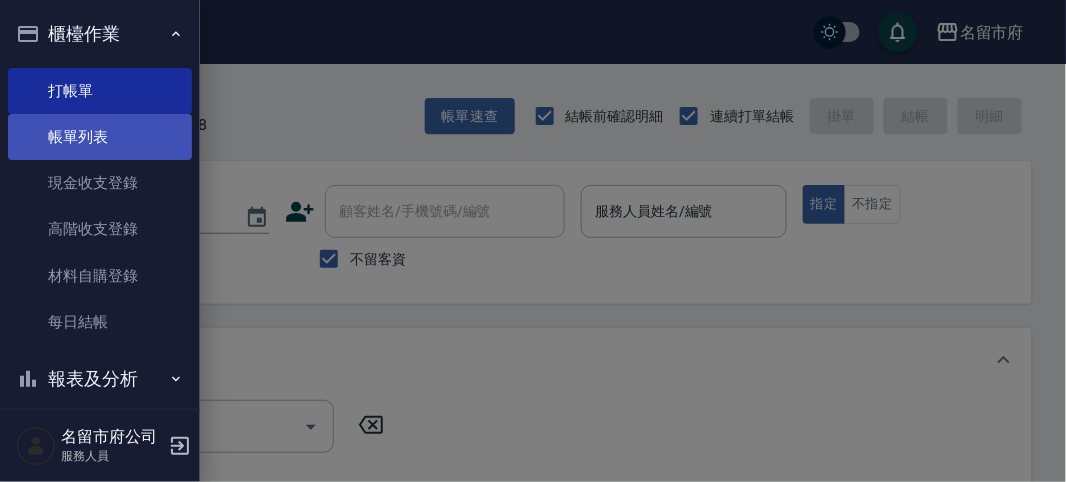 click on "帳單列表" at bounding box center (100, 137) 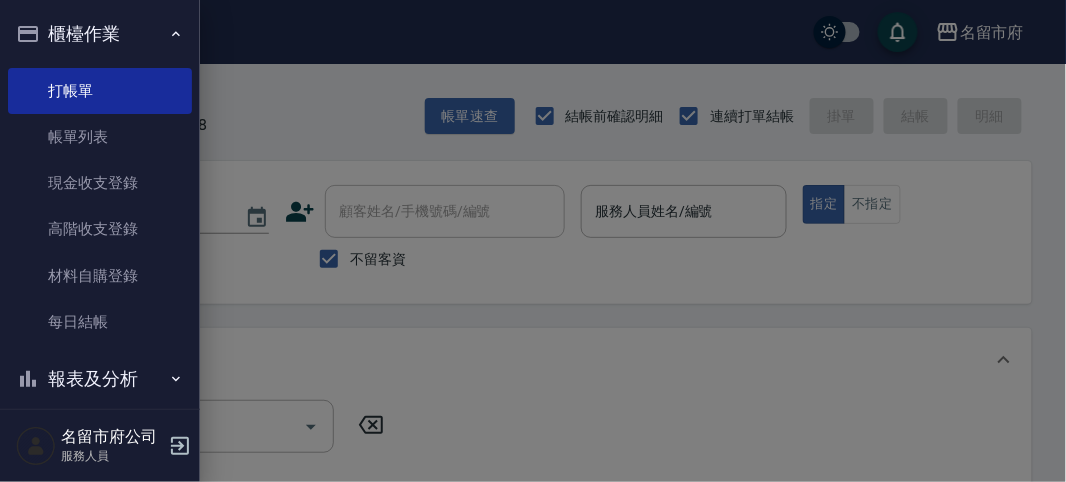 click on "帳單列表" at bounding box center (100, 137) 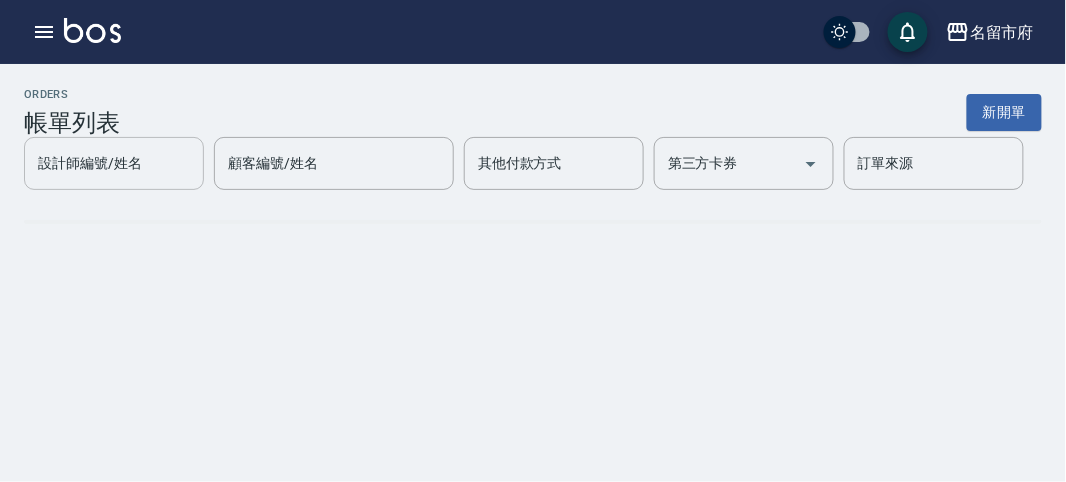 click on "設計師編號/姓名 設計師編號/姓名" at bounding box center [114, 163] 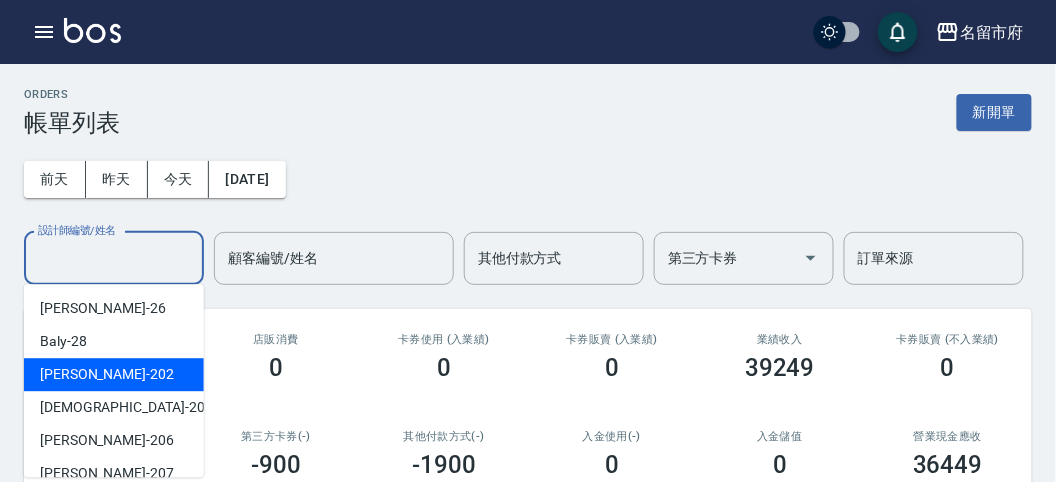 click on "Rita -202" at bounding box center (114, 374) 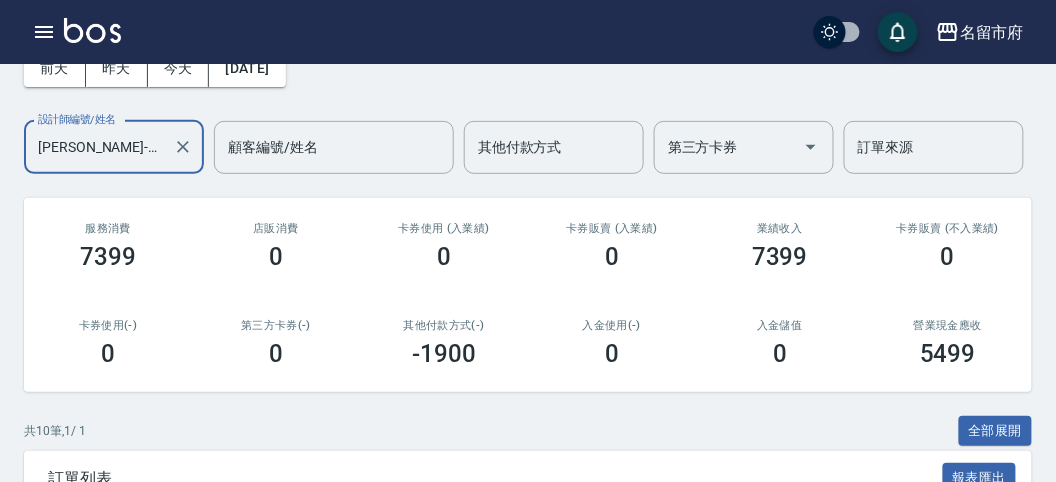 scroll, scrollTop: 0, scrollLeft: 0, axis: both 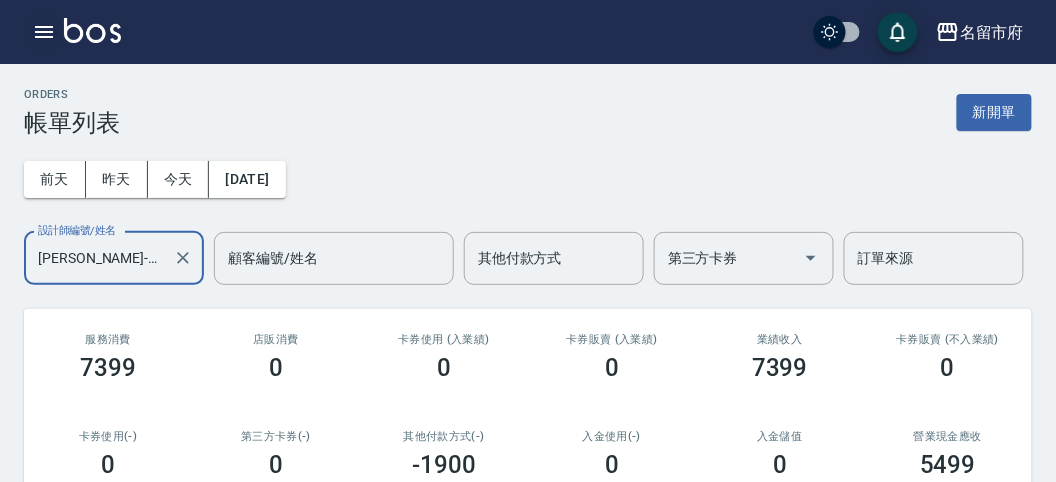 click 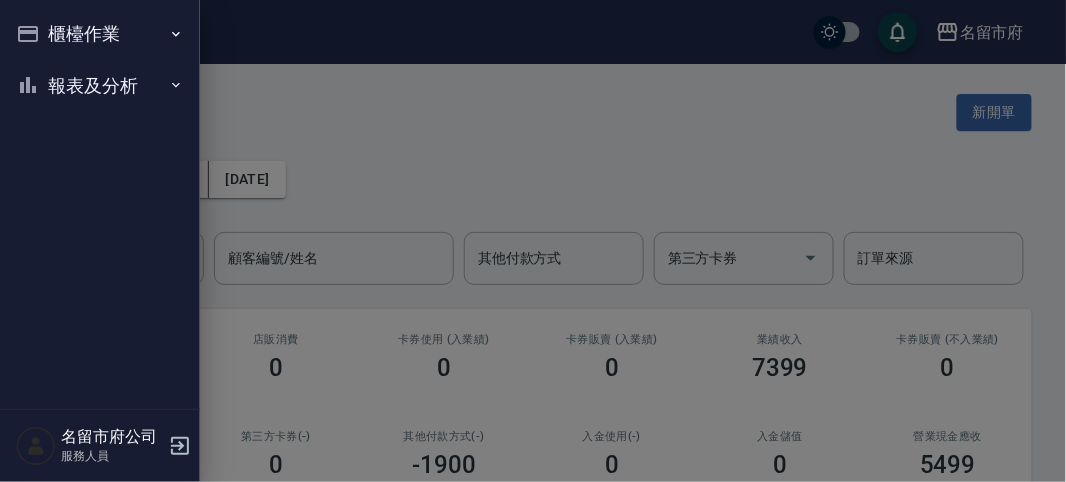 click on "櫃檯作業" at bounding box center (100, 34) 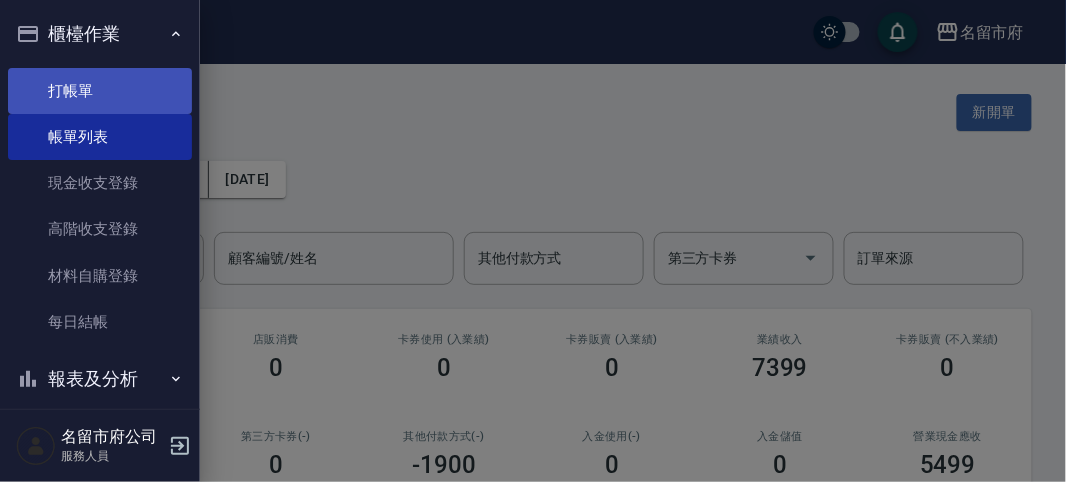click on "打帳單" at bounding box center [100, 91] 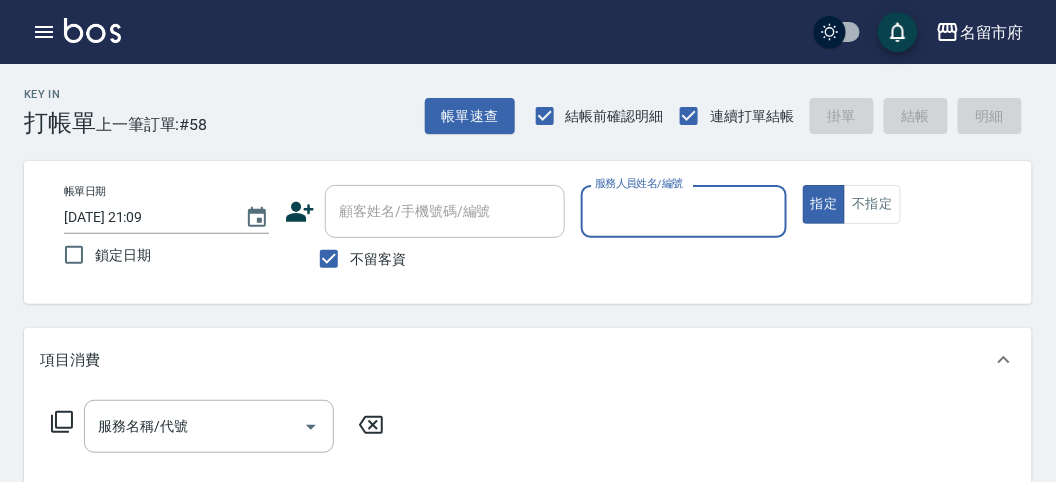 click on "服務人員姓名/編號" at bounding box center [683, 211] 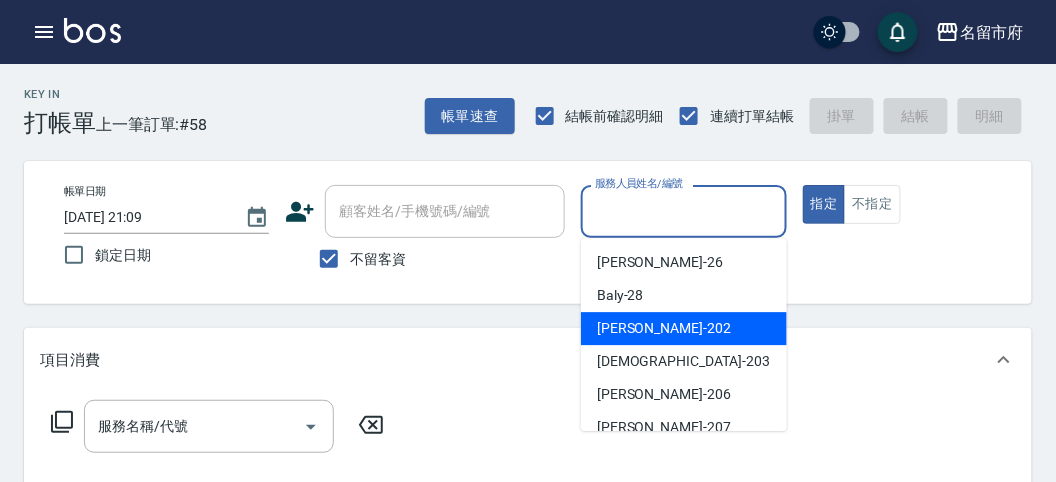 drag, startPoint x: 629, startPoint y: 322, endPoint x: 455, endPoint y: 392, distance: 187.55266 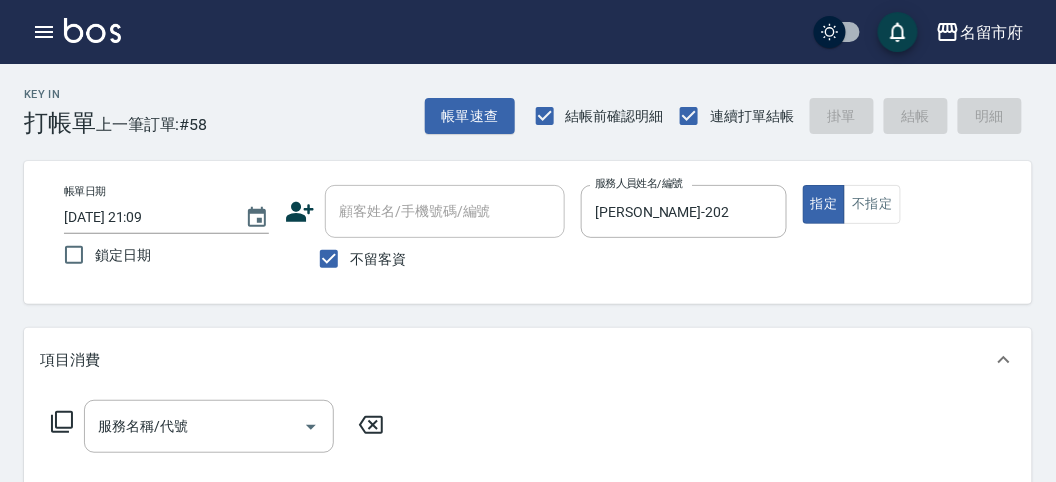 click 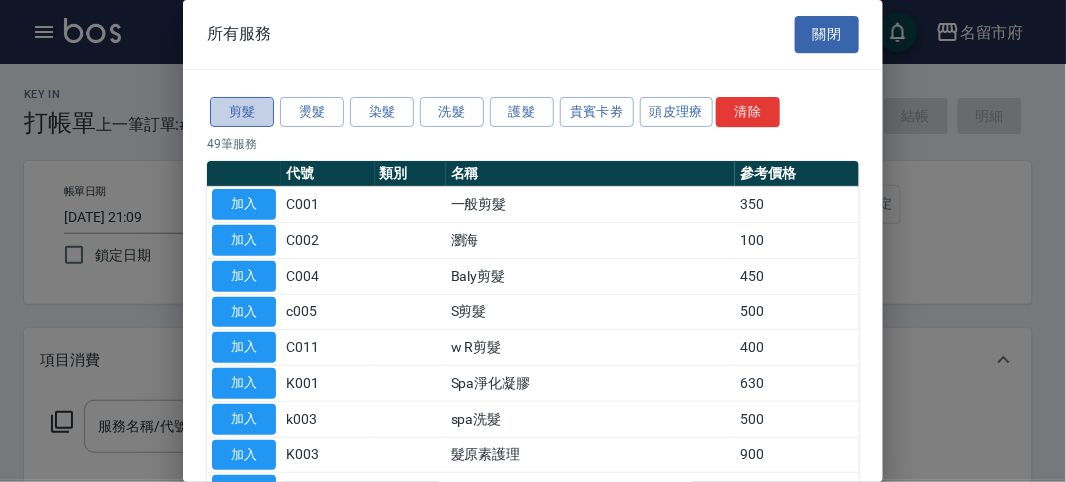 drag, startPoint x: 247, startPoint y: 106, endPoint x: 266, endPoint y: 123, distance: 25.495098 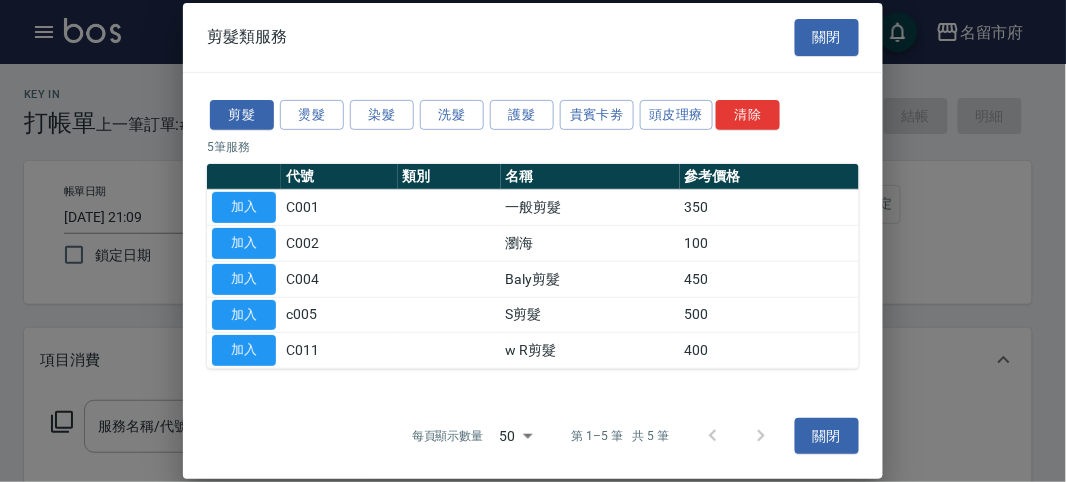 click on "加入" at bounding box center [244, 350] 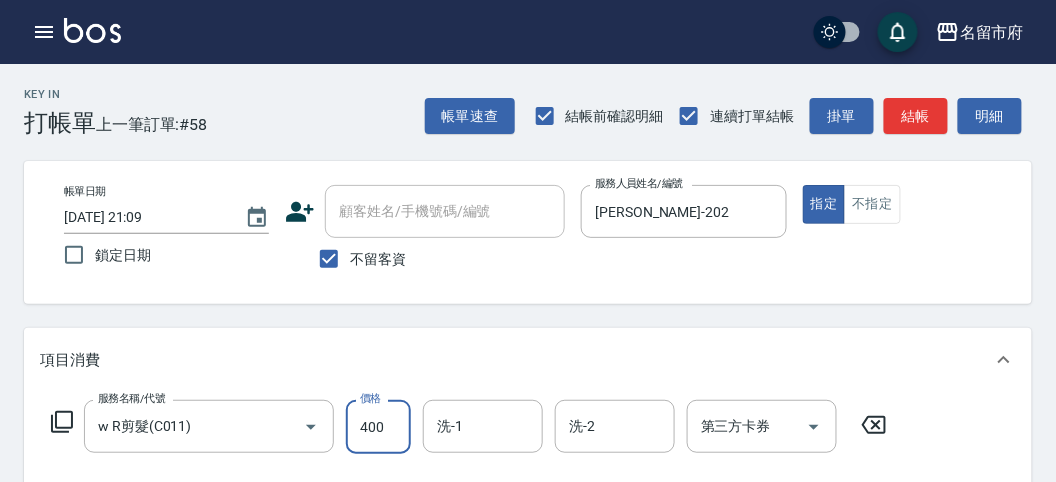 click on "400" at bounding box center (378, 427) 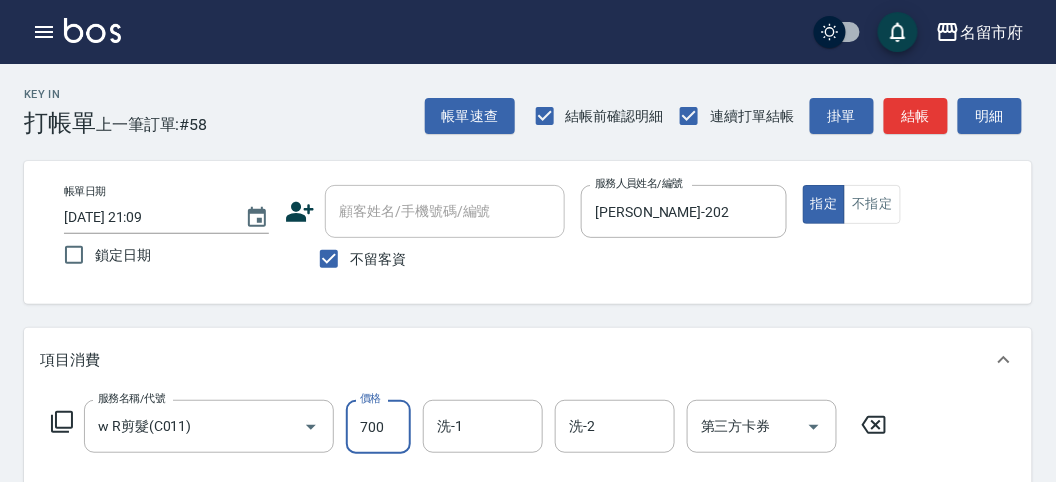 type on "700" 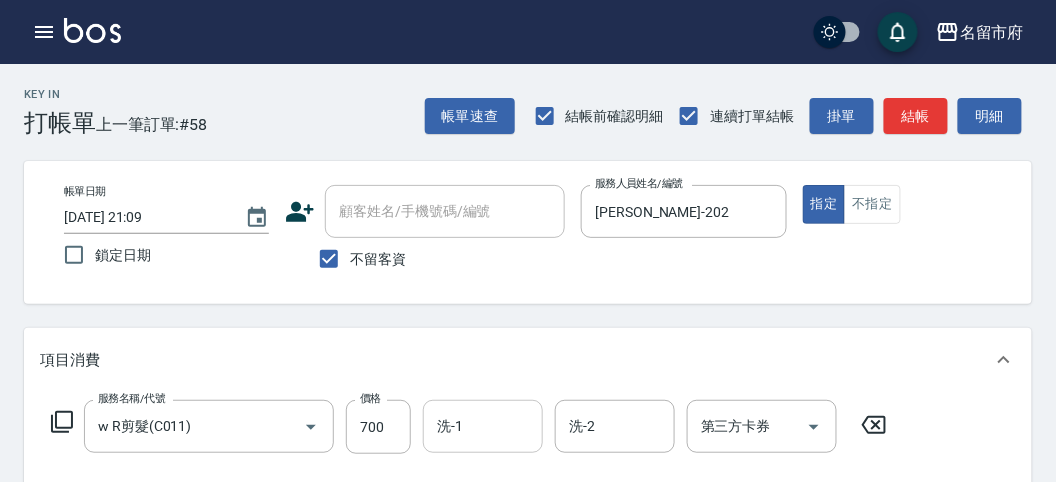 drag, startPoint x: 465, startPoint y: 436, endPoint x: 462, endPoint y: 412, distance: 24.186773 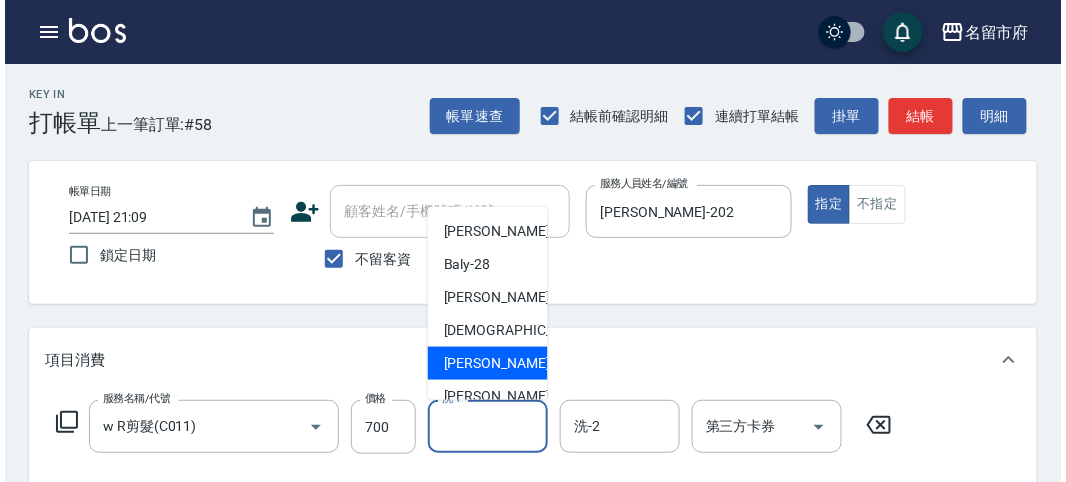 scroll, scrollTop: 111, scrollLeft: 0, axis: vertical 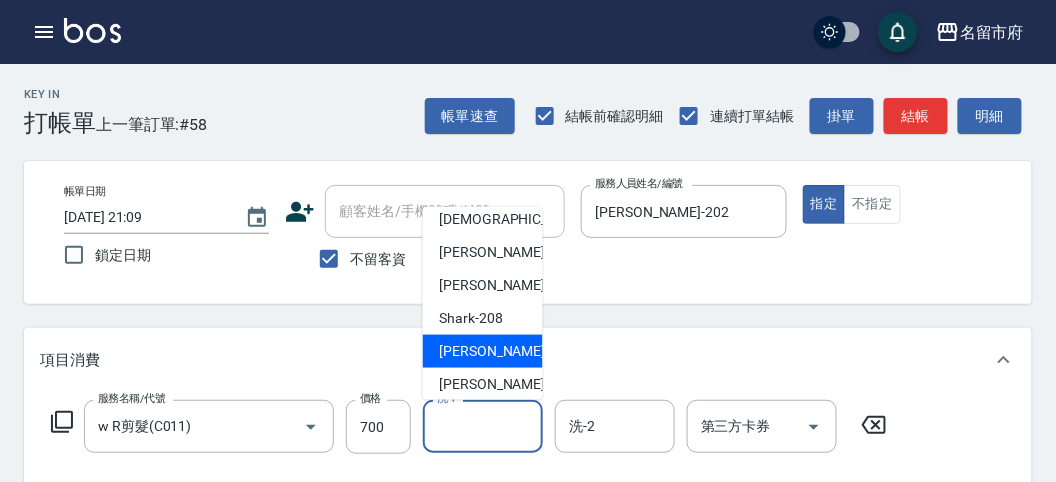 click on "小雲 -214" at bounding box center (483, 351) 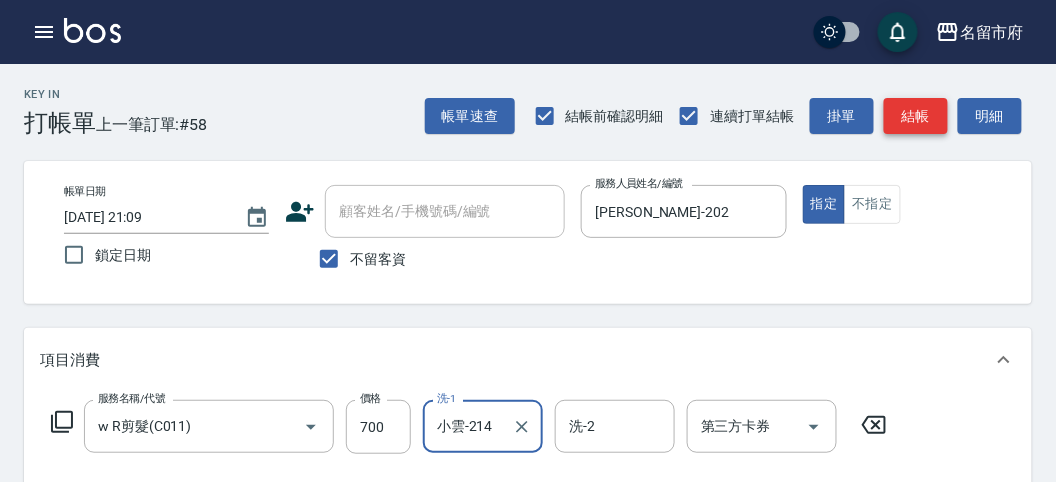 click on "結帳" at bounding box center [916, 116] 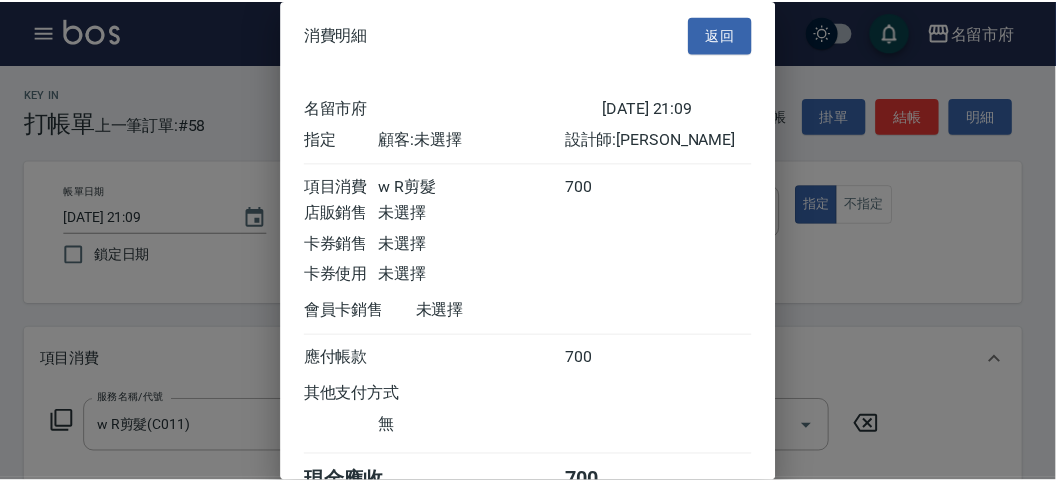 scroll, scrollTop: 111, scrollLeft: 0, axis: vertical 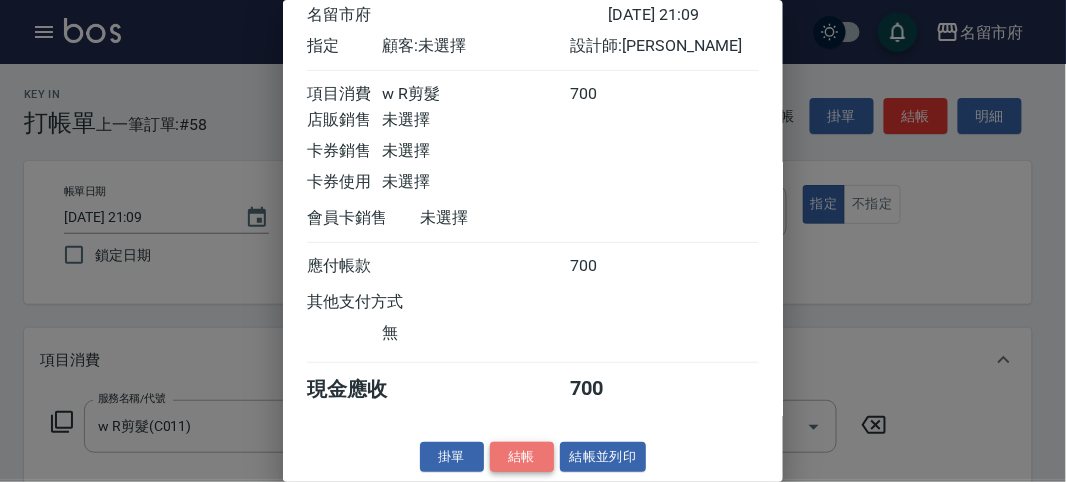 click on "結帳" at bounding box center [522, 457] 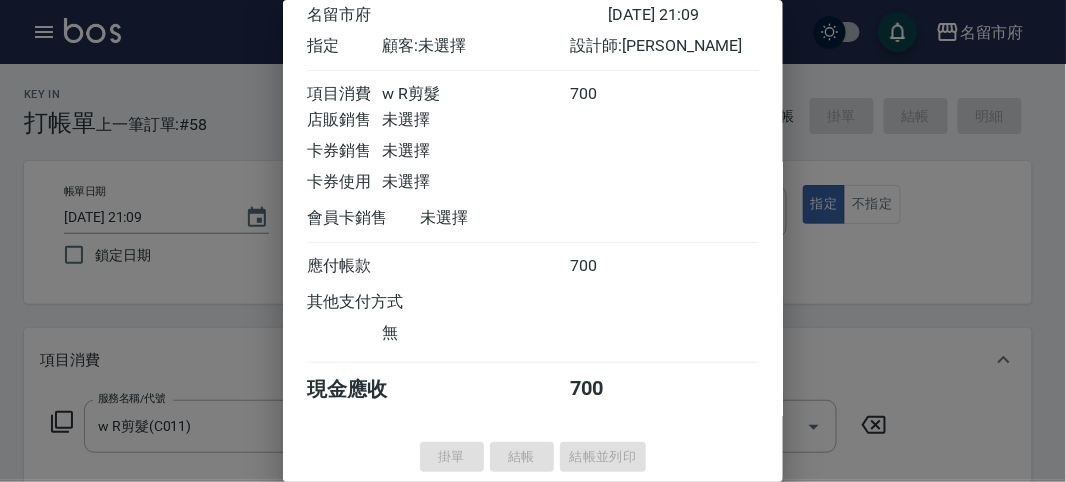 type on "2025/07/11 21:10" 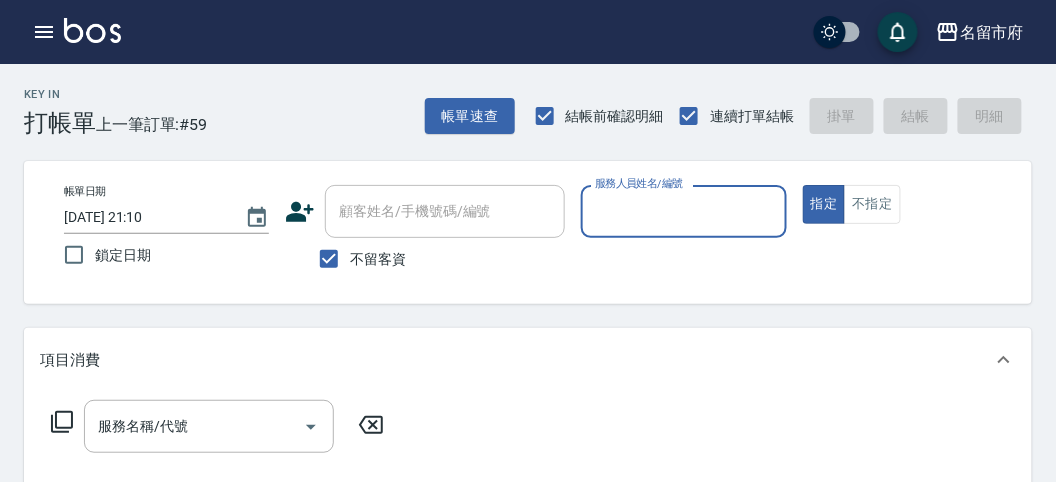 click on "服務人員姓名/編號" at bounding box center [683, 211] 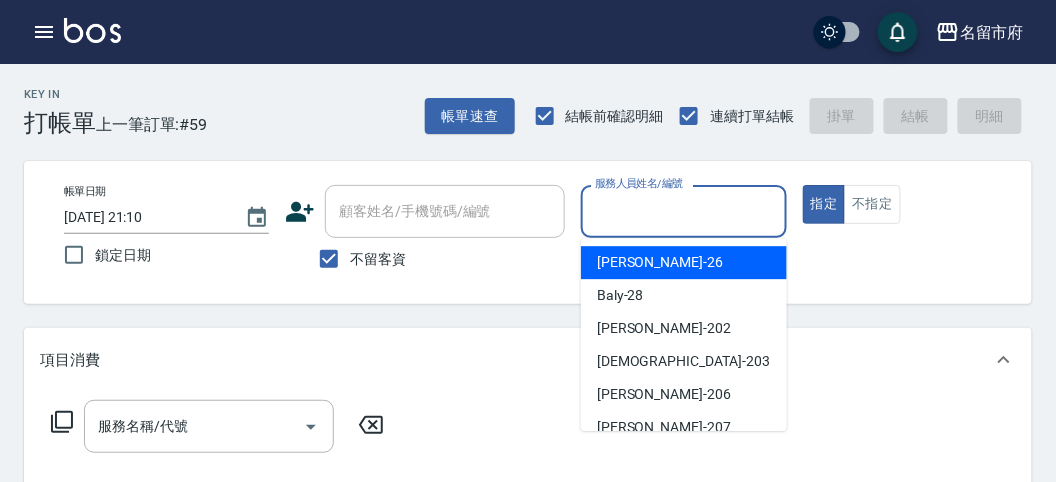 click on "Gina -26" at bounding box center (684, 262) 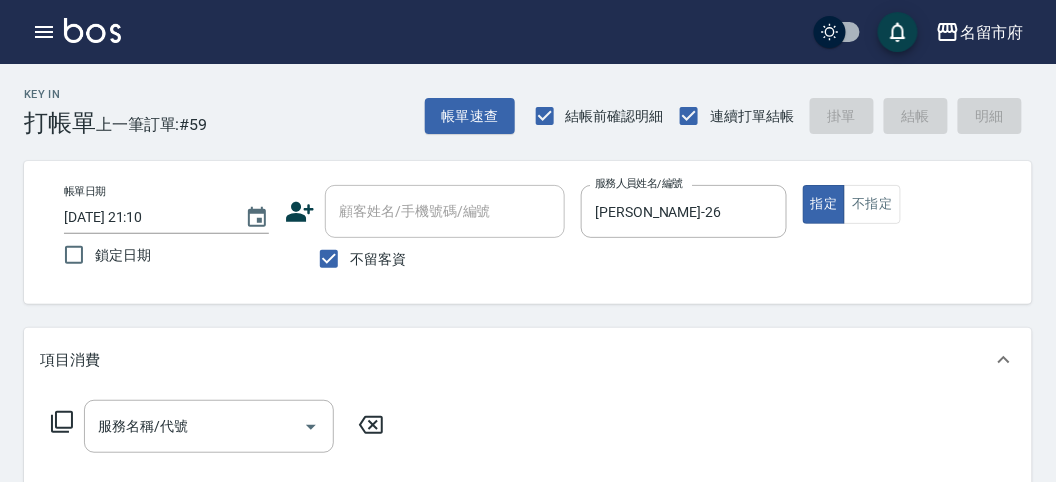 click 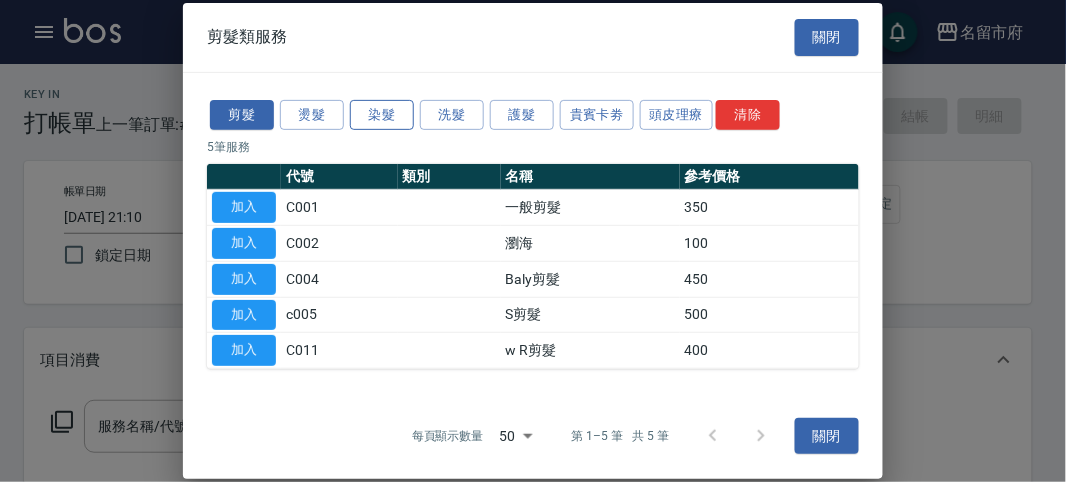 click on "染髮" at bounding box center (382, 114) 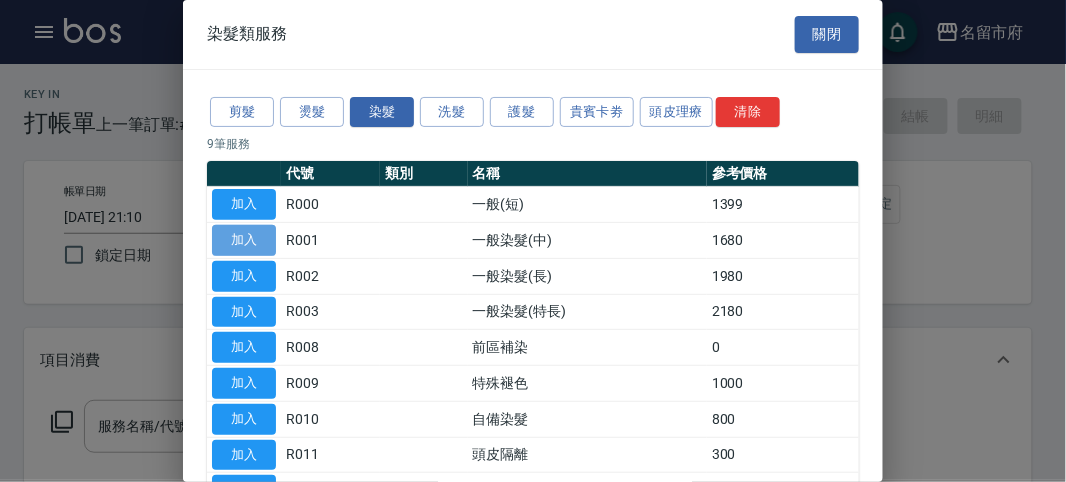 click on "加入" at bounding box center [244, 240] 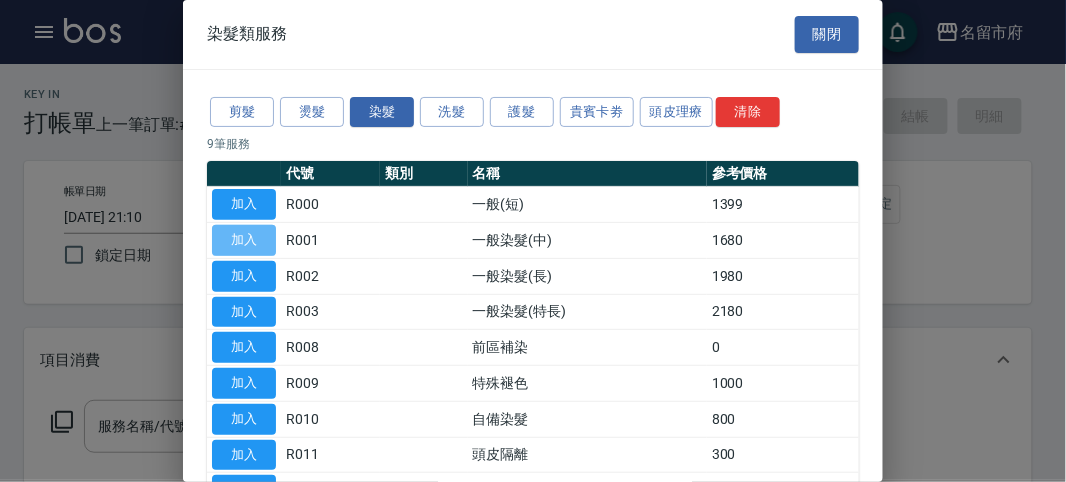 type on "一般染髮(中)(R001)" 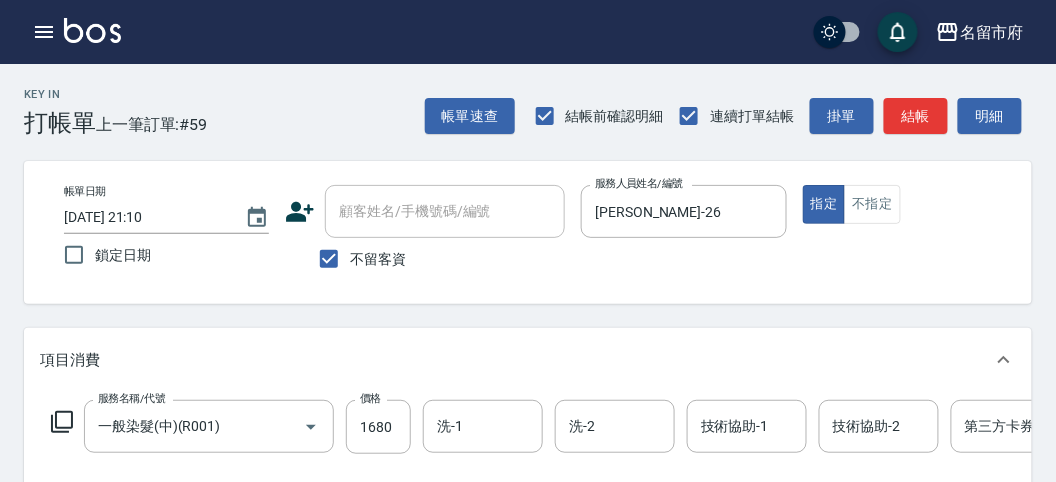 click 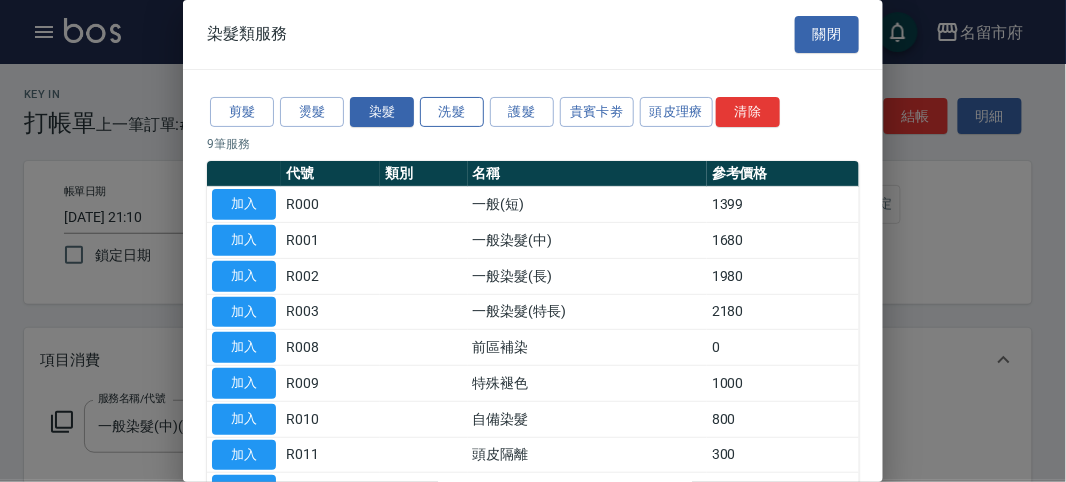 click on "洗髮" at bounding box center (452, 112) 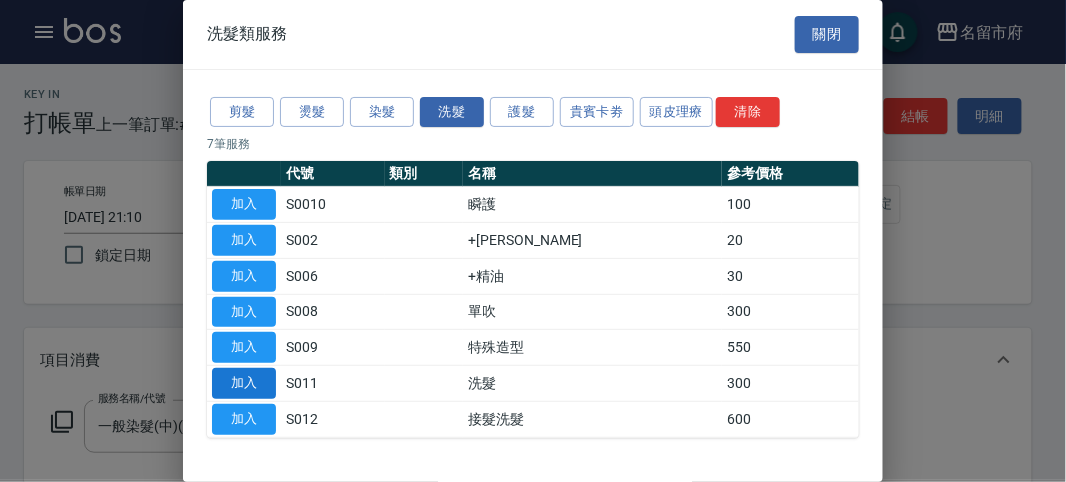click on "加入" at bounding box center (244, 383) 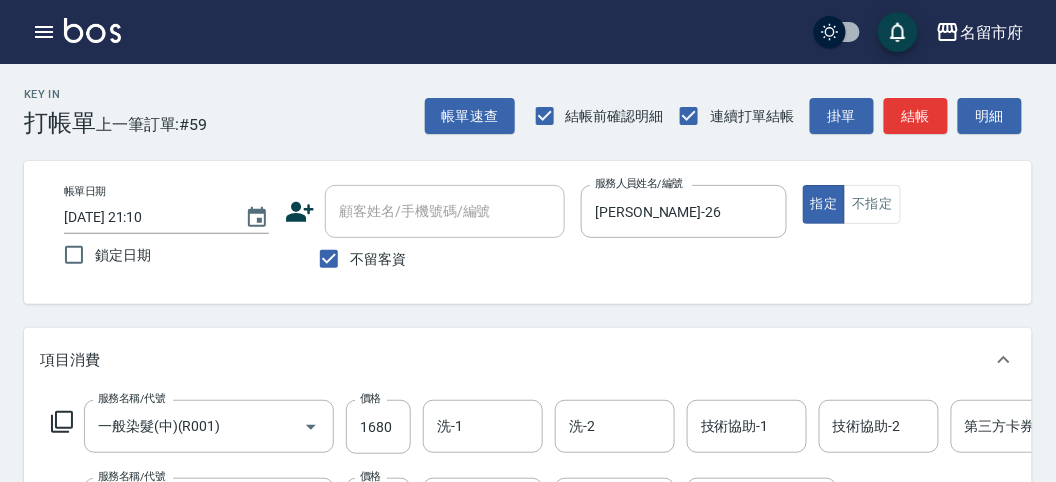 click 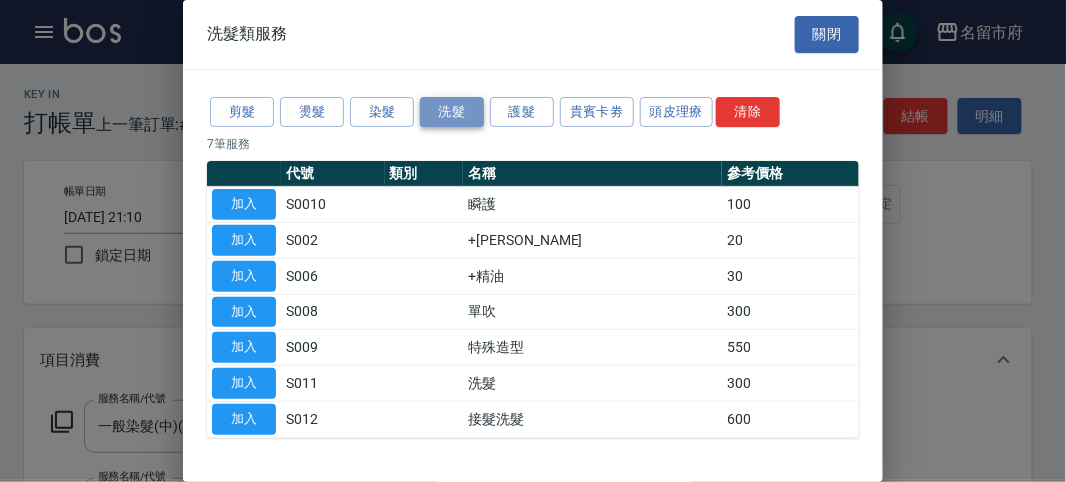 click on "洗髮" at bounding box center [452, 112] 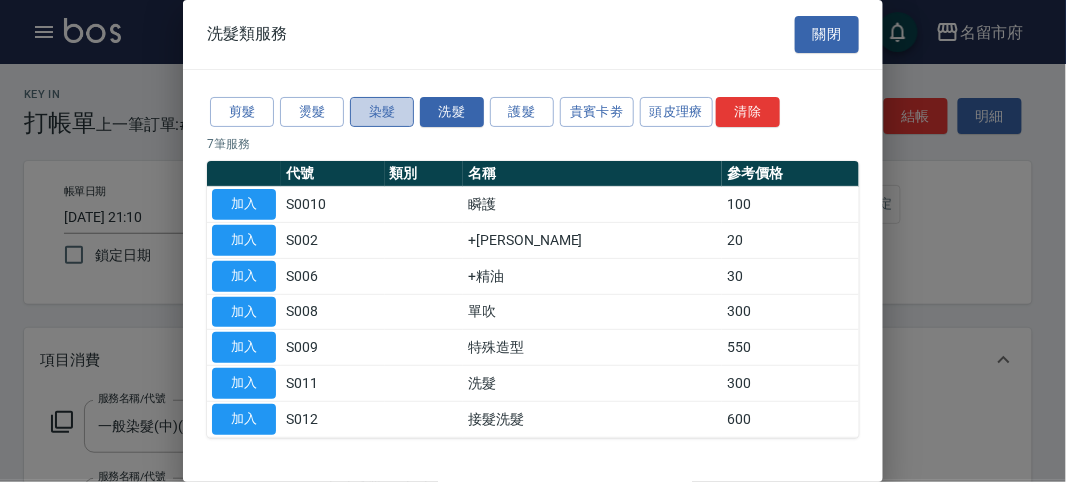 click on "染髮" at bounding box center [382, 112] 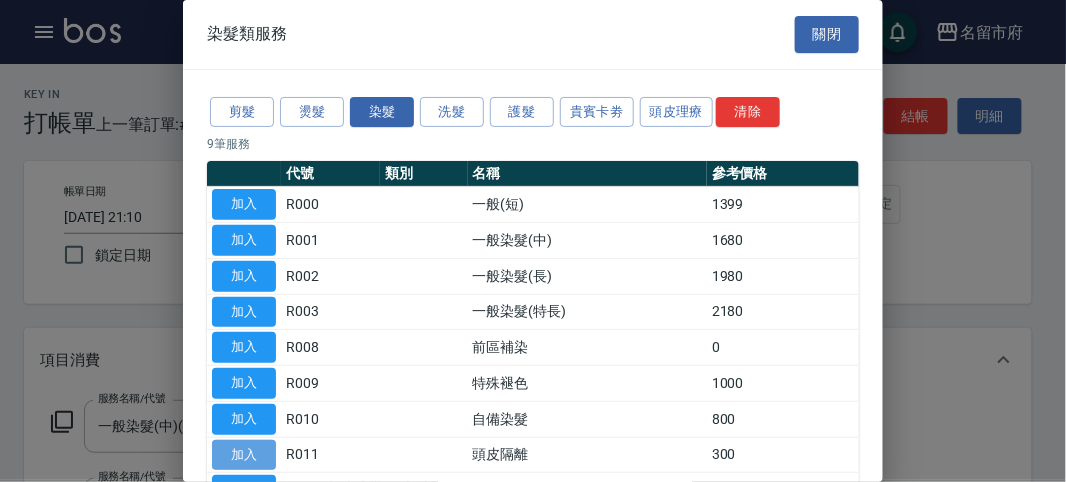 click on "加入" at bounding box center (244, 455) 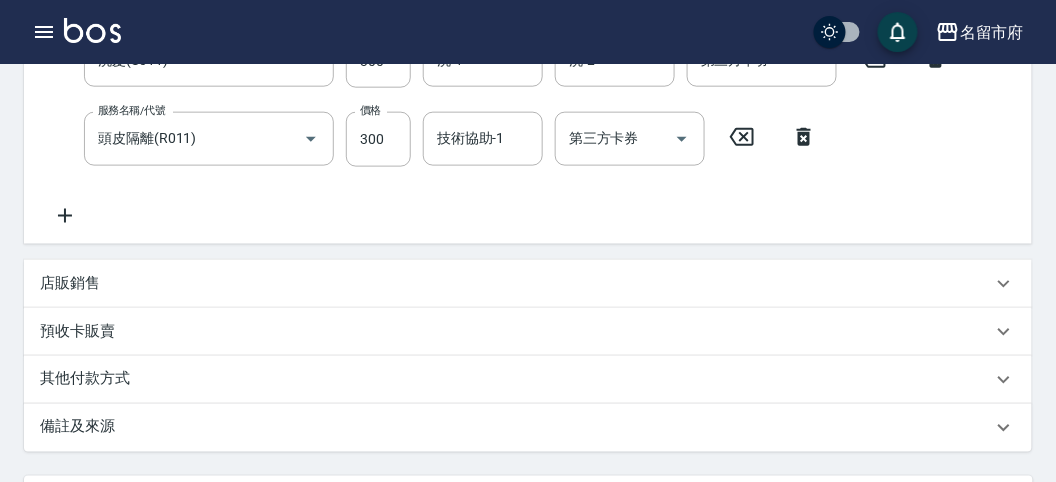 scroll, scrollTop: 222, scrollLeft: 0, axis: vertical 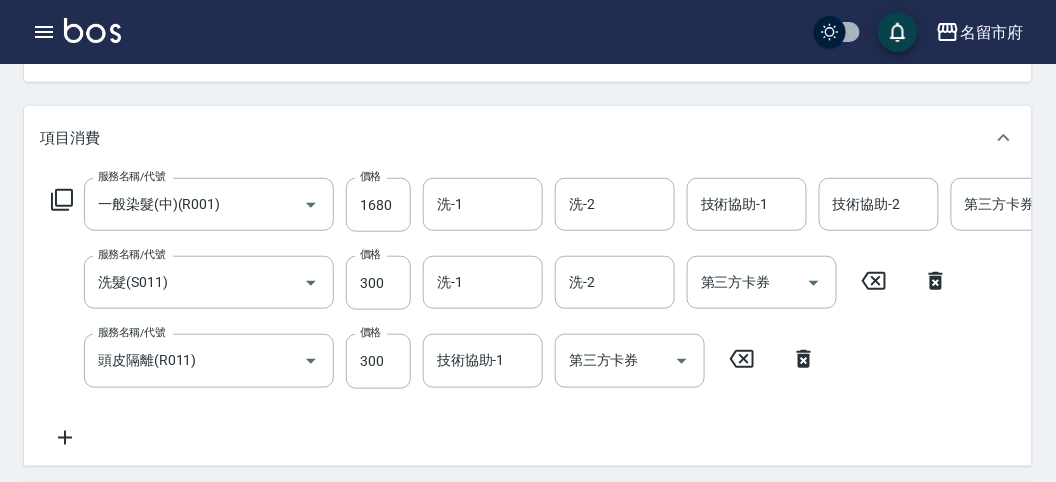 click 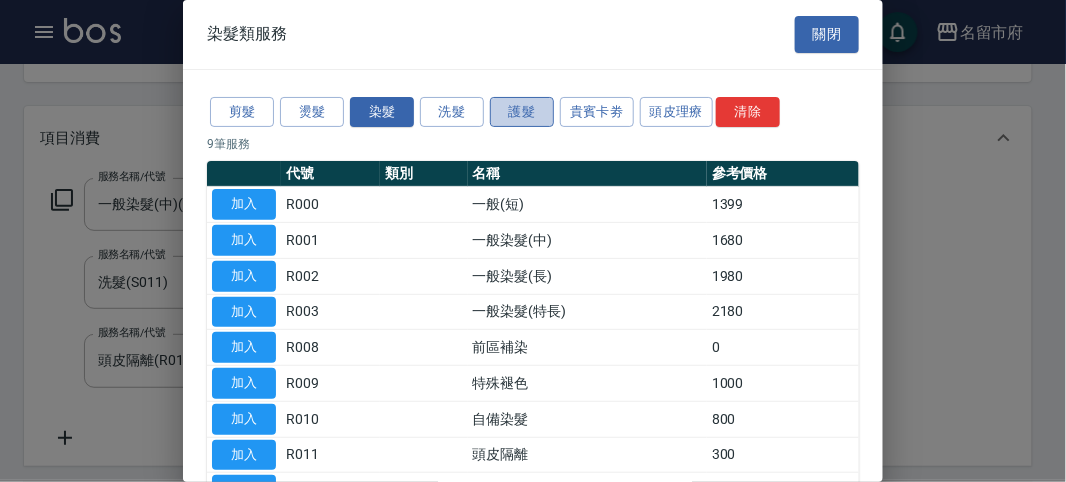 click on "護髮" at bounding box center (522, 112) 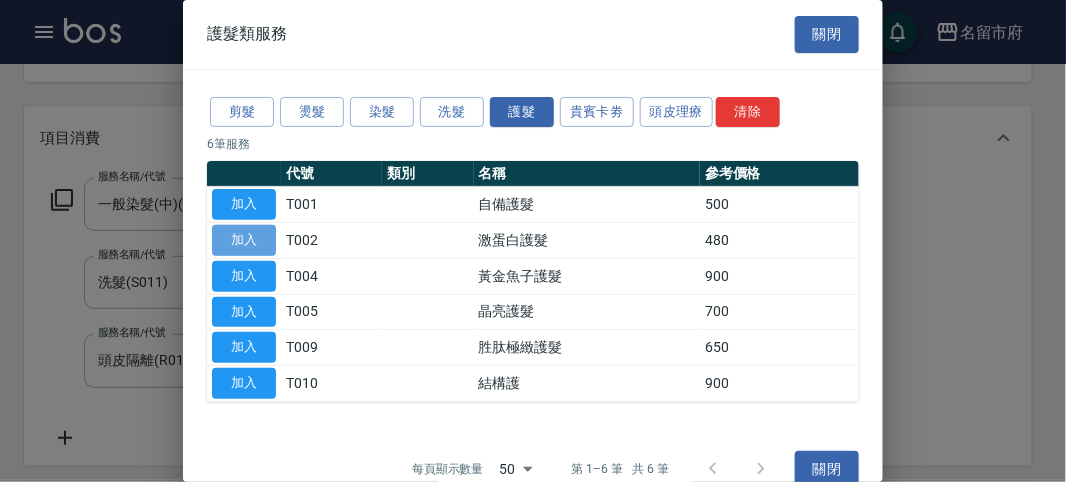 click on "加入" at bounding box center (244, 240) 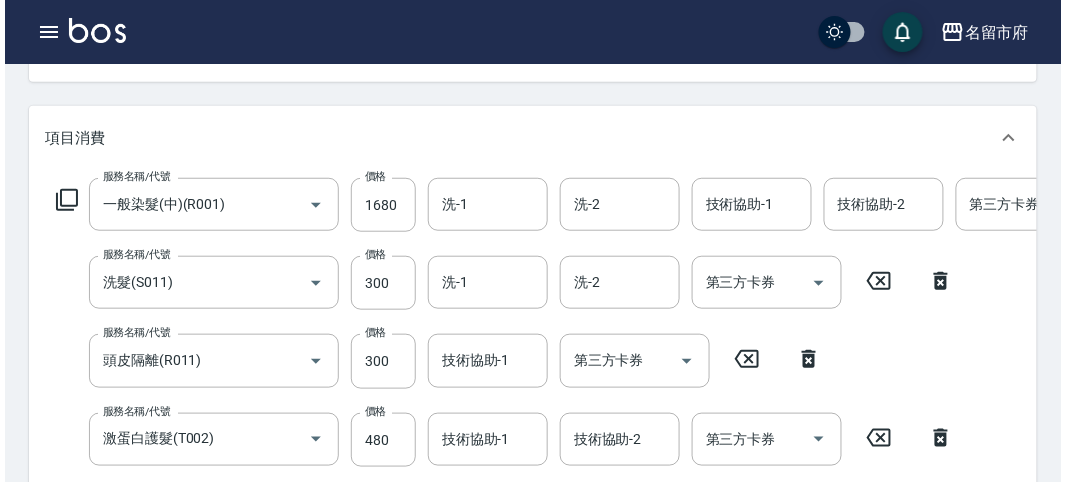 scroll, scrollTop: 838, scrollLeft: 0, axis: vertical 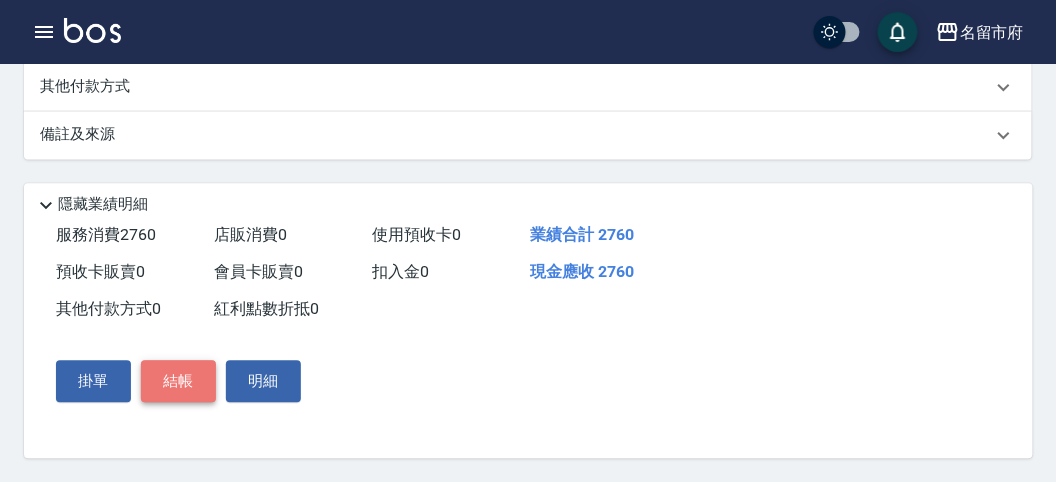 click on "結帳" at bounding box center (178, 381) 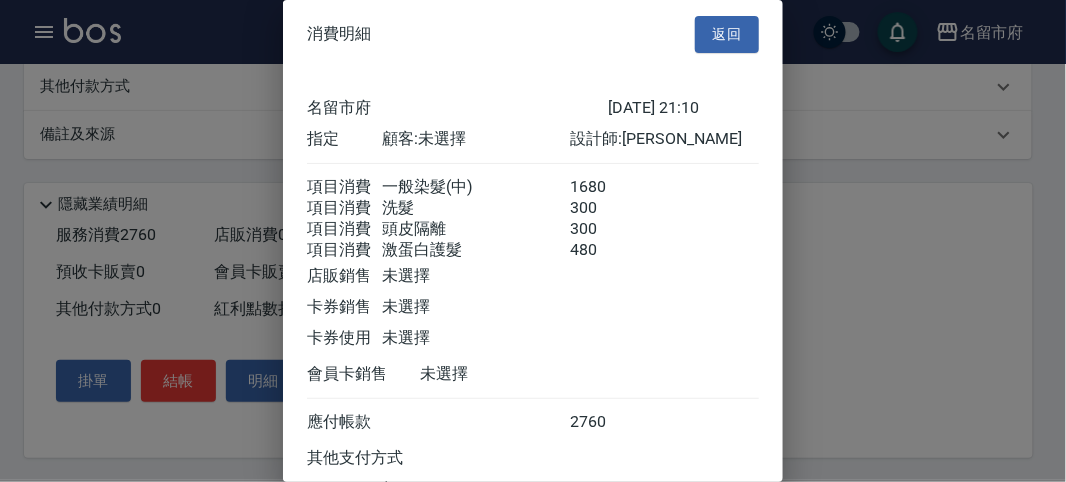 scroll, scrollTop: 179, scrollLeft: 0, axis: vertical 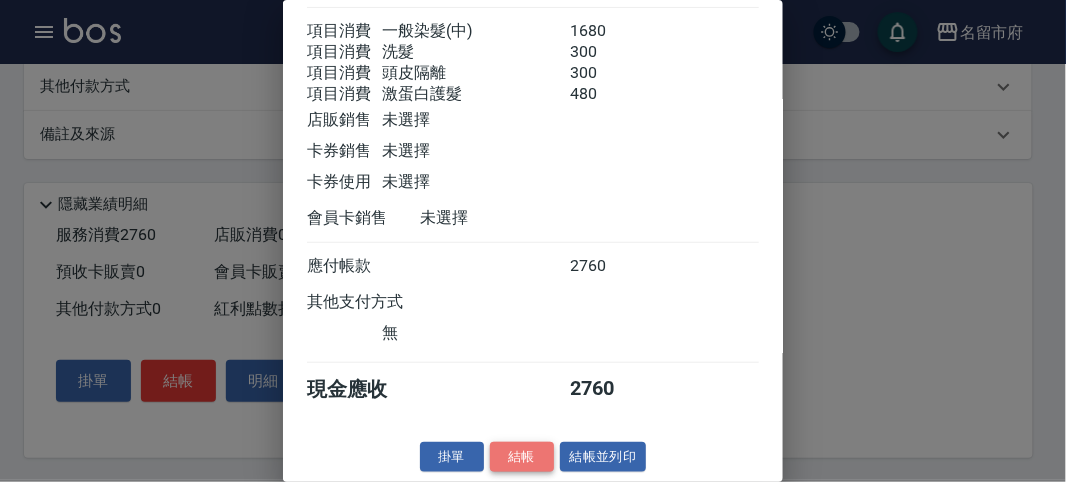 click on "結帳" at bounding box center [522, 457] 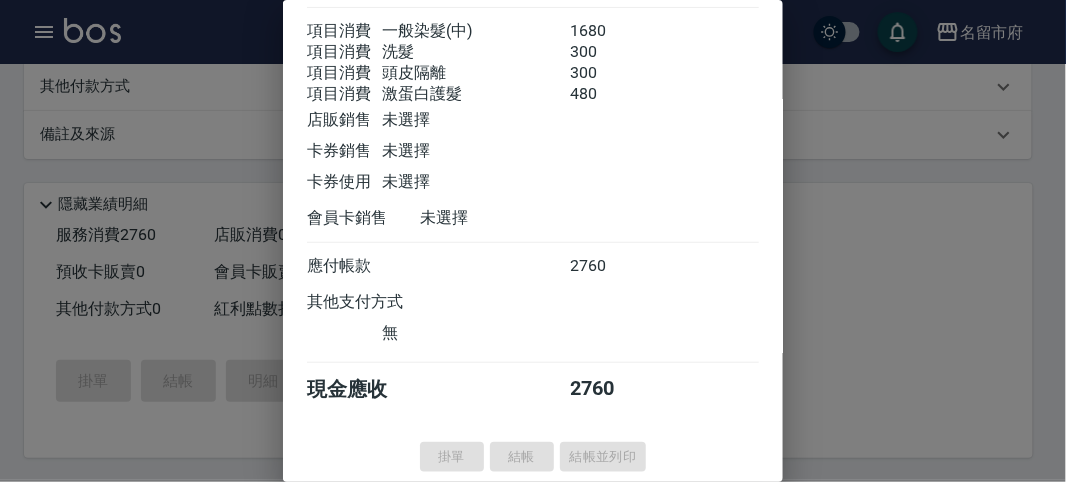 type on "2025/07/11 21:14" 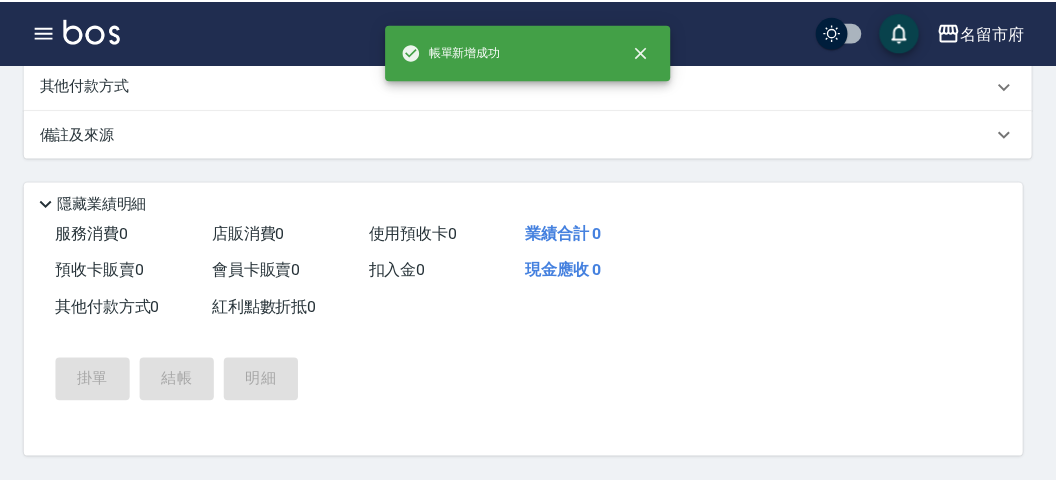 scroll, scrollTop: 0, scrollLeft: 0, axis: both 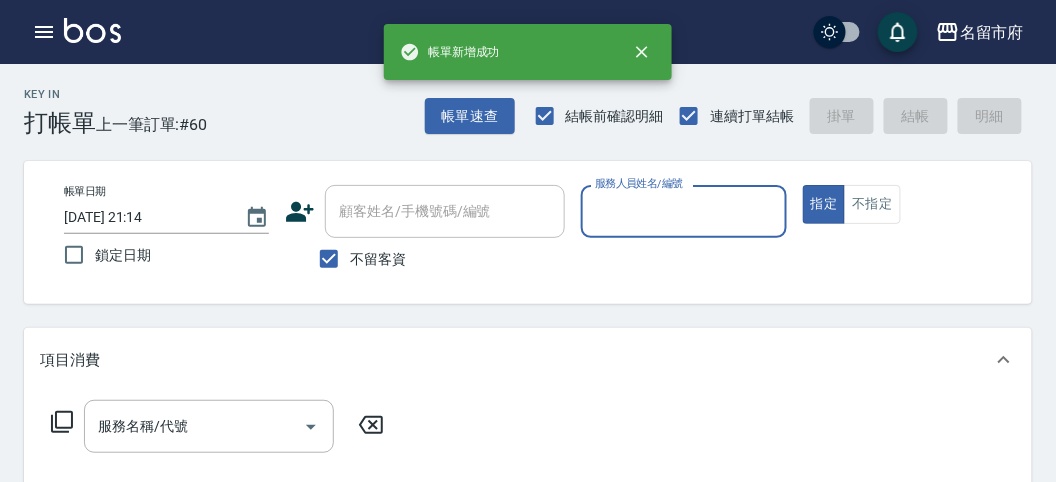drag, startPoint x: 265, startPoint y: 120, endPoint x: 247, endPoint y: 102, distance: 25.455845 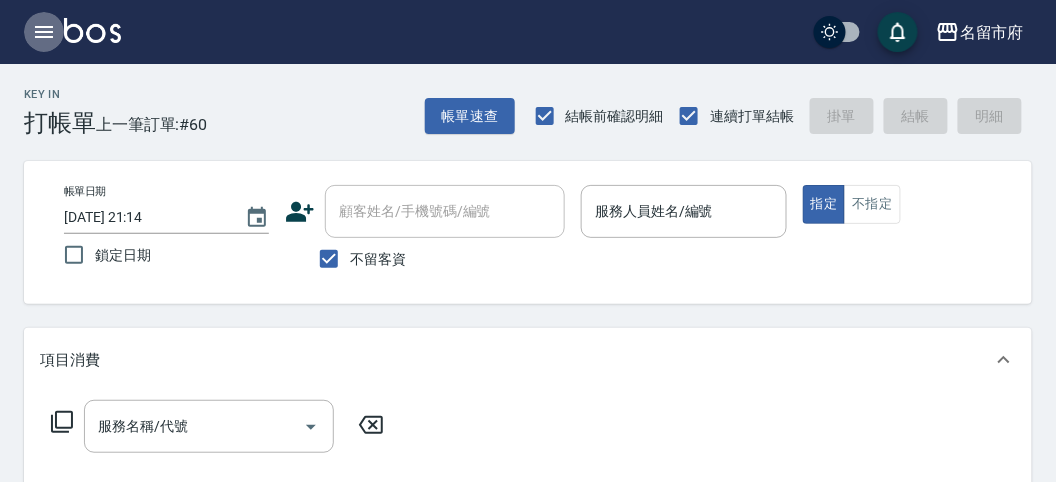 click 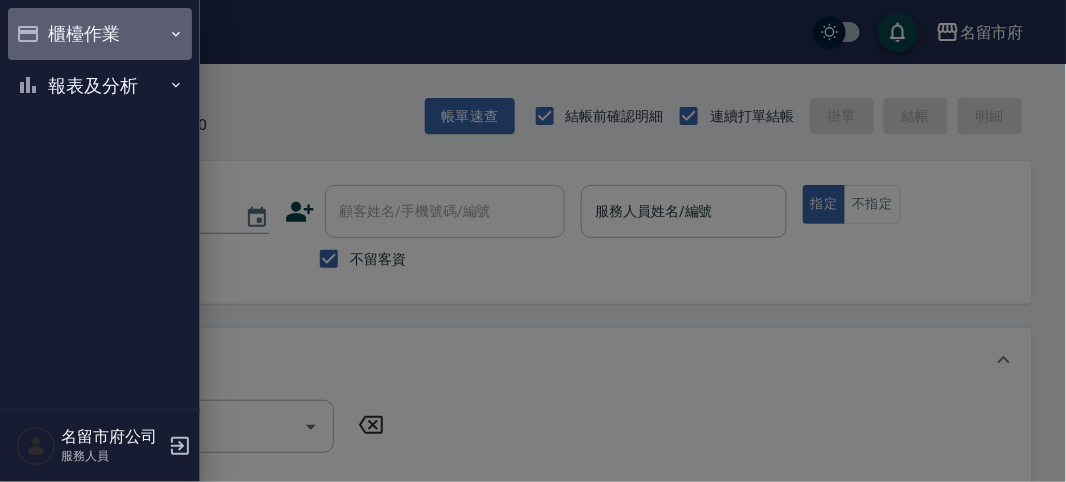click on "櫃檯作業" at bounding box center [100, 34] 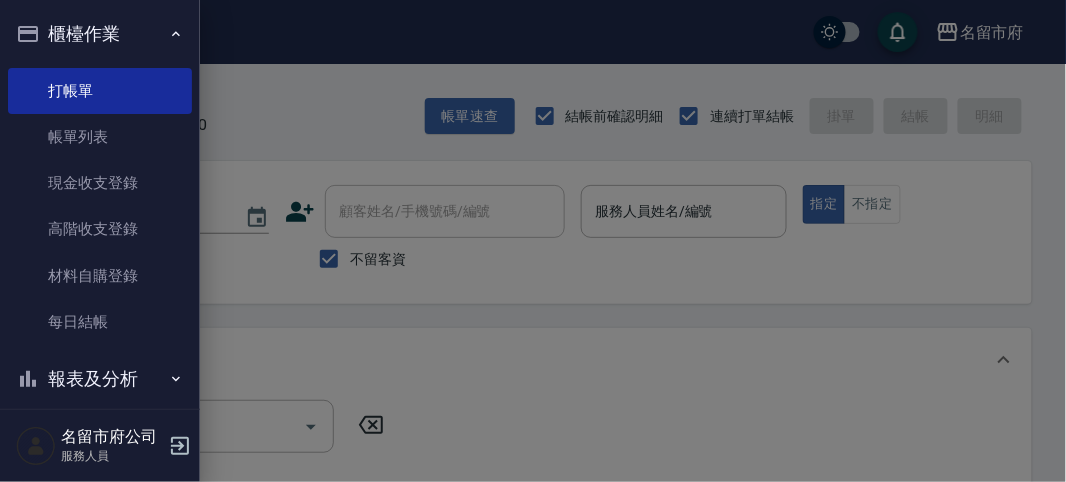 click on "櫃檯作業" at bounding box center (100, 34) 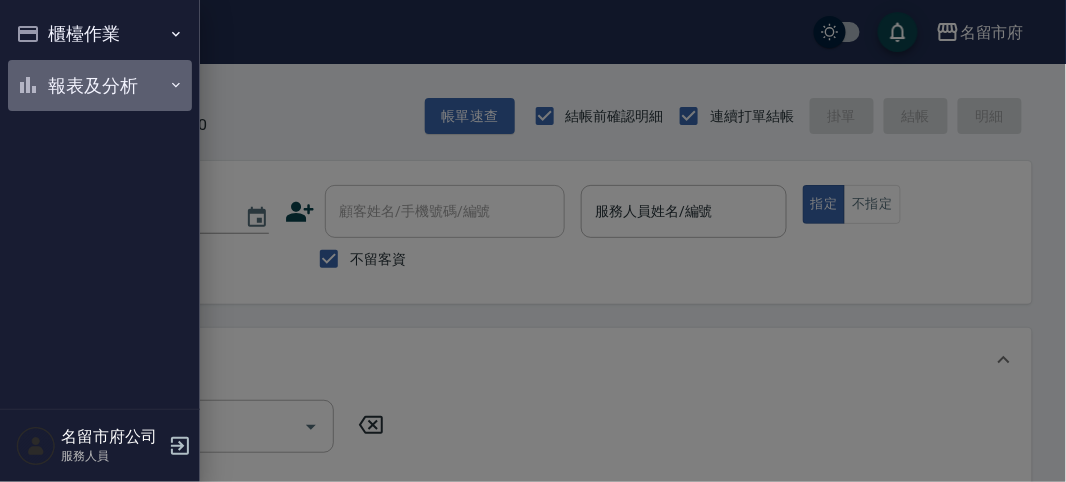 click on "報表及分析" at bounding box center (100, 86) 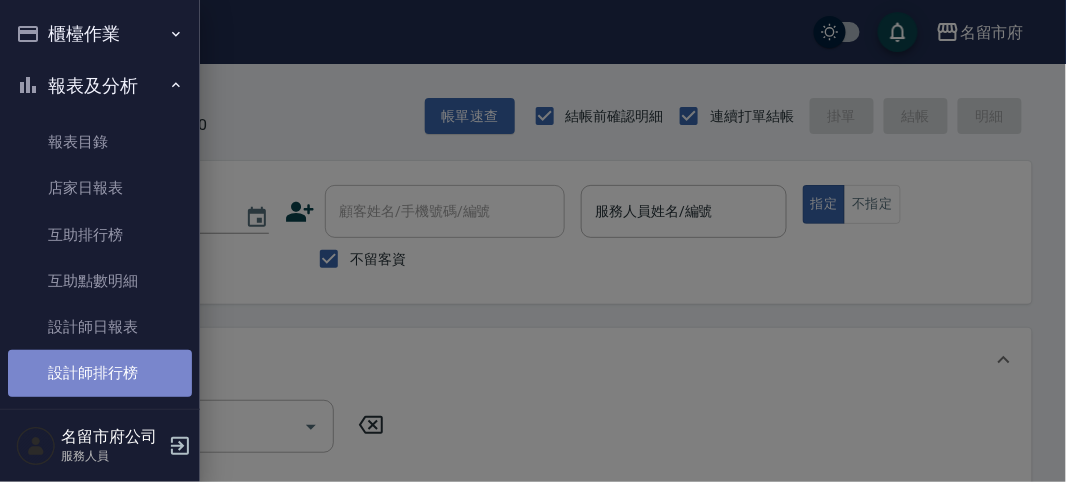 click on "設計師排行榜" at bounding box center (100, 373) 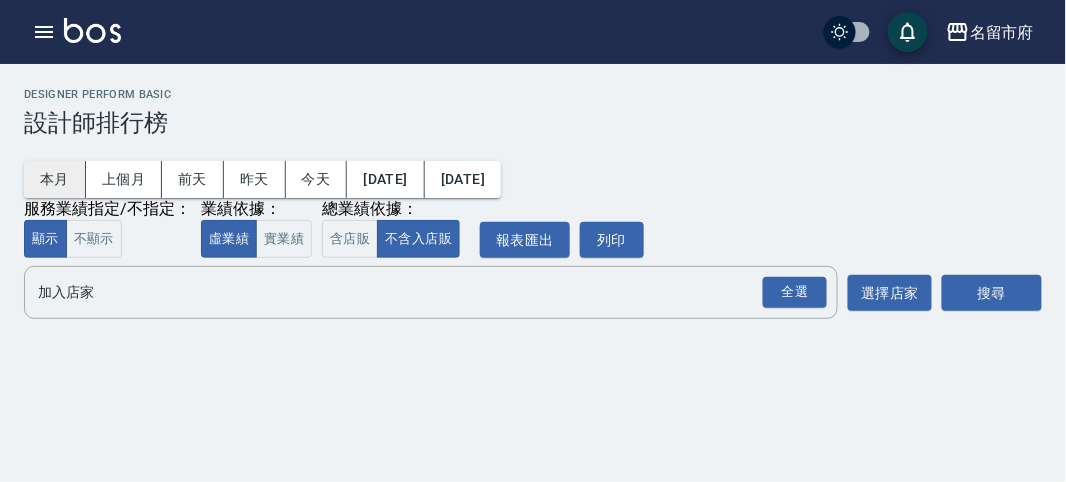 click on "本月" at bounding box center [55, 179] 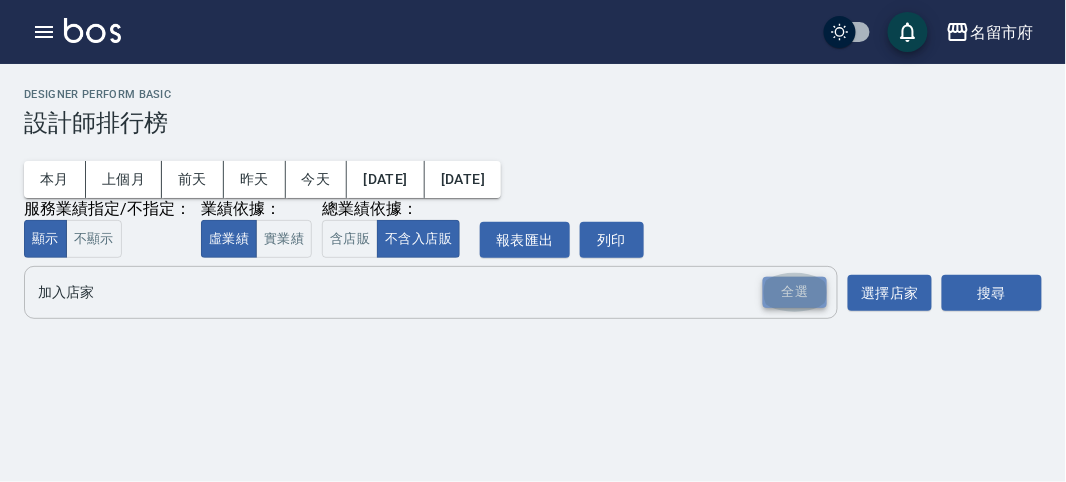 click on "全選" at bounding box center (795, 292) 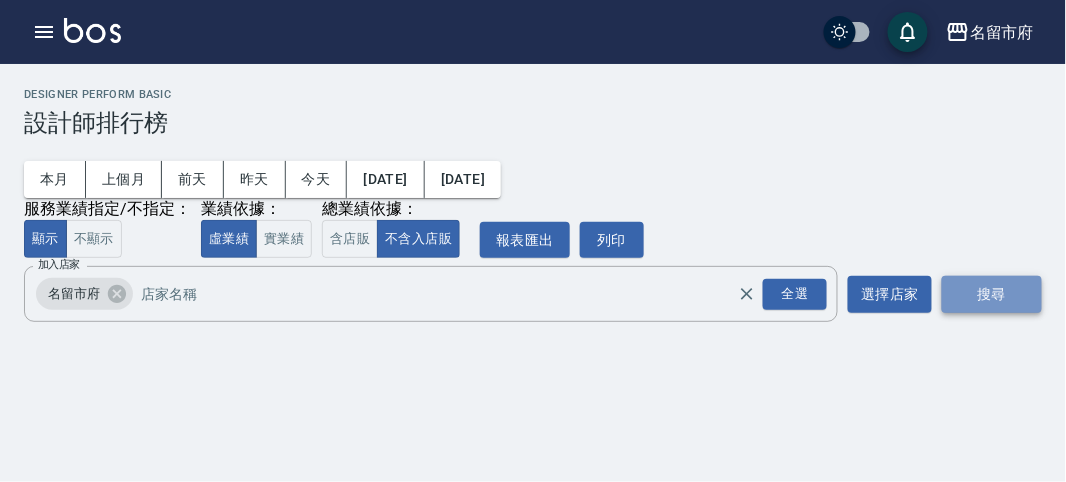 click on "搜尋" at bounding box center [992, 294] 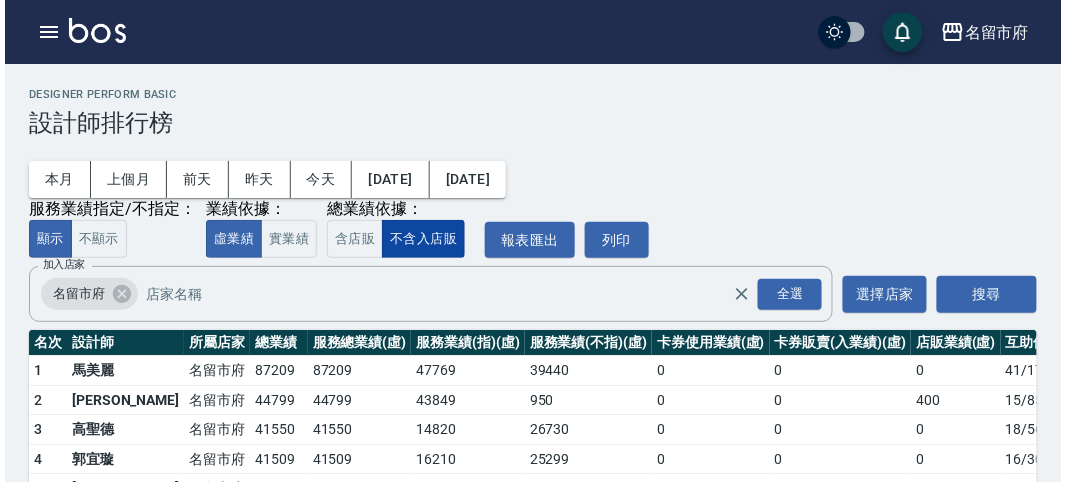scroll, scrollTop: 204, scrollLeft: 0, axis: vertical 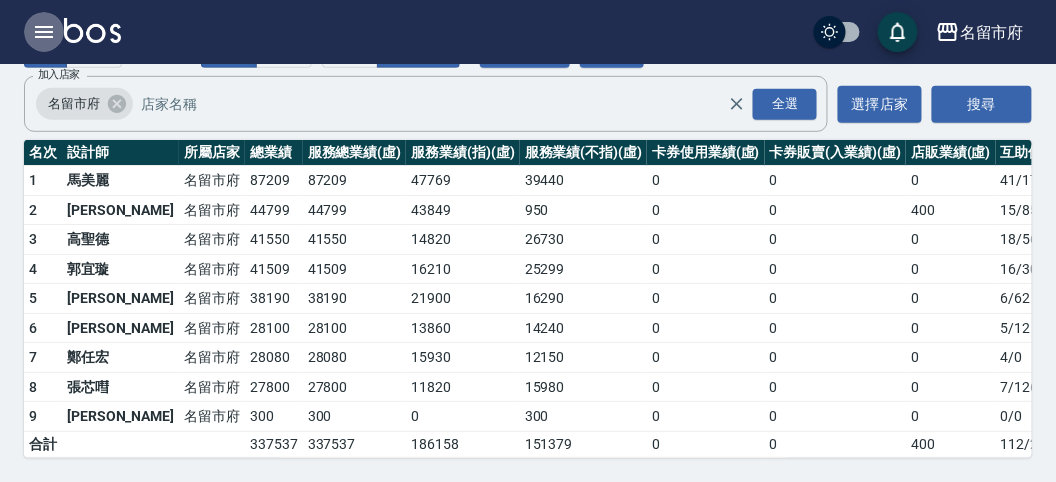 click 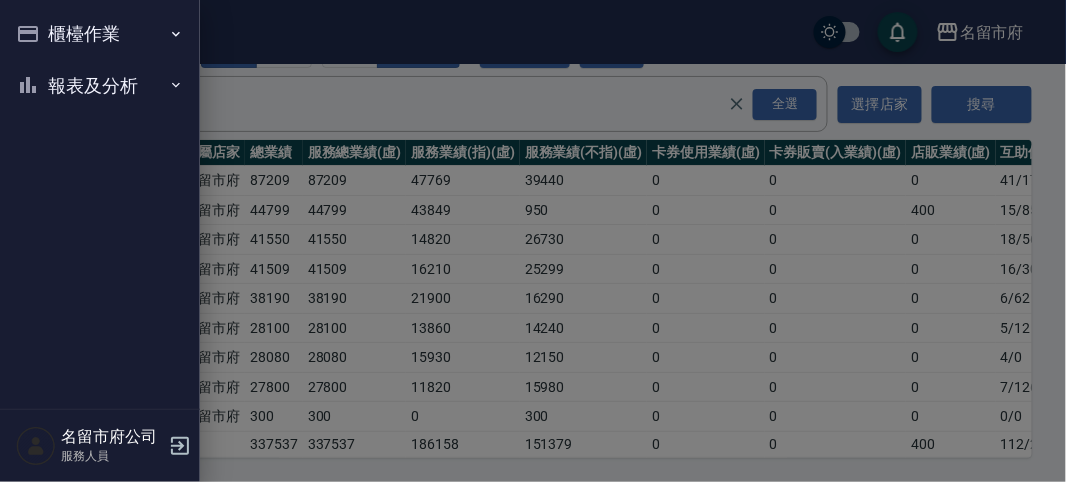 click on "櫃檯作業" at bounding box center [100, 34] 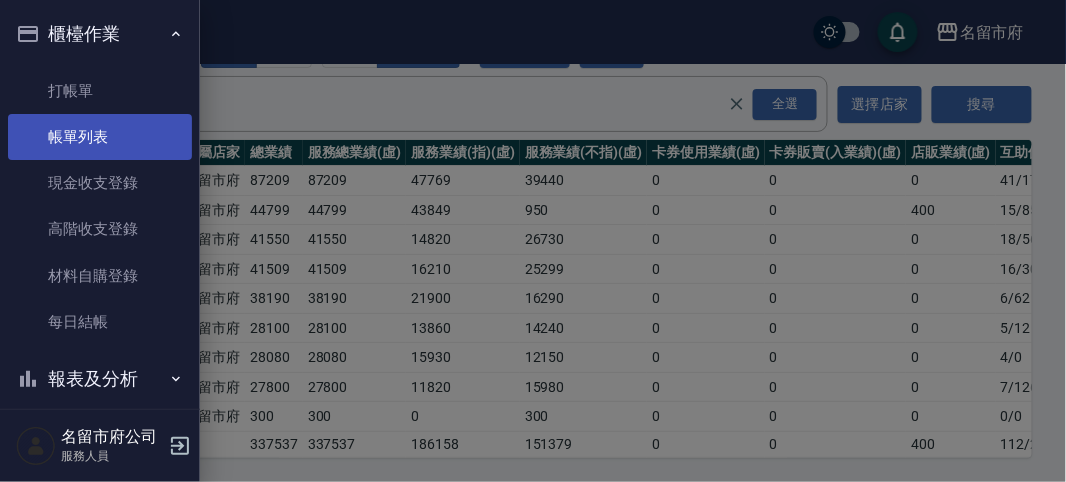click on "帳單列表" at bounding box center (100, 137) 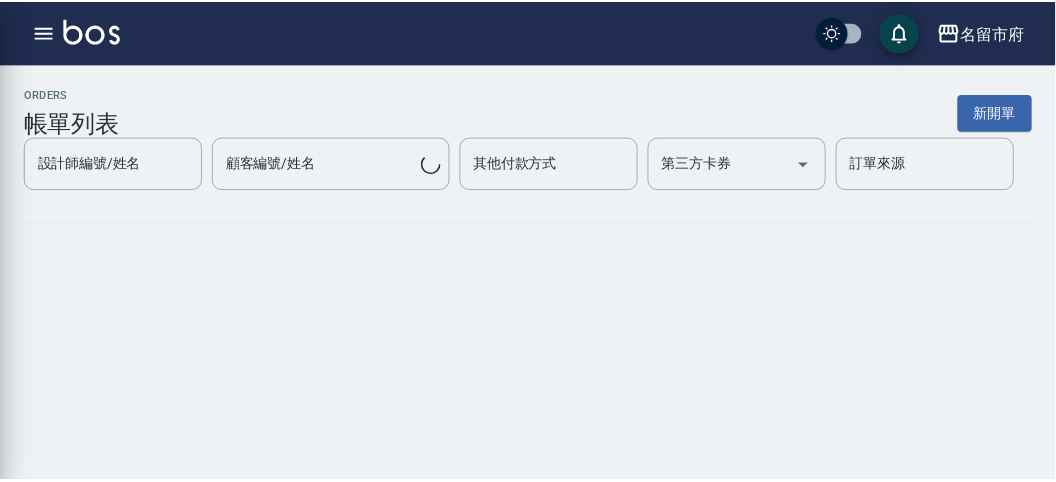 scroll, scrollTop: 0, scrollLeft: 0, axis: both 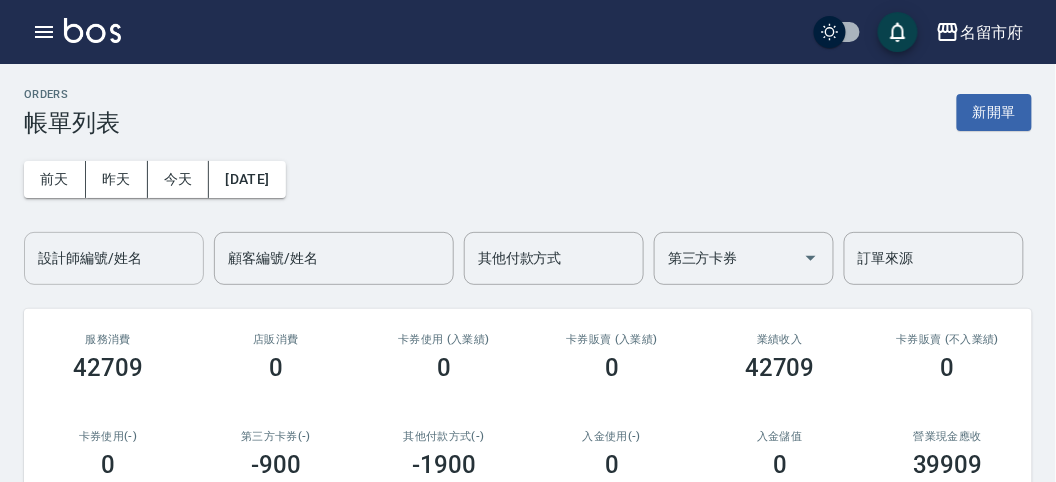 click on "設計師編號/姓名" at bounding box center (114, 258) 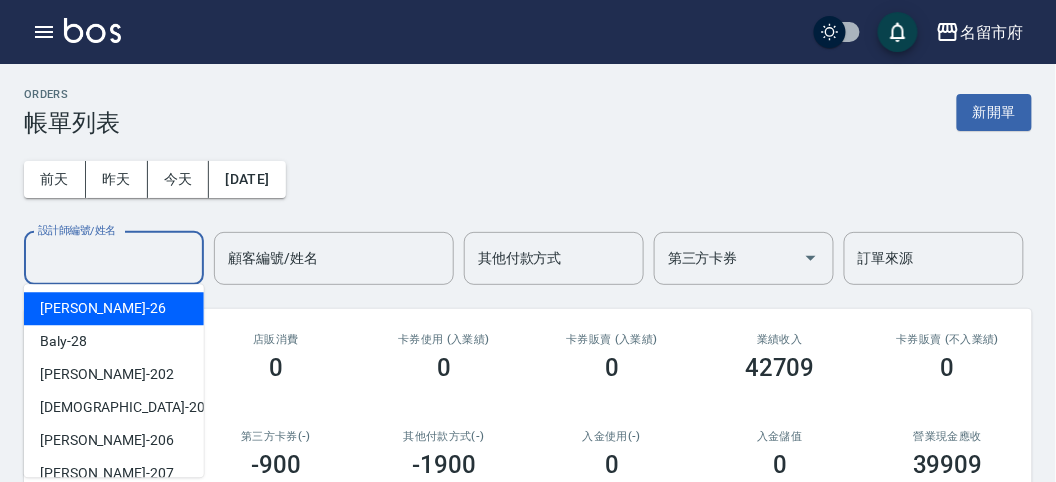 click on "Gina -26" at bounding box center (114, 308) 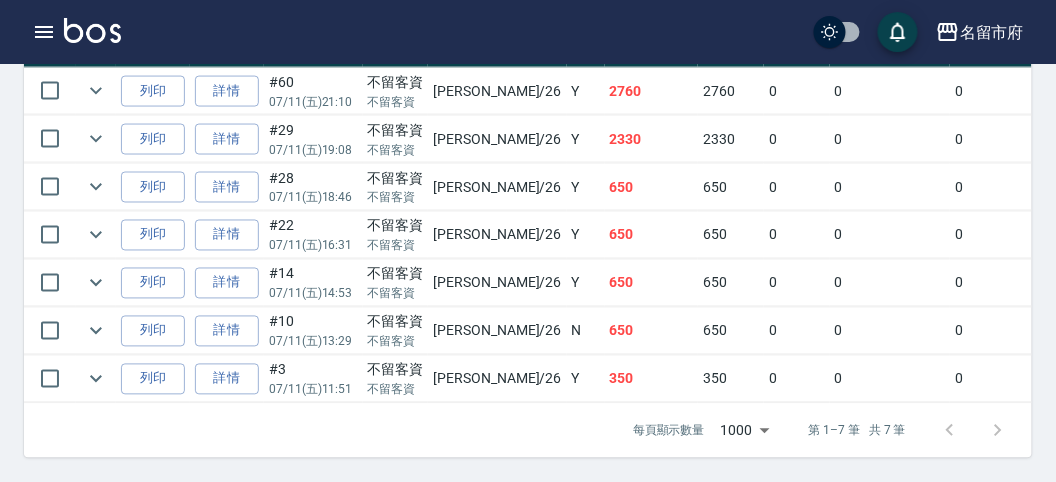 scroll, scrollTop: 0, scrollLeft: 0, axis: both 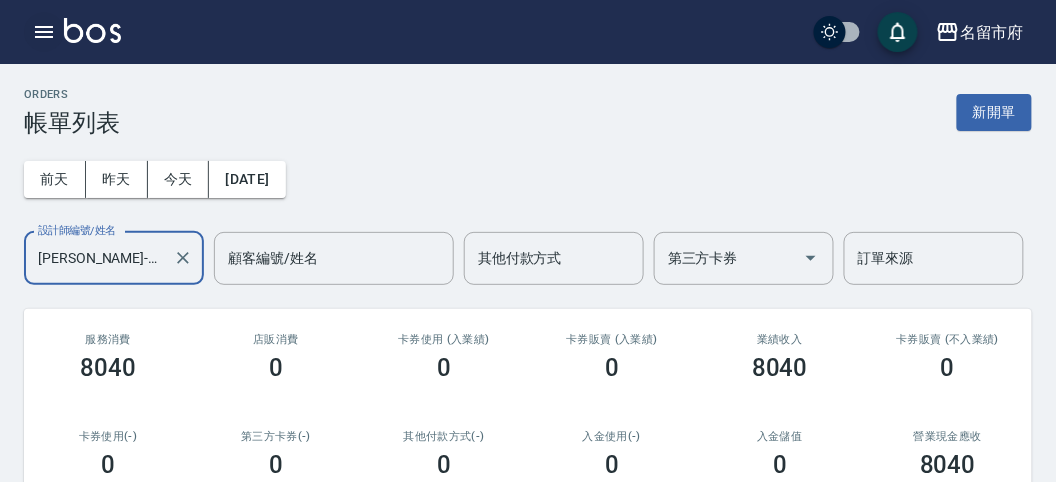 click 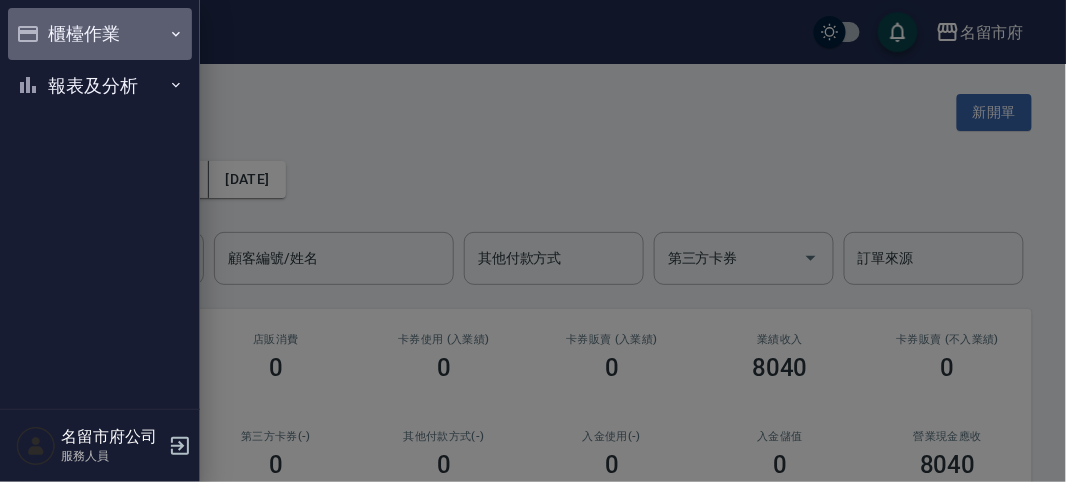 click on "櫃檯作業" at bounding box center (100, 34) 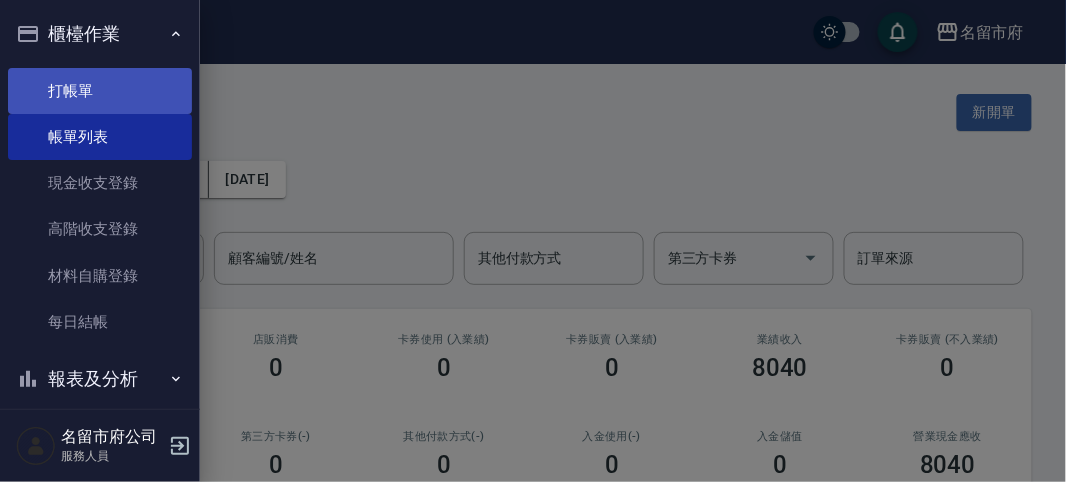 click on "打帳單" at bounding box center [100, 91] 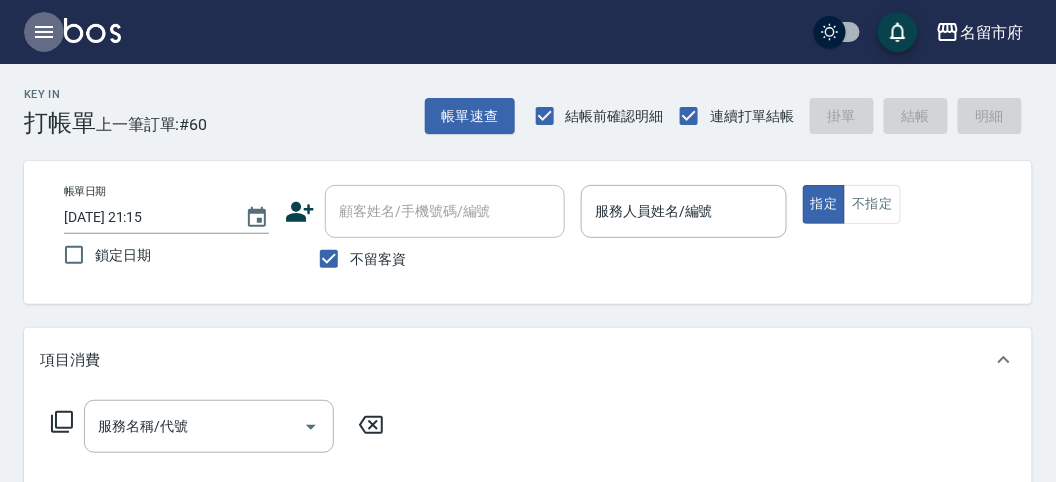 click 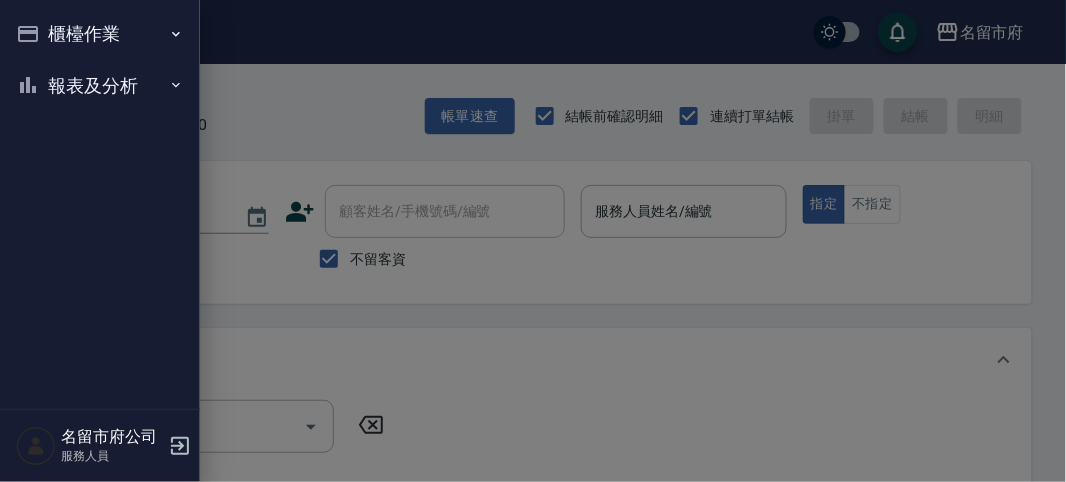 click on "報表及分析" at bounding box center [100, 86] 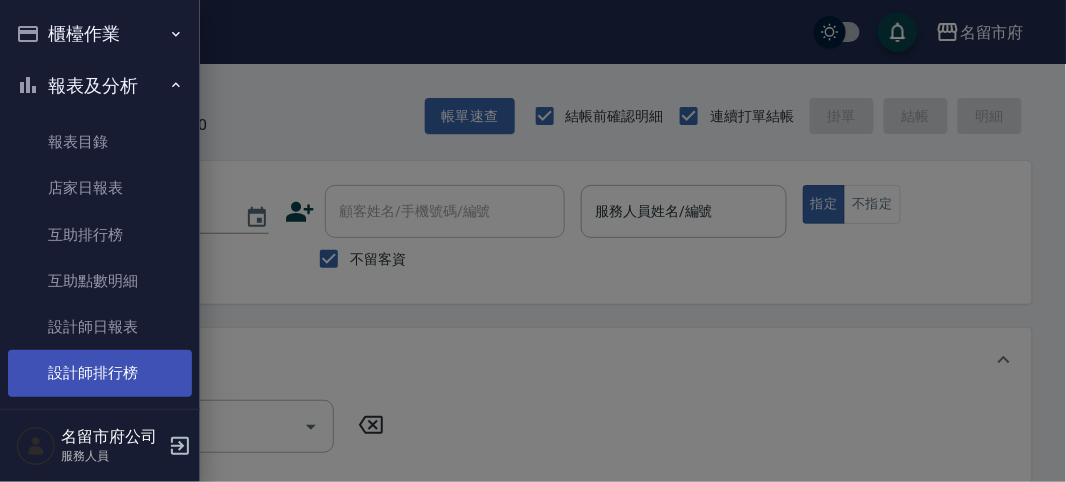 click on "設計師排行榜" at bounding box center (100, 373) 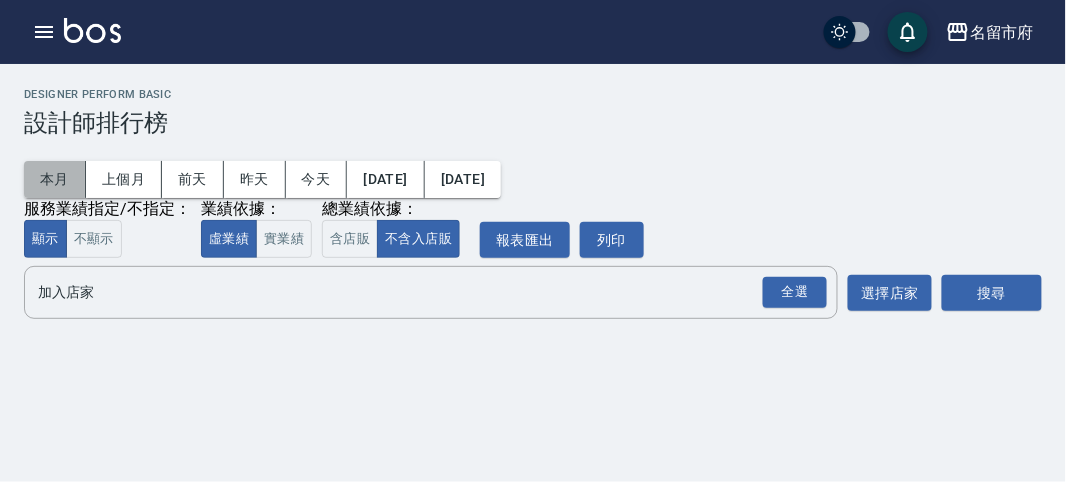 click on "本月" at bounding box center (55, 179) 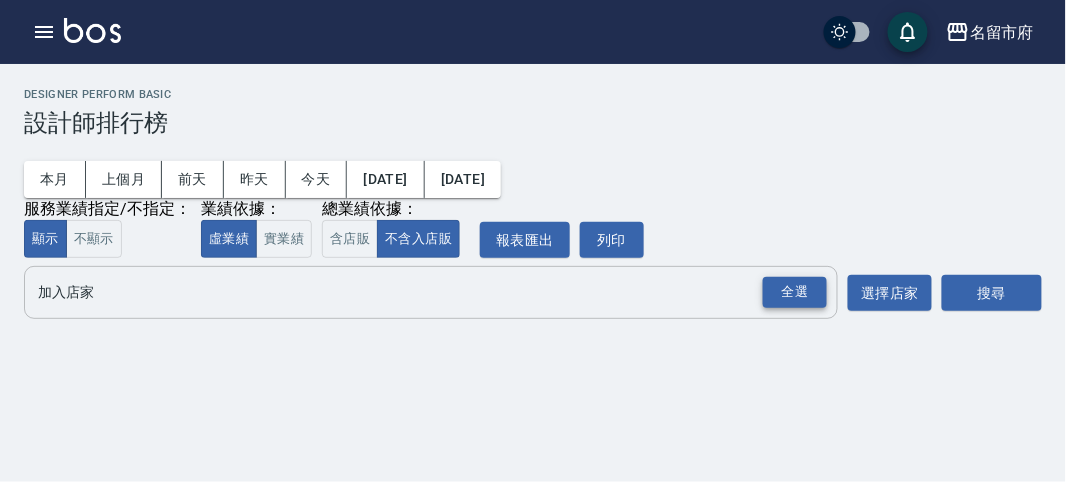 click on "全選" at bounding box center [795, 292] 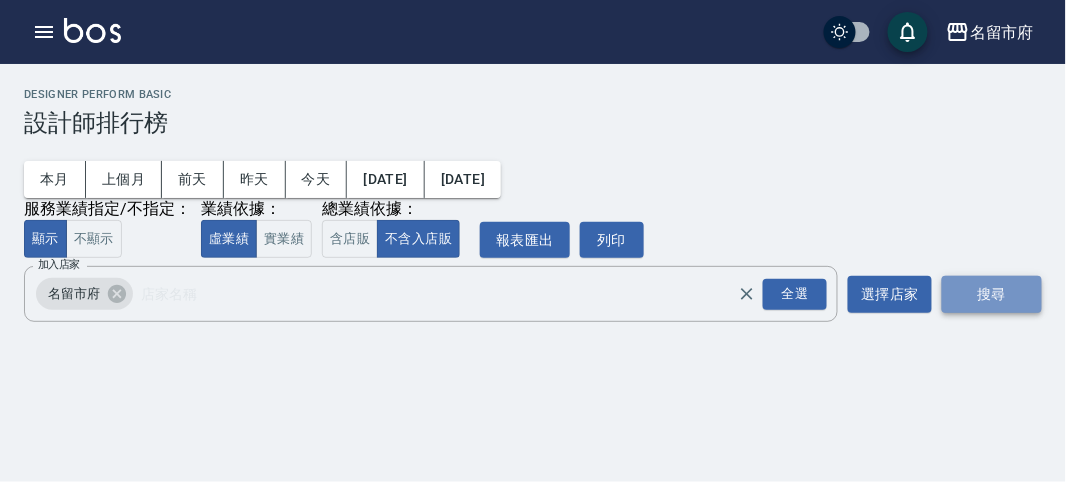click on "搜尋" at bounding box center [992, 294] 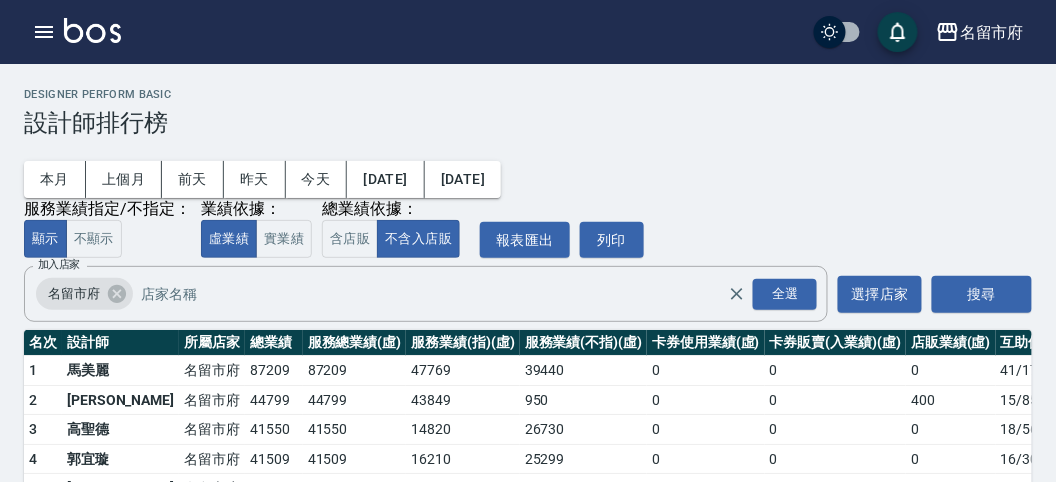 scroll, scrollTop: 204, scrollLeft: 0, axis: vertical 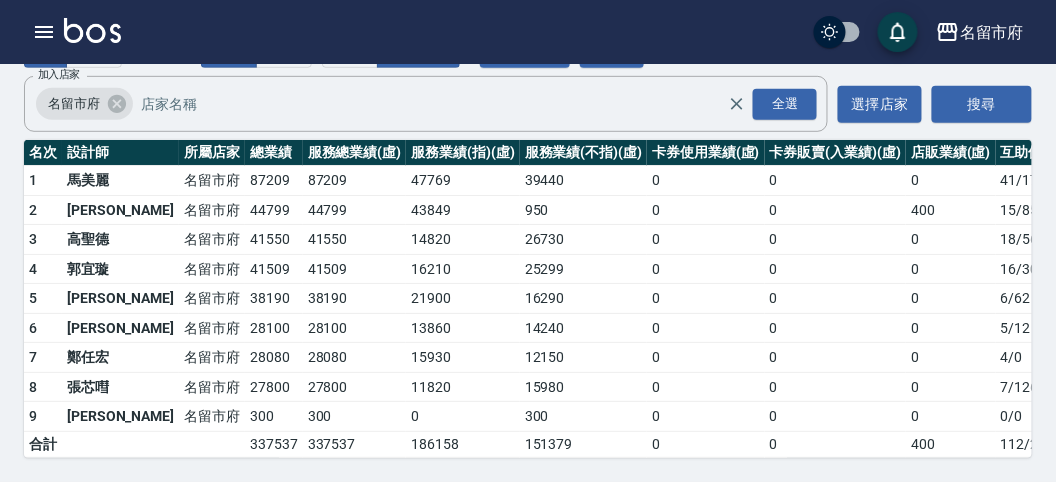 click on "名留市府" at bounding box center [212, 269] 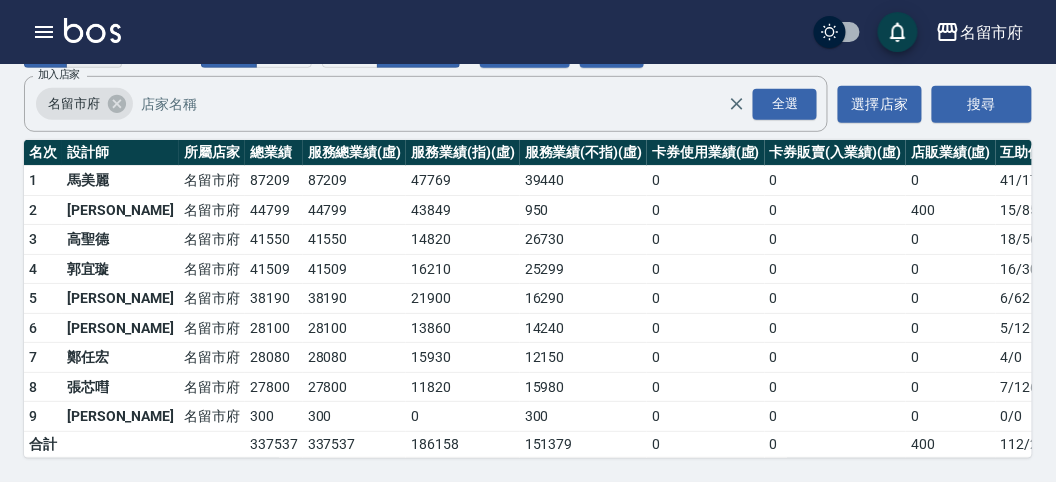 scroll, scrollTop: 0, scrollLeft: 0, axis: both 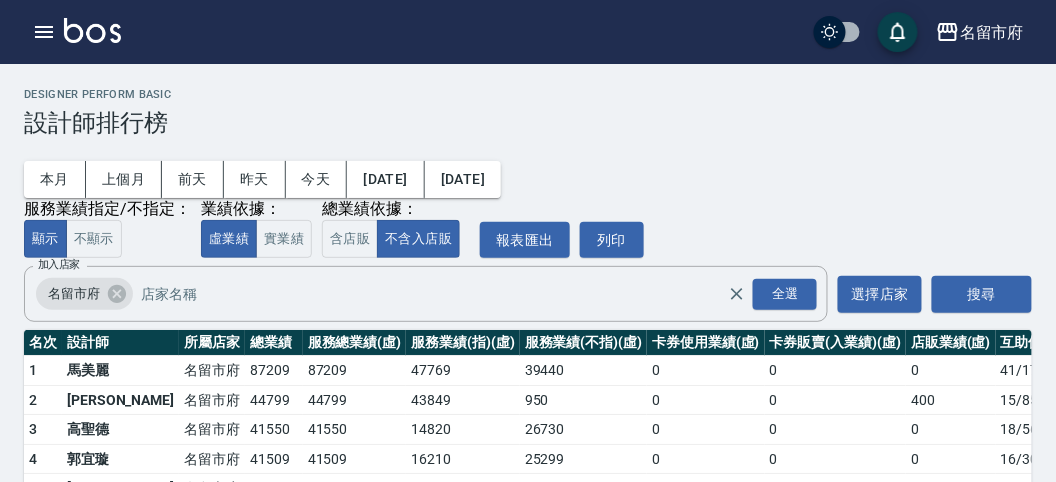 click on "Designer Perform Basic 設計師排行榜" at bounding box center [528, 112] 